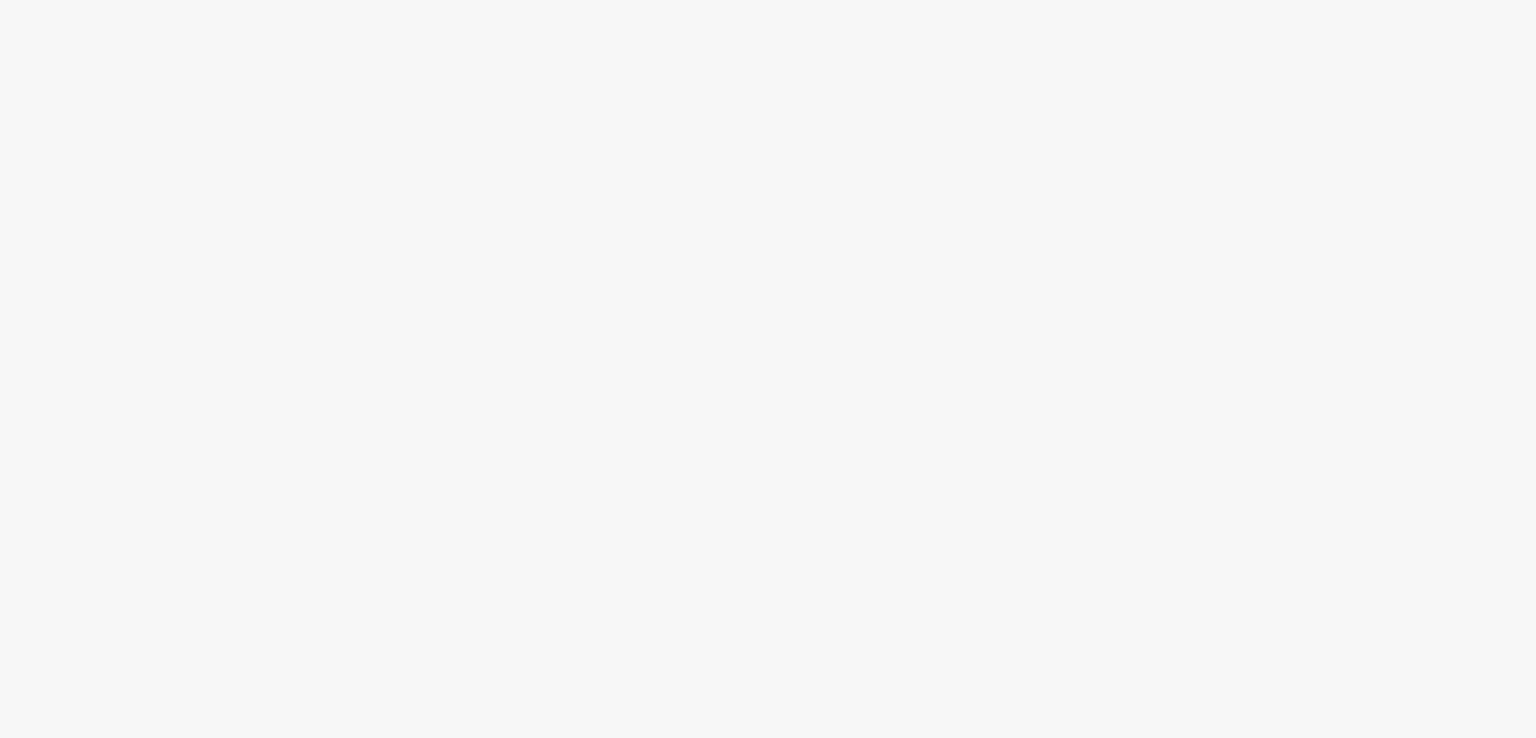 scroll, scrollTop: 0, scrollLeft: 0, axis: both 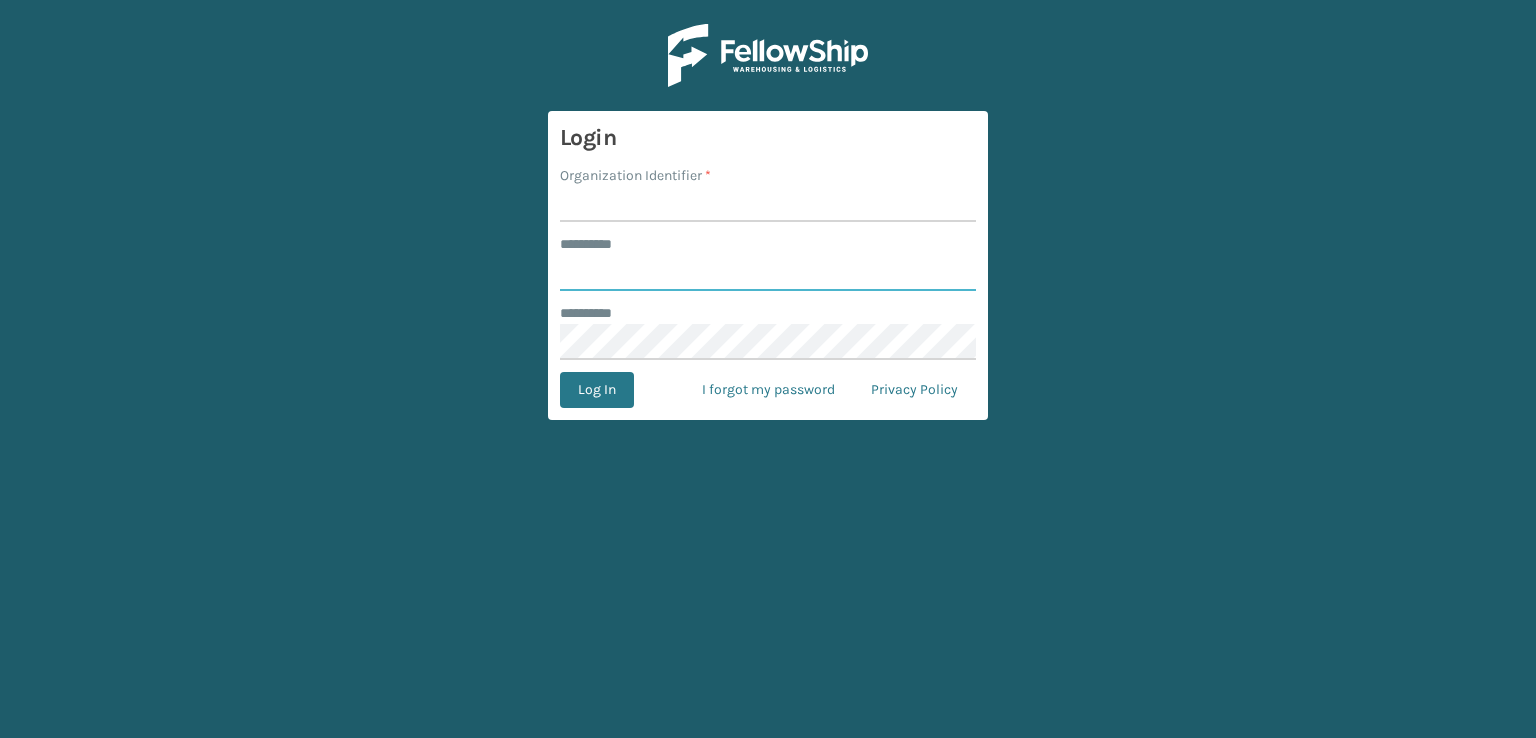 type on "***" 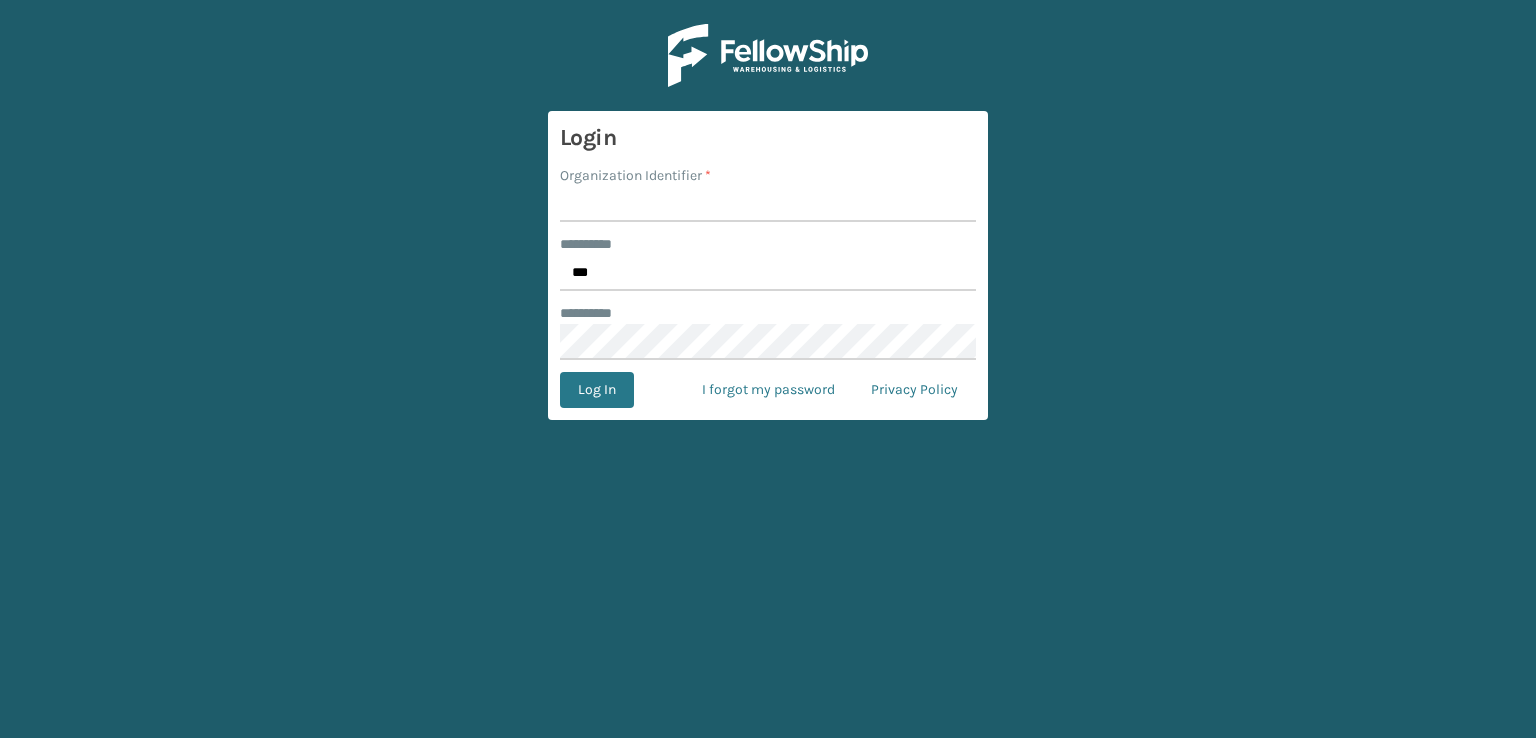 click on "Organization Identifier   *" at bounding box center (768, 204) 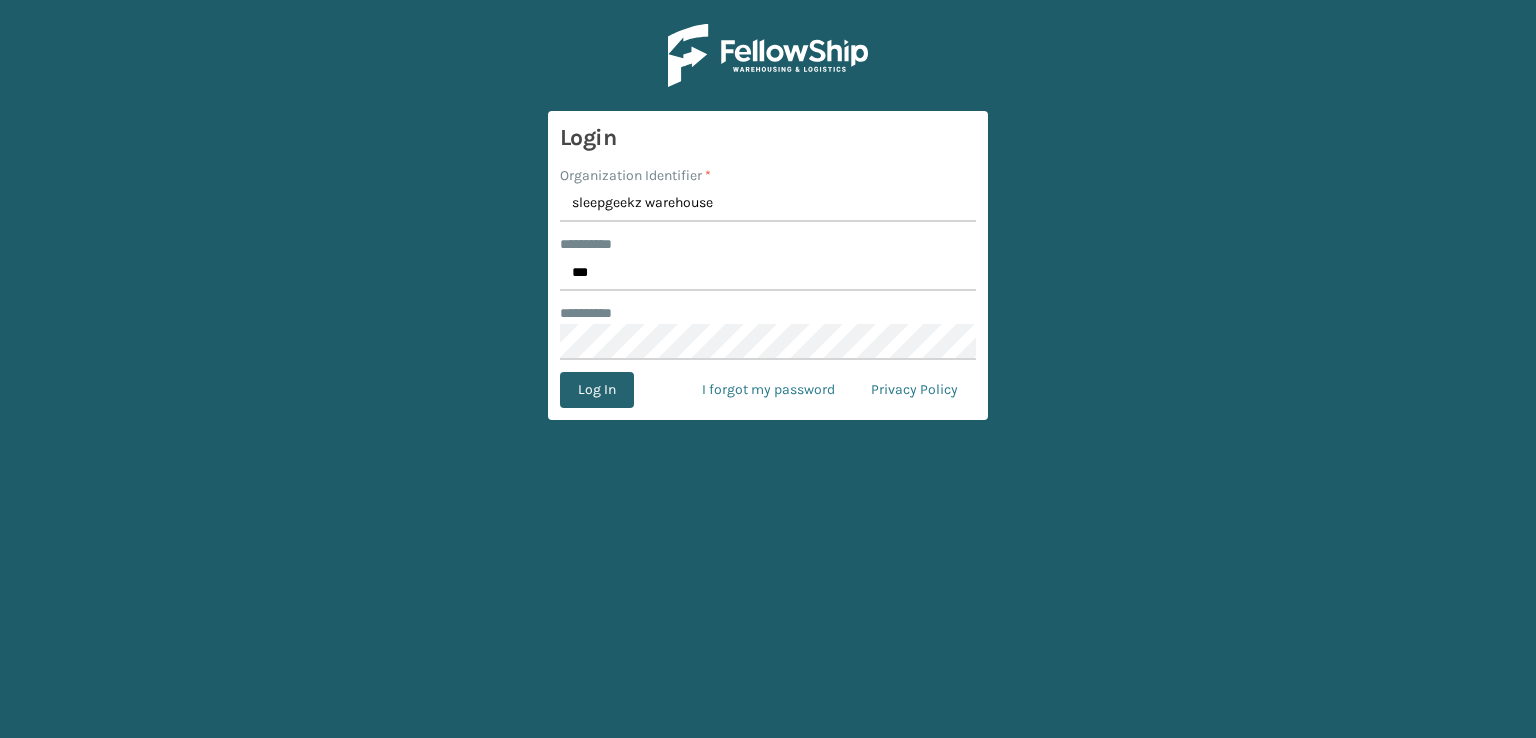 click on "Log In" at bounding box center [597, 390] 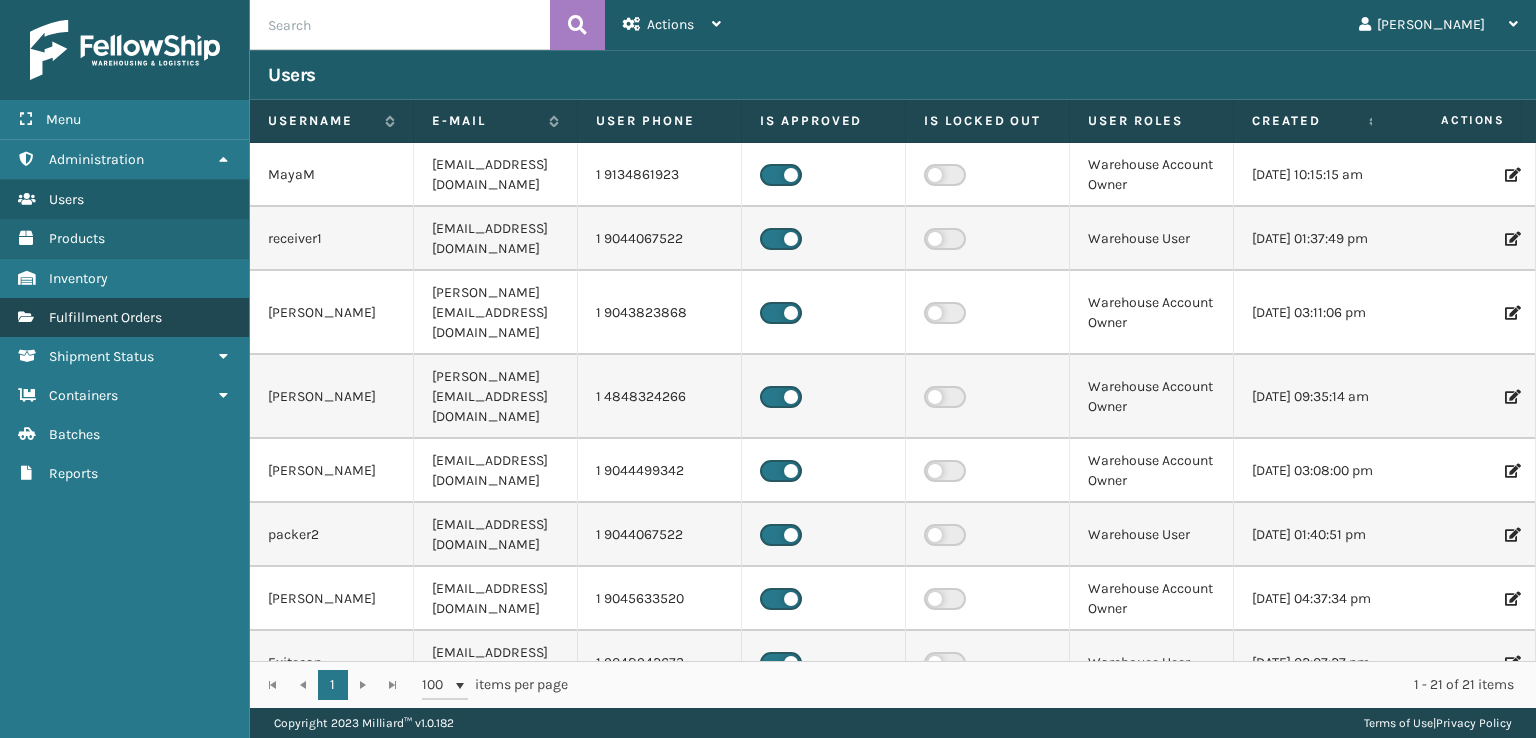 click on "Fulfillment Orders" at bounding box center (105, 317) 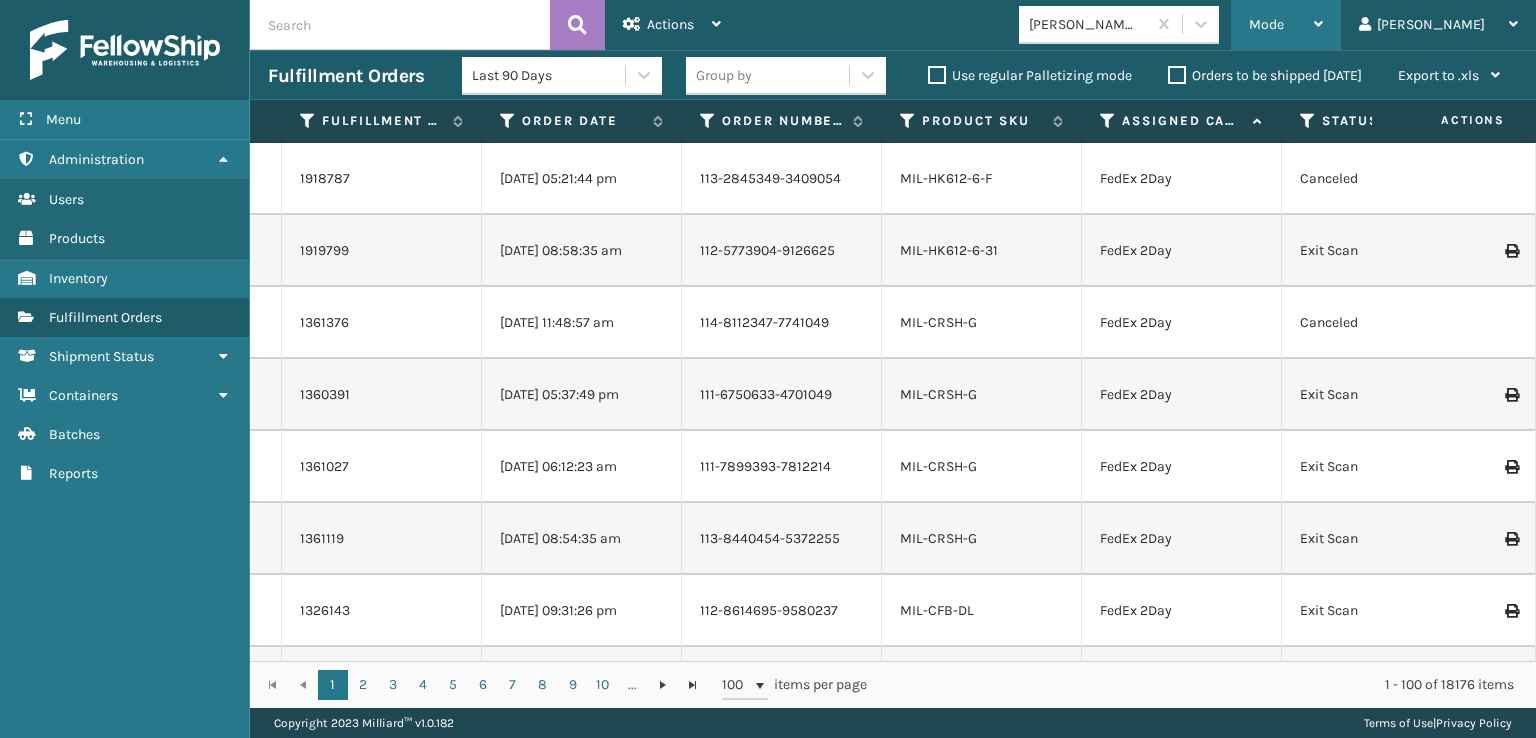 click on "Mode Regular Mode Picking Mode Labeling Mode Exit Scan Mode" at bounding box center [1286, 25] 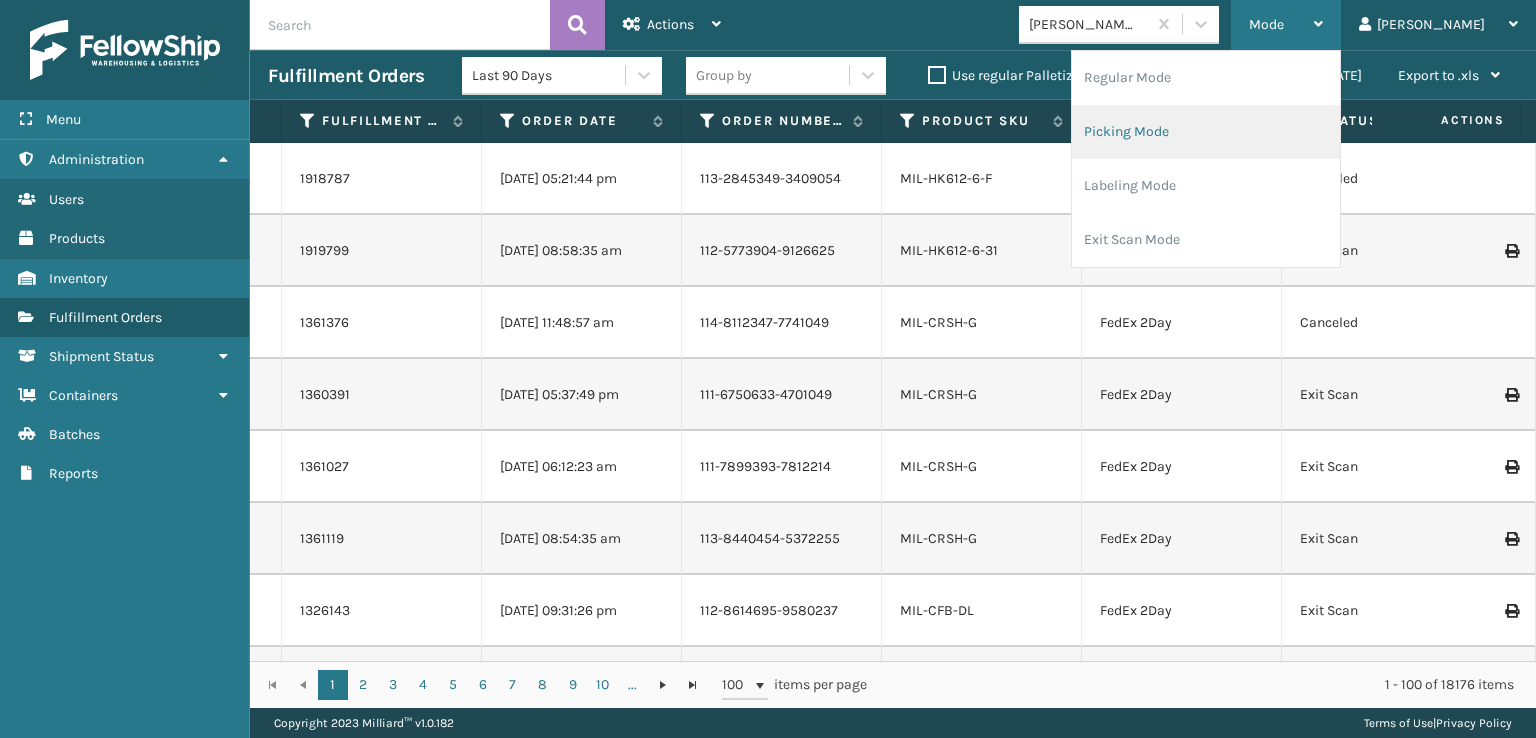click on "Picking Mode" at bounding box center [1206, 132] 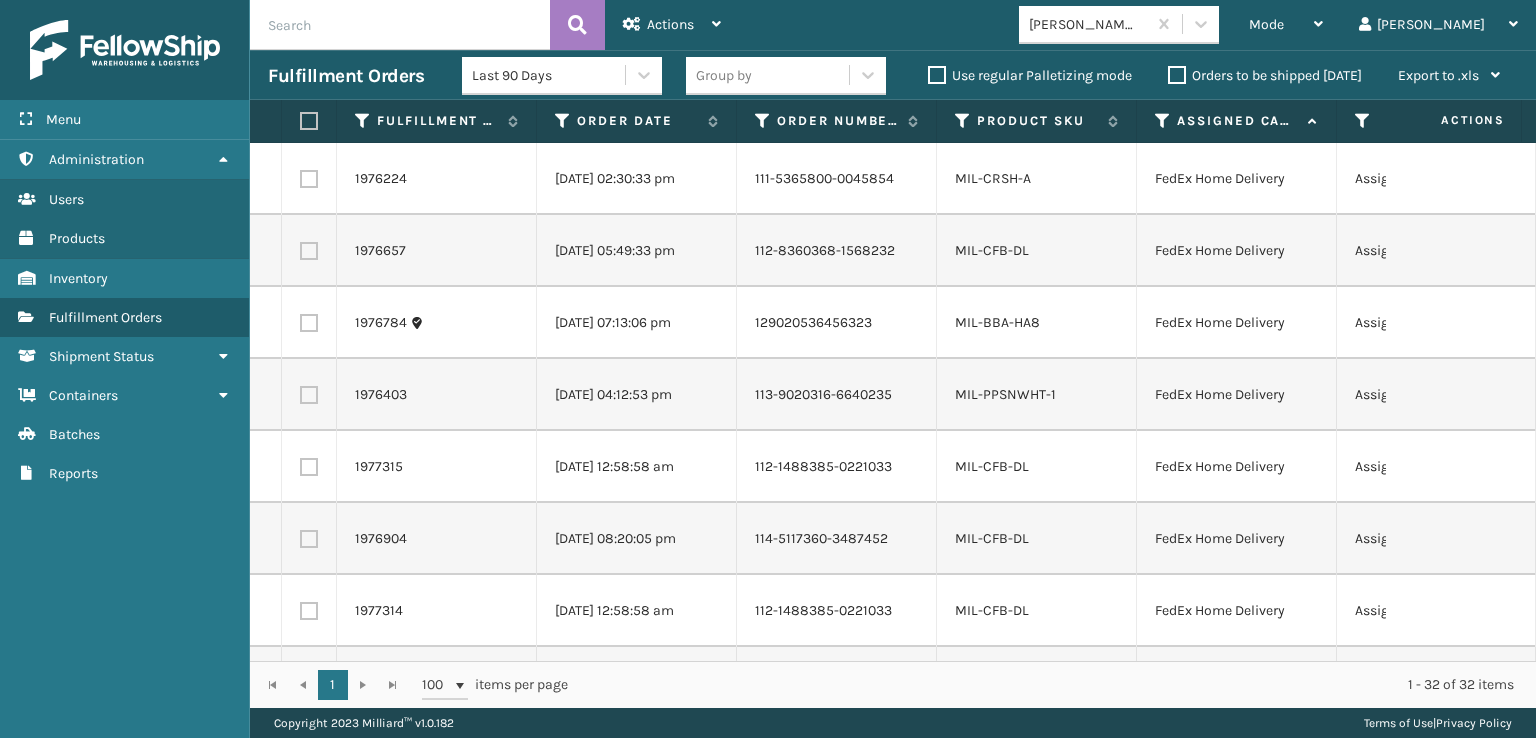 drag, startPoint x: 305, startPoint y: 179, endPoint x: 307, endPoint y: 204, distance: 25.079872 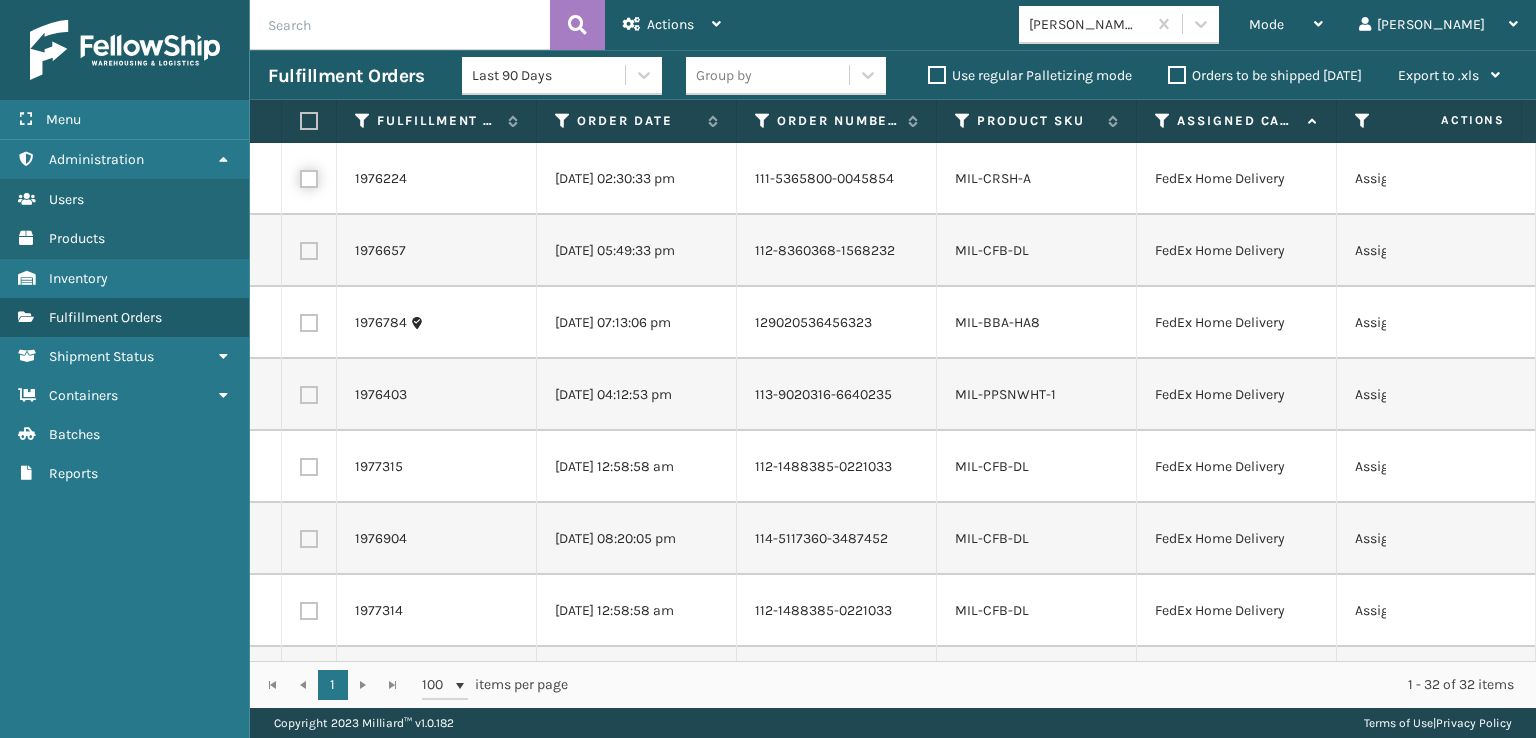 click at bounding box center (300, 176) 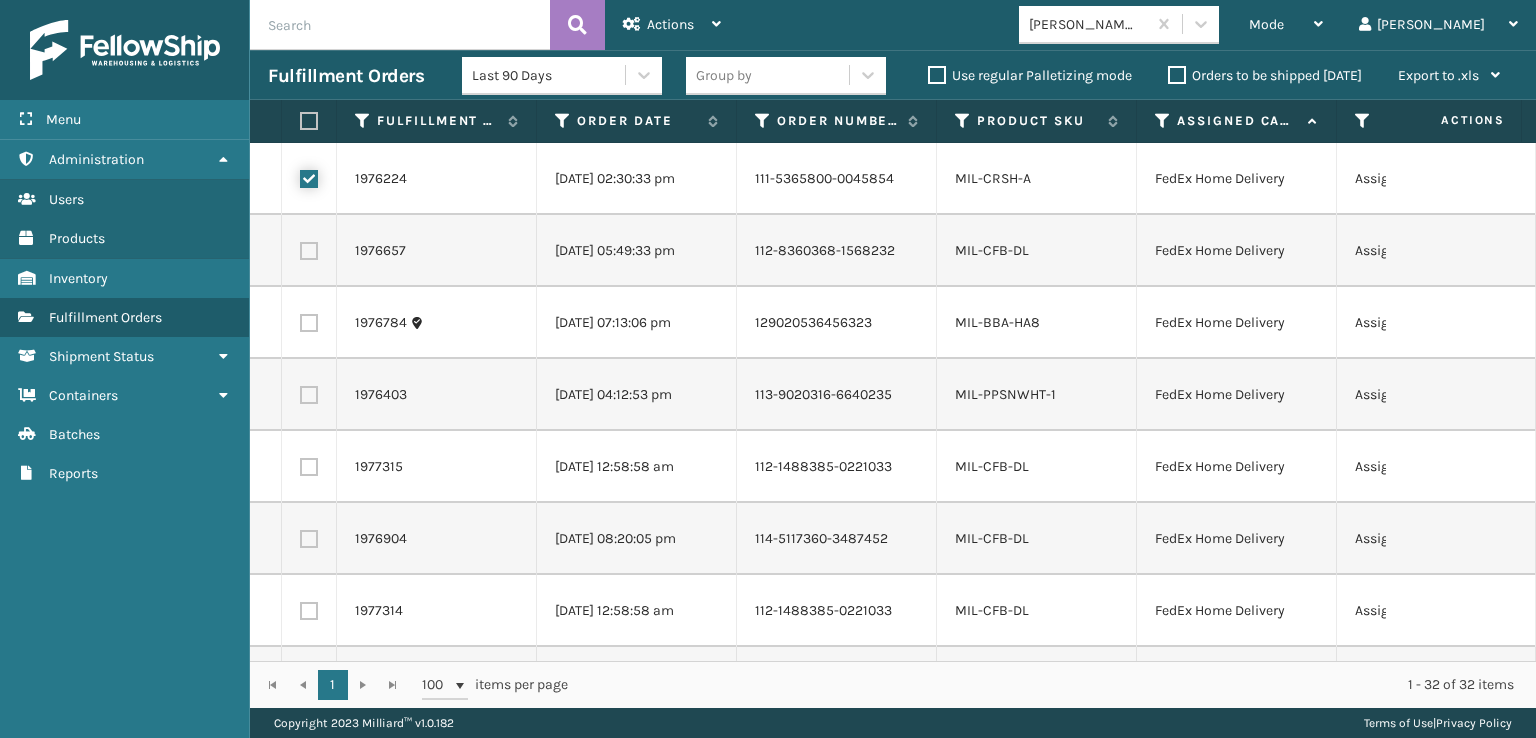 checkbox on "true" 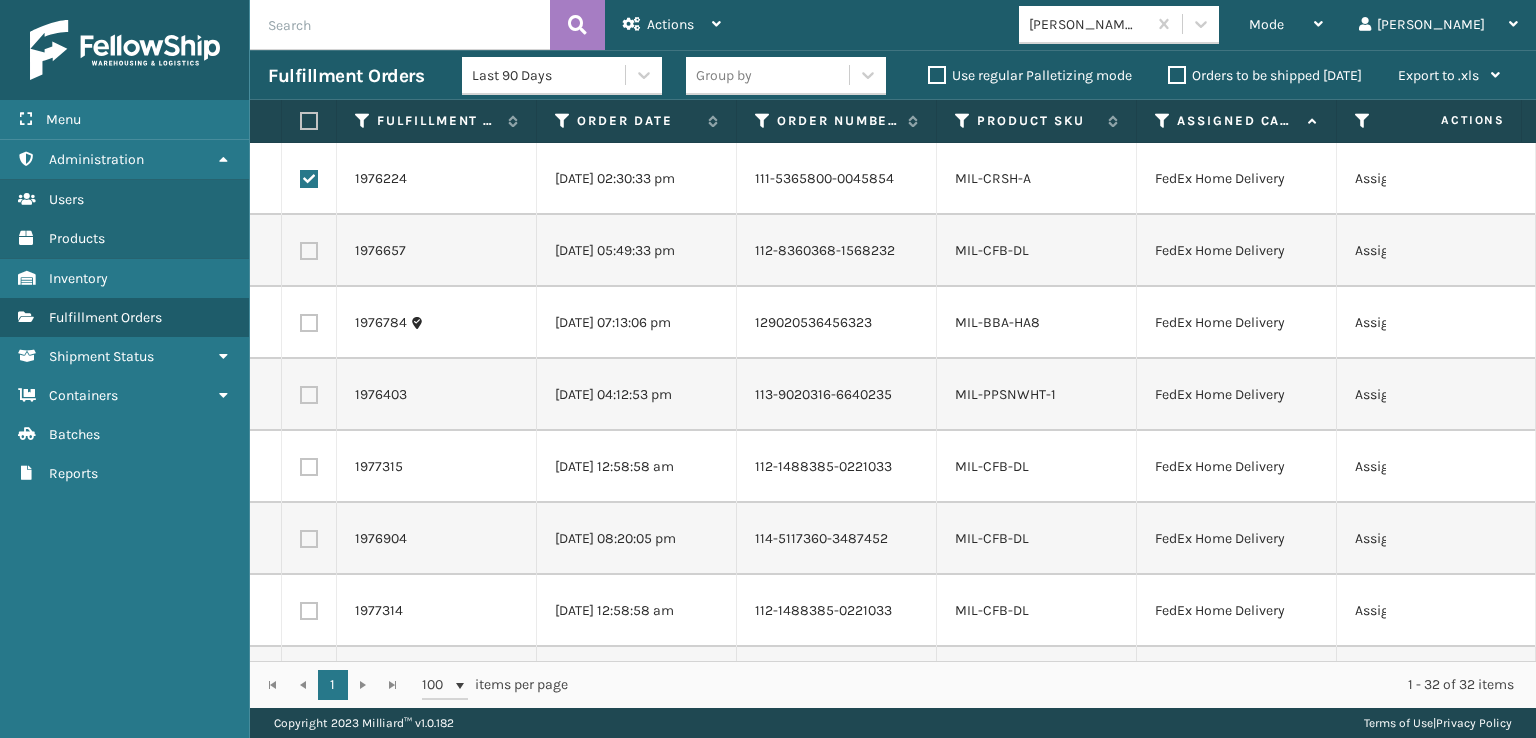 click at bounding box center [309, 121] 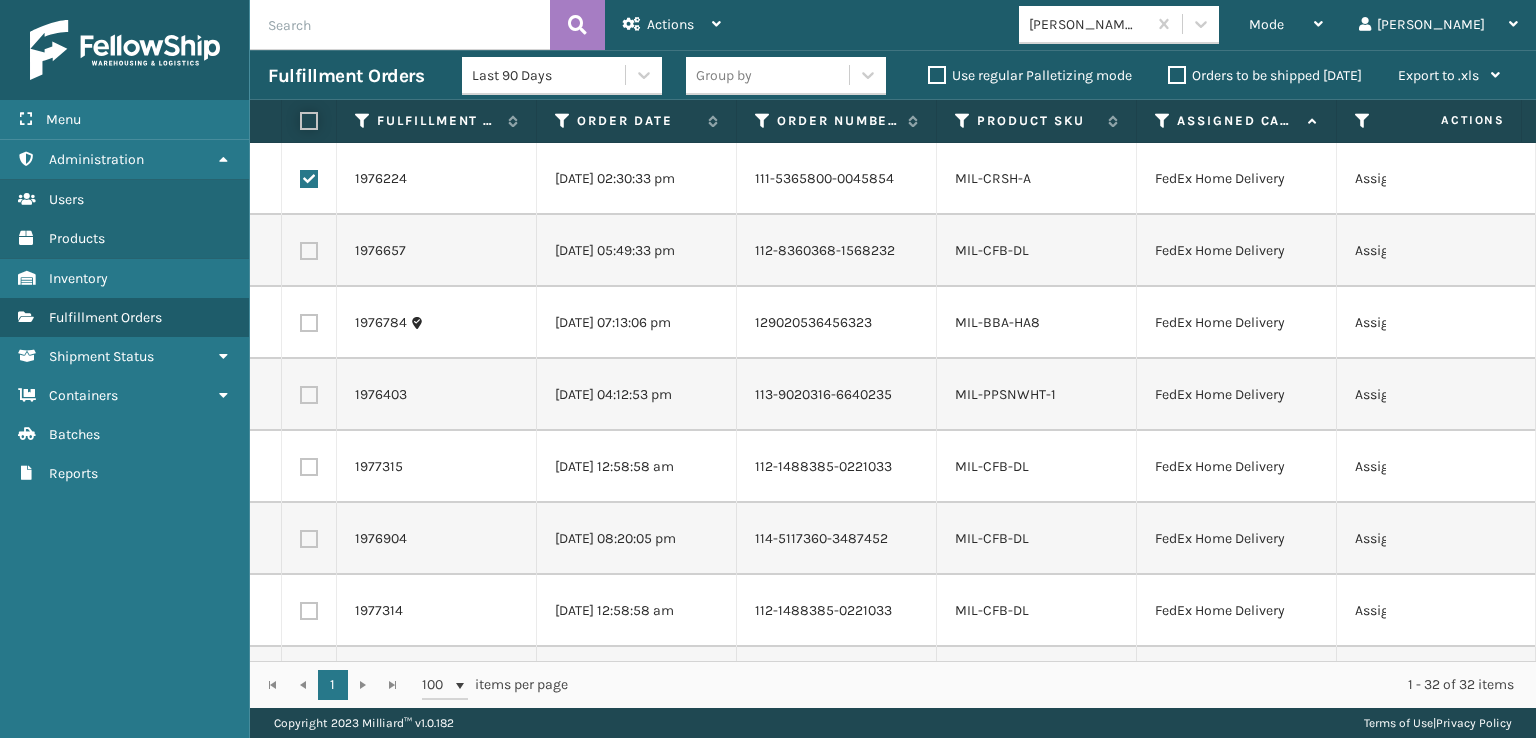 click at bounding box center [300, 121] 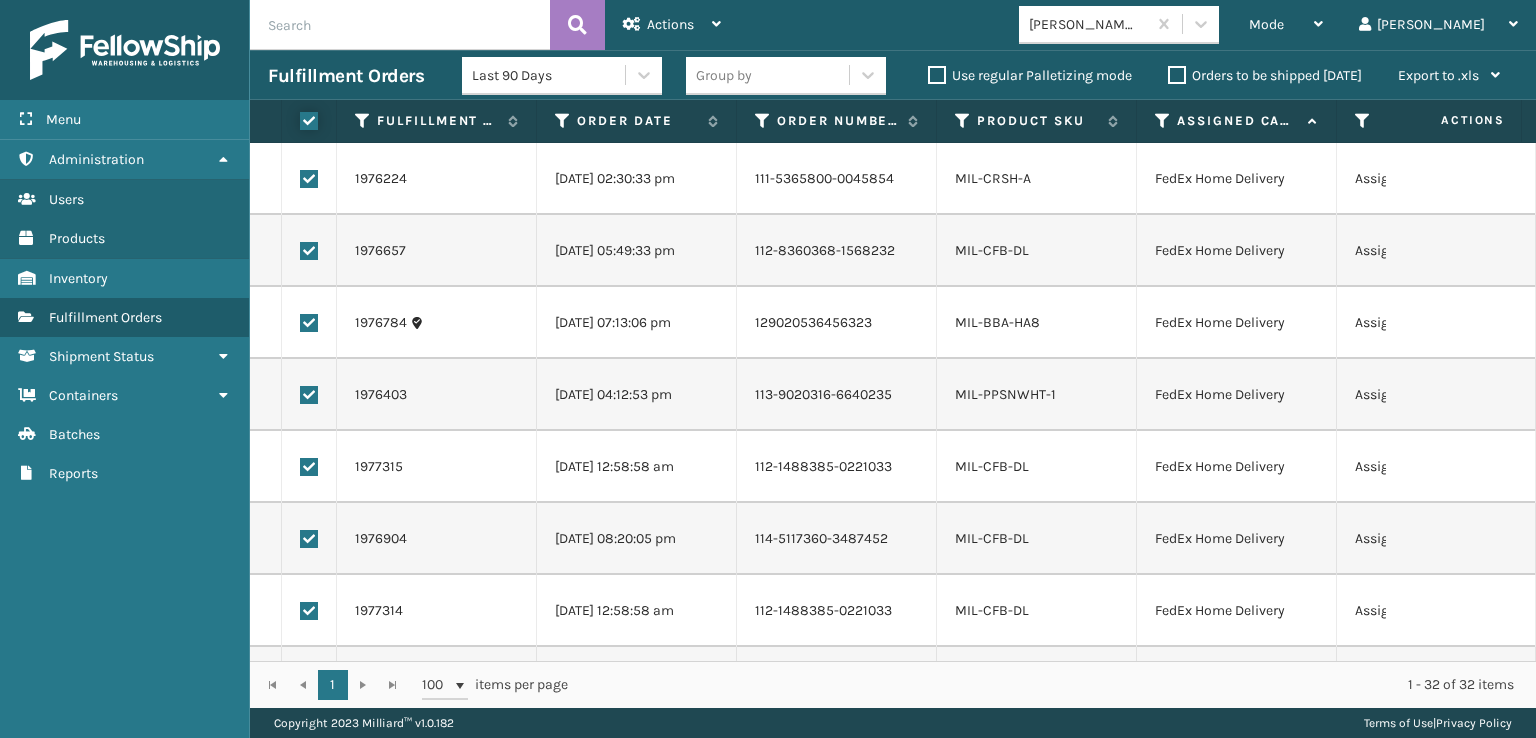 checkbox on "true" 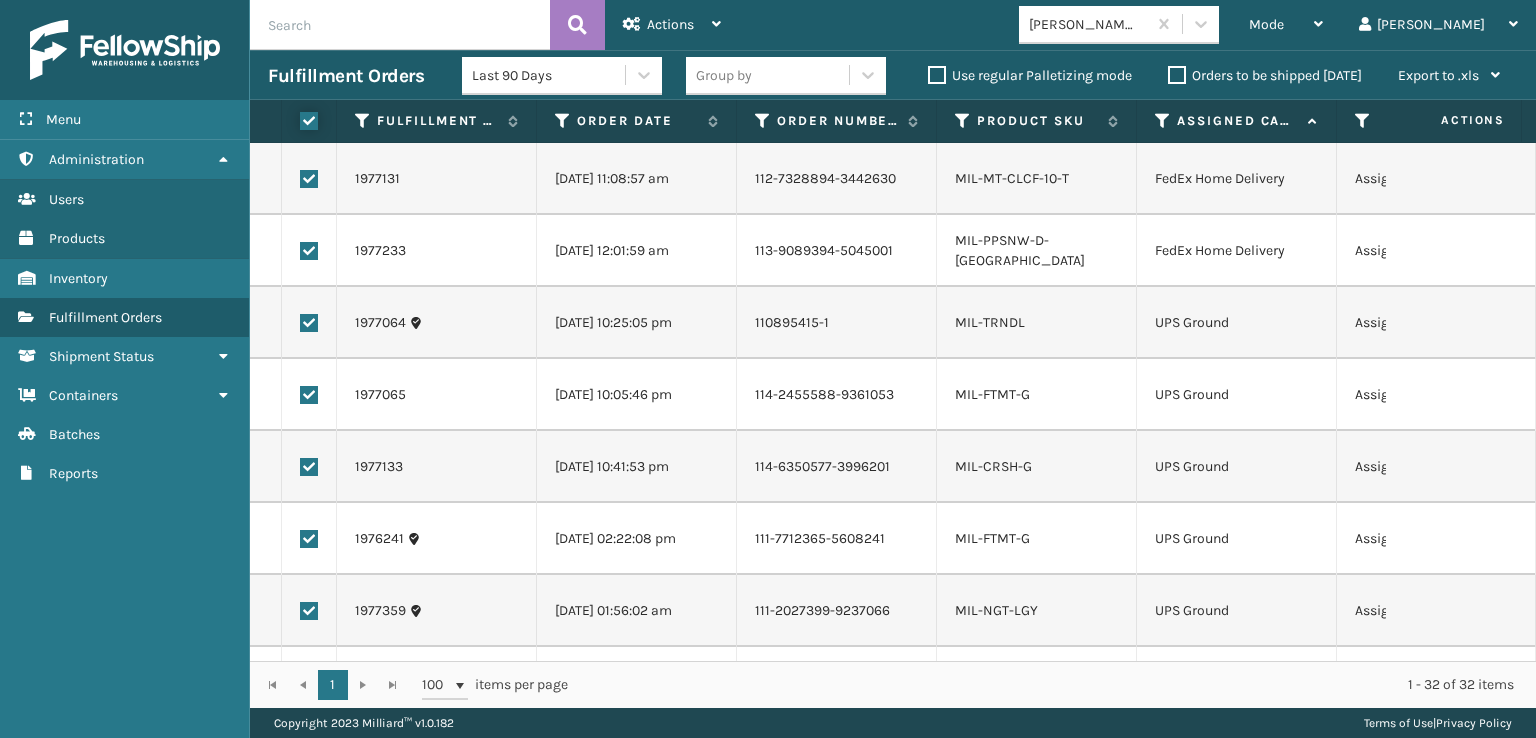 scroll, scrollTop: 1000, scrollLeft: 0, axis: vertical 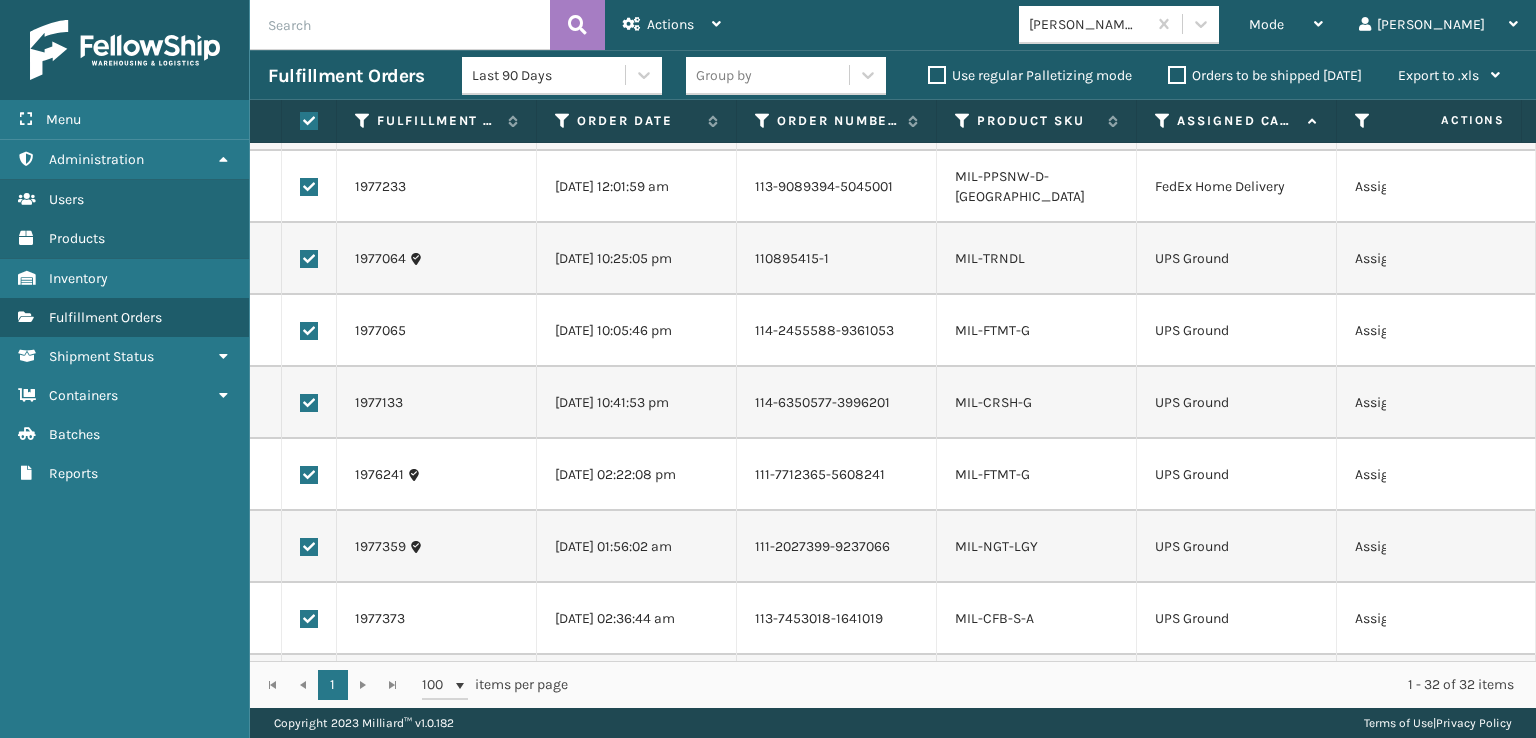 click at bounding box center [309, 259] 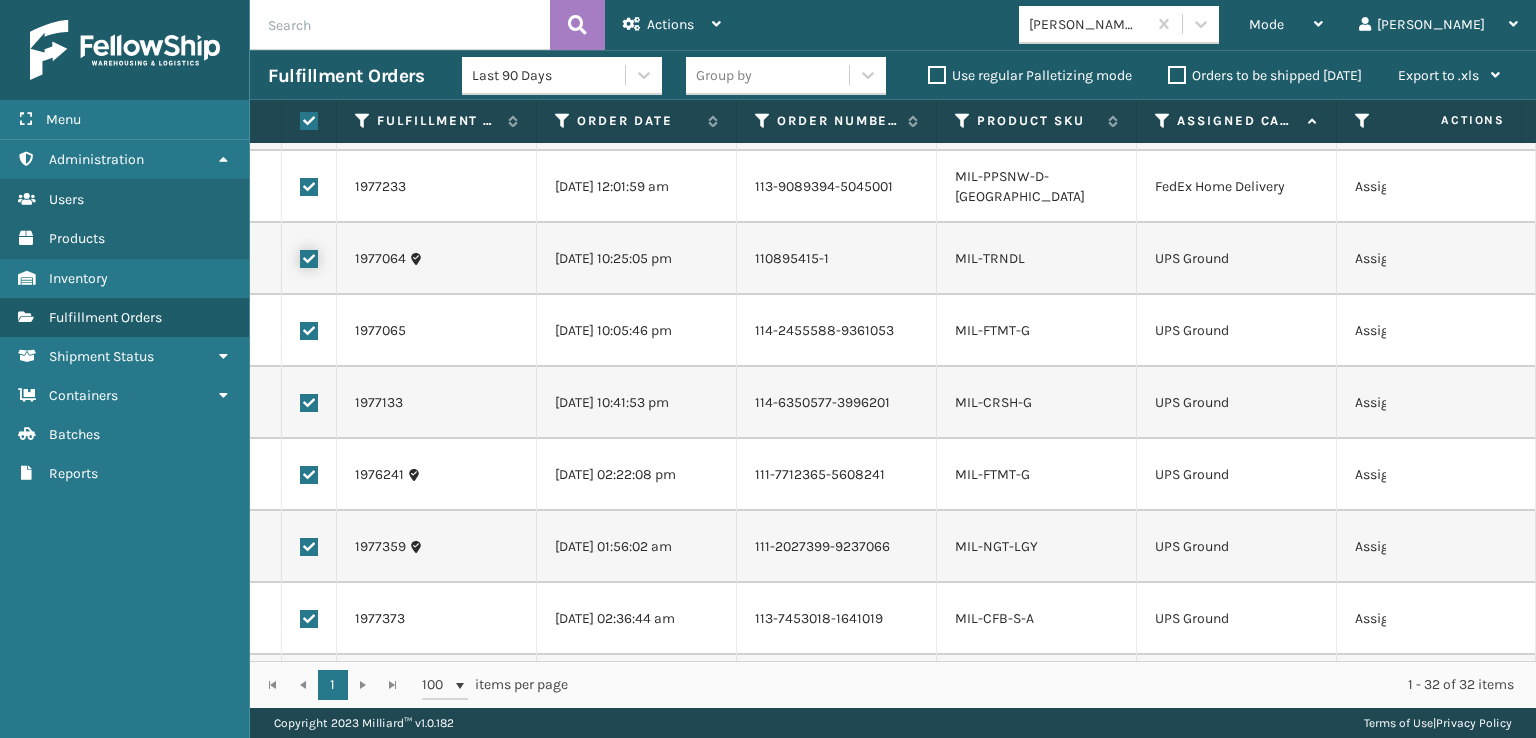 click at bounding box center [300, 256] 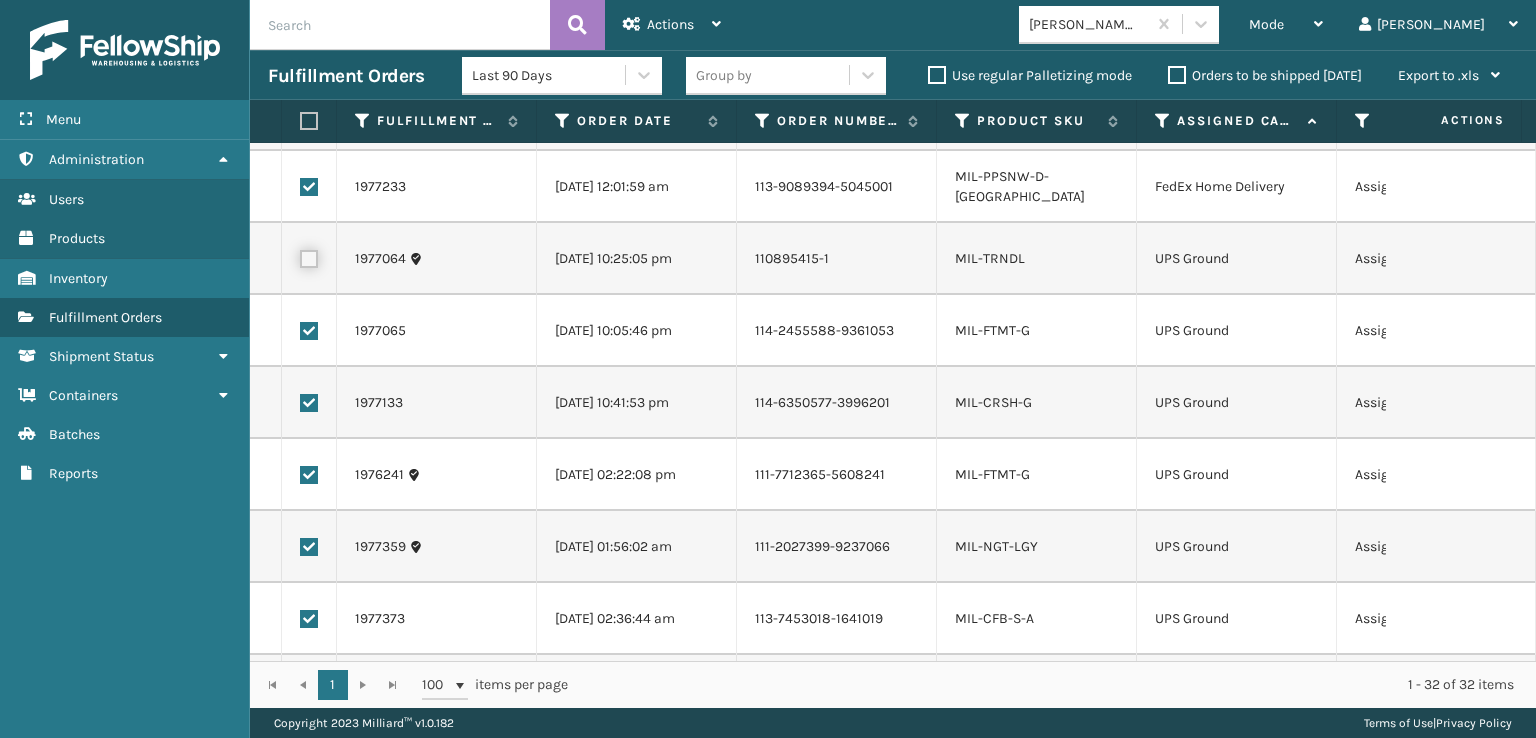 checkbox on "false" 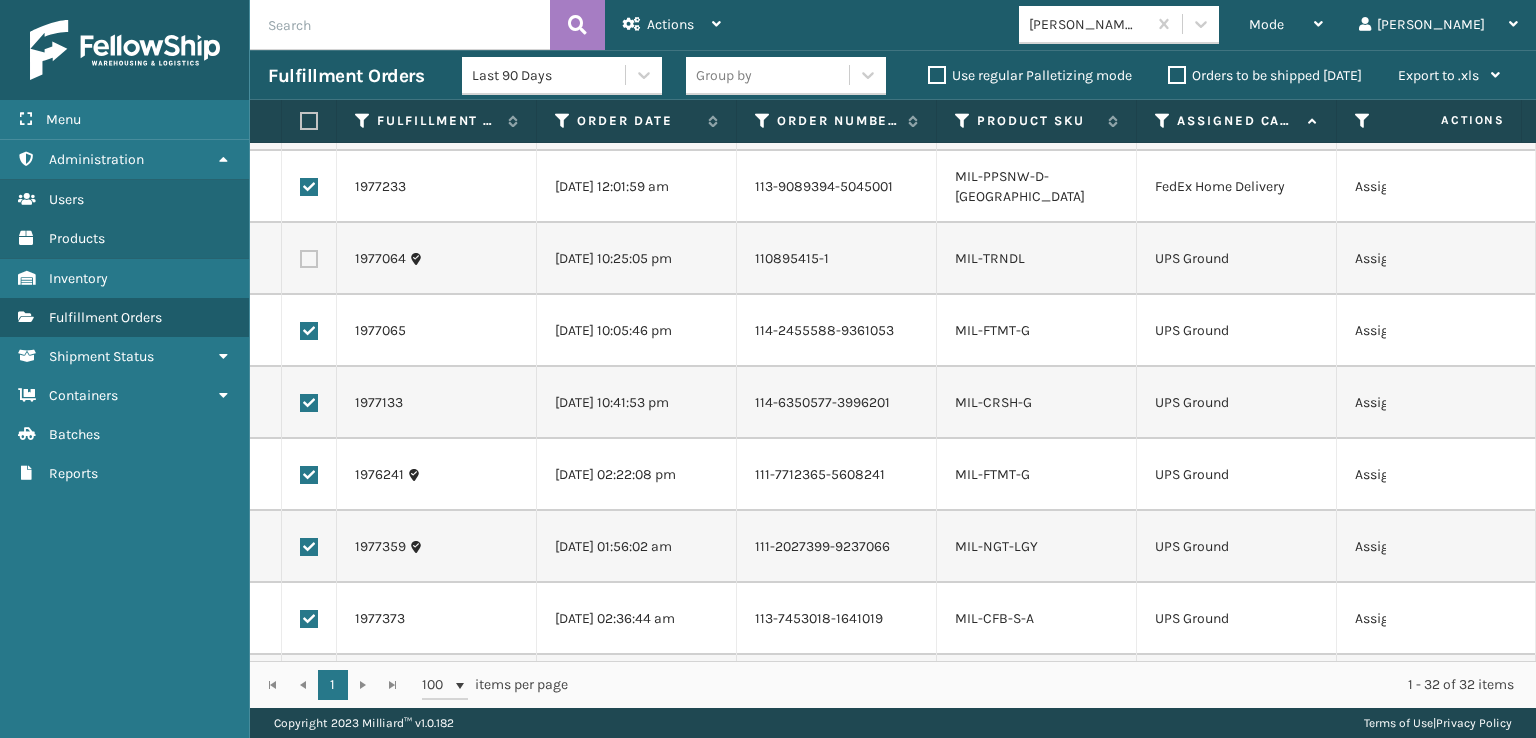 click at bounding box center (309, 331) 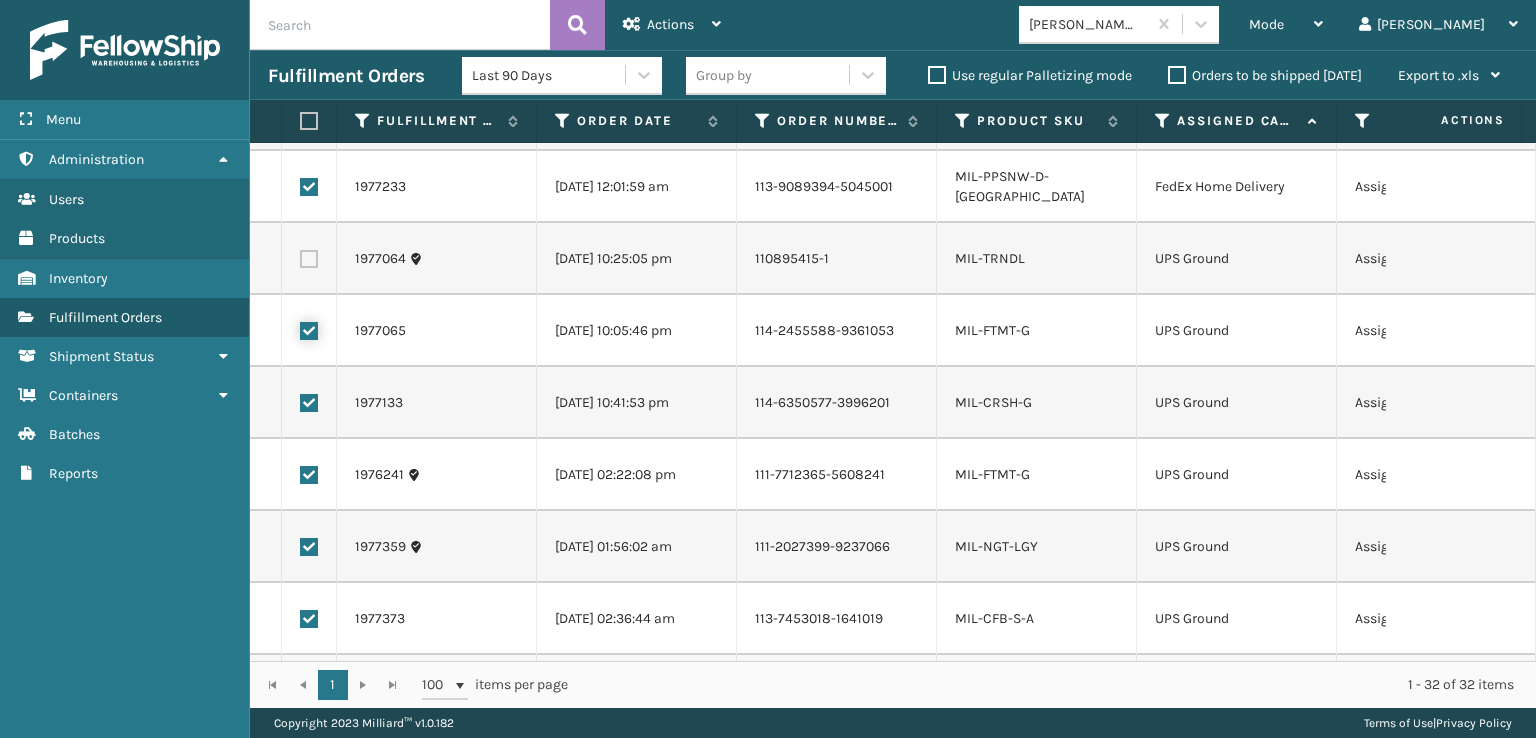 click at bounding box center (300, 328) 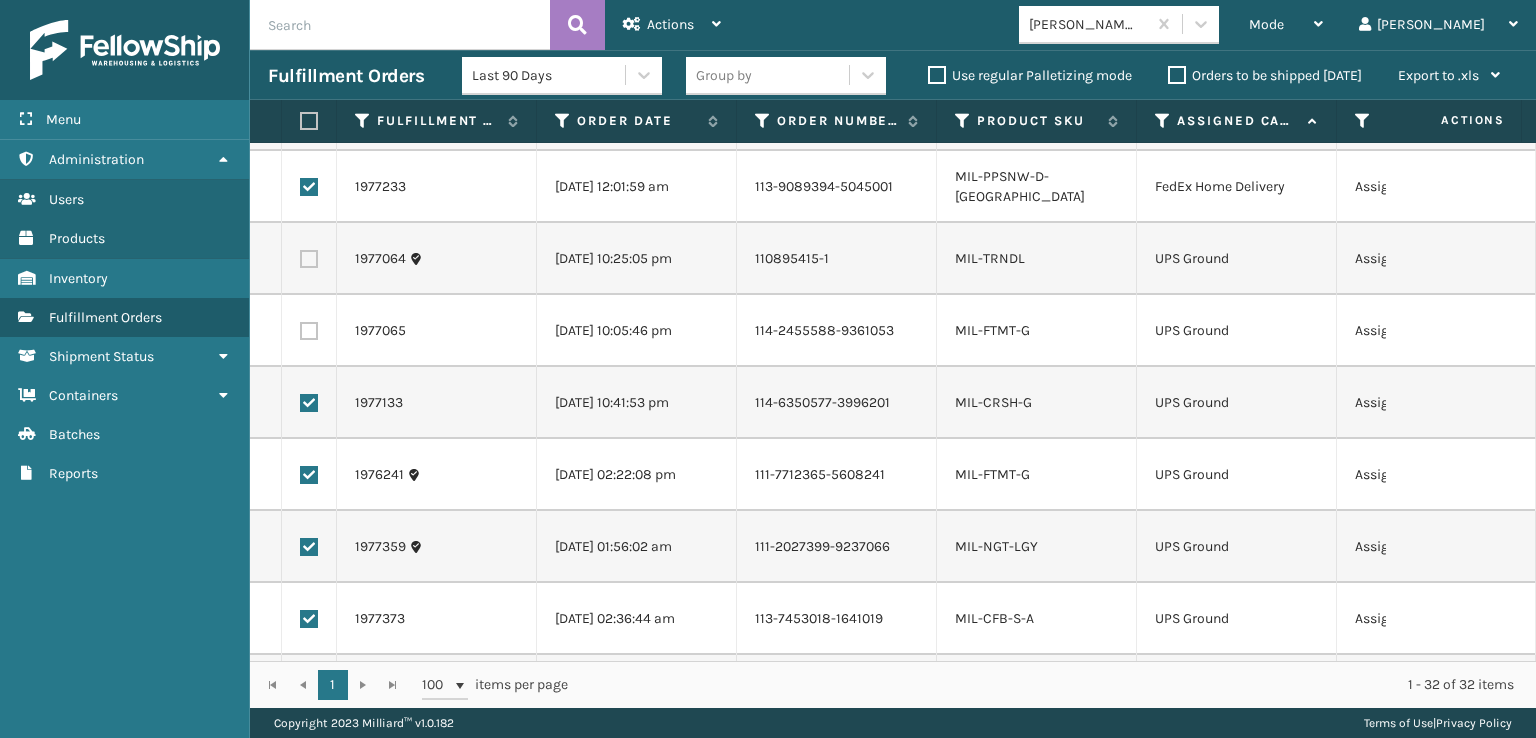 click at bounding box center (309, 403) 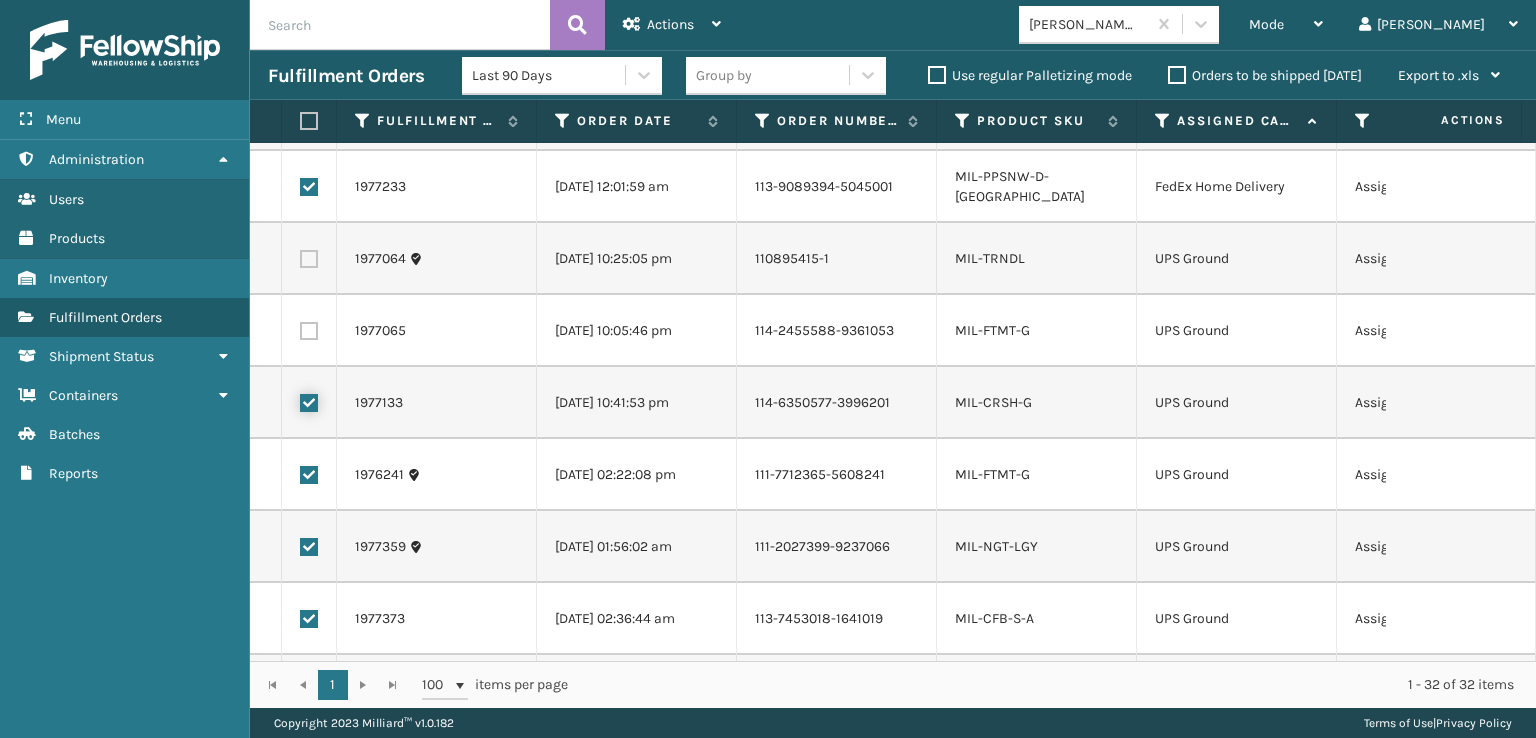 click at bounding box center [300, 400] 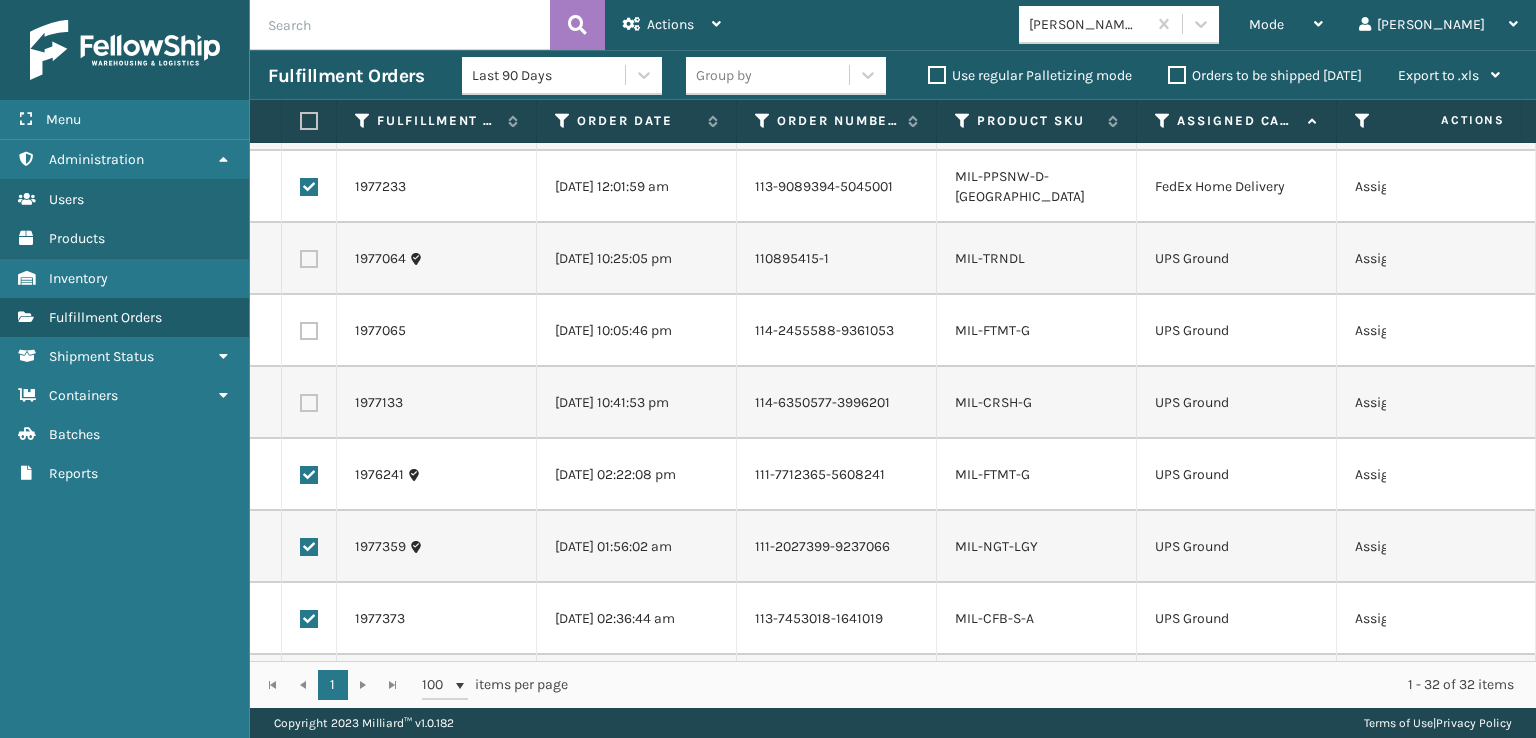 click at bounding box center (309, 475) 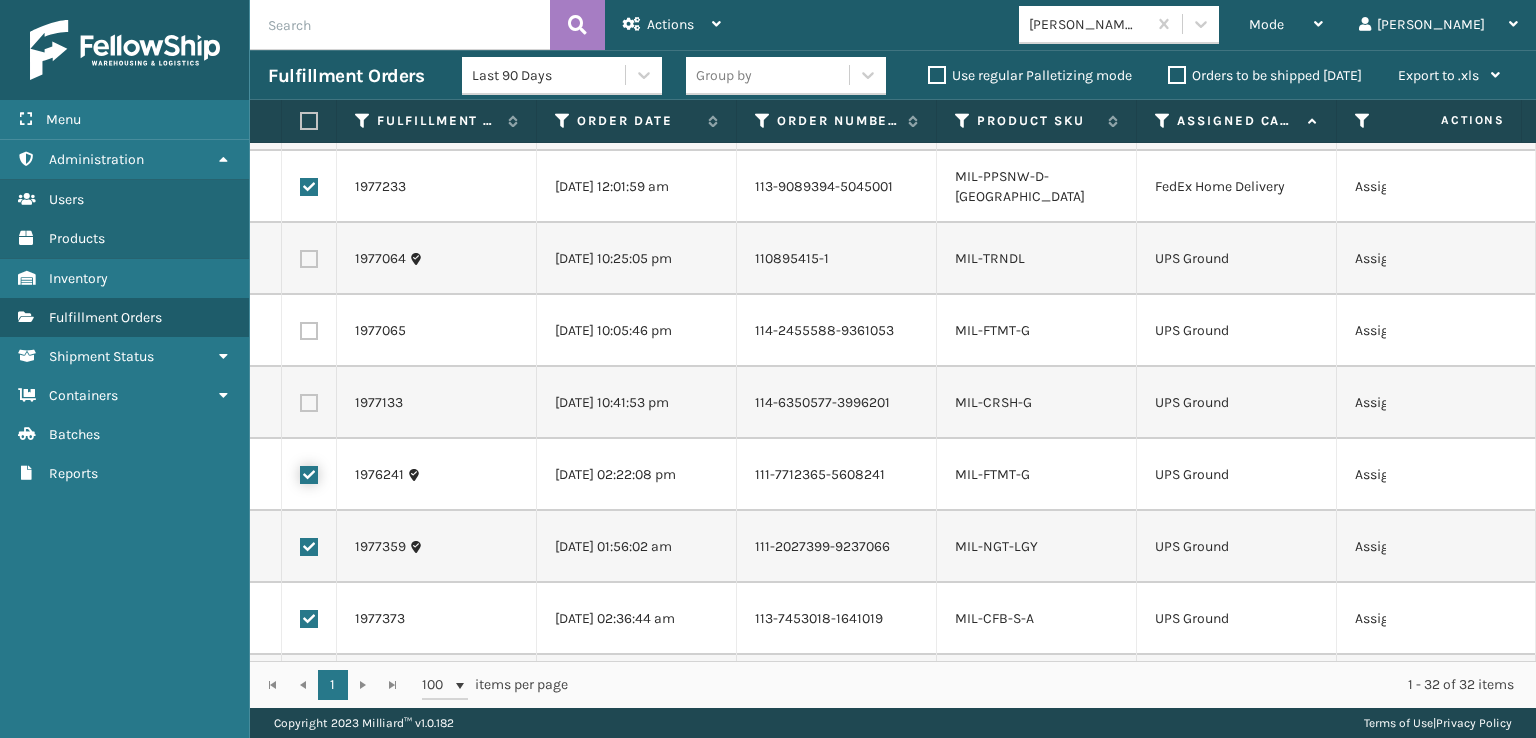 click at bounding box center (300, 472) 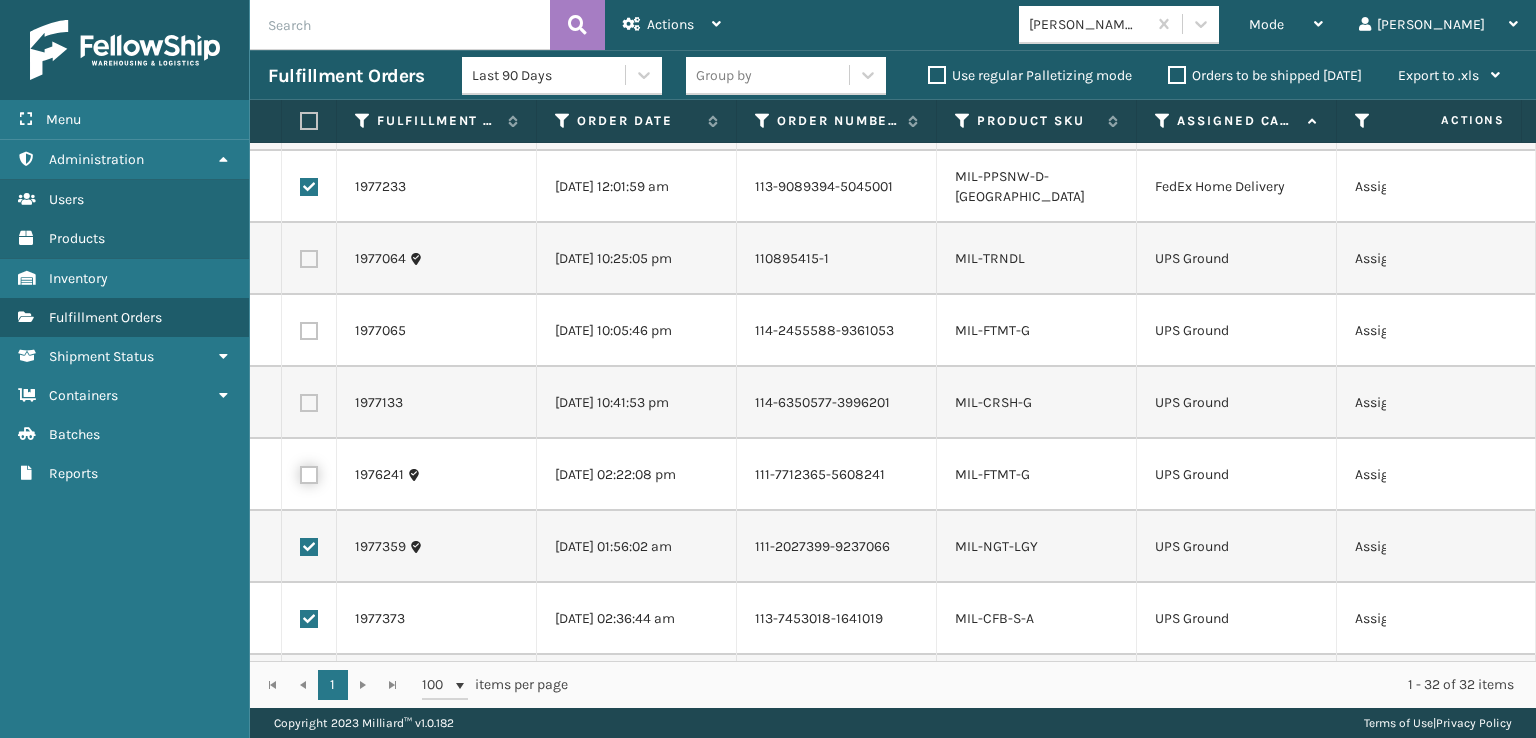 checkbox on "false" 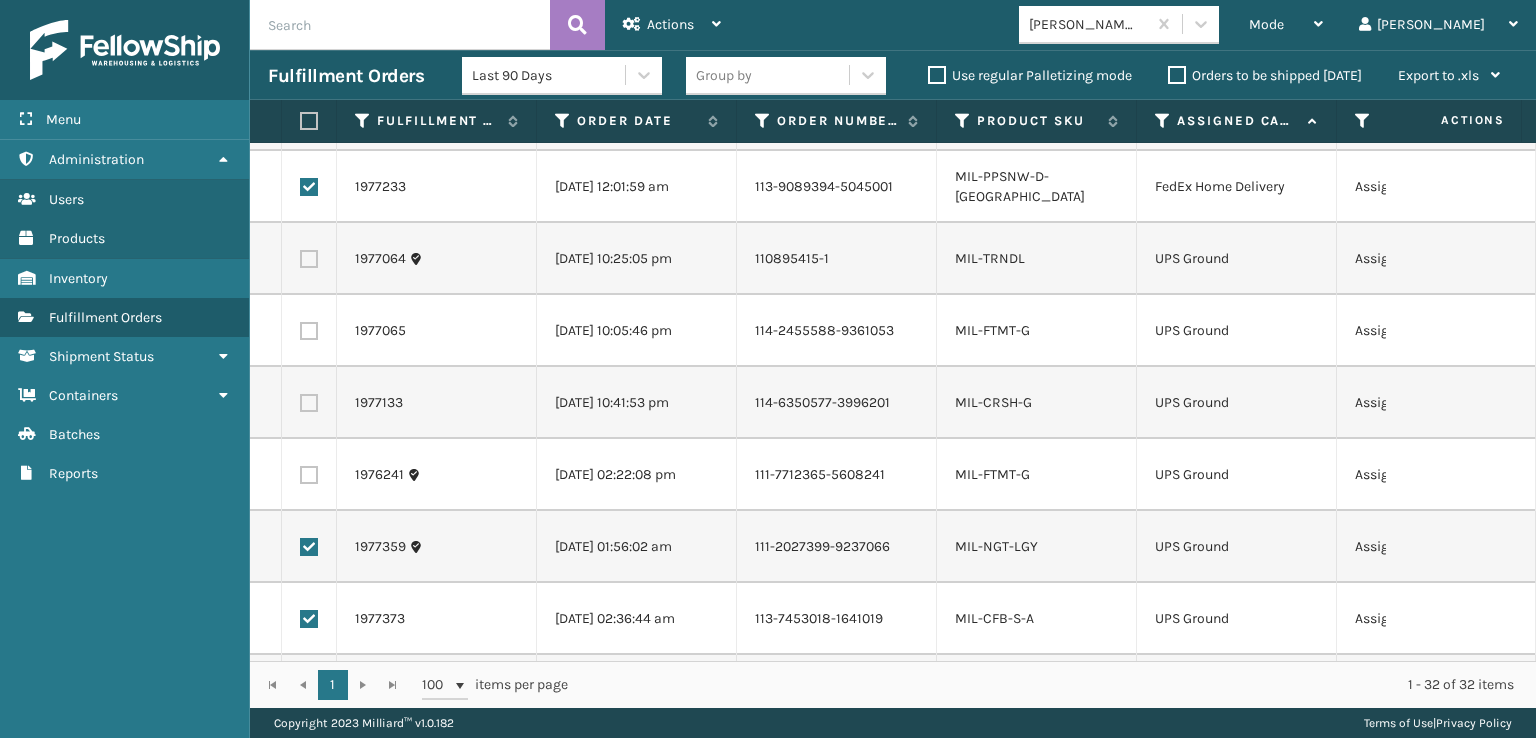 click at bounding box center (309, 547) 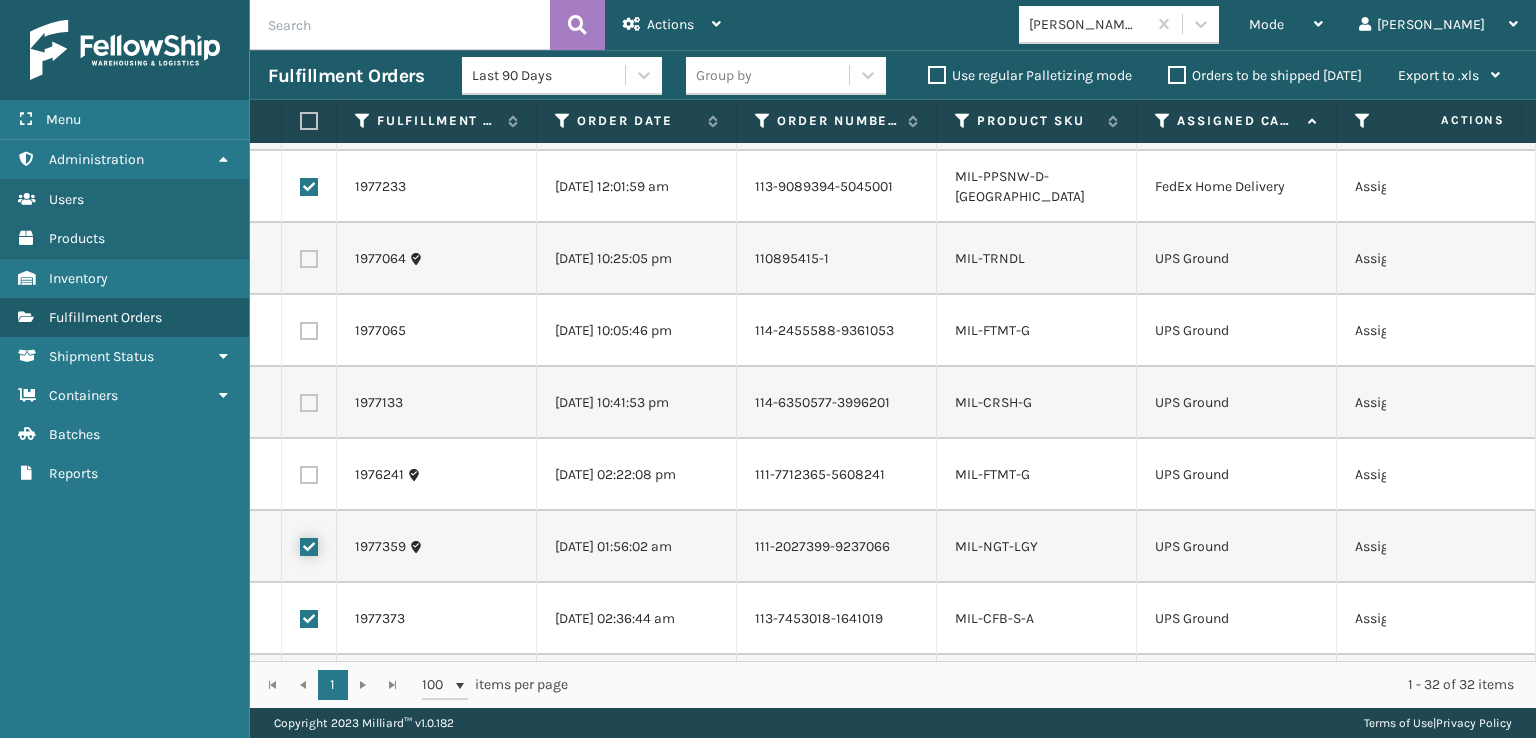 click at bounding box center [300, 544] 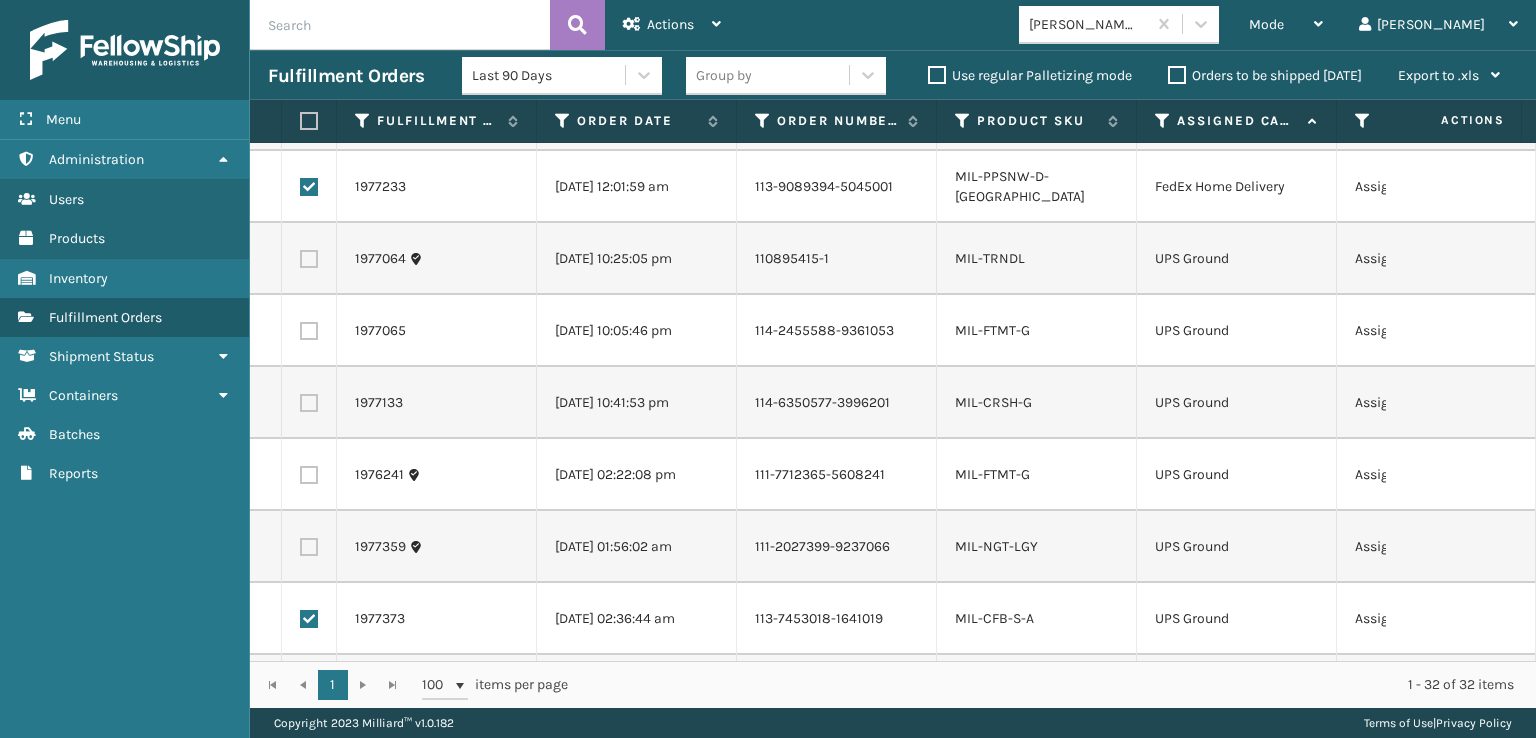 click at bounding box center (309, 619) 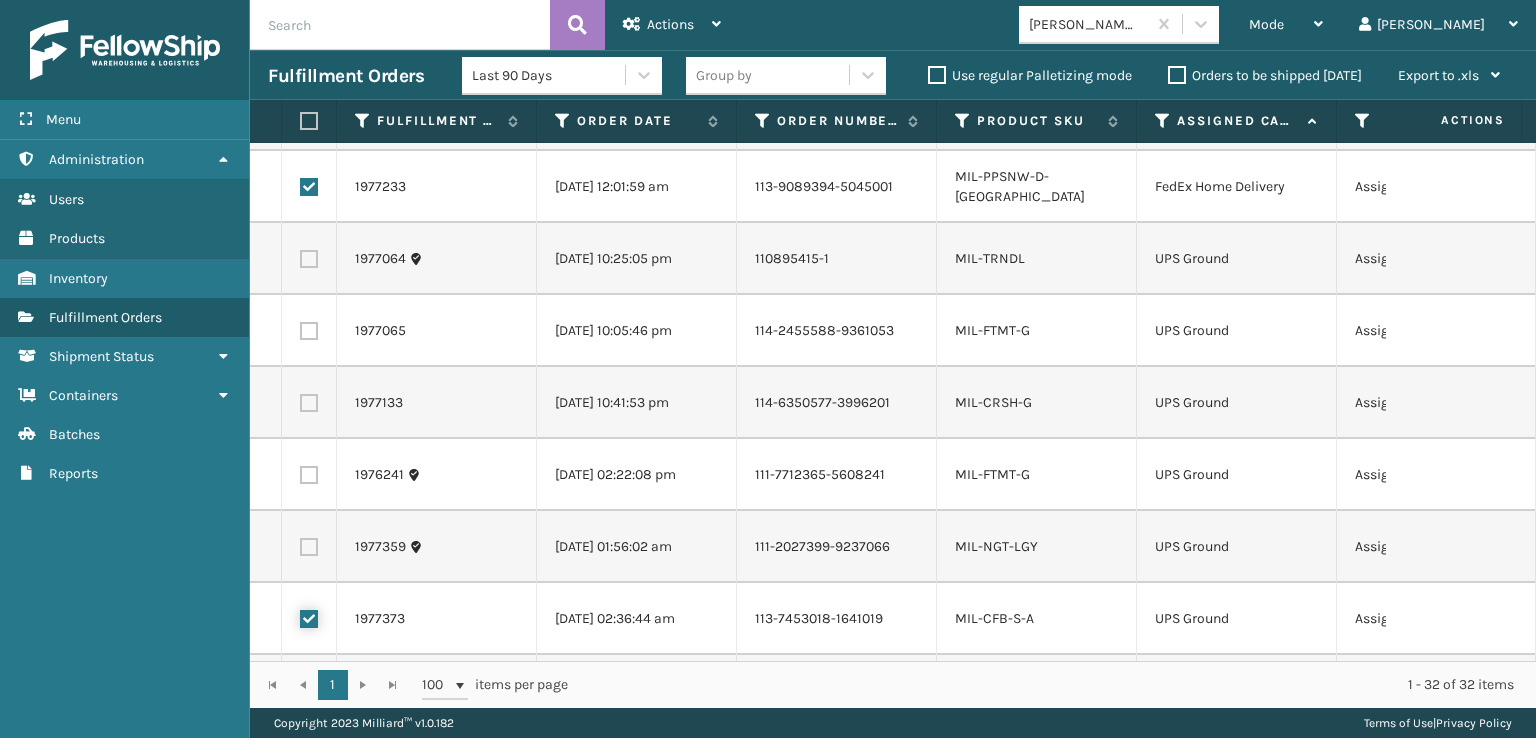 click at bounding box center (300, 616) 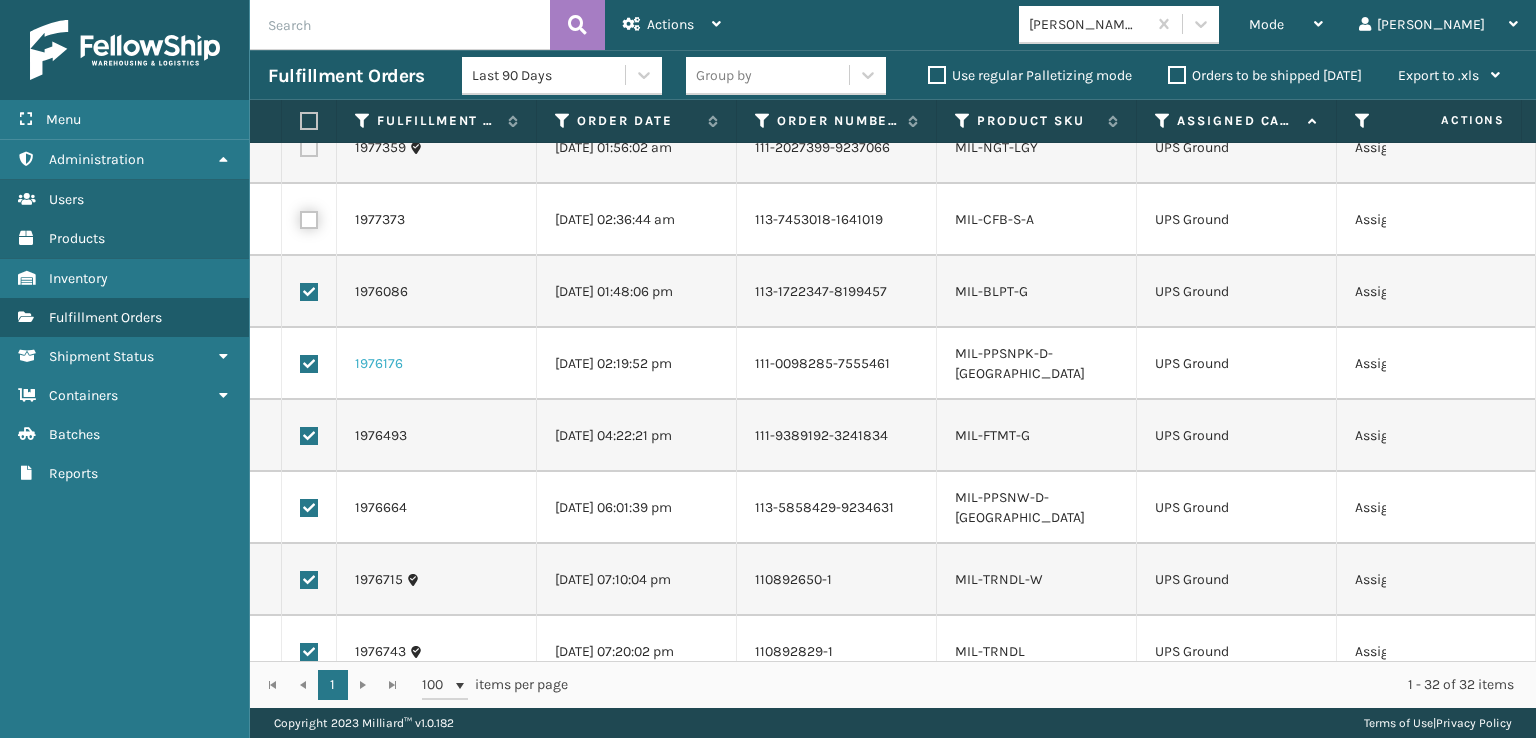 scroll, scrollTop: 1400, scrollLeft: 0, axis: vertical 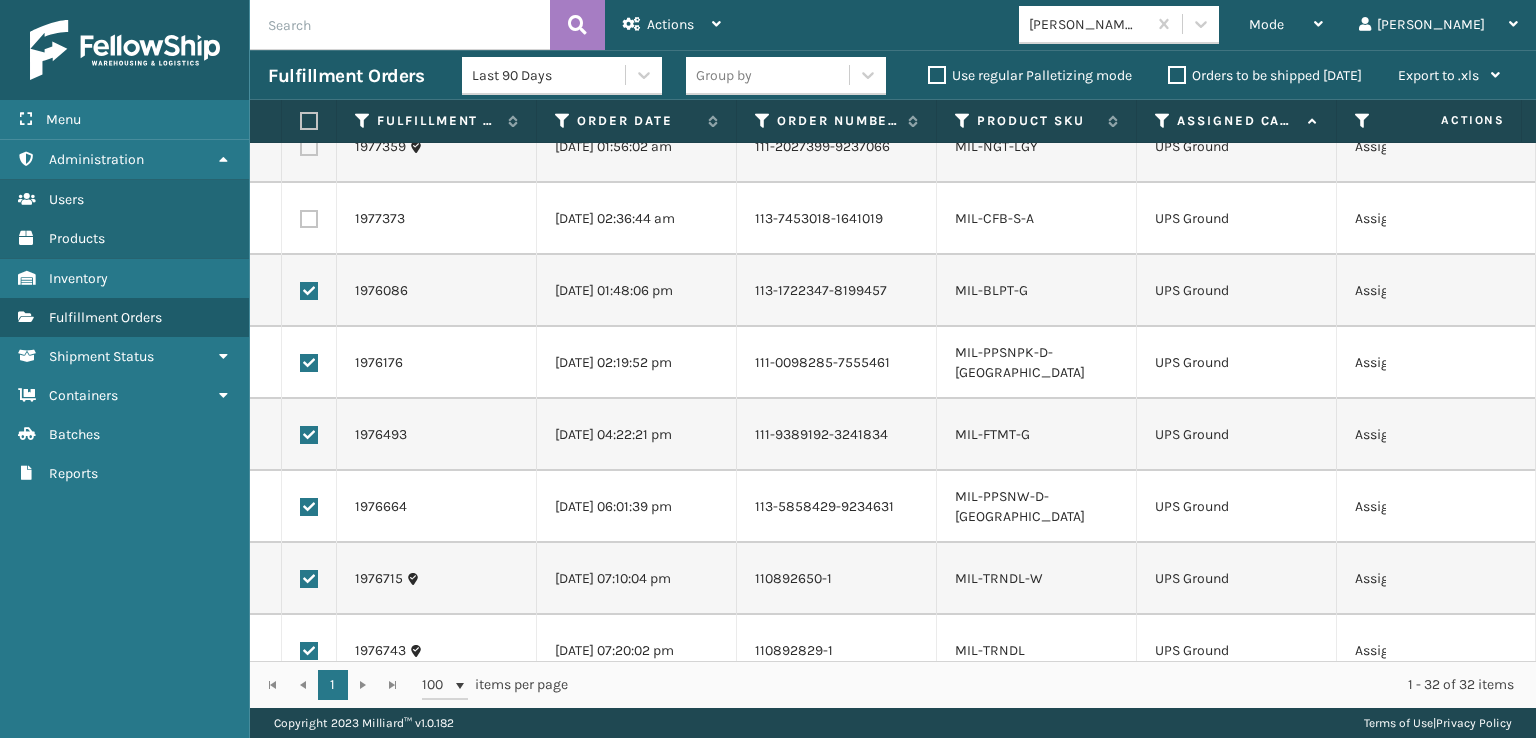 click at bounding box center (309, 291) 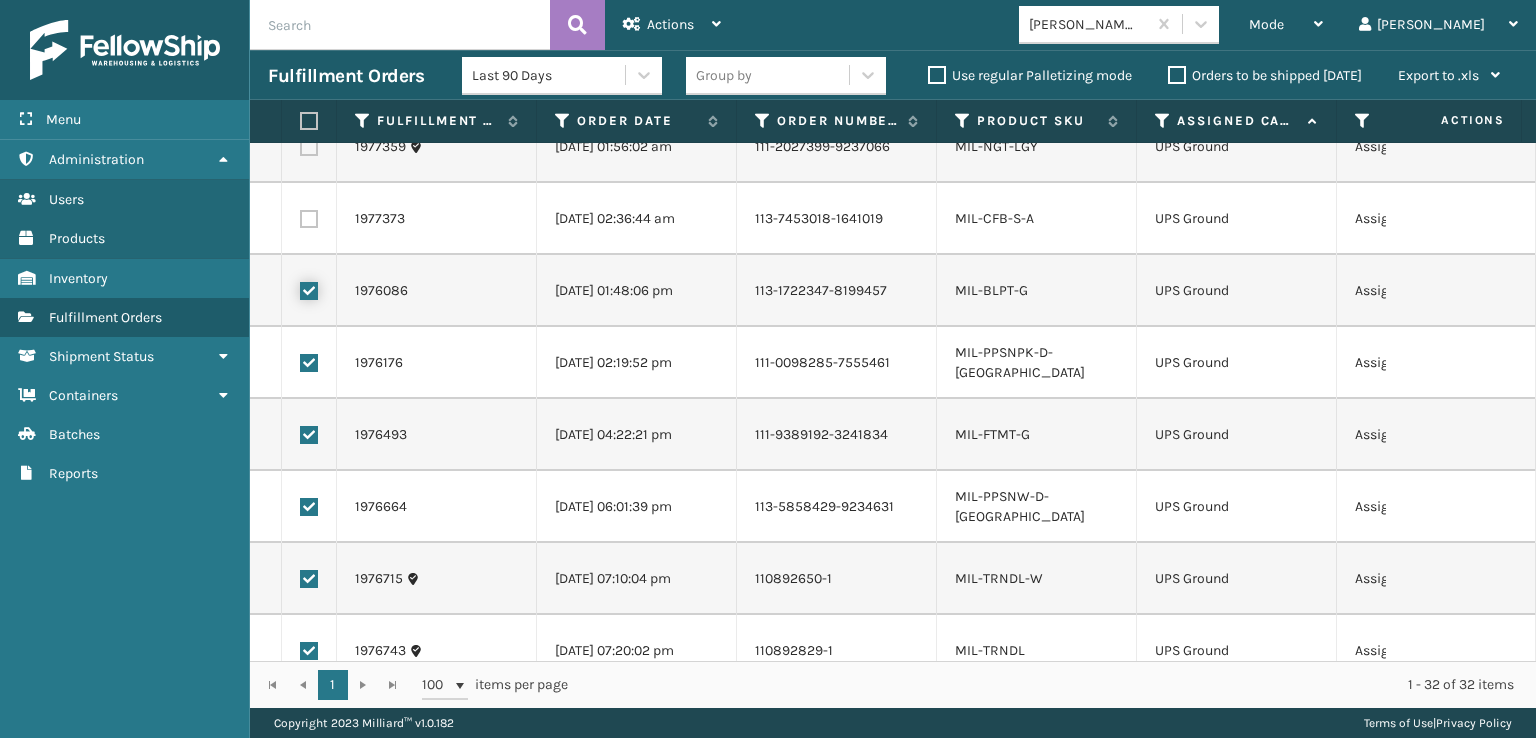 click at bounding box center [300, 288] 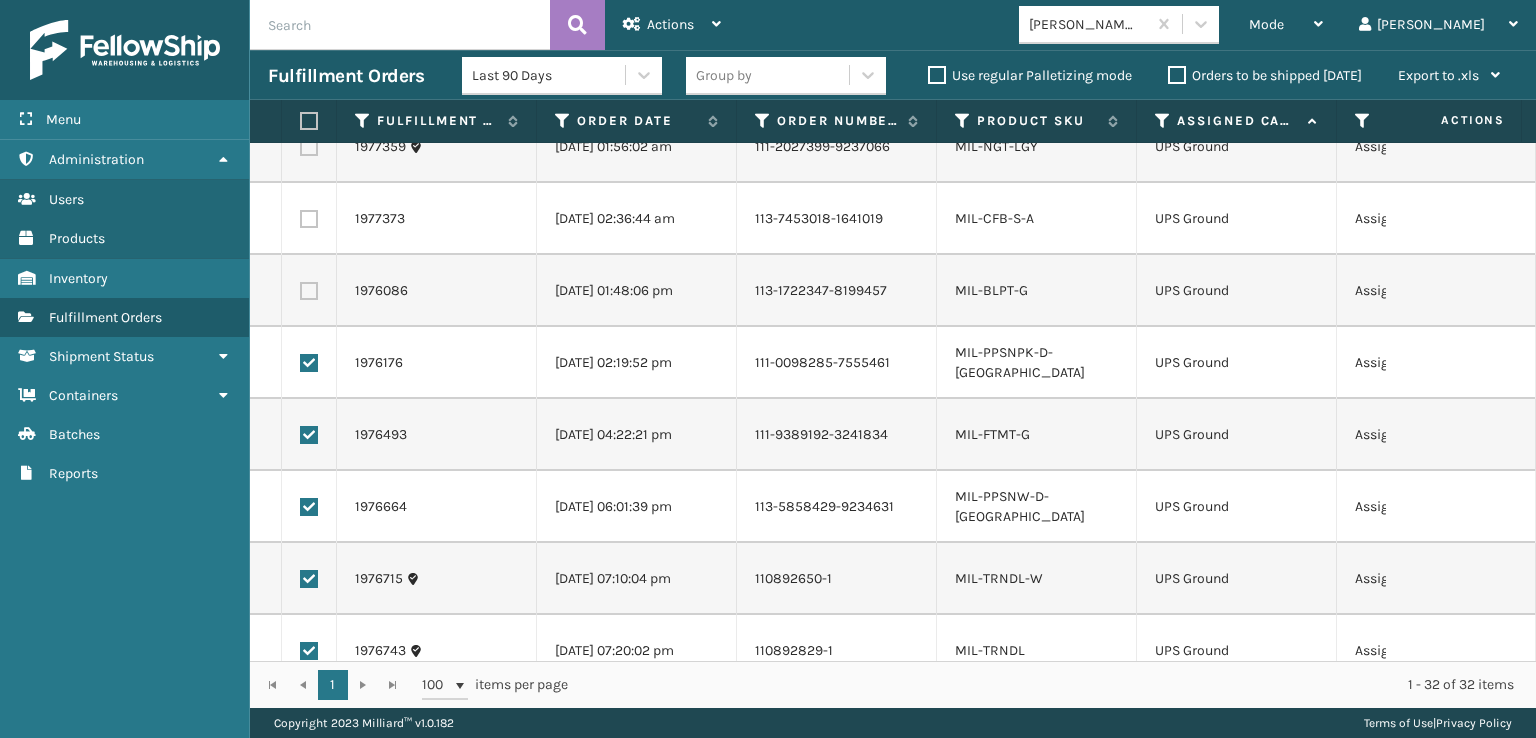 click at bounding box center [309, 363] 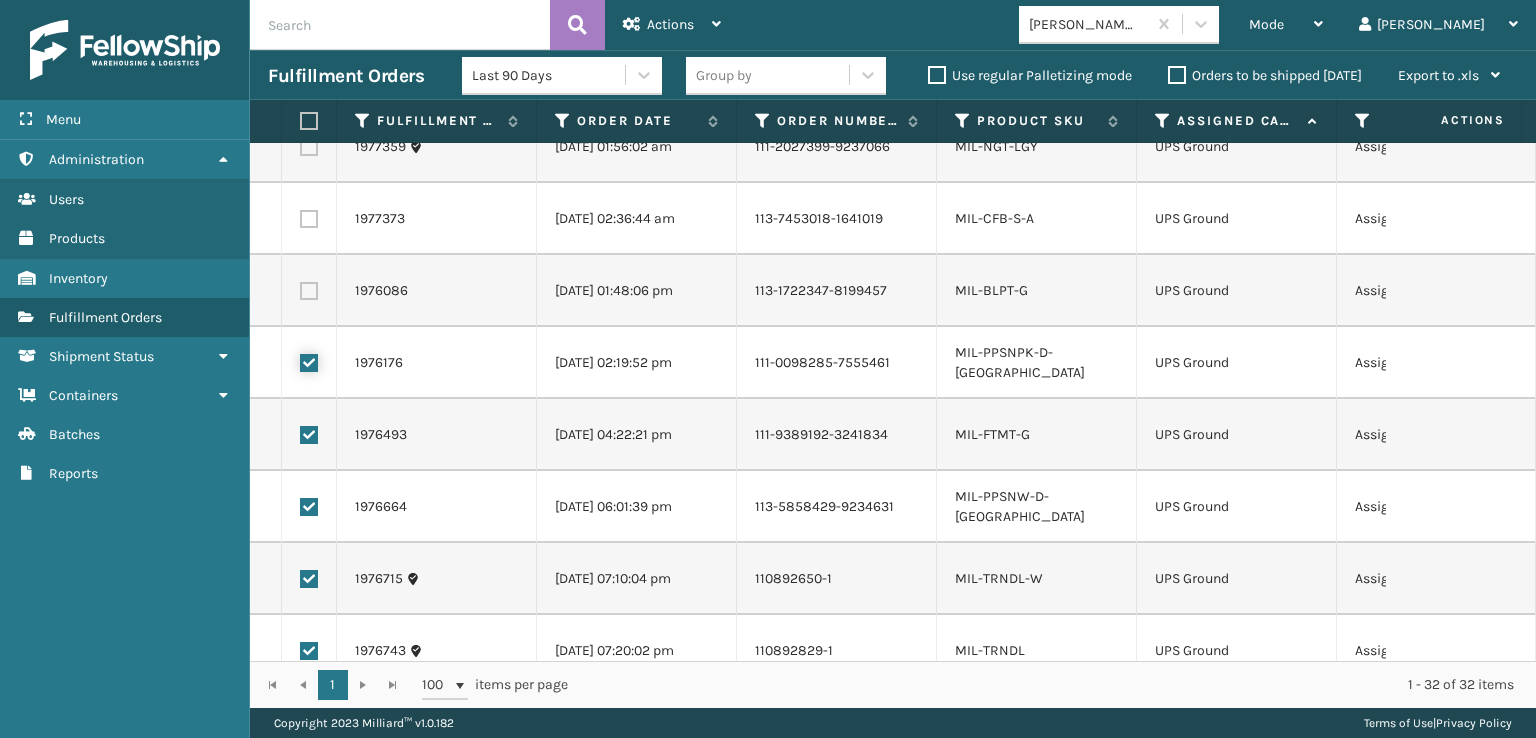 click at bounding box center [300, 360] 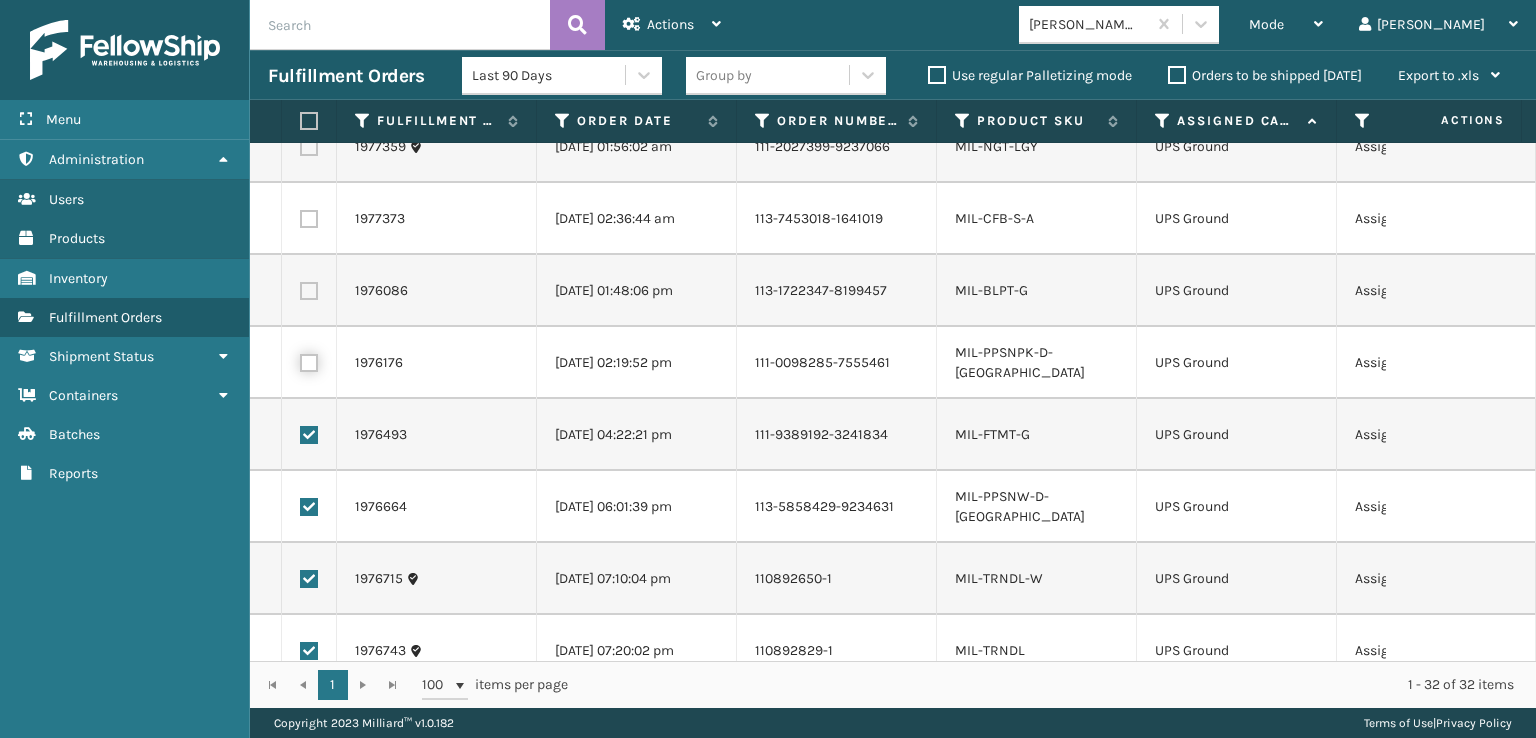 checkbox on "false" 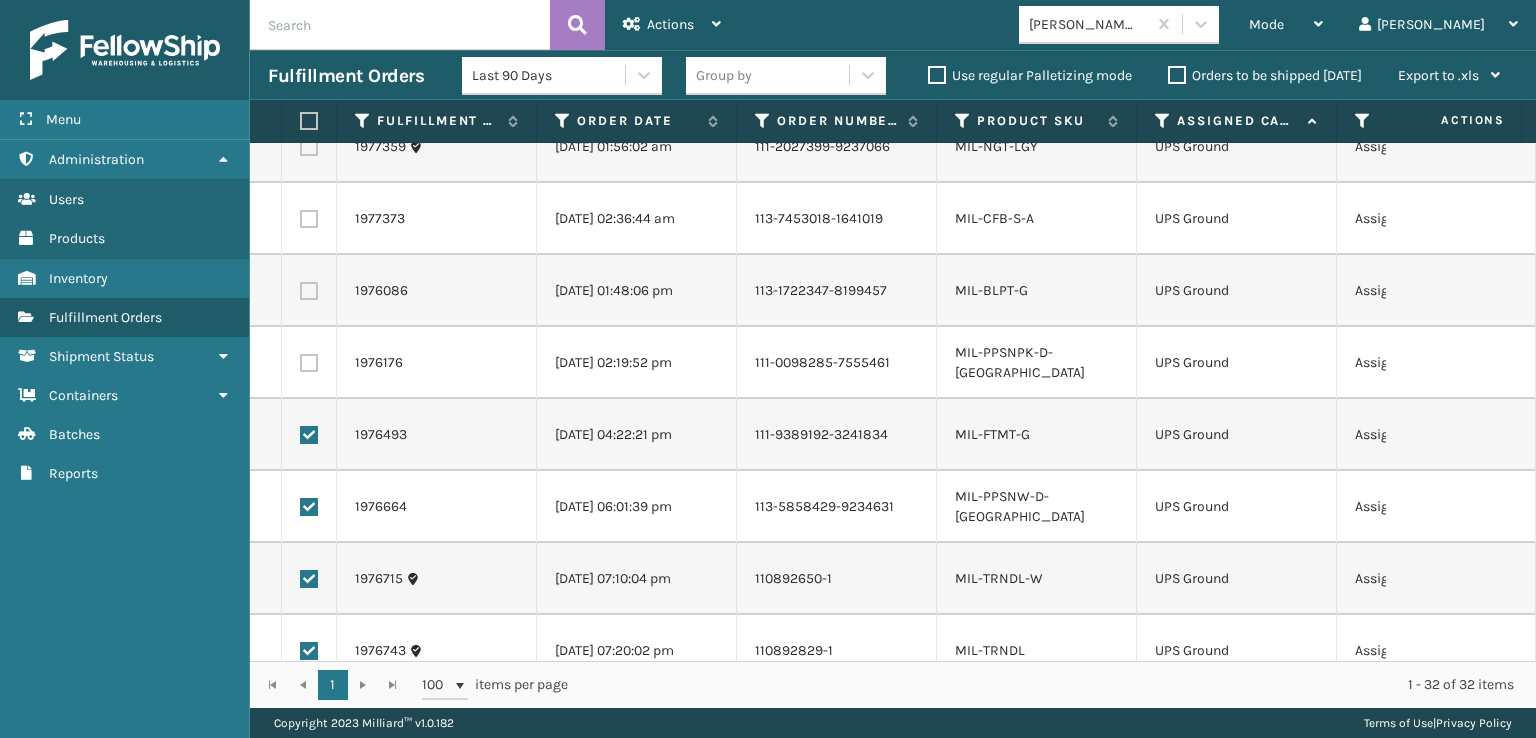 click at bounding box center (309, 435) 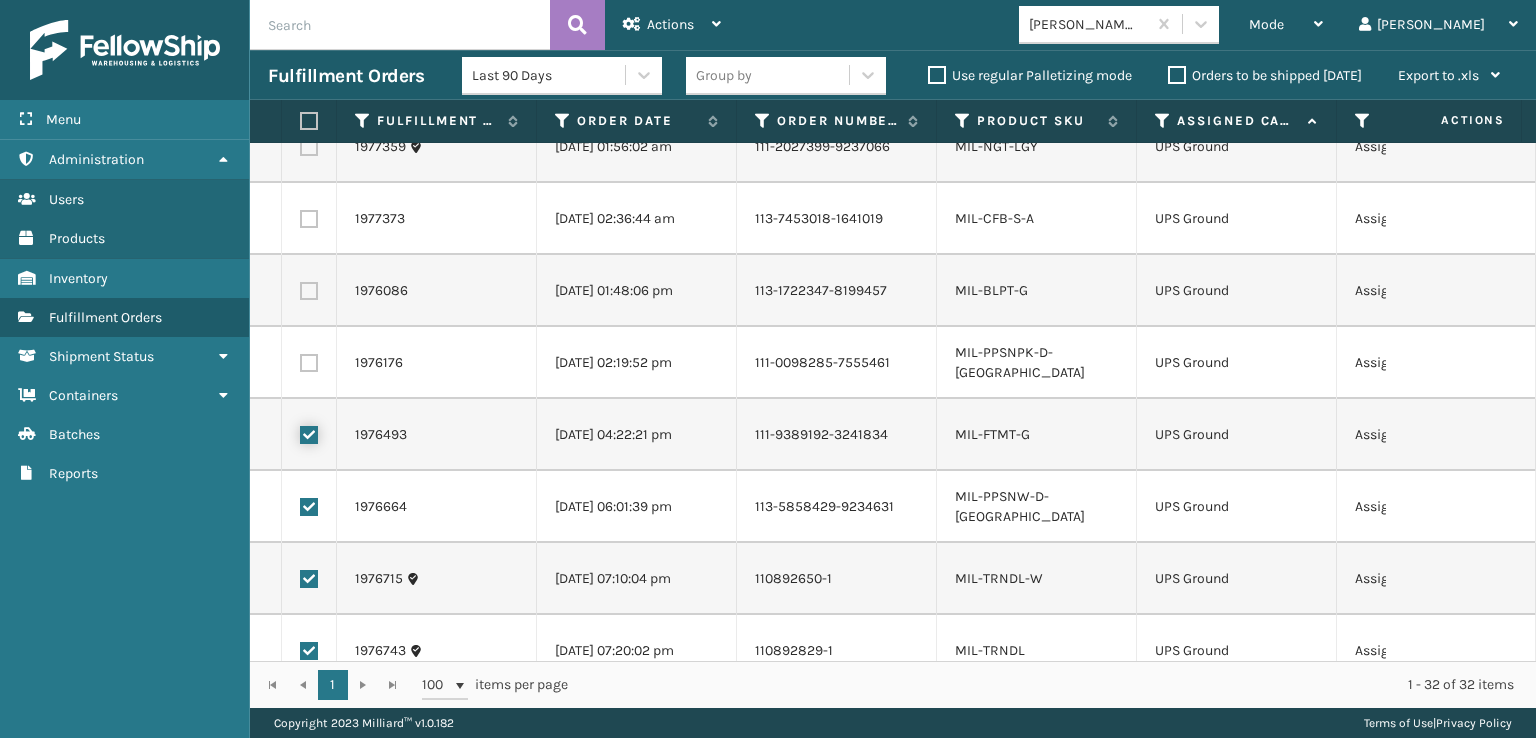 click at bounding box center [300, 432] 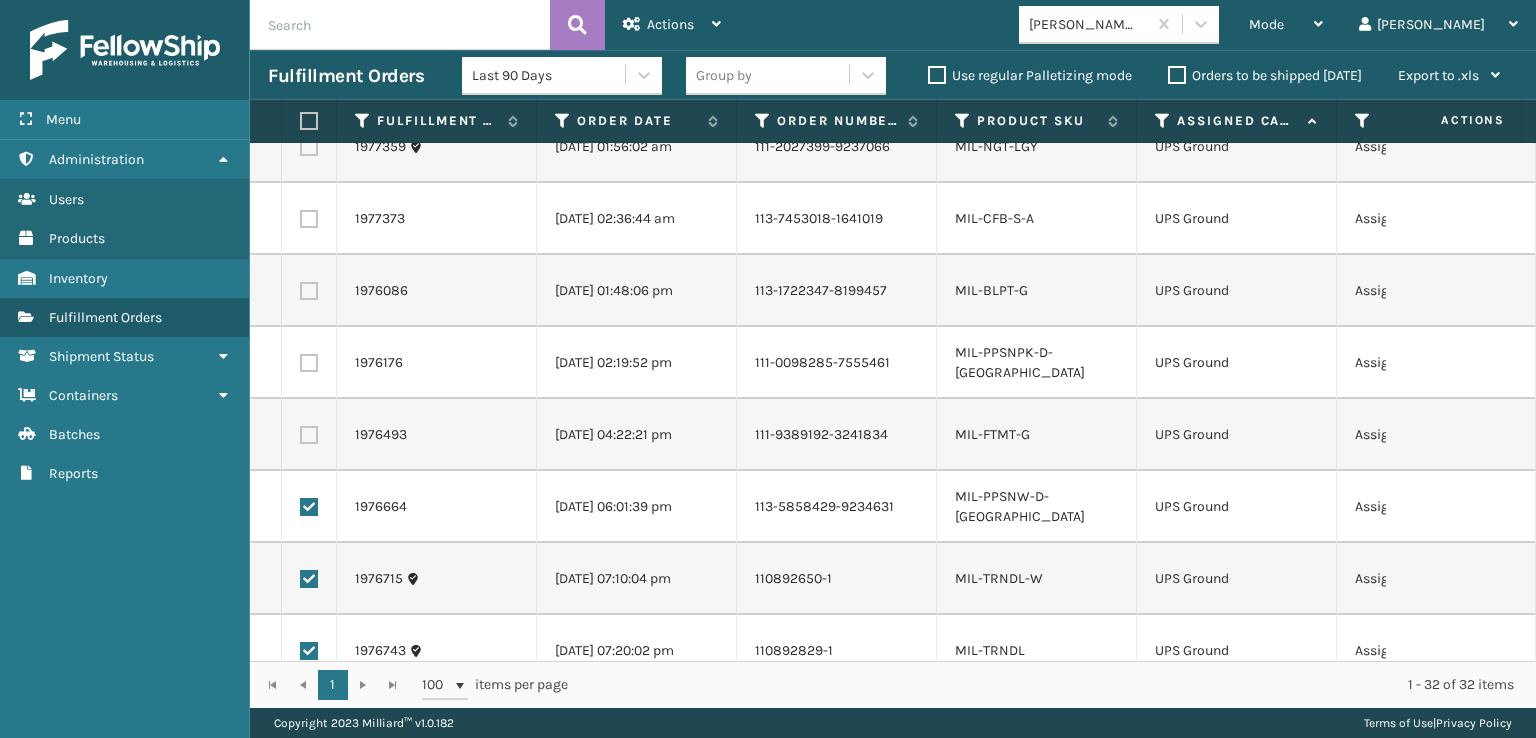 click at bounding box center (309, 507) 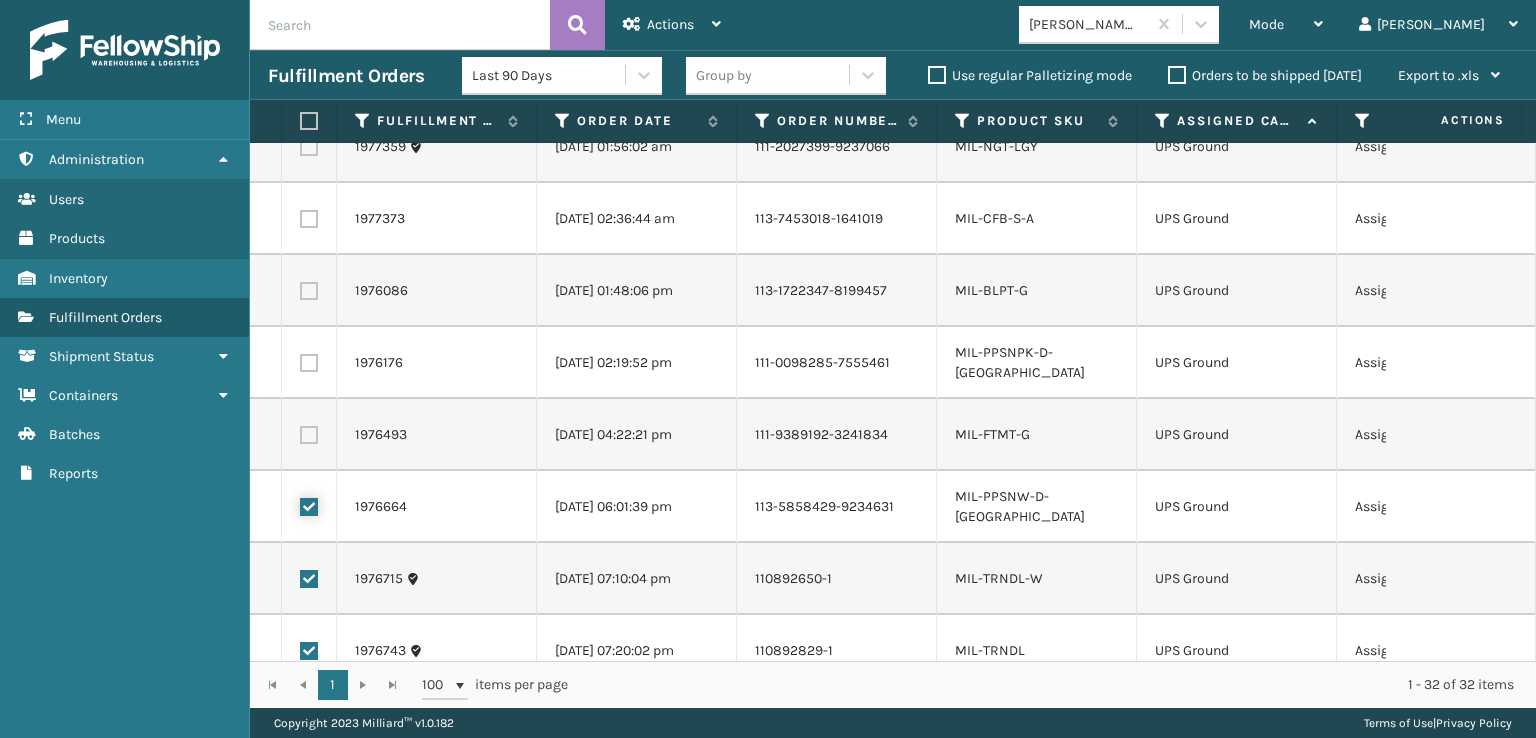 click at bounding box center [300, 504] 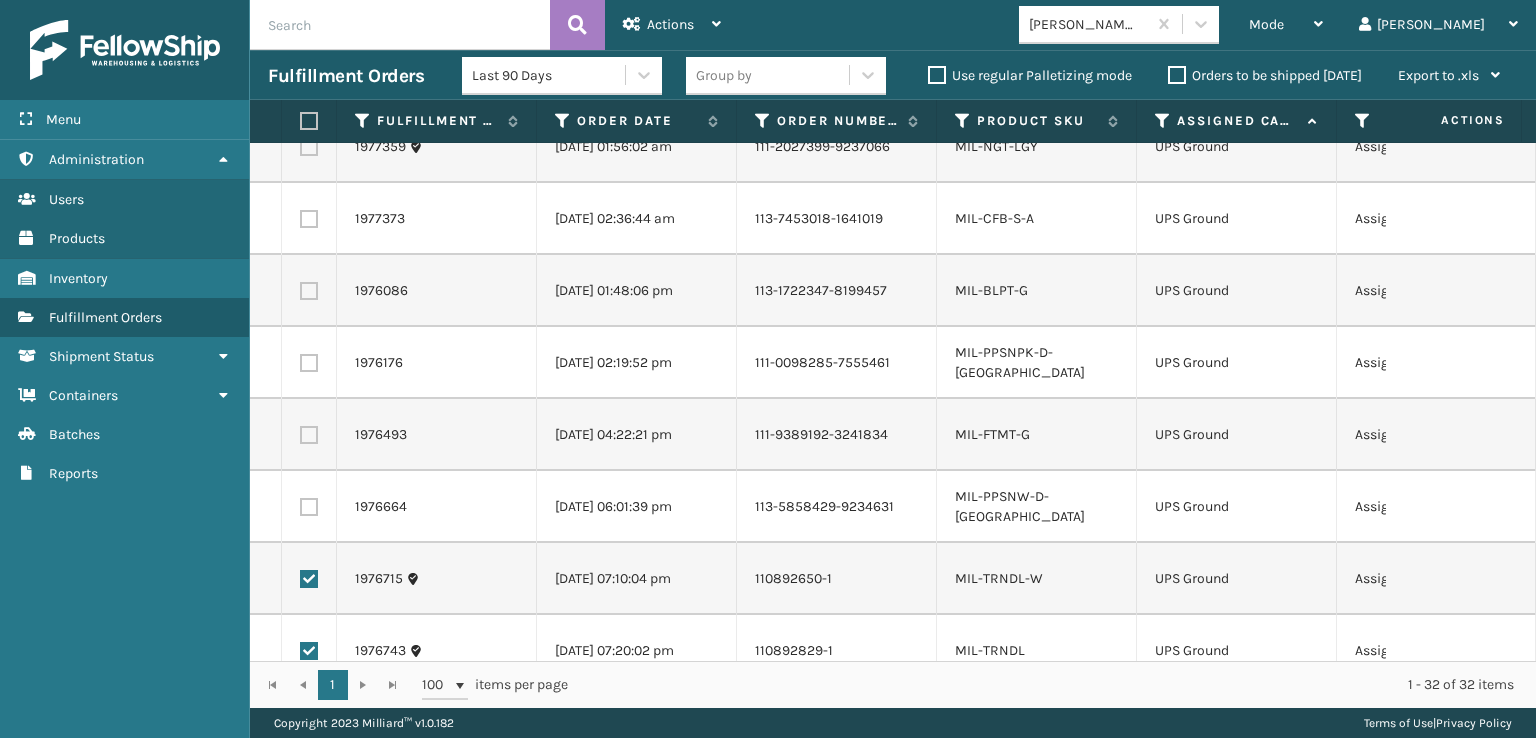 click at bounding box center (309, 579) 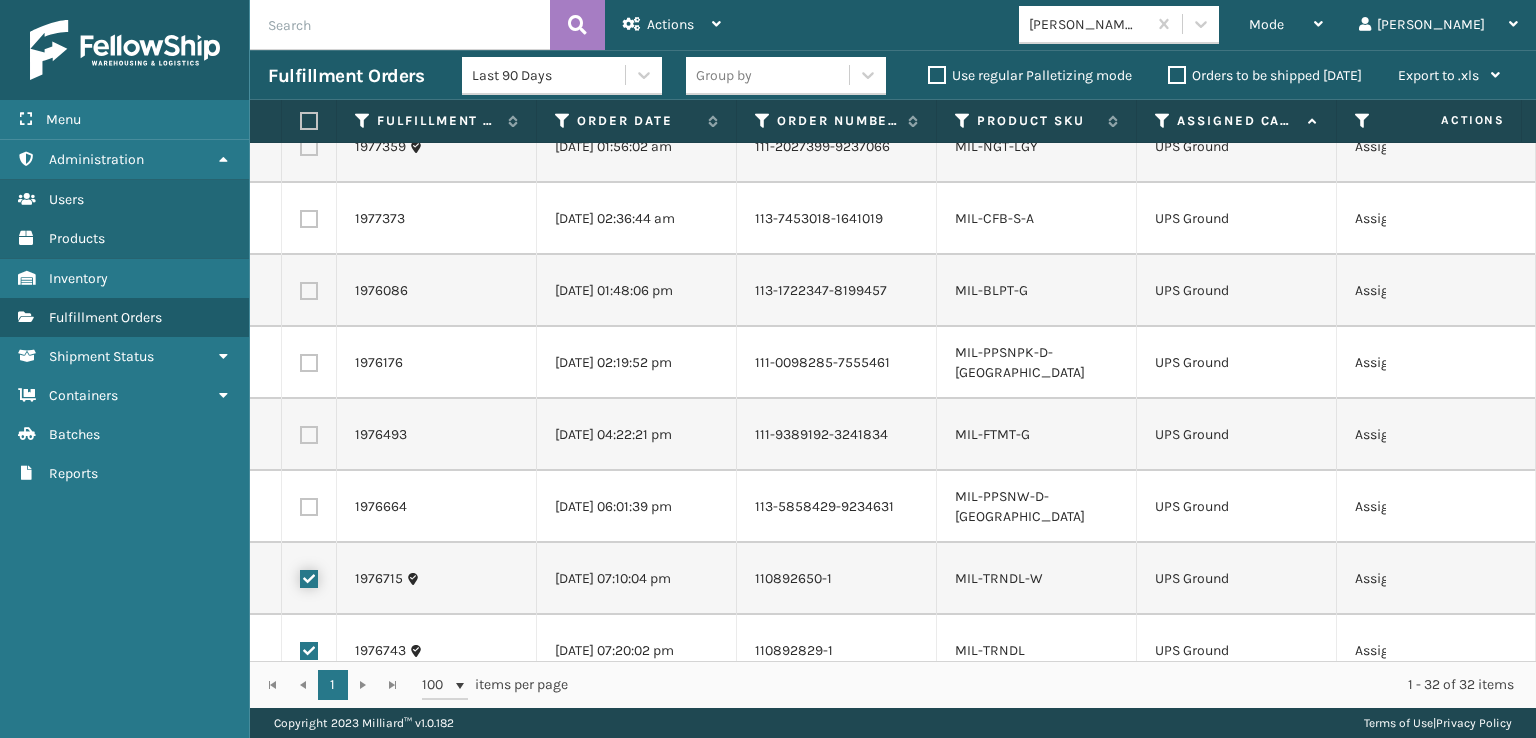 click at bounding box center (300, 576) 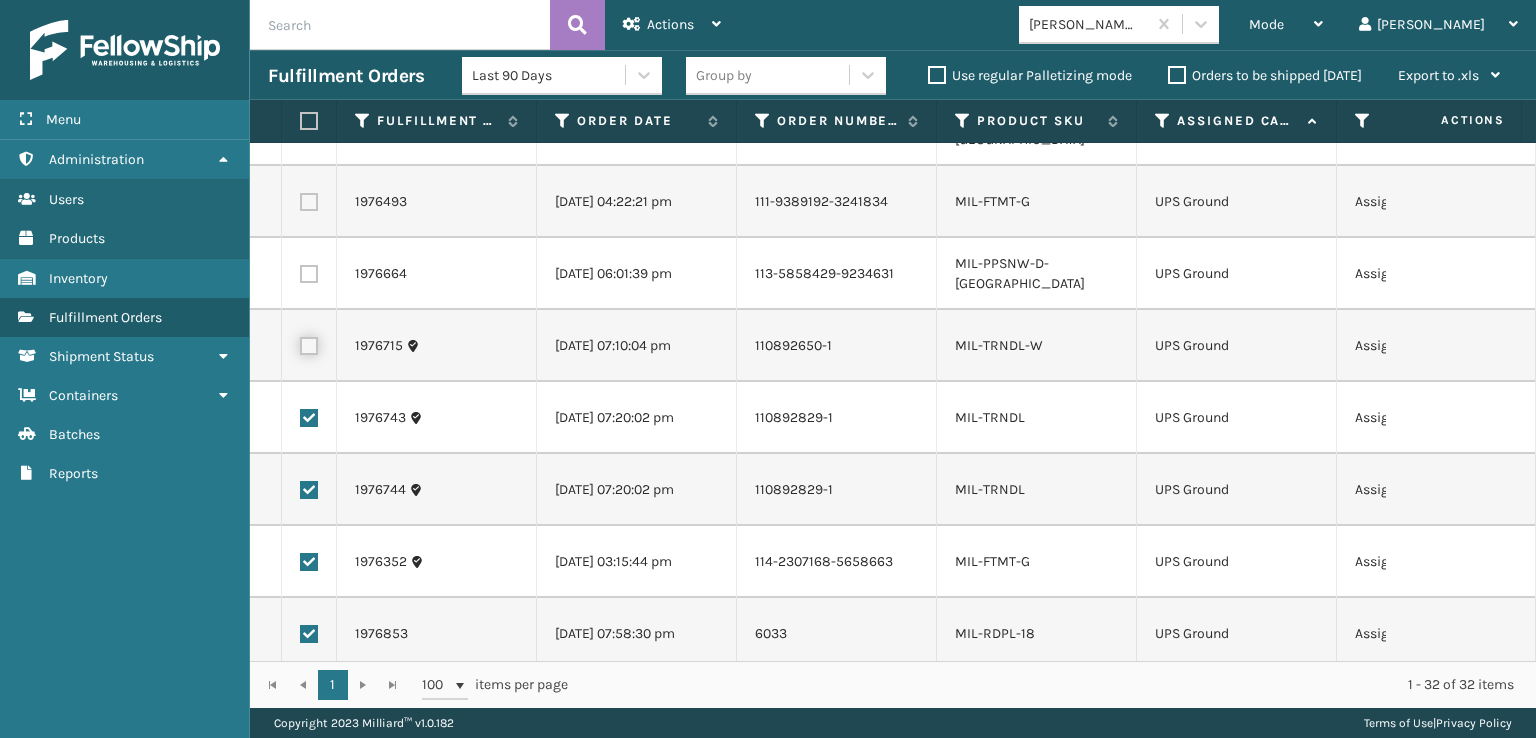scroll, scrollTop: 1800, scrollLeft: 0, axis: vertical 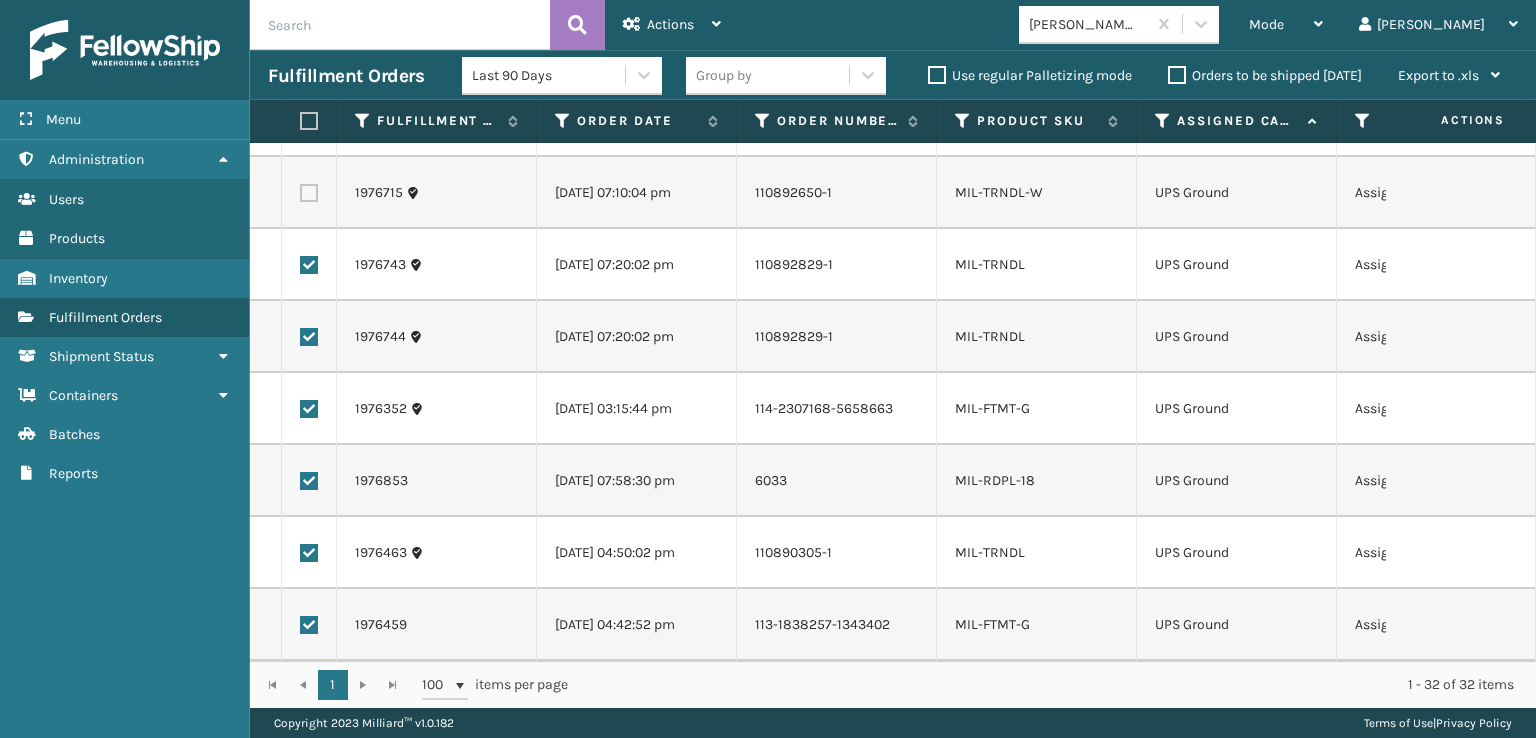 click at bounding box center (309, 265) 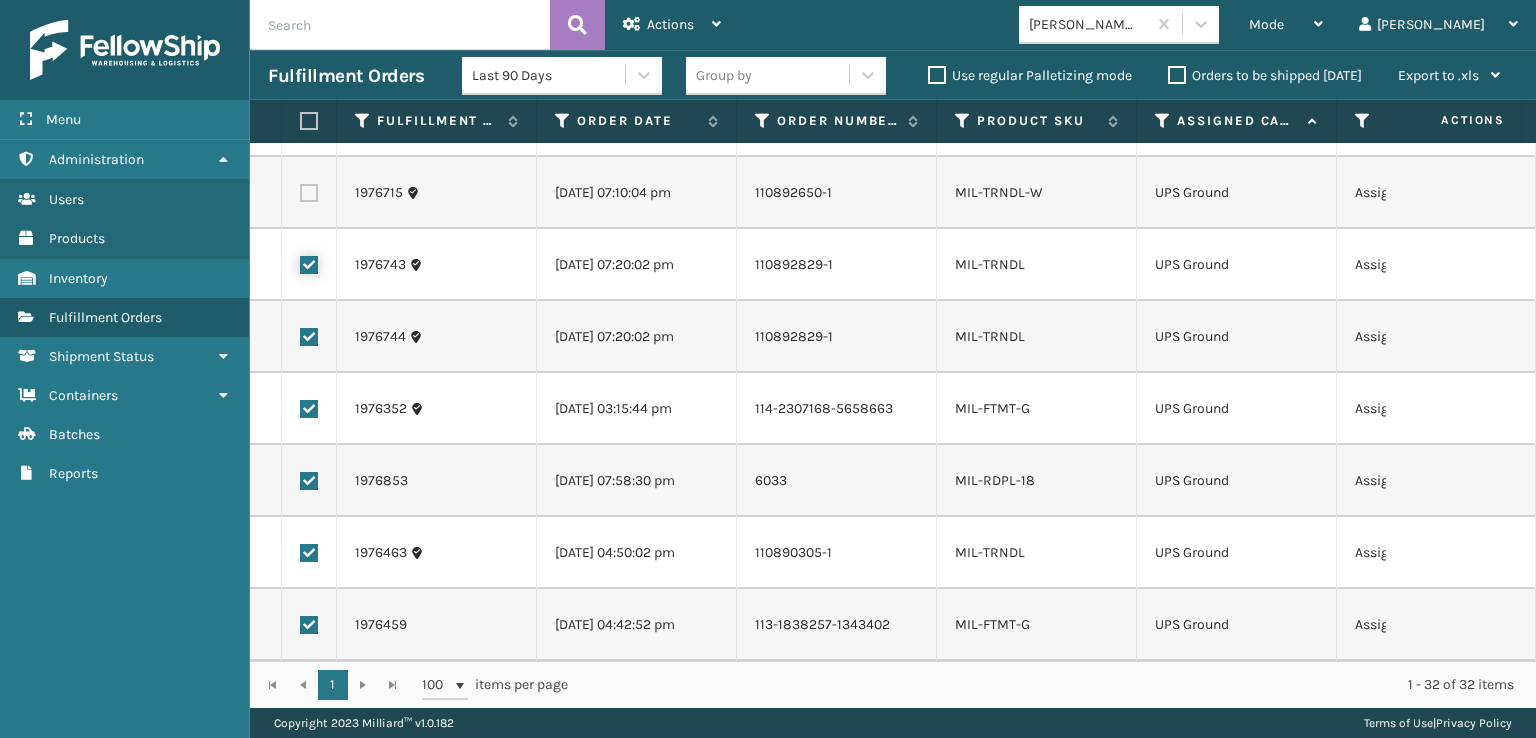 click at bounding box center [300, 262] 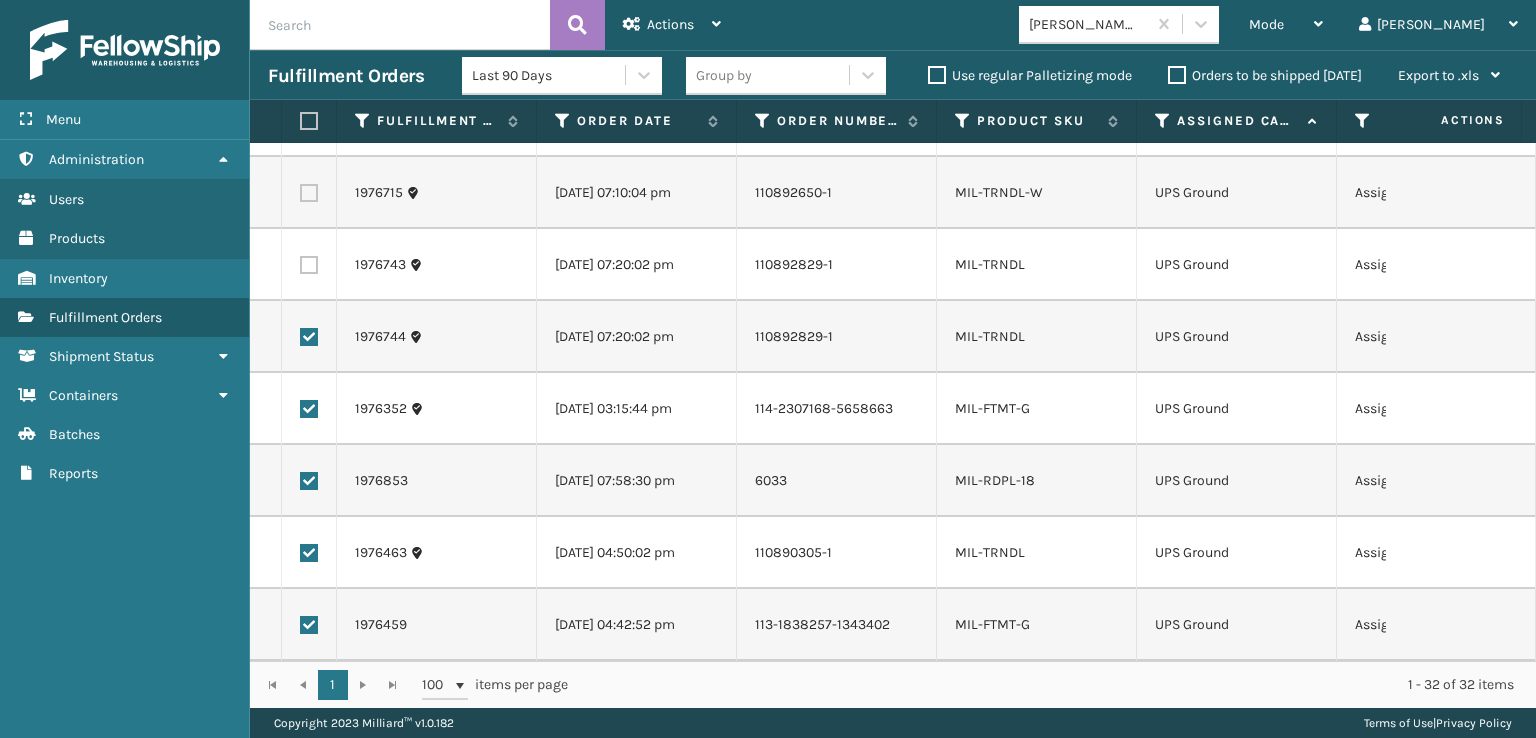 click at bounding box center (309, 337) 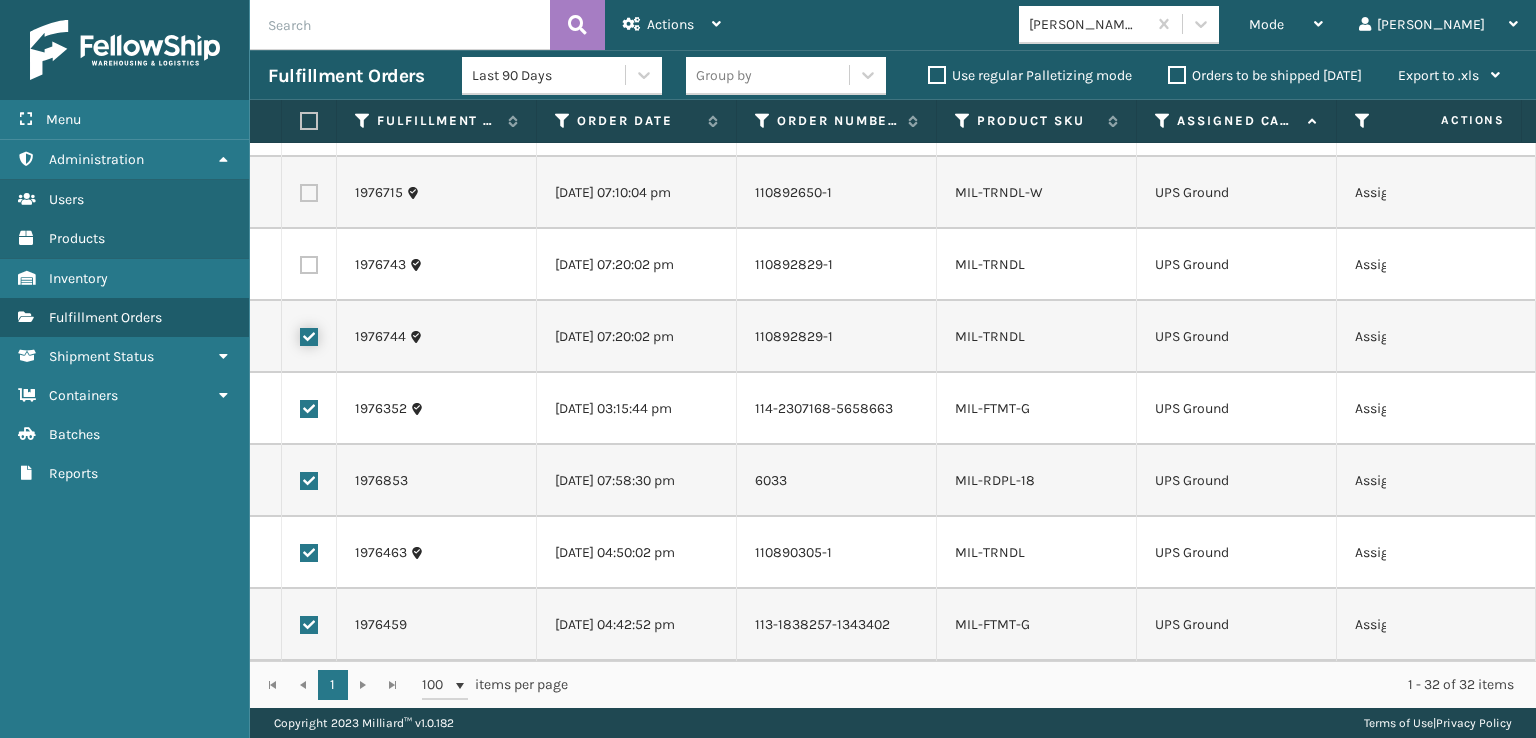 click at bounding box center (300, 334) 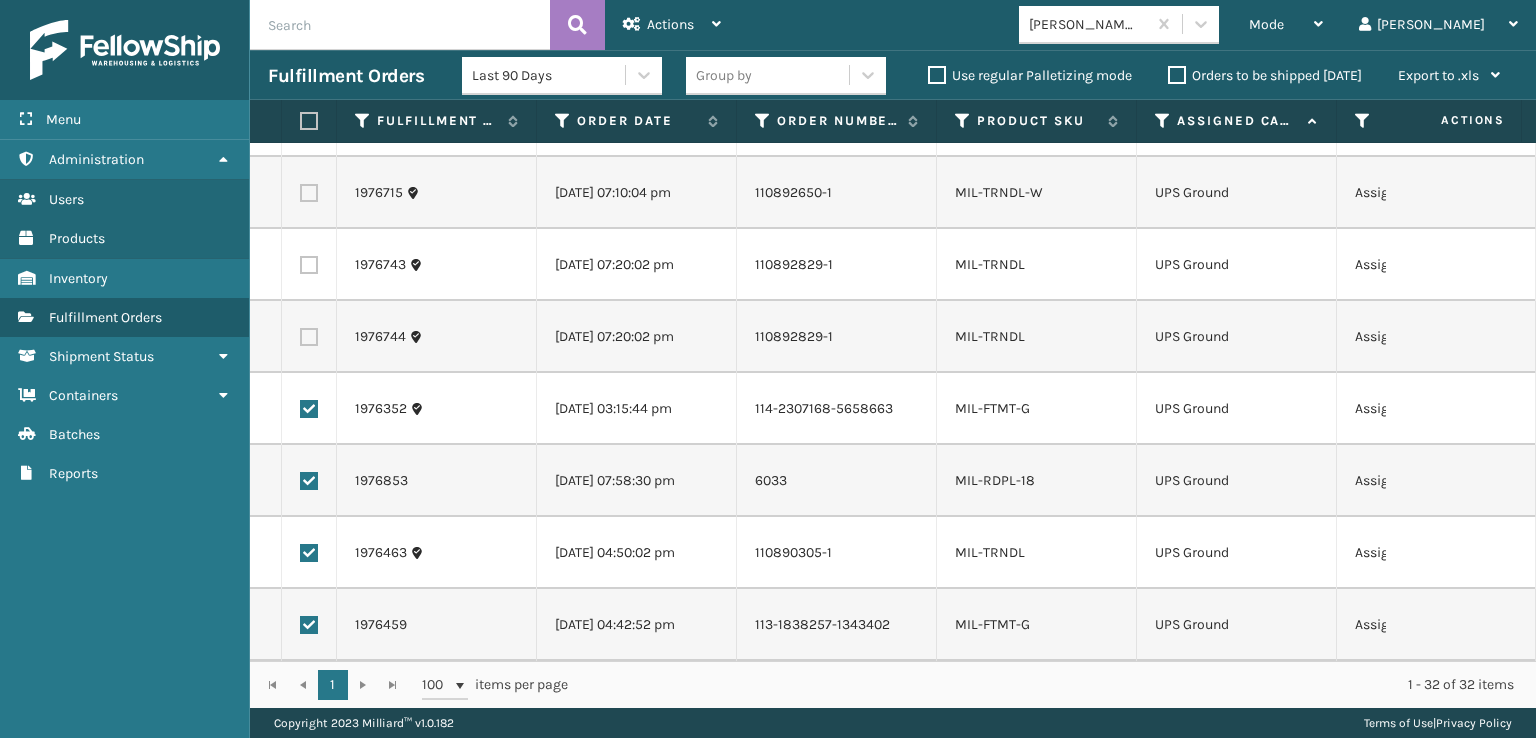 click at bounding box center (309, 409) 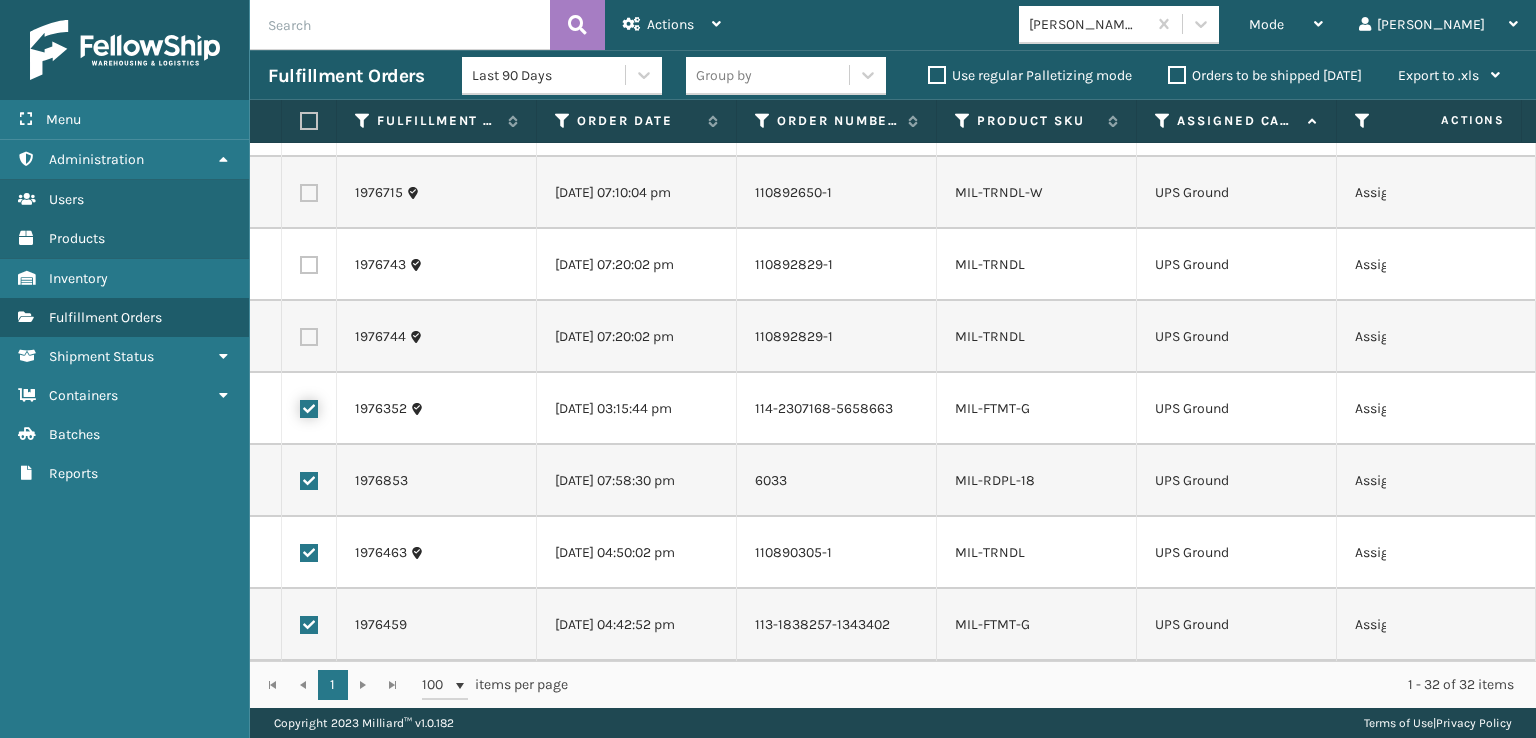 click at bounding box center [300, 406] 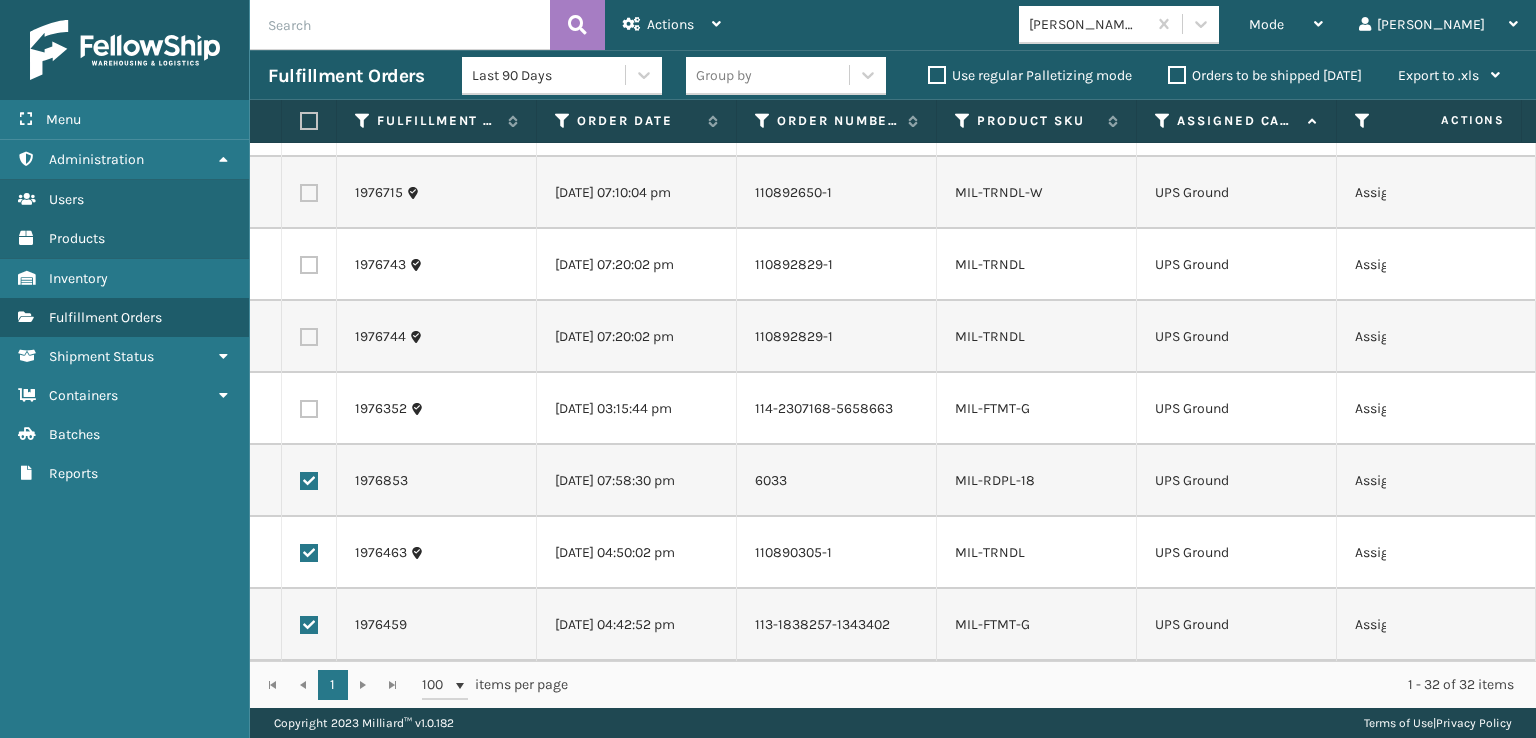 click at bounding box center [309, 481] 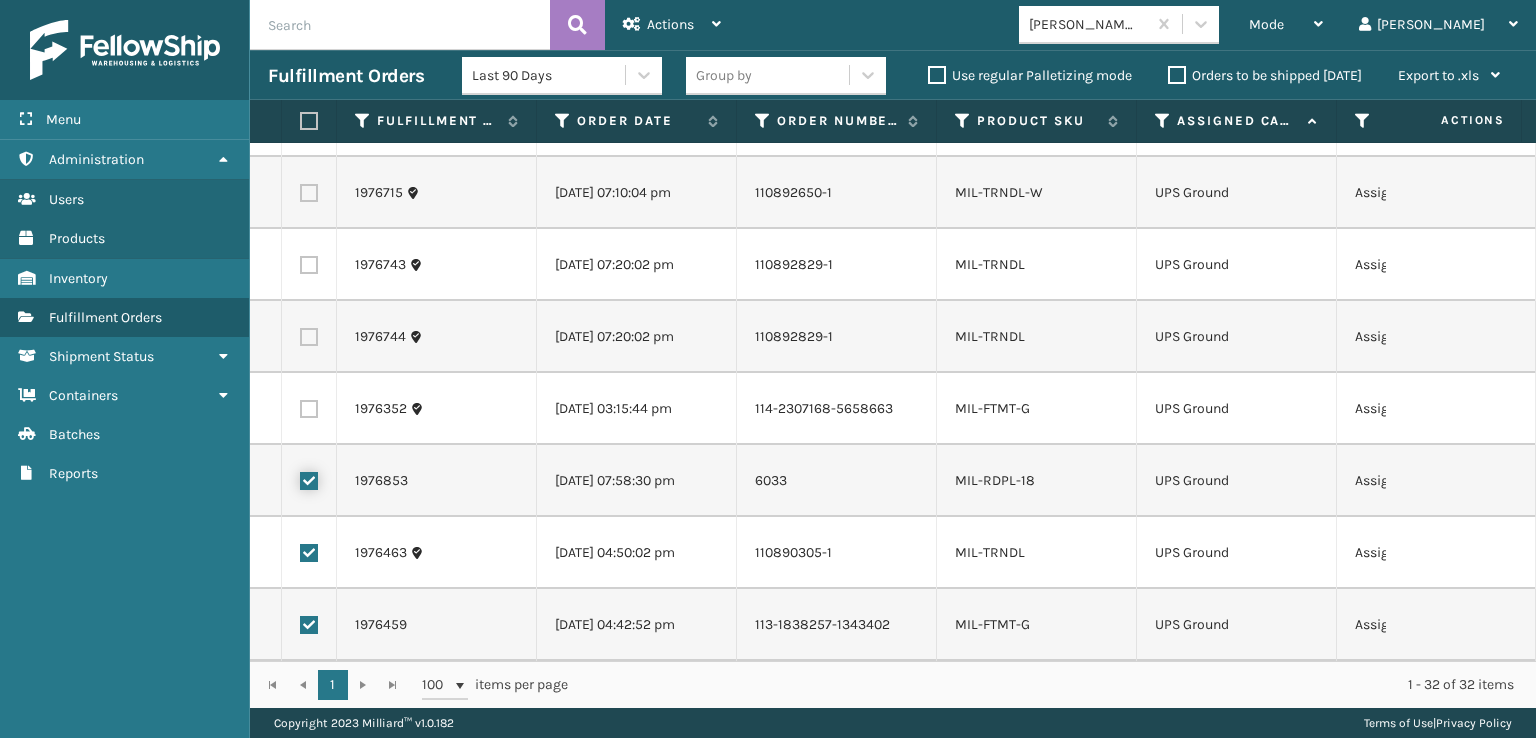 click at bounding box center [300, 478] 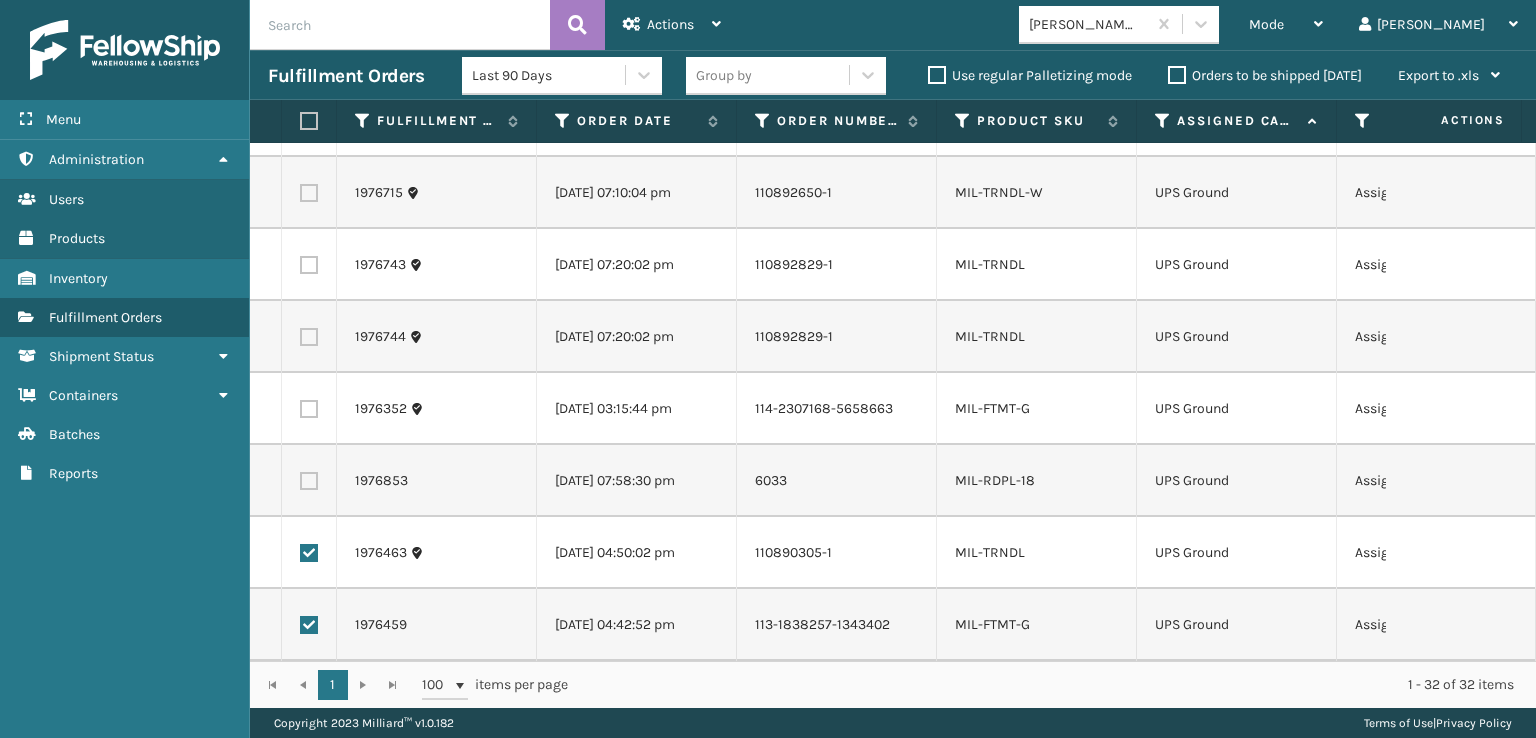 click at bounding box center [309, 553] 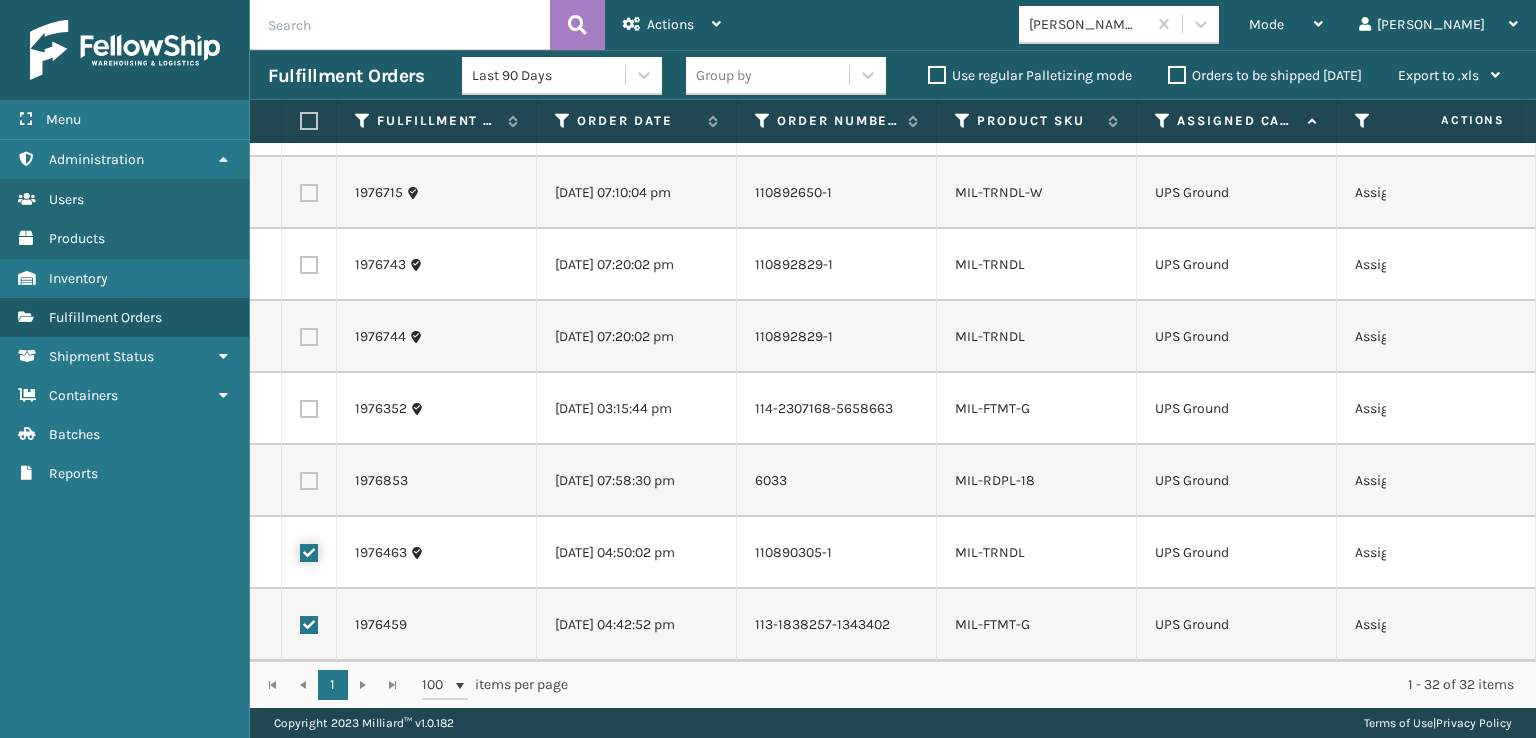 click at bounding box center [300, 550] 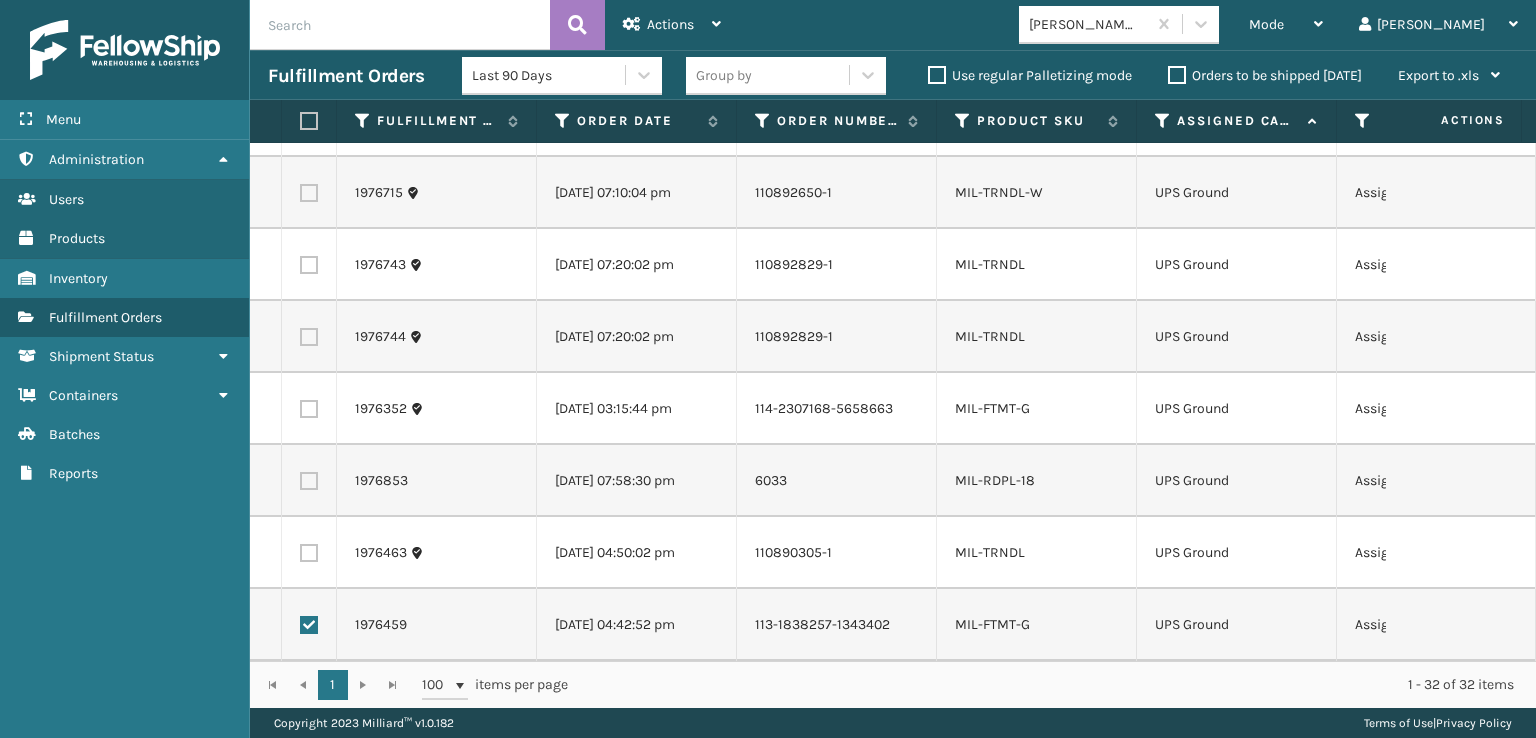 click at bounding box center [309, 625] 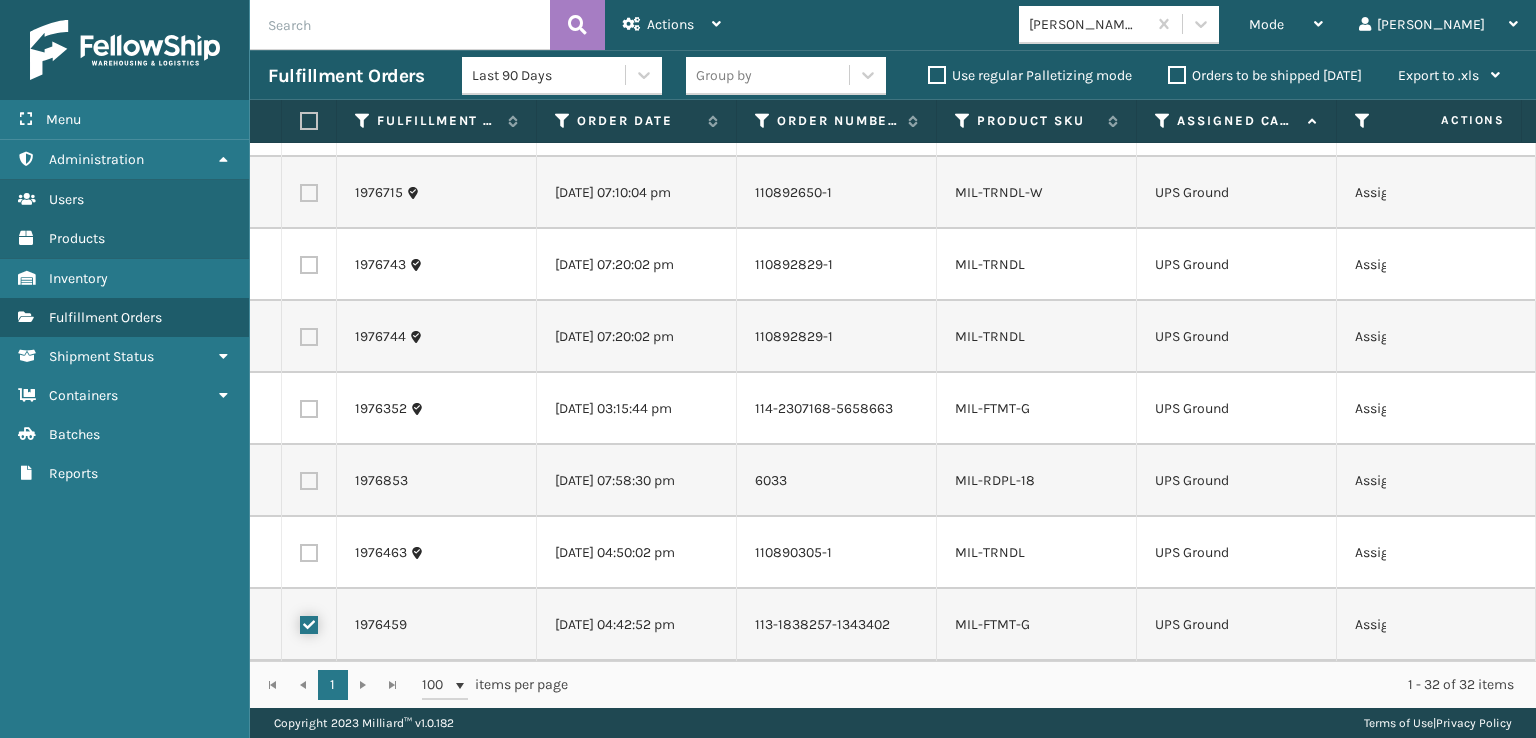 click at bounding box center [300, 622] 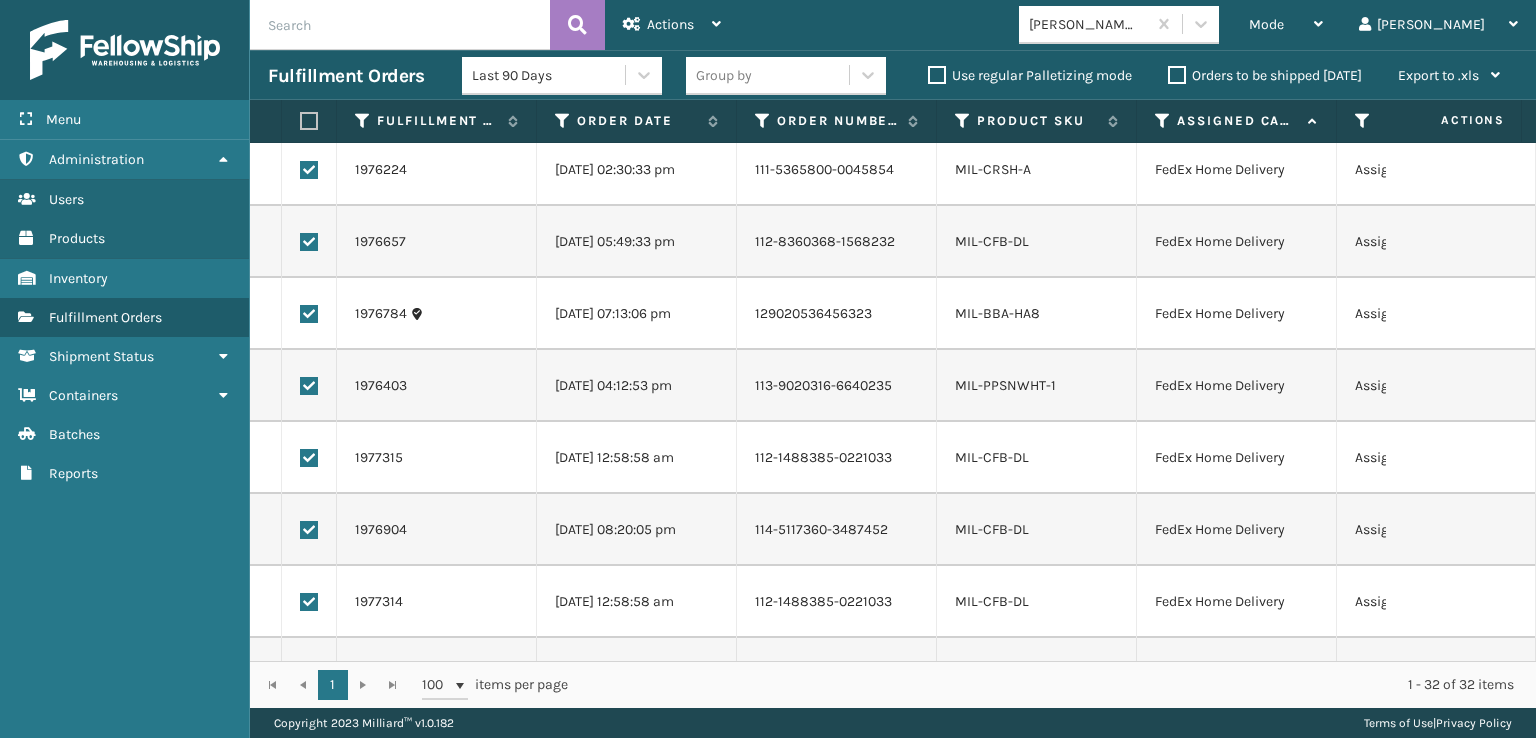 scroll, scrollTop: 0, scrollLeft: 0, axis: both 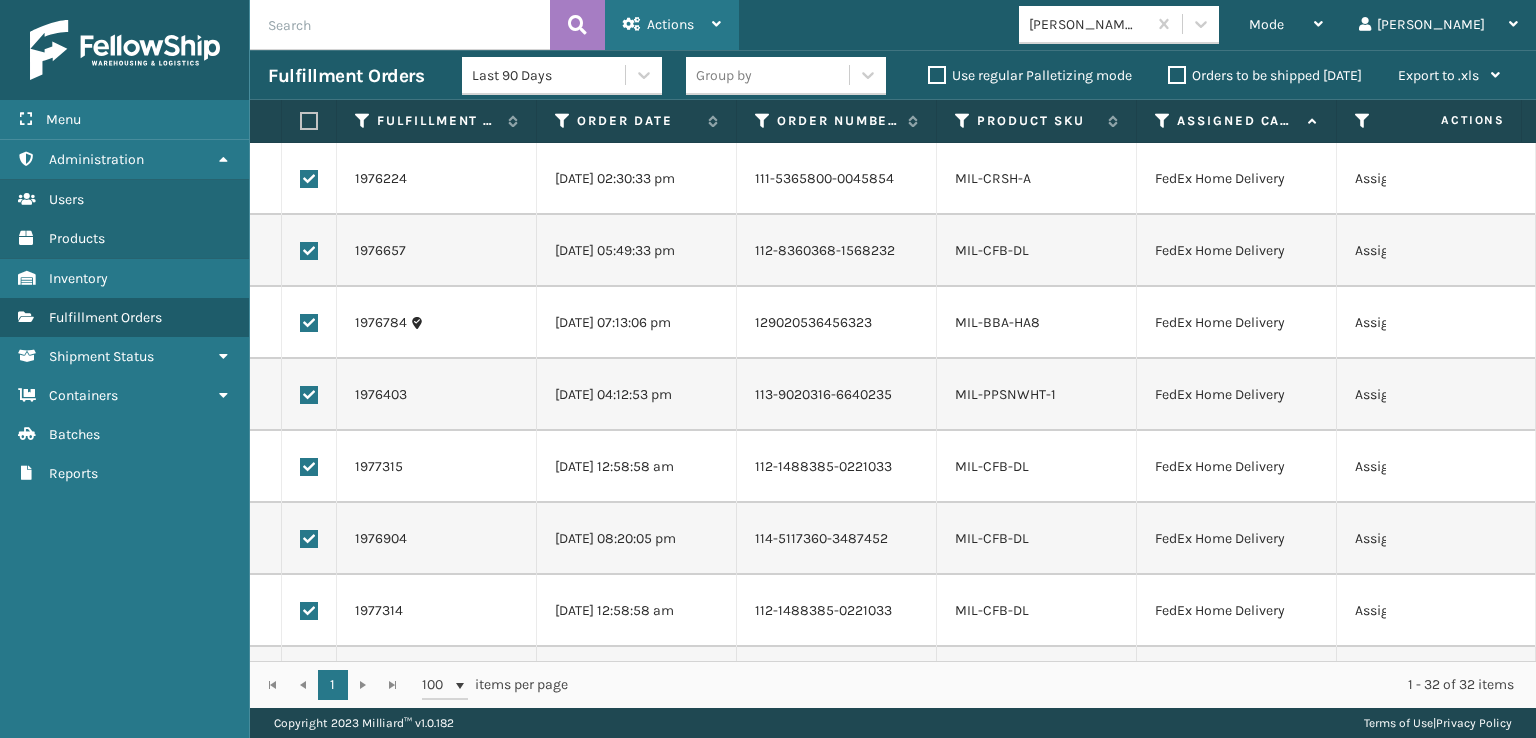 click on "Actions" at bounding box center (672, 25) 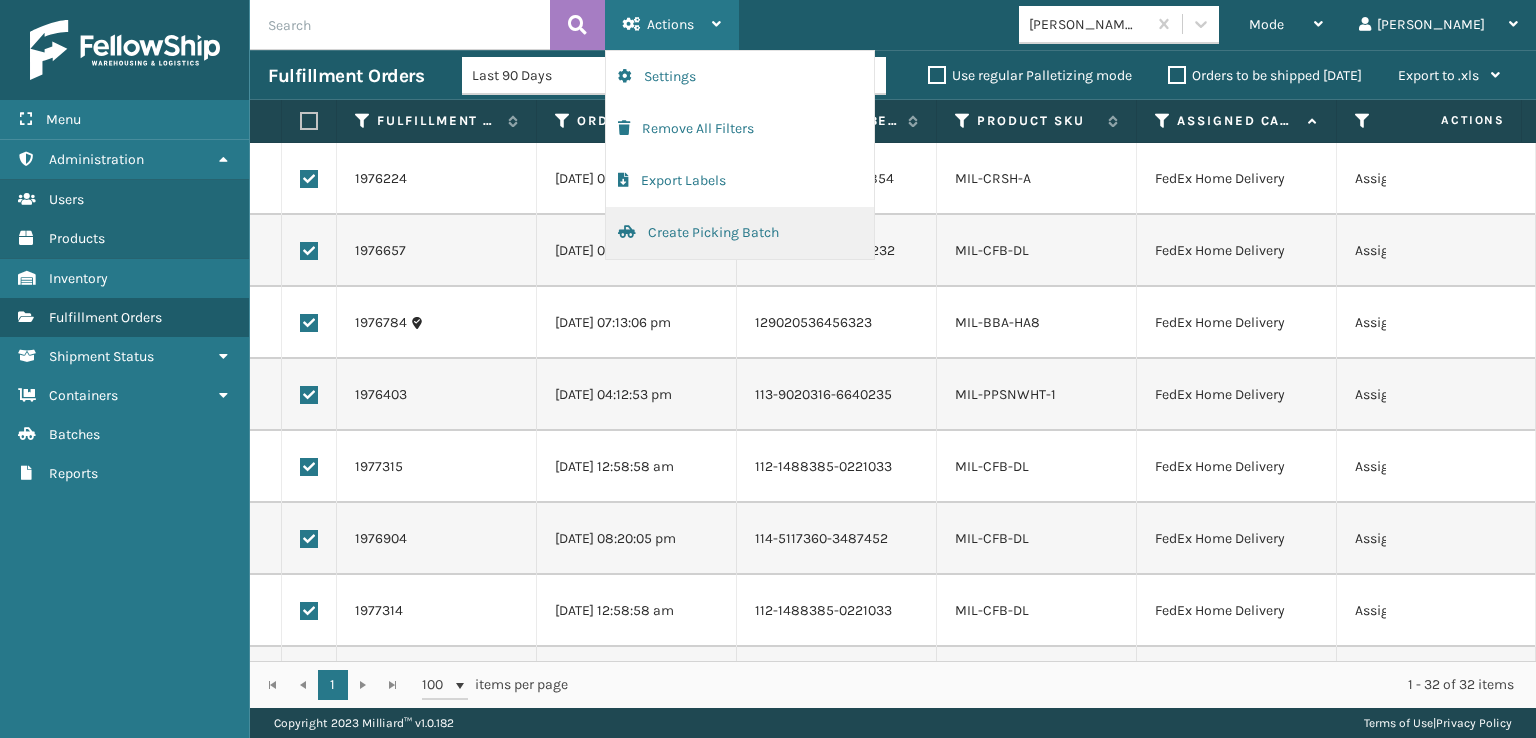 click on "Create Picking Batch" at bounding box center (740, 233) 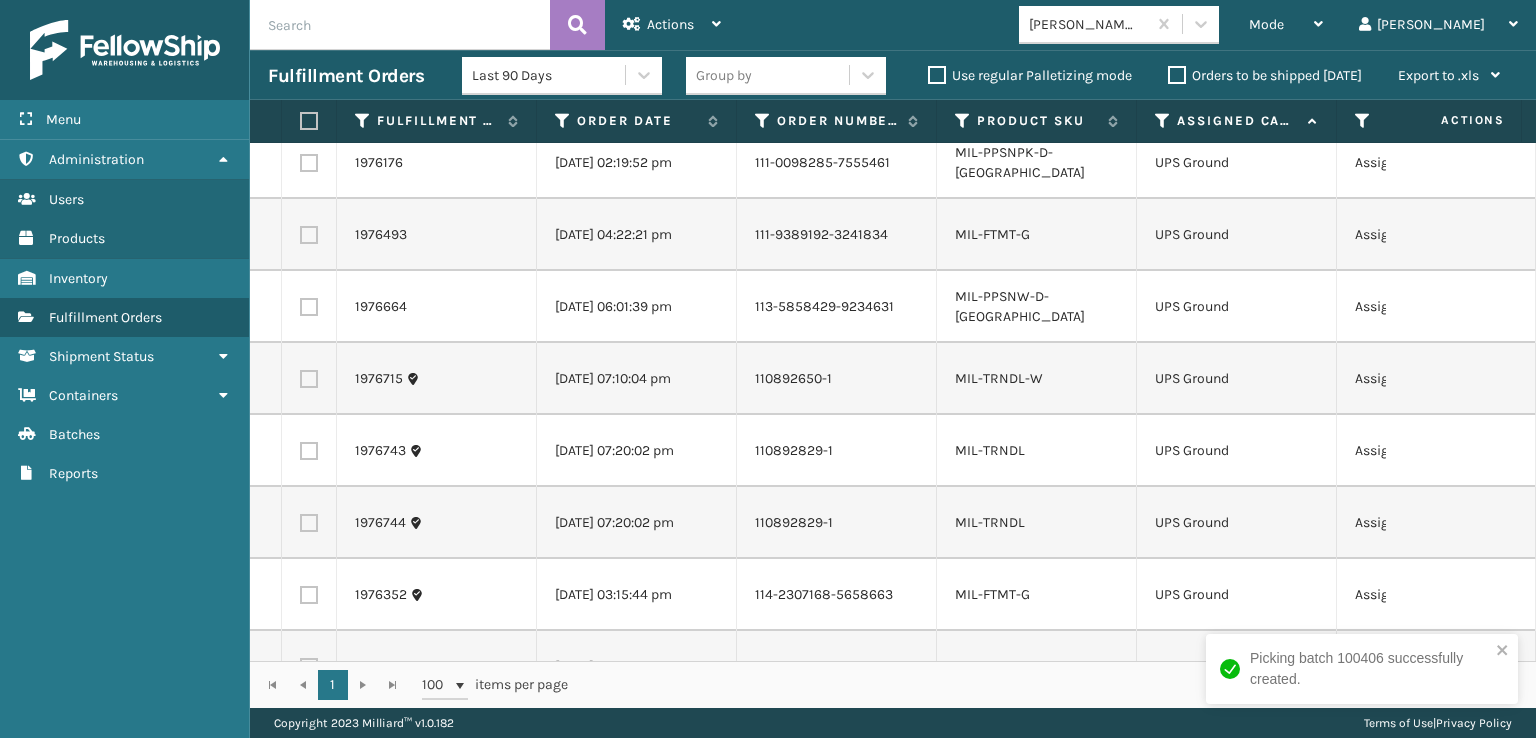 scroll, scrollTop: 0, scrollLeft: 0, axis: both 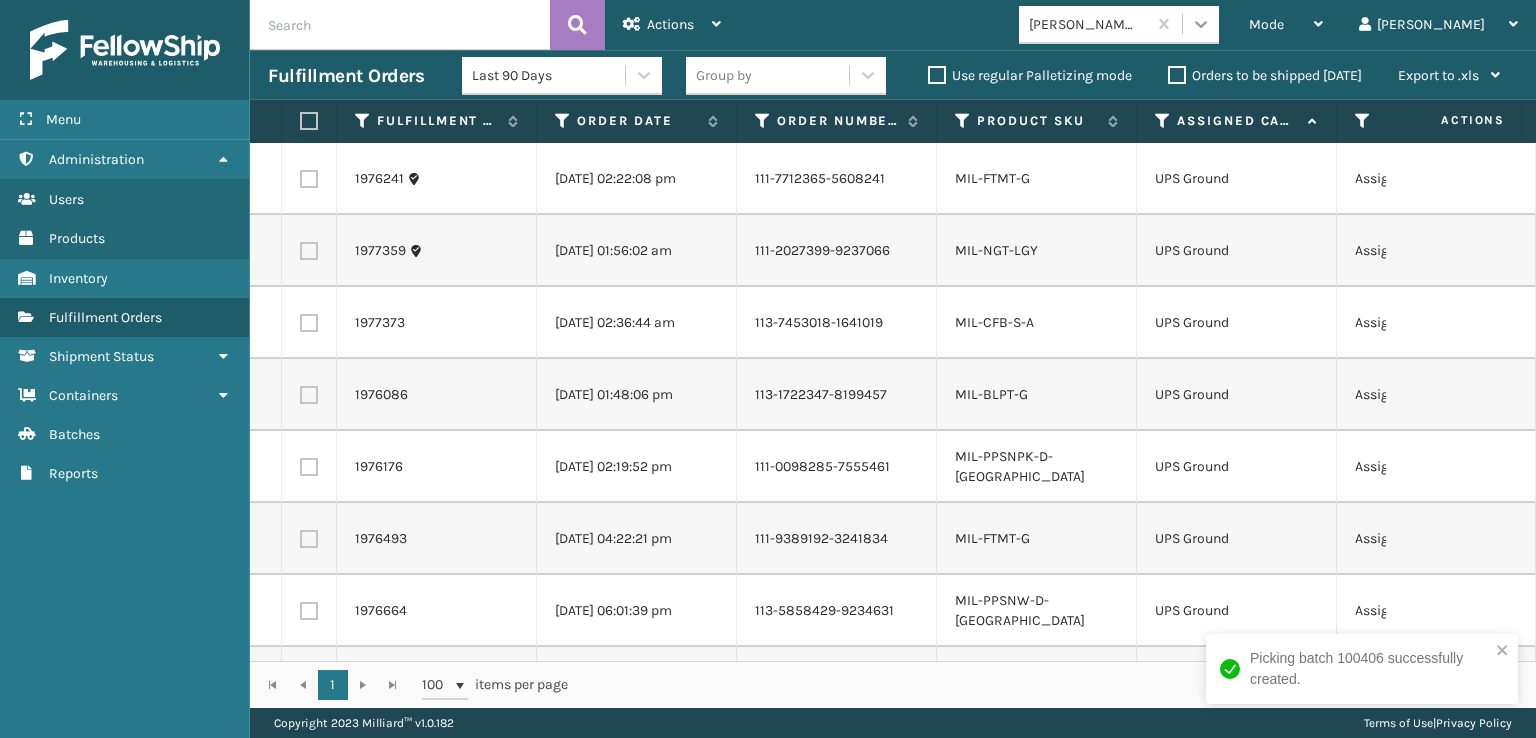 click at bounding box center (1201, 24) 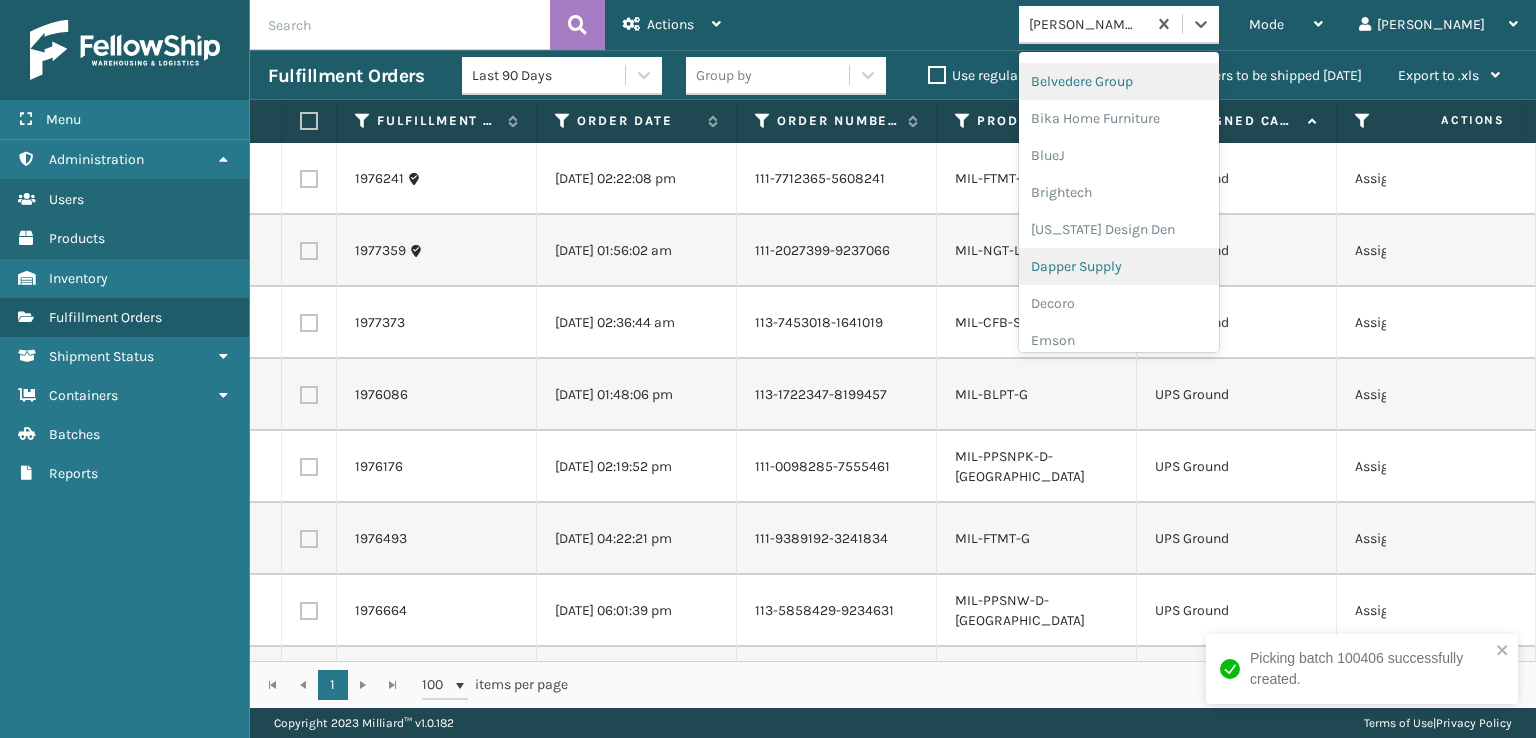 scroll, scrollTop: 200, scrollLeft: 0, axis: vertical 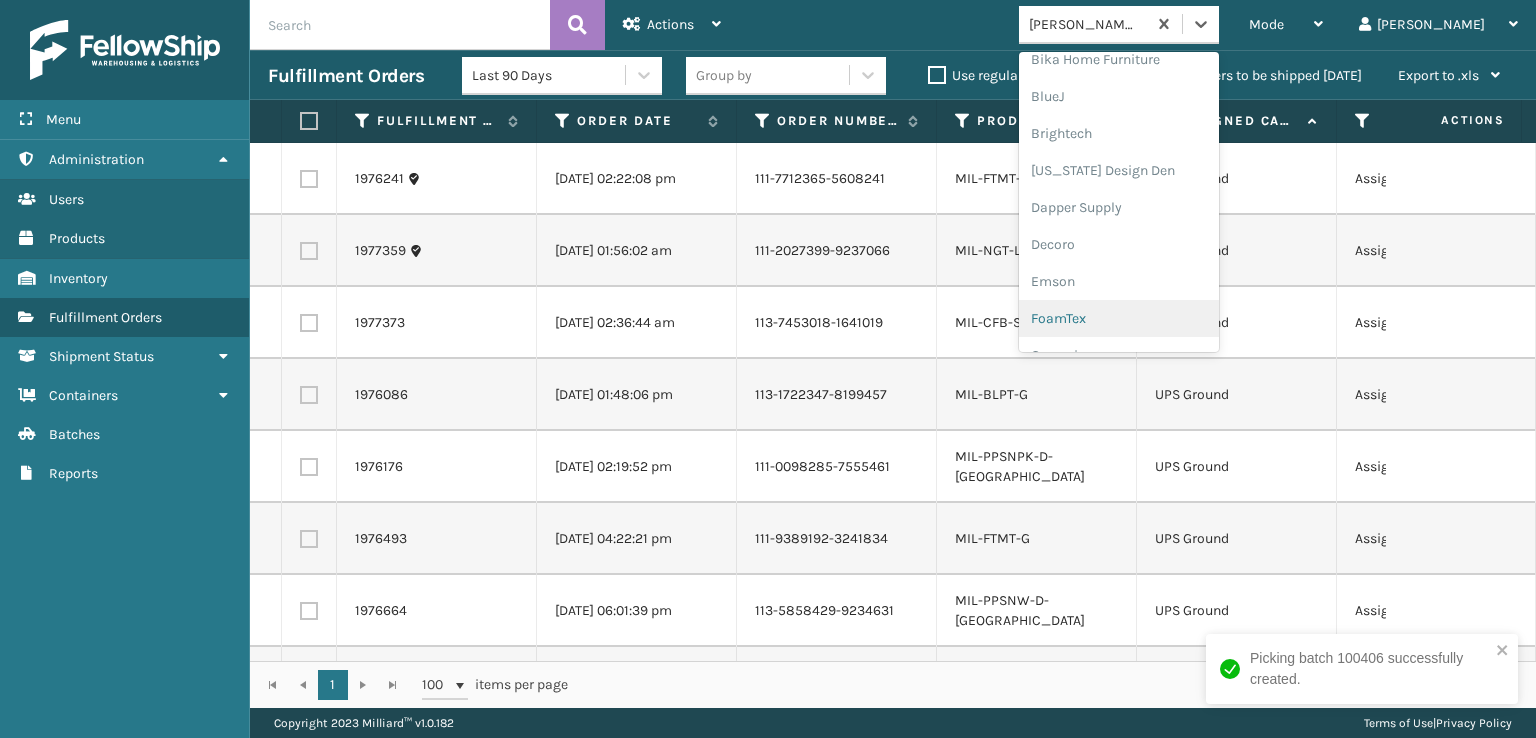 click on "FoamTex" at bounding box center [1119, 318] 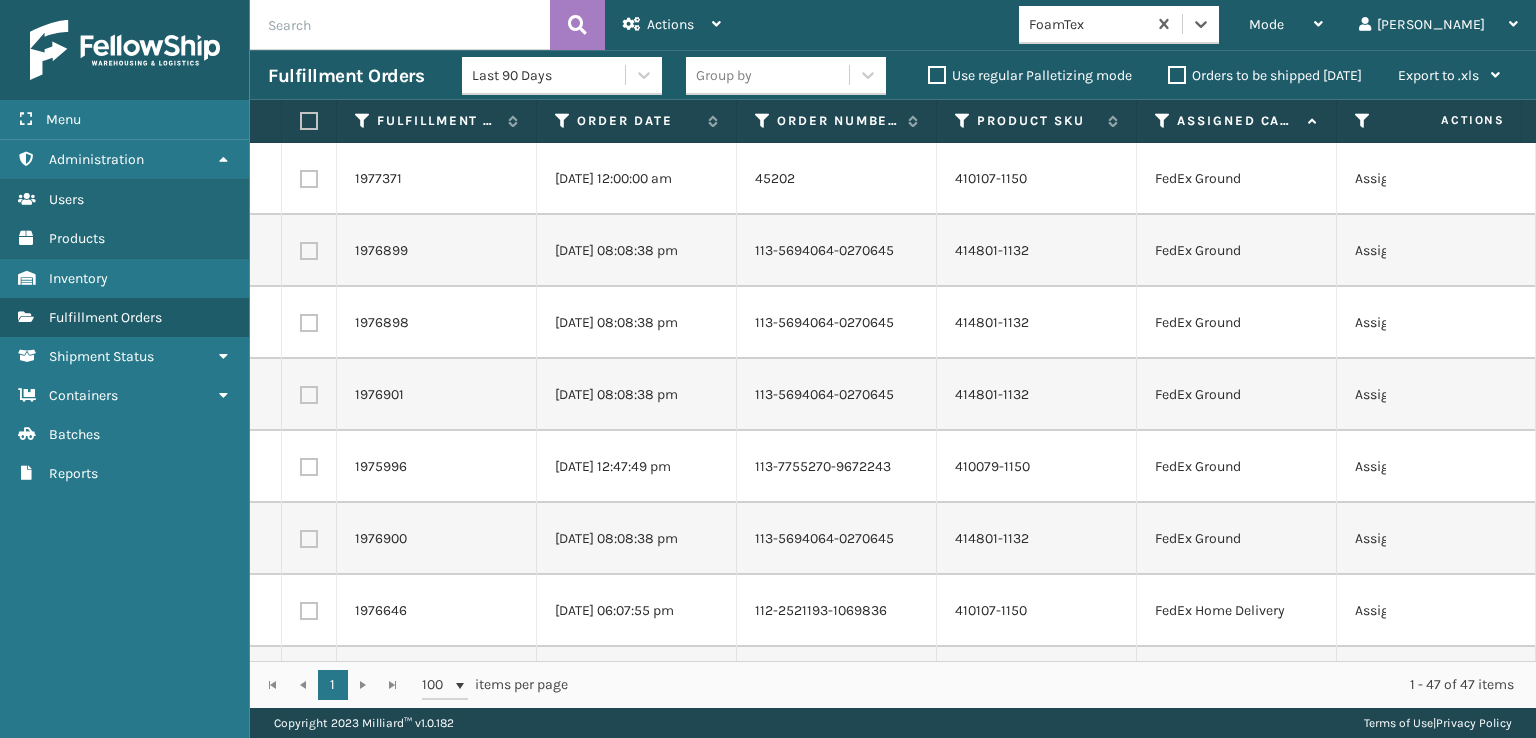 click at bounding box center (309, 179) 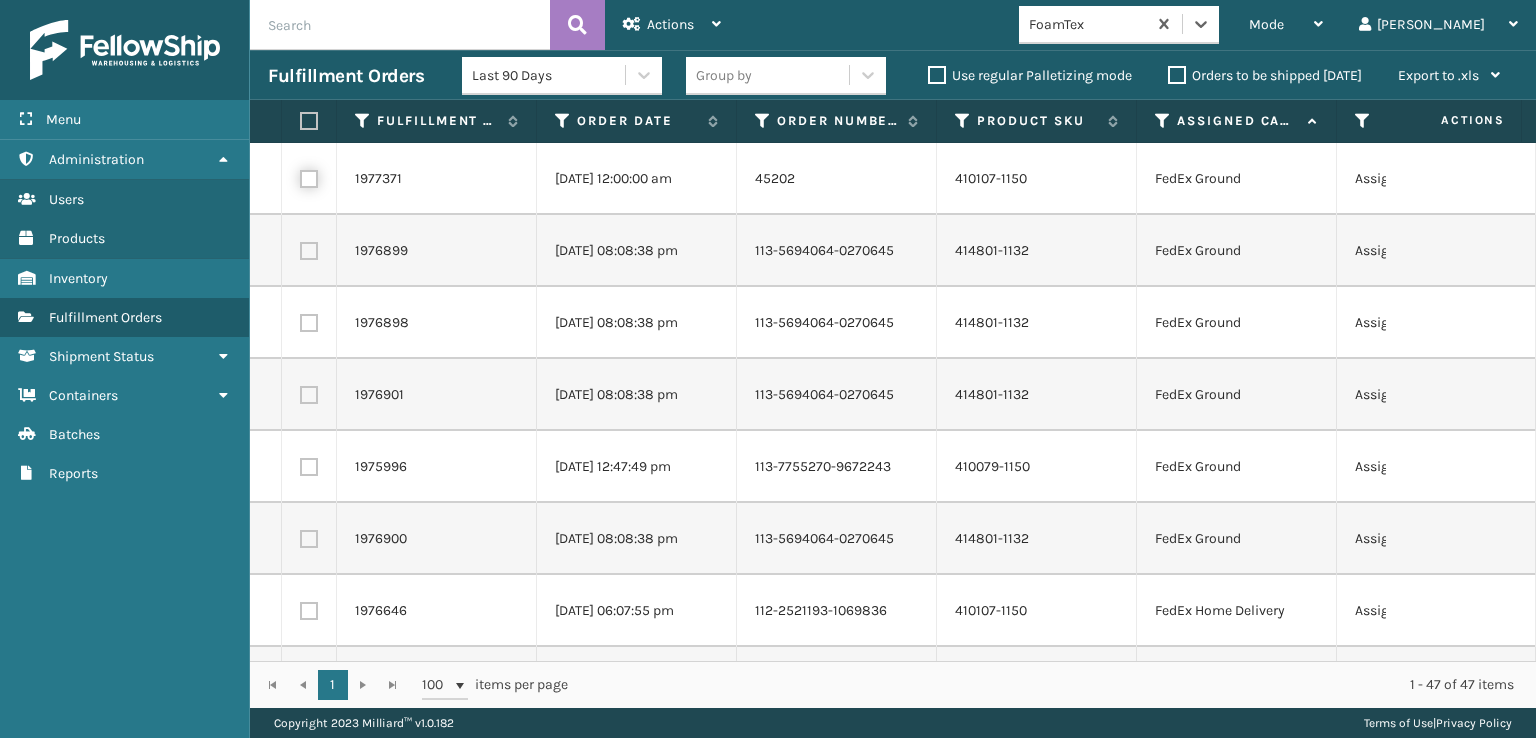 click at bounding box center (300, 176) 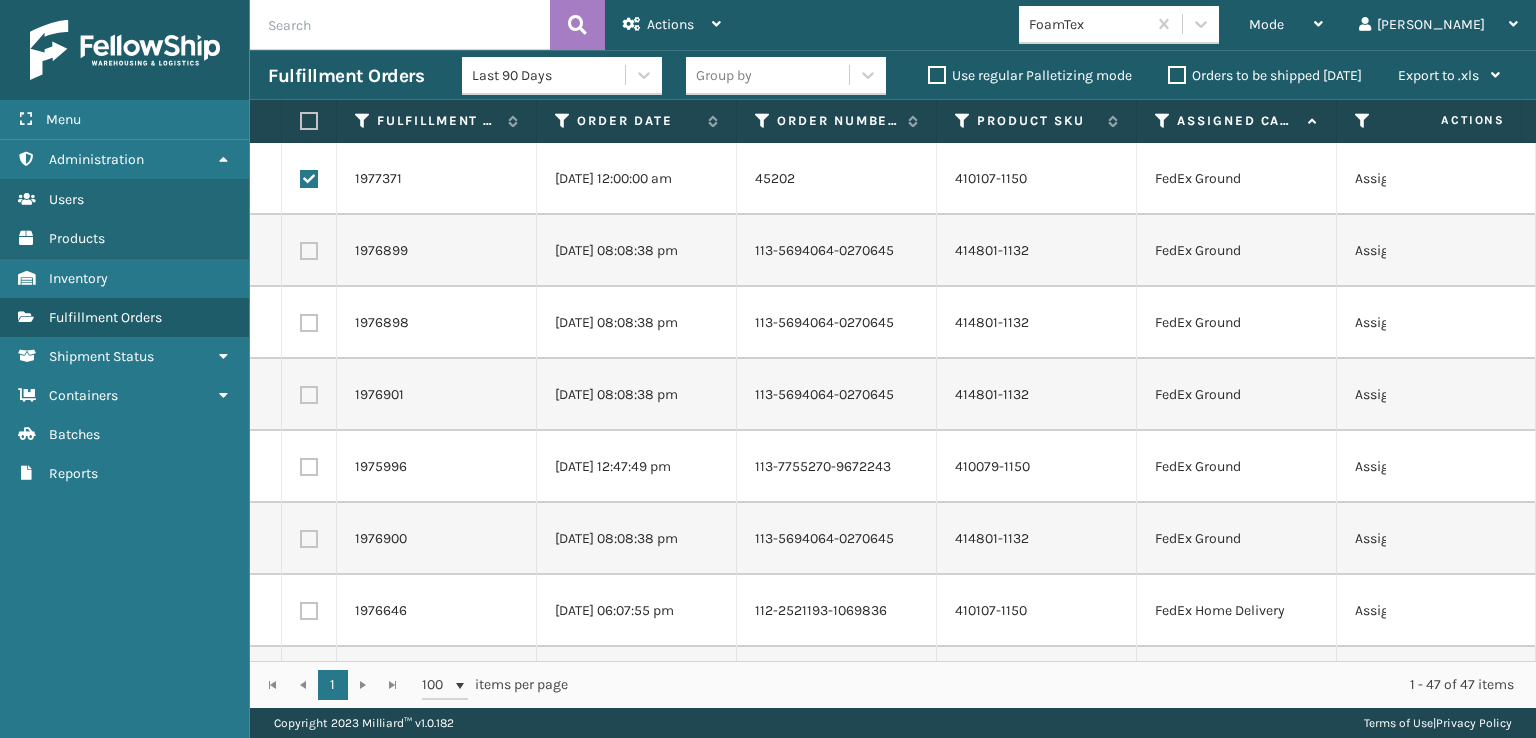 click at bounding box center [309, 251] 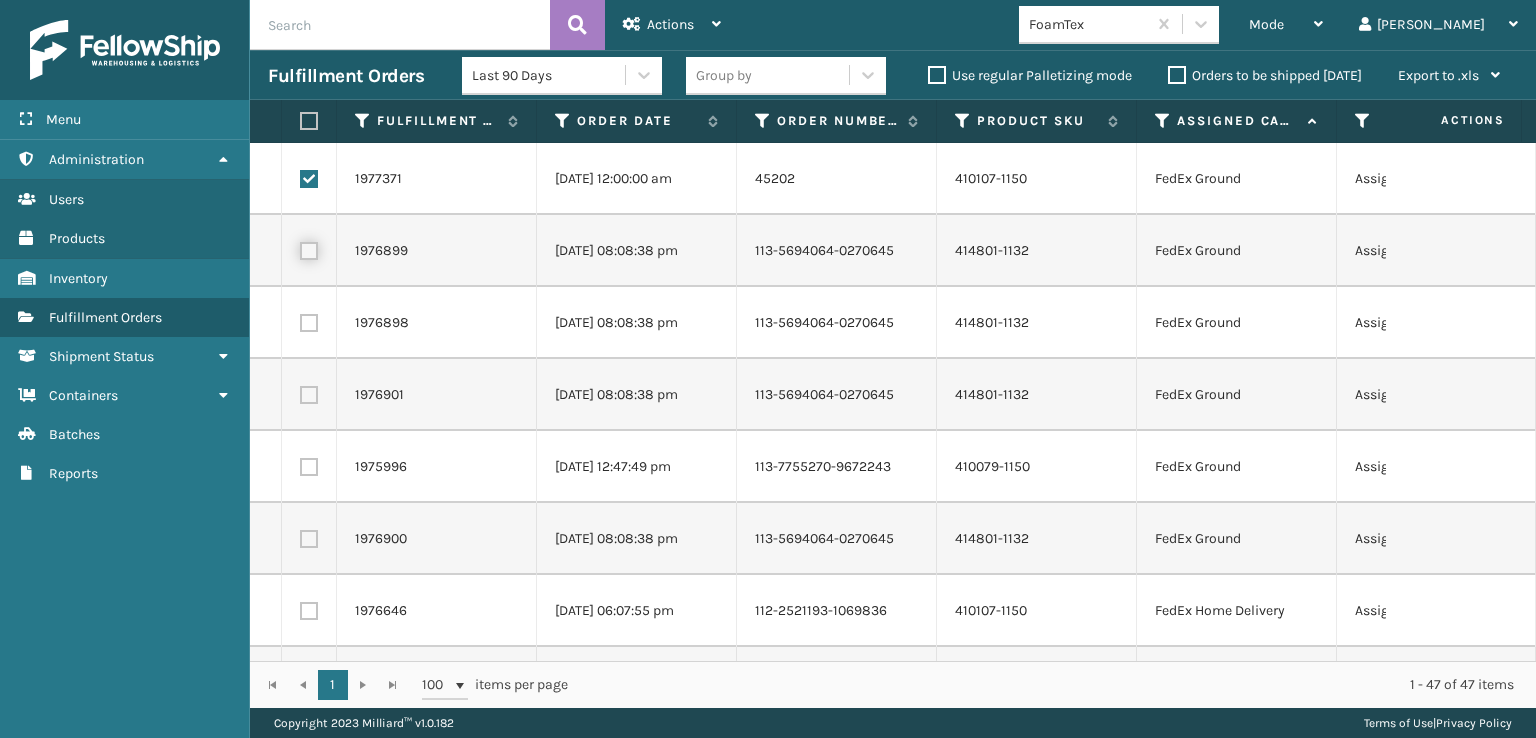 click at bounding box center [300, 248] 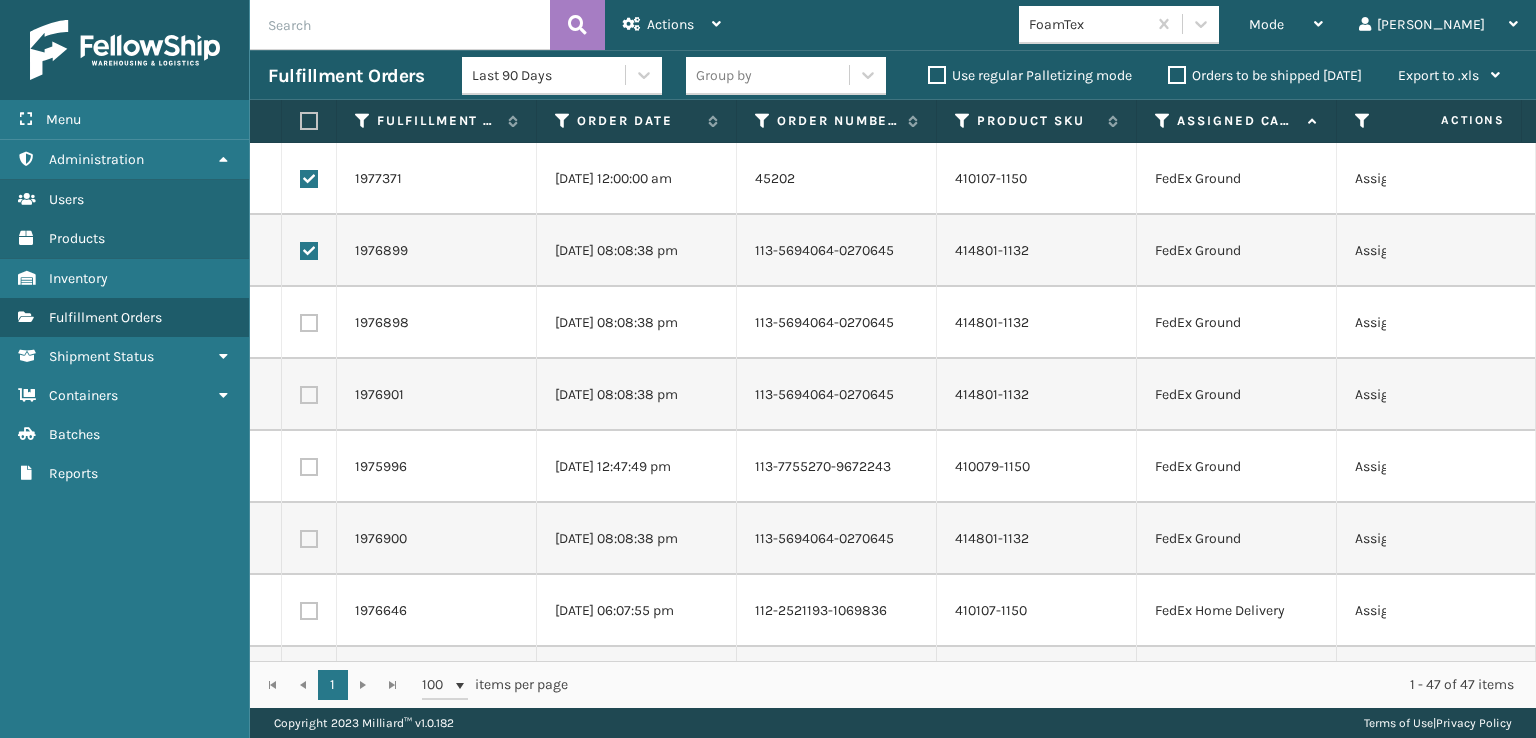 click at bounding box center [309, 323] 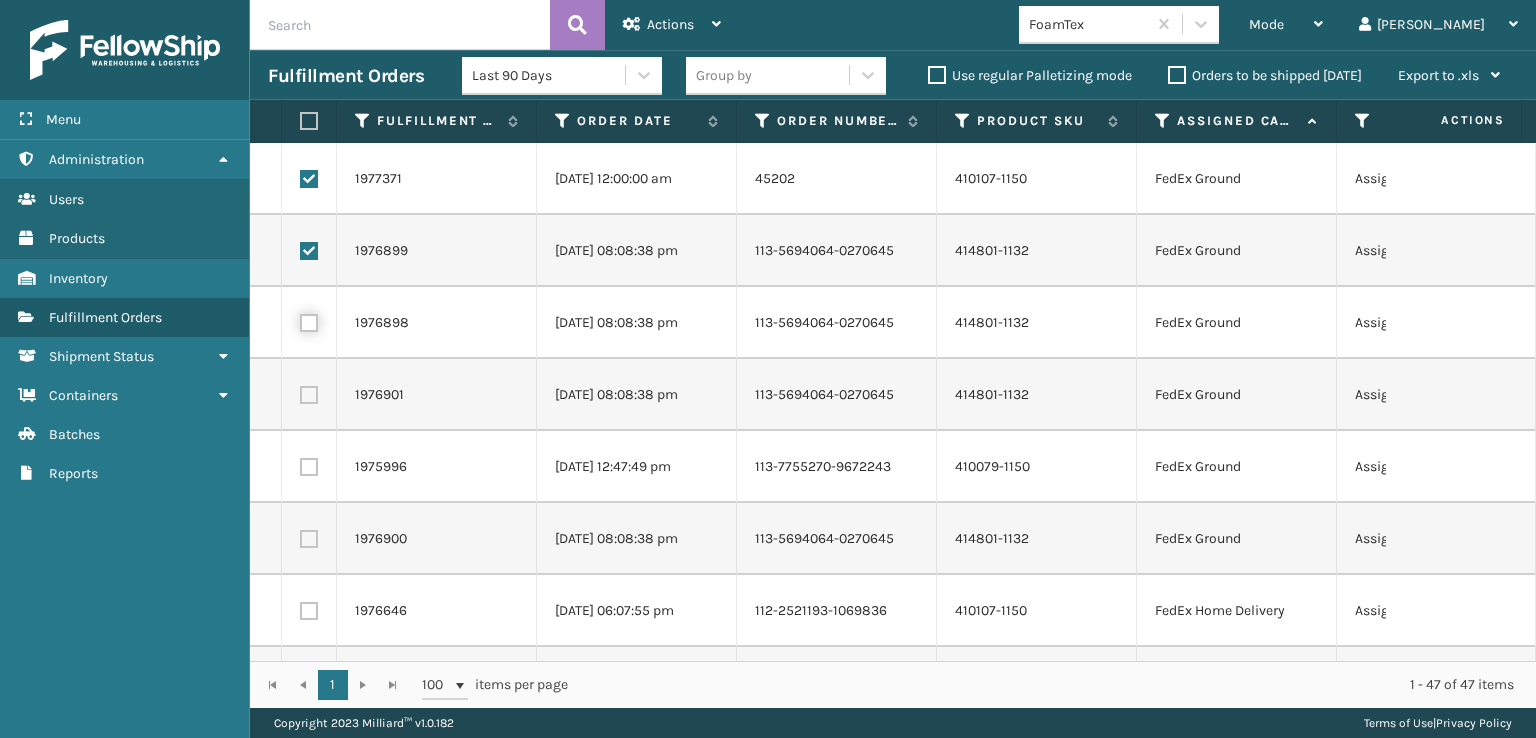 click at bounding box center [300, 320] 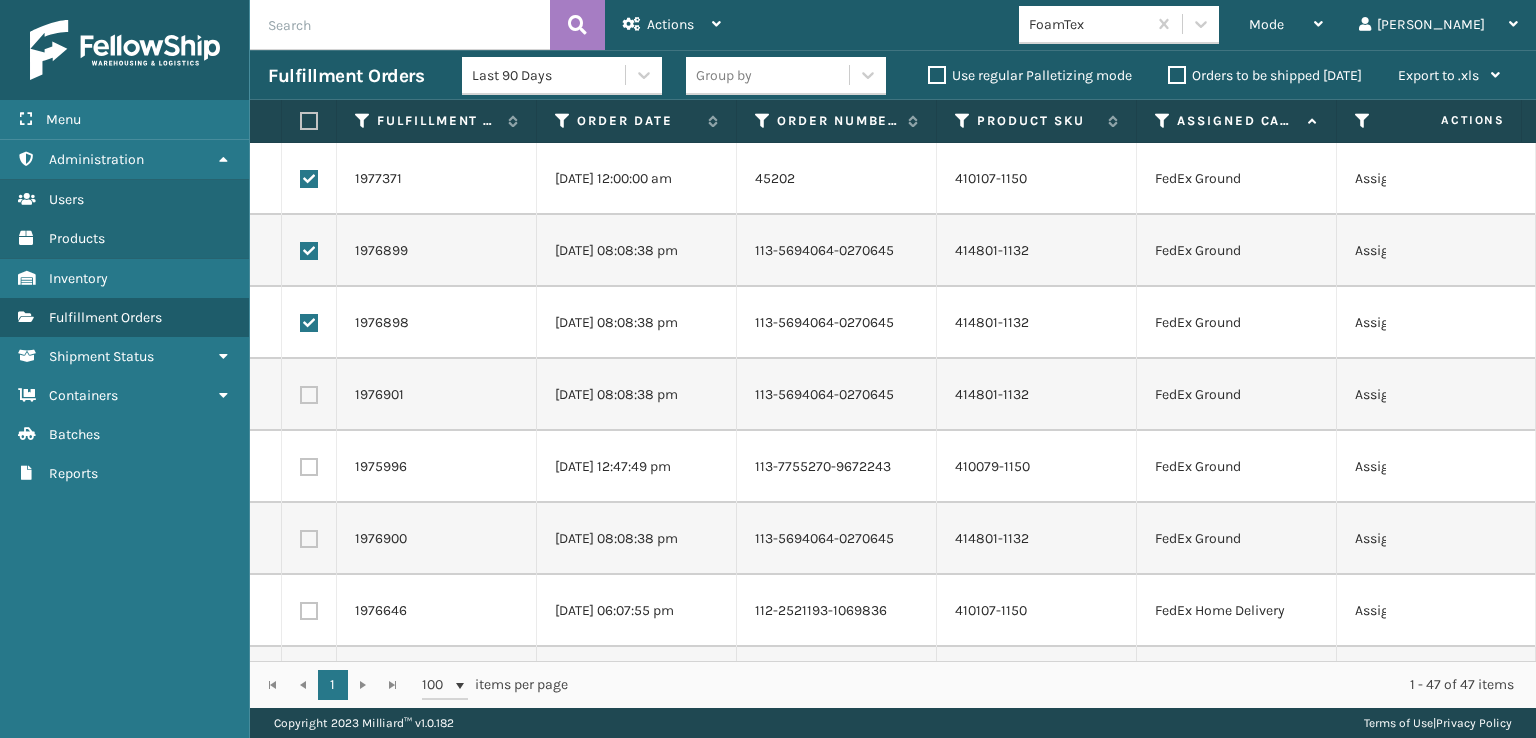 click at bounding box center (309, 395) 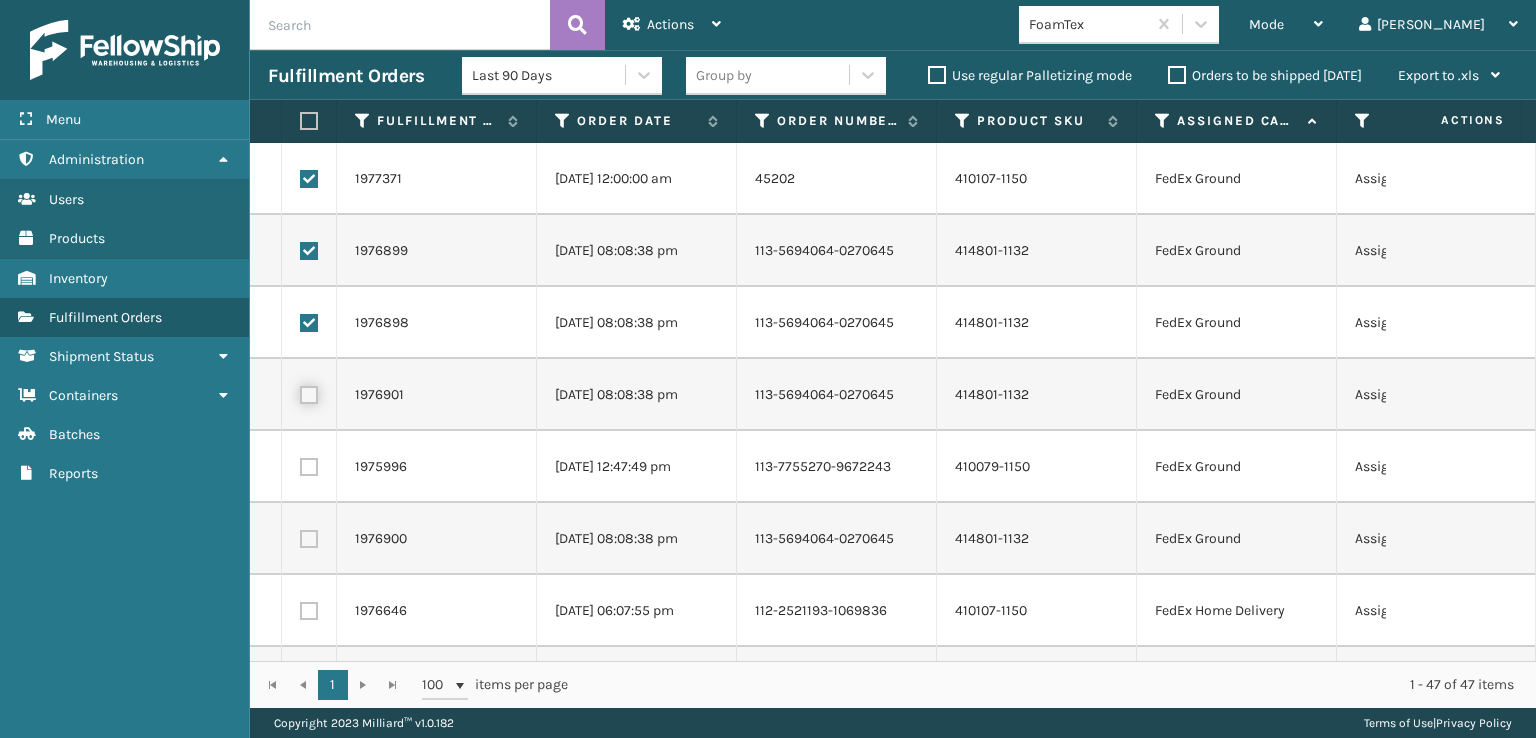 click at bounding box center [300, 392] 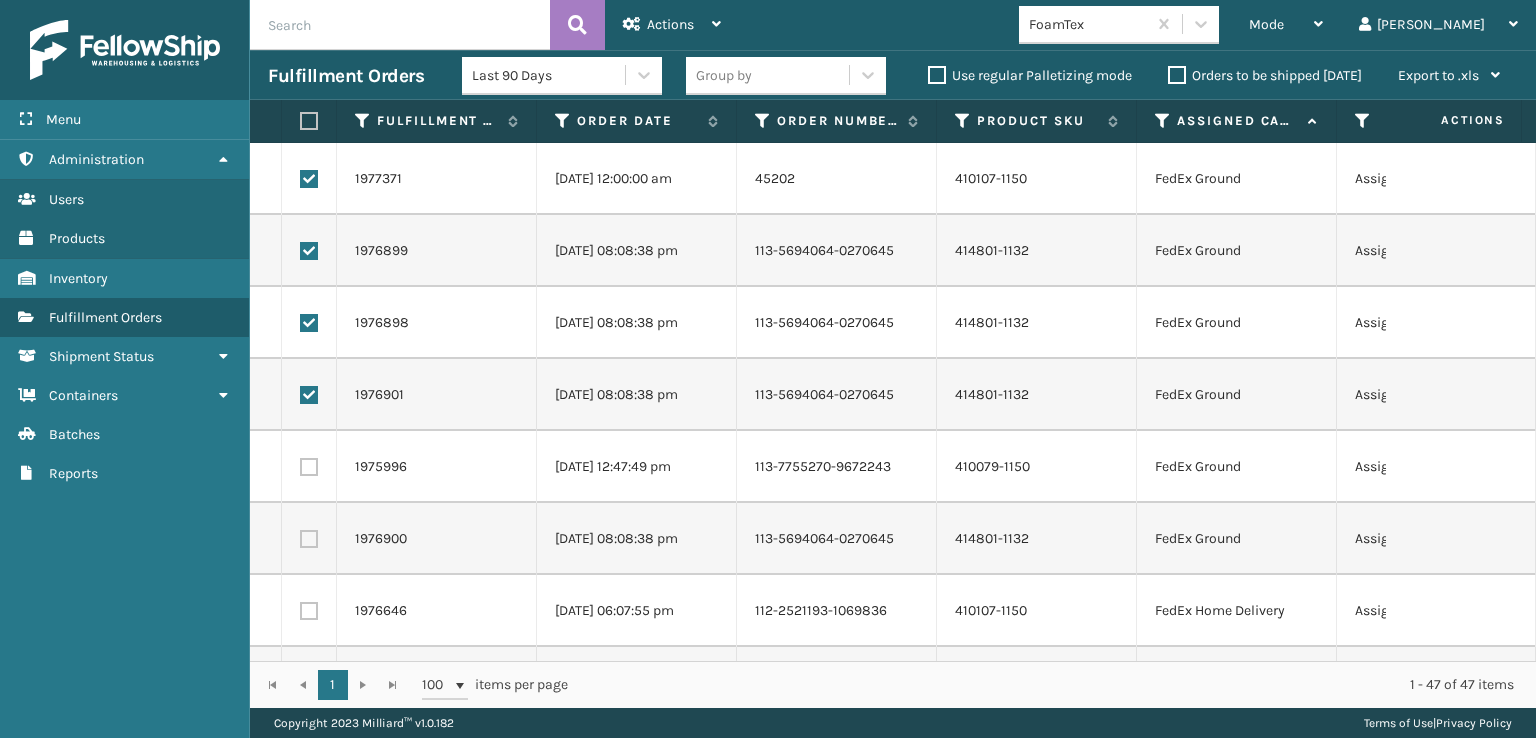 click at bounding box center (309, 467) 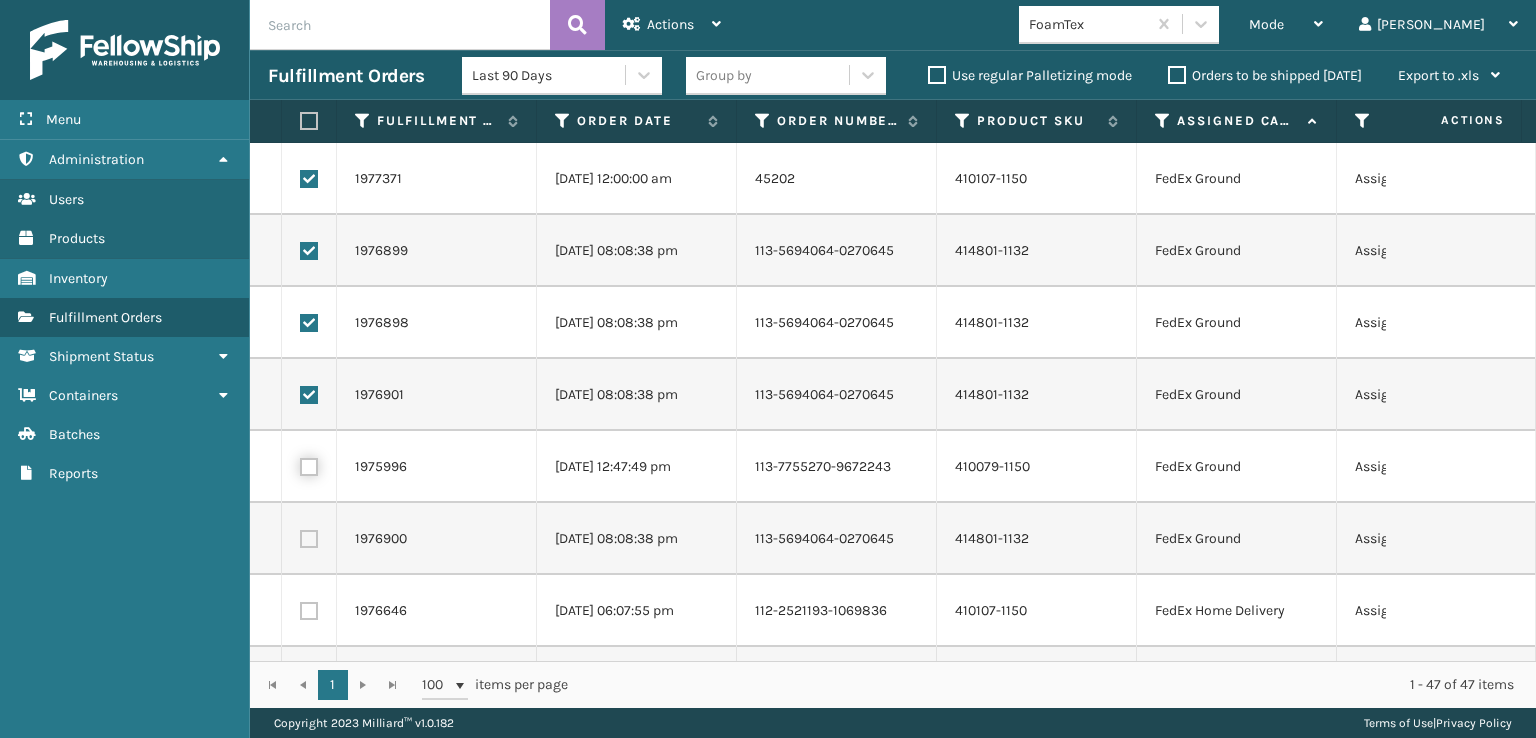click at bounding box center [300, 464] 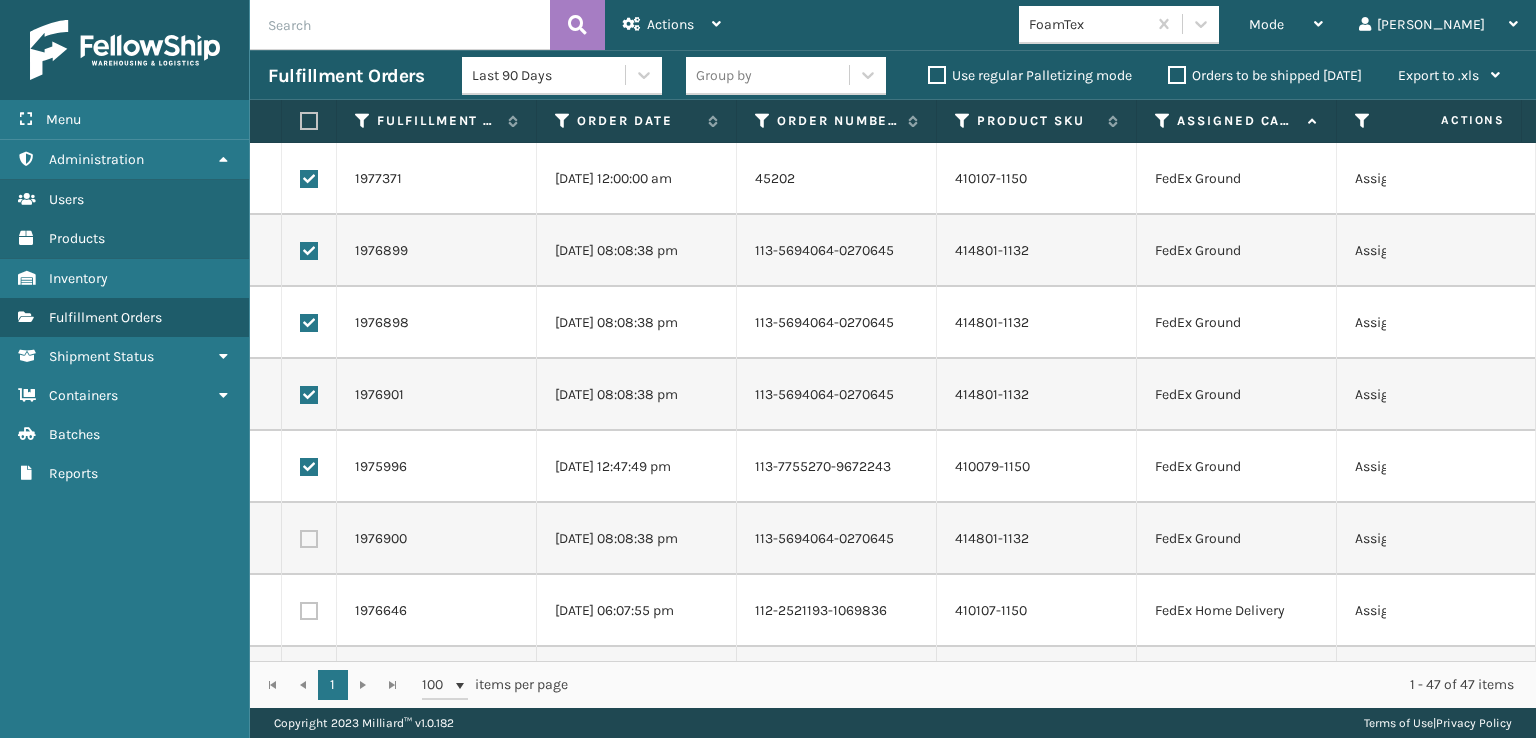 click at bounding box center [309, 539] 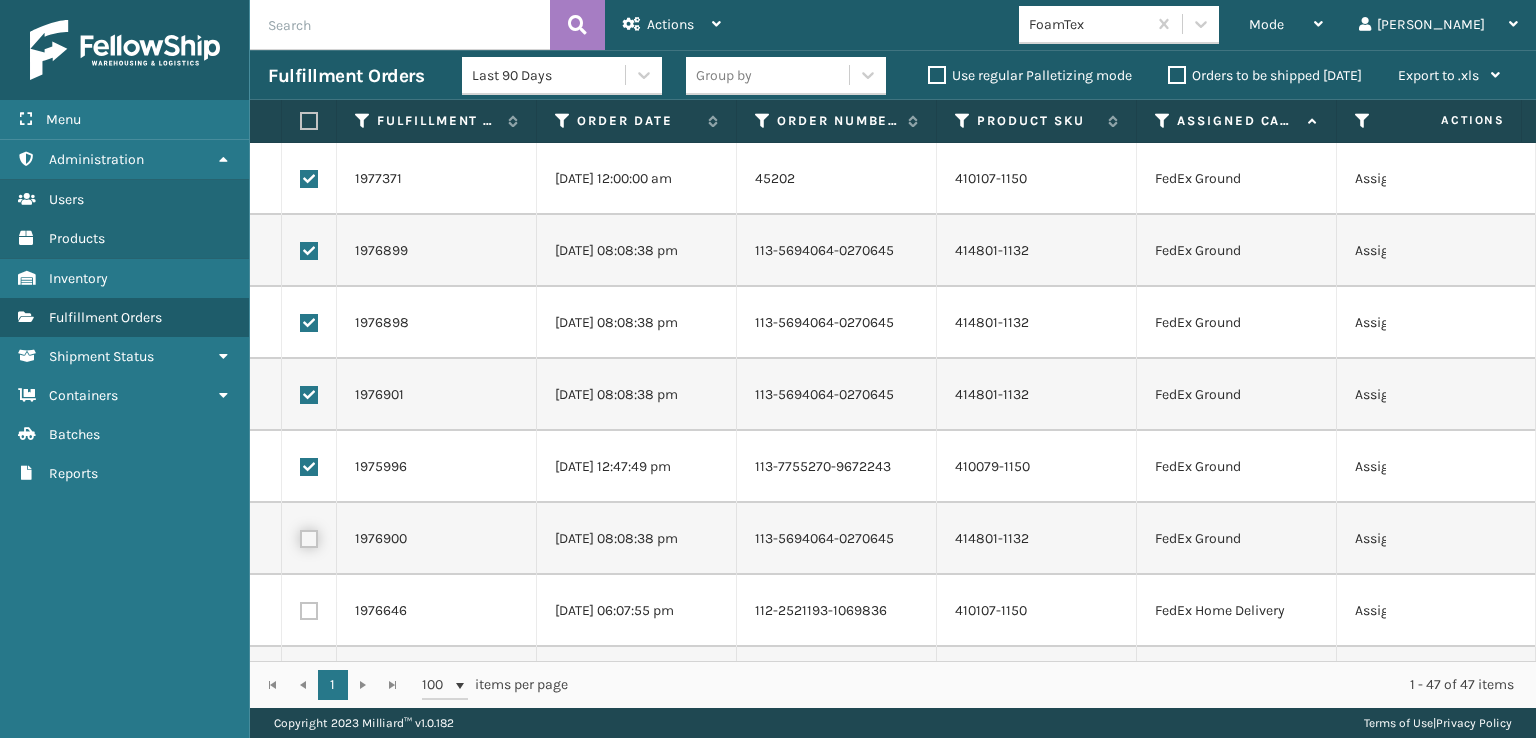 click at bounding box center [300, 536] 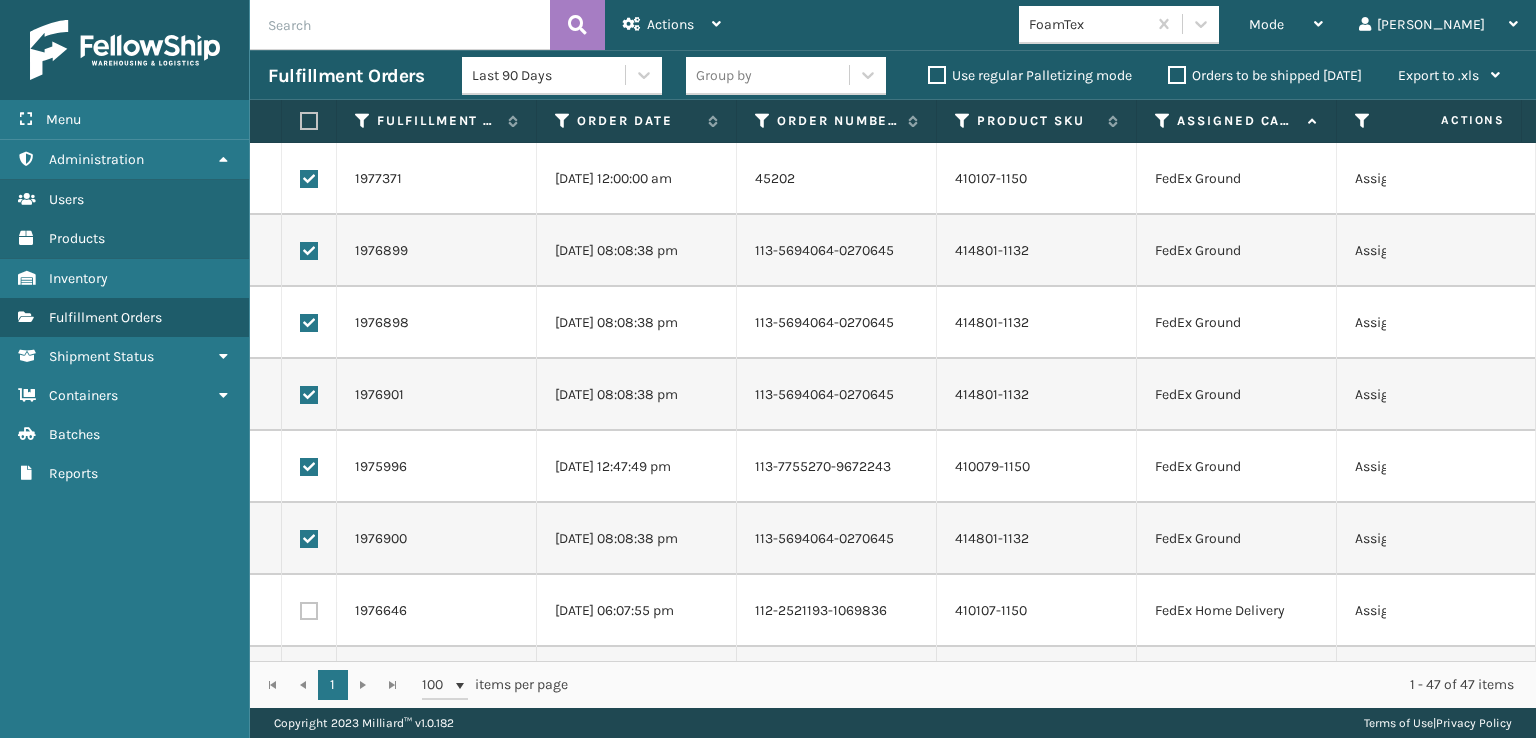 drag, startPoint x: 311, startPoint y: 609, endPoint x: 304, endPoint y: 541, distance: 68.359344 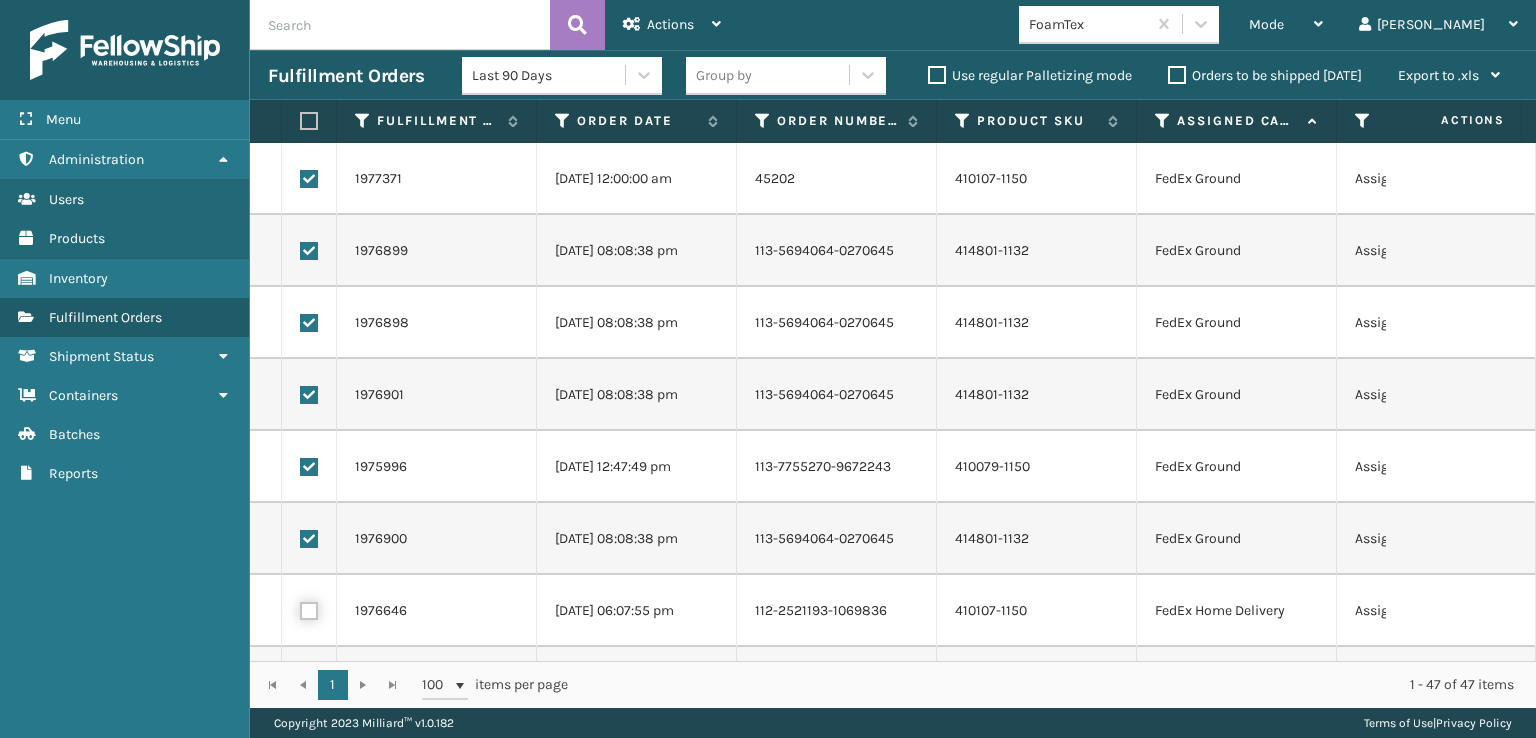 click at bounding box center [300, 608] 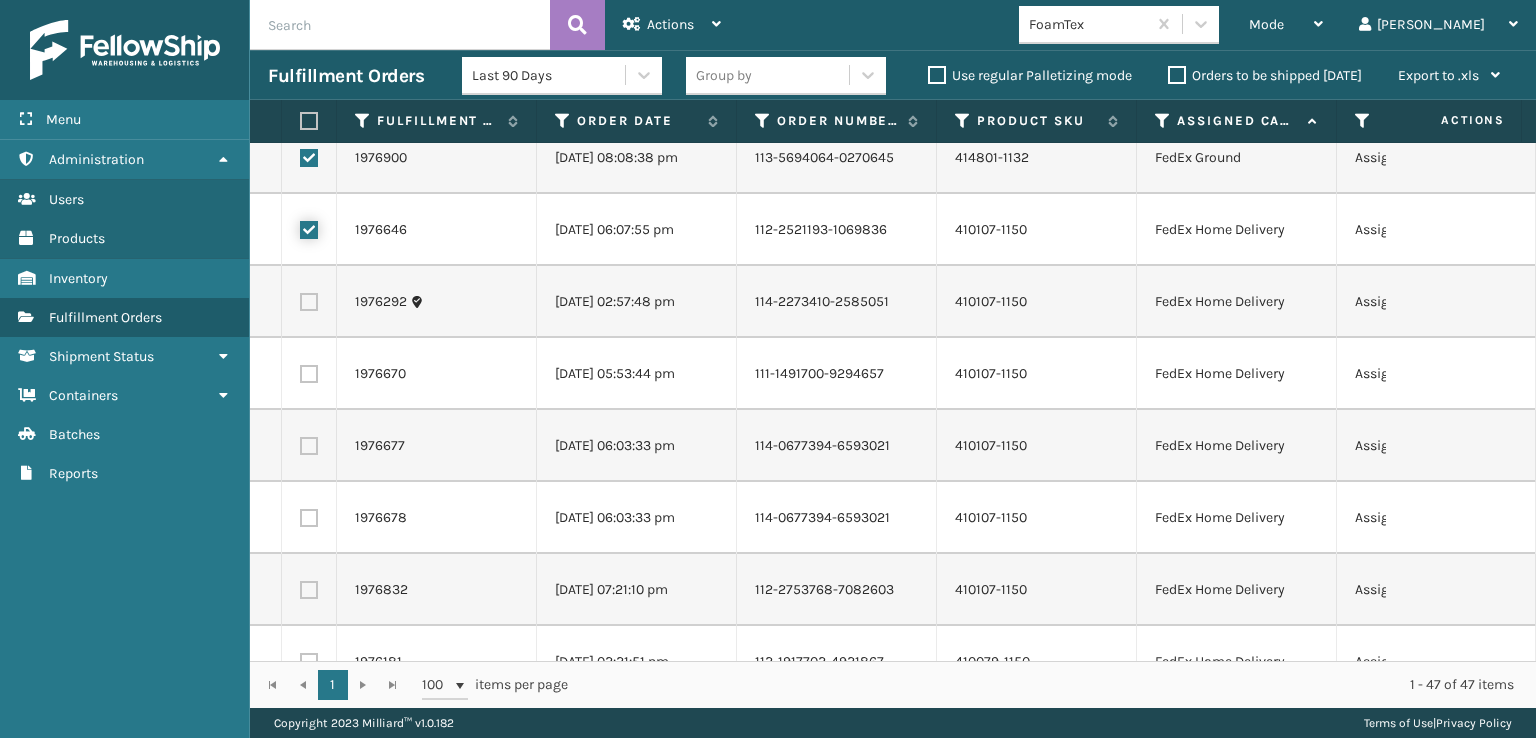 scroll, scrollTop: 500, scrollLeft: 0, axis: vertical 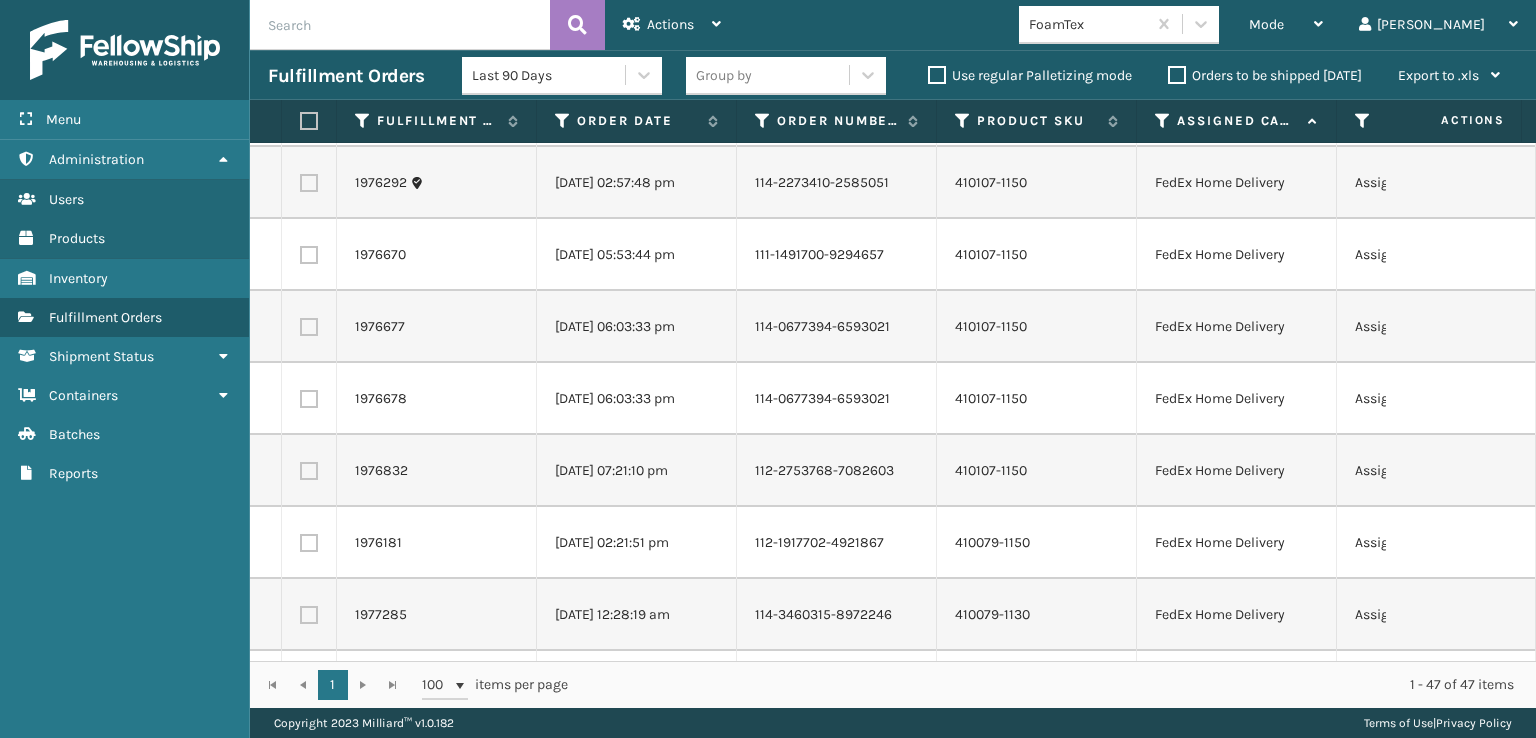 click at bounding box center (309, 183) 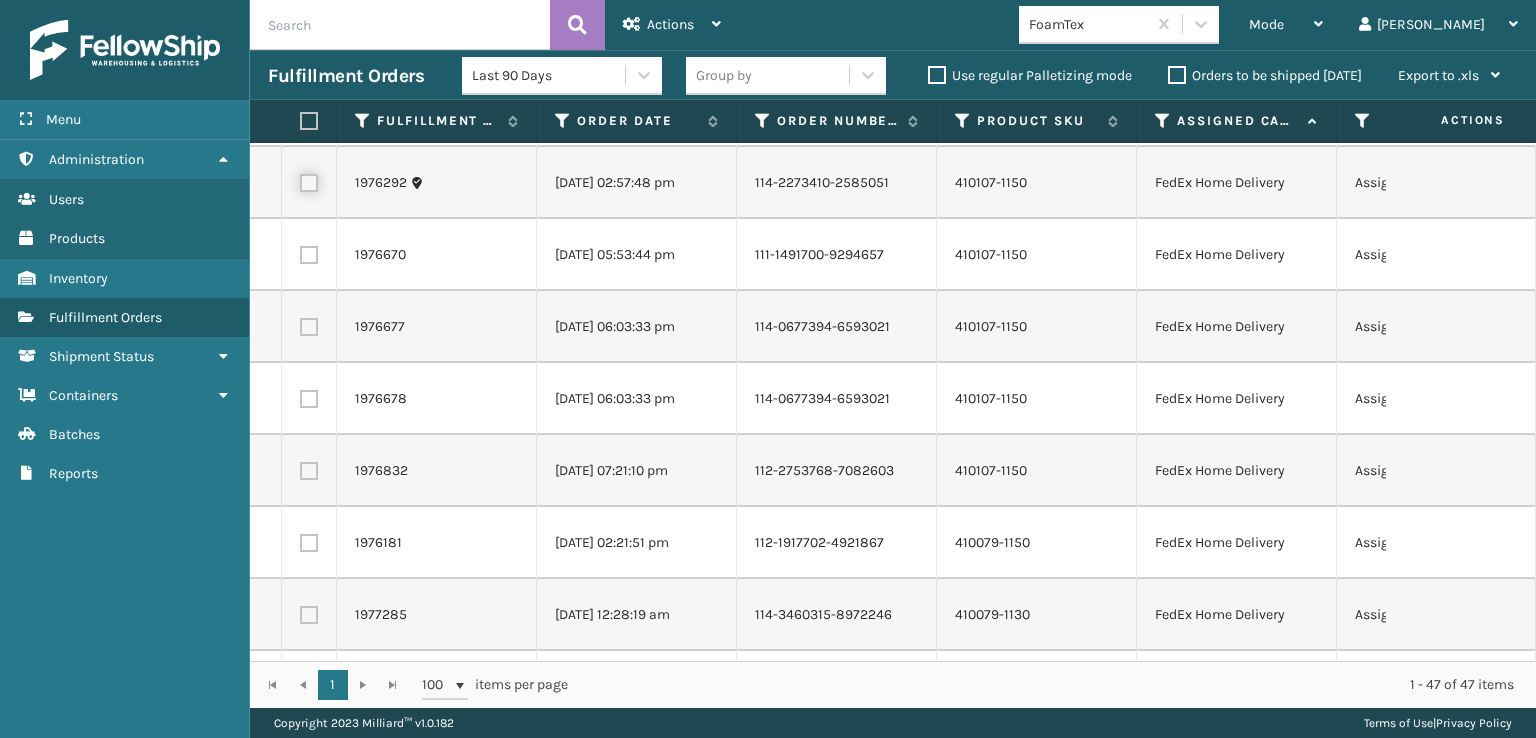 click at bounding box center (300, 180) 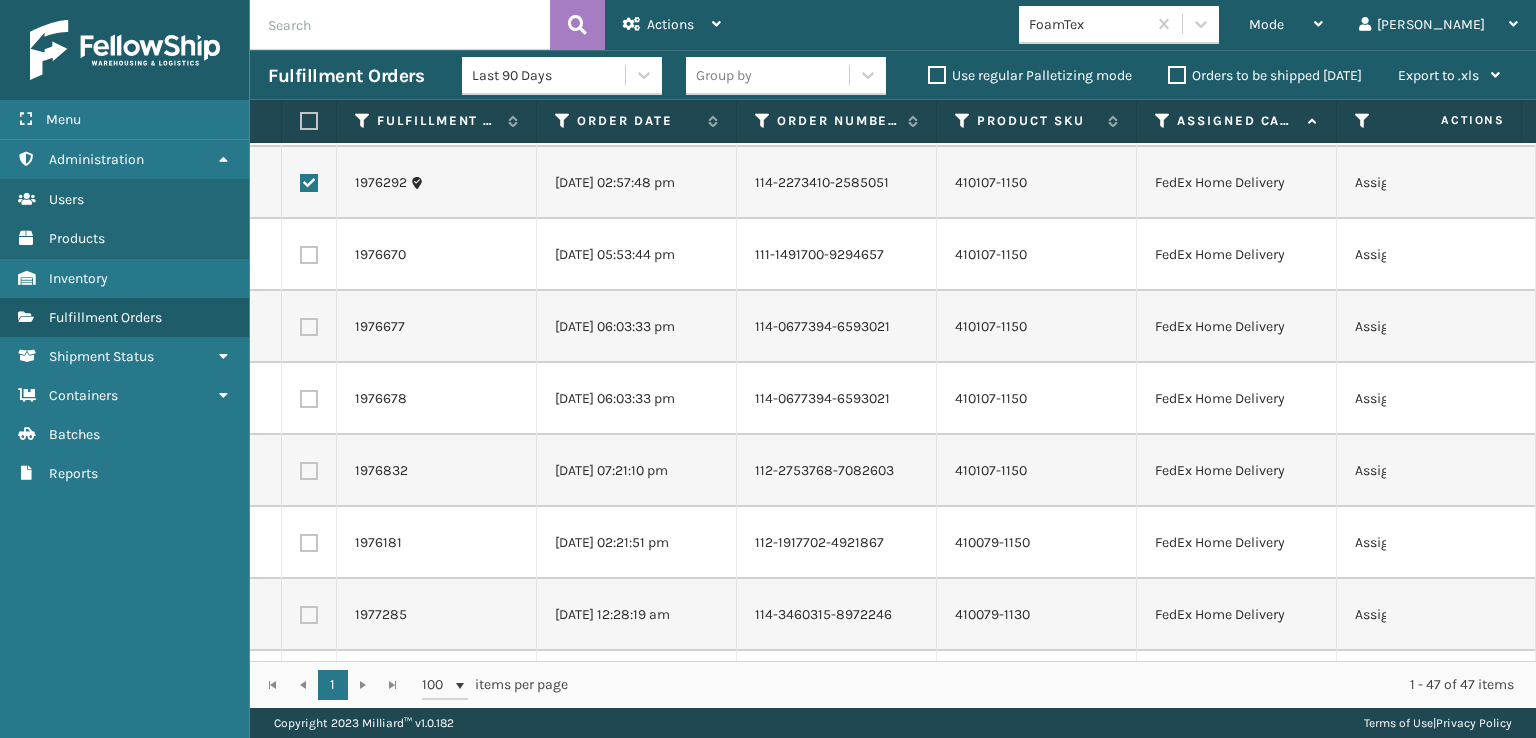click at bounding box center [309, 255] 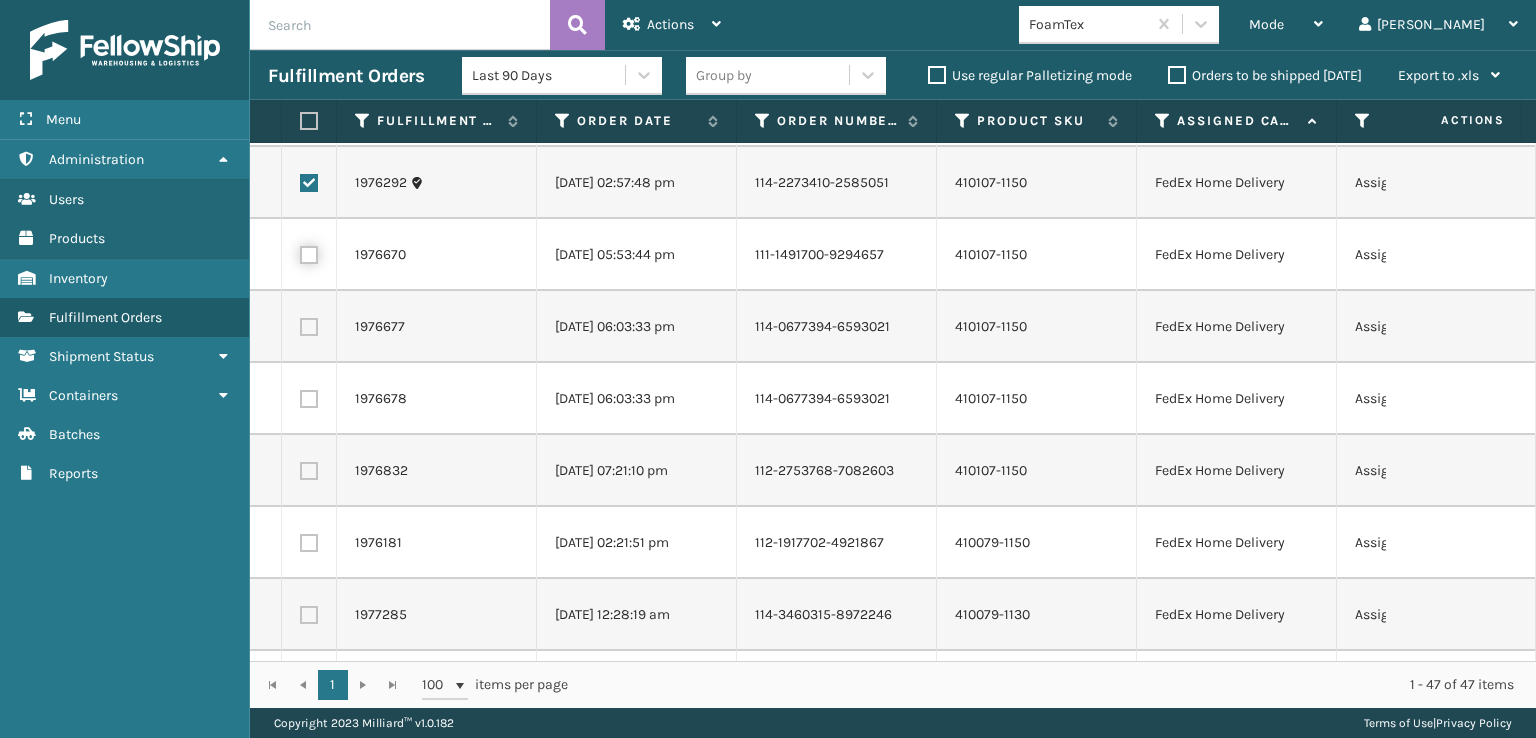 click at bounding box center [300, 252] 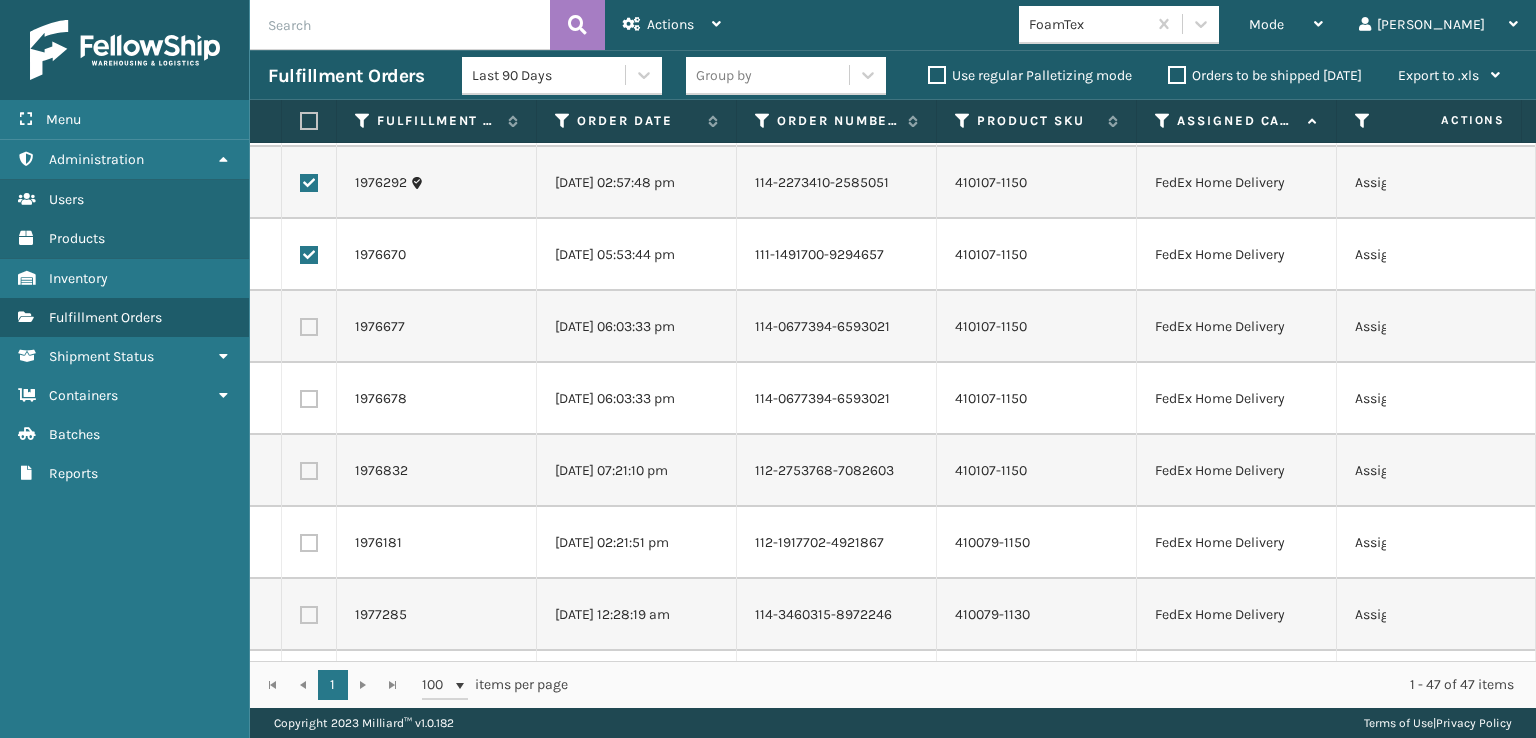 click at bounding box center (309, 327) 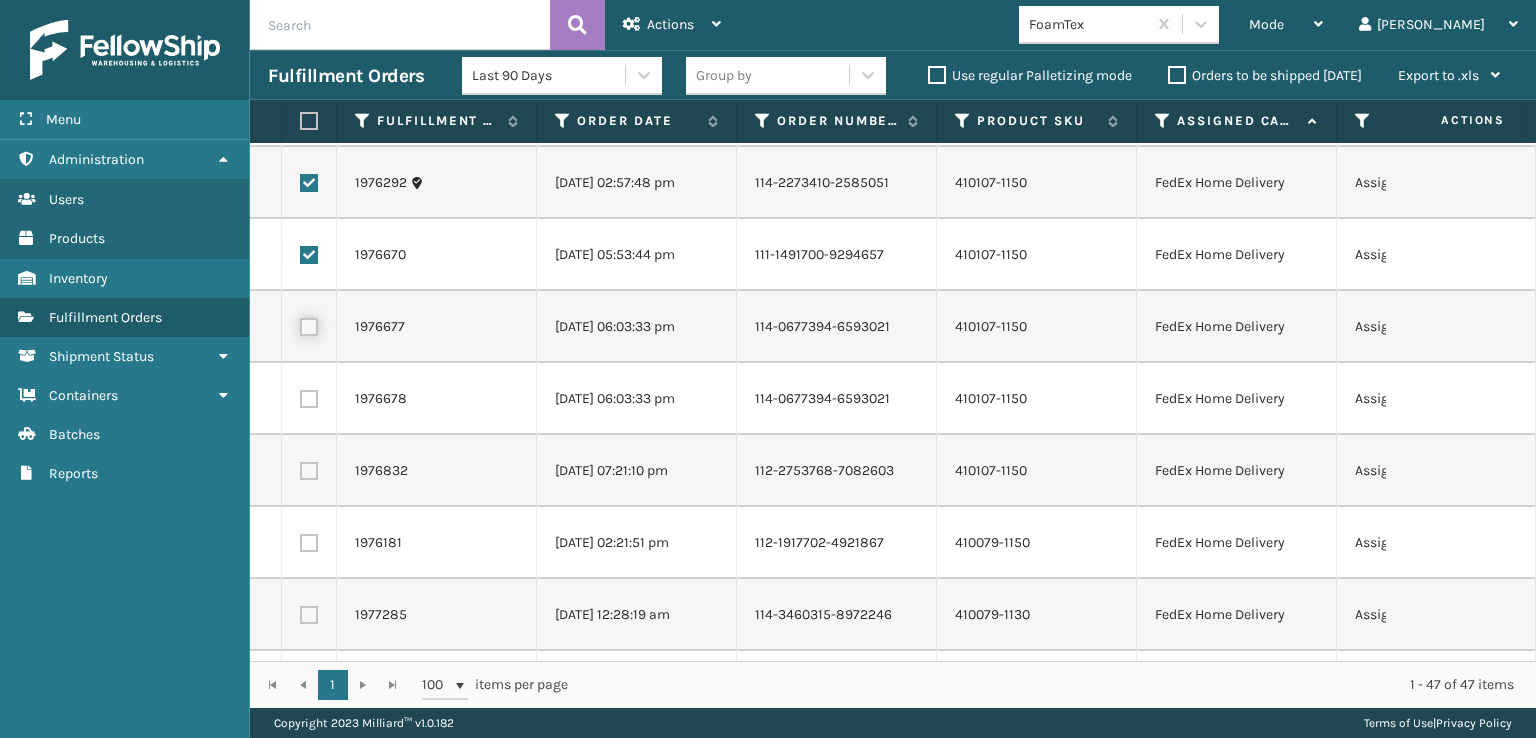 click at bounding box center (300, 324) 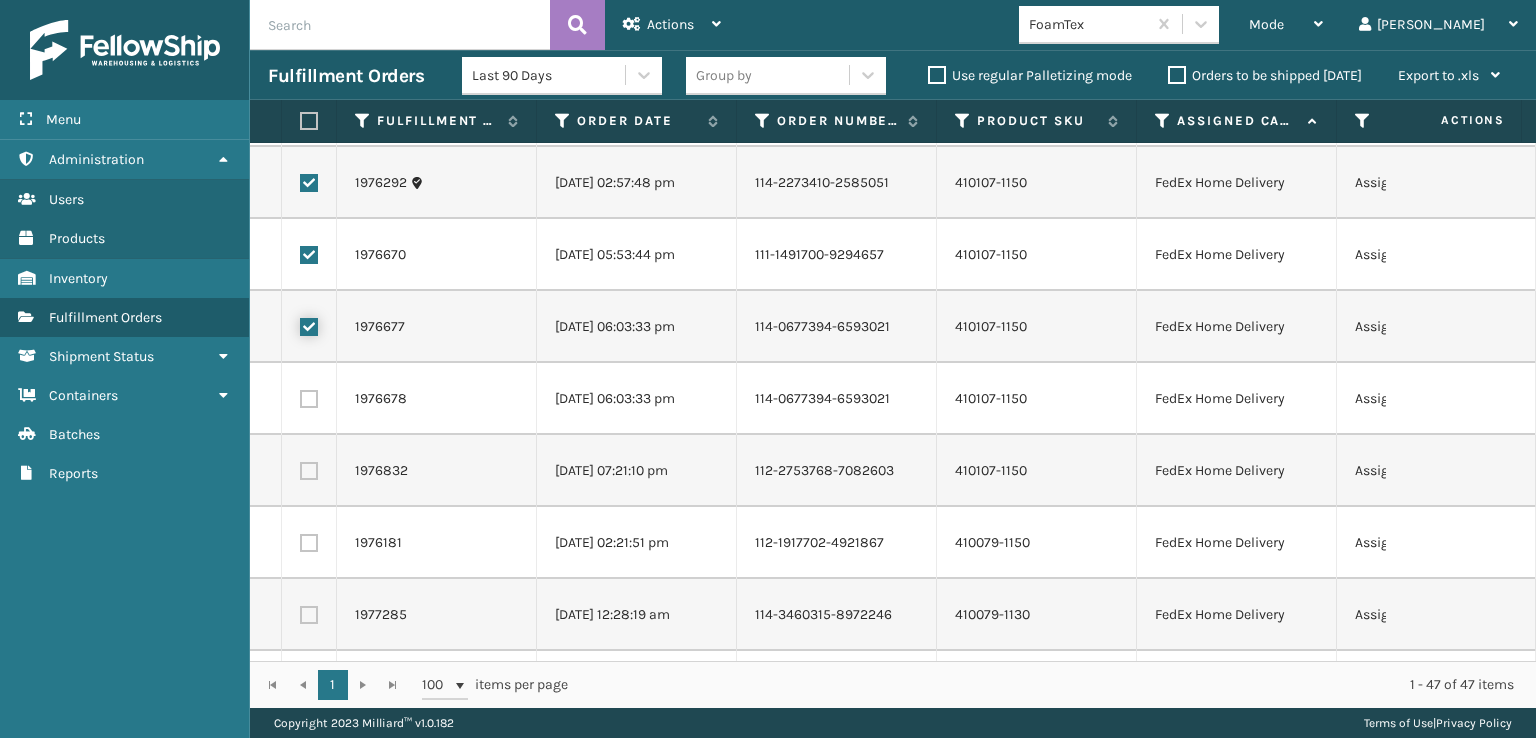checkbox on "true" 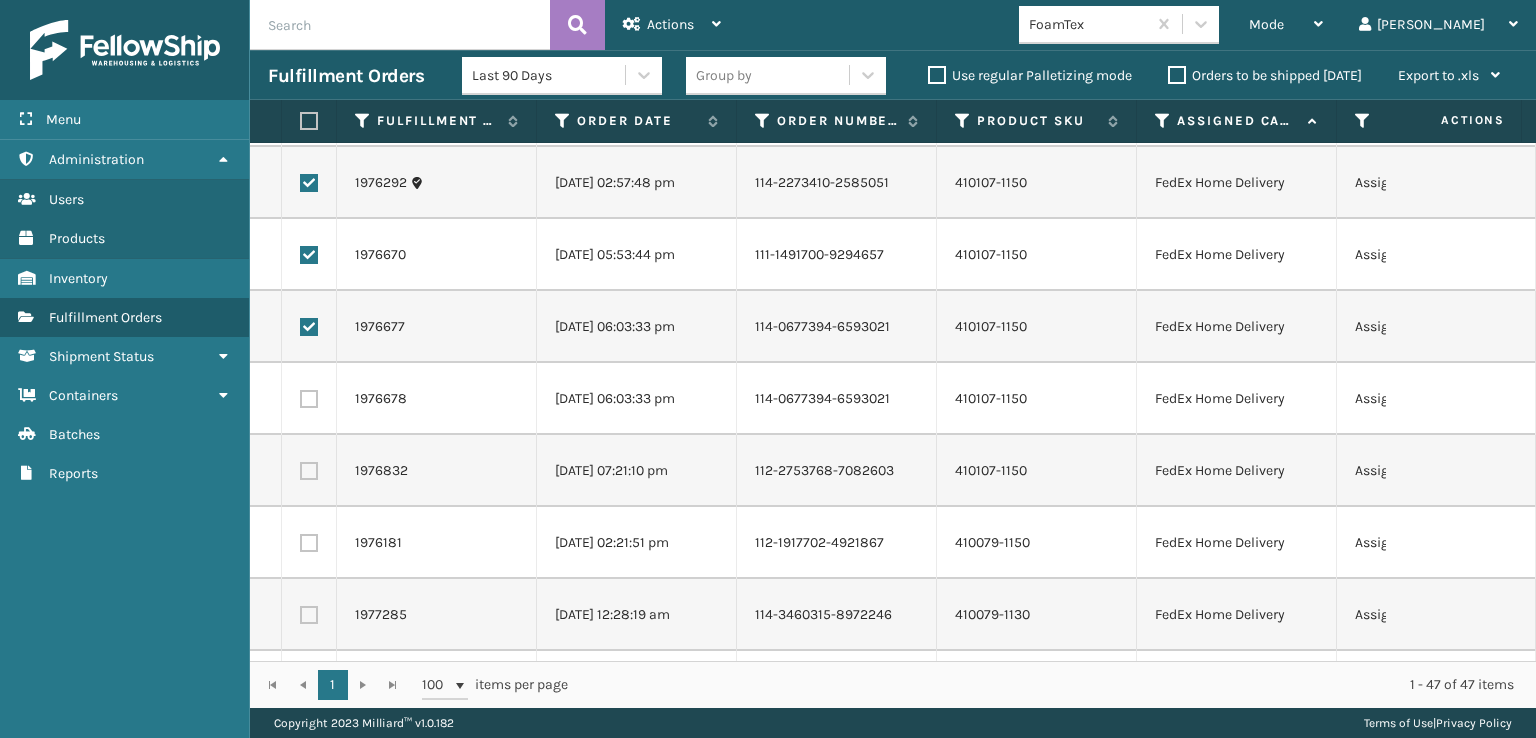 click at bounding box center [309, 399] 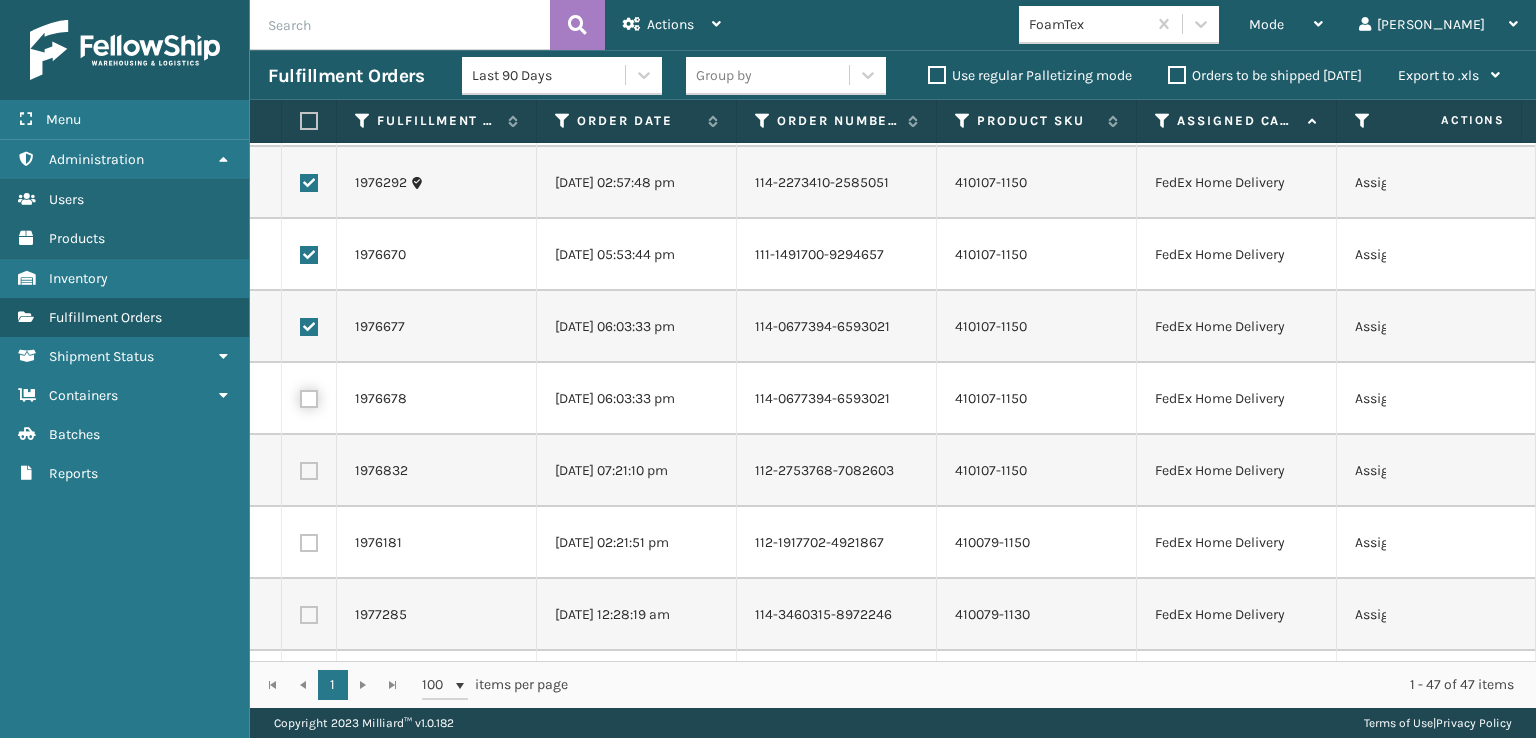 click at bounding box center [300, 396] 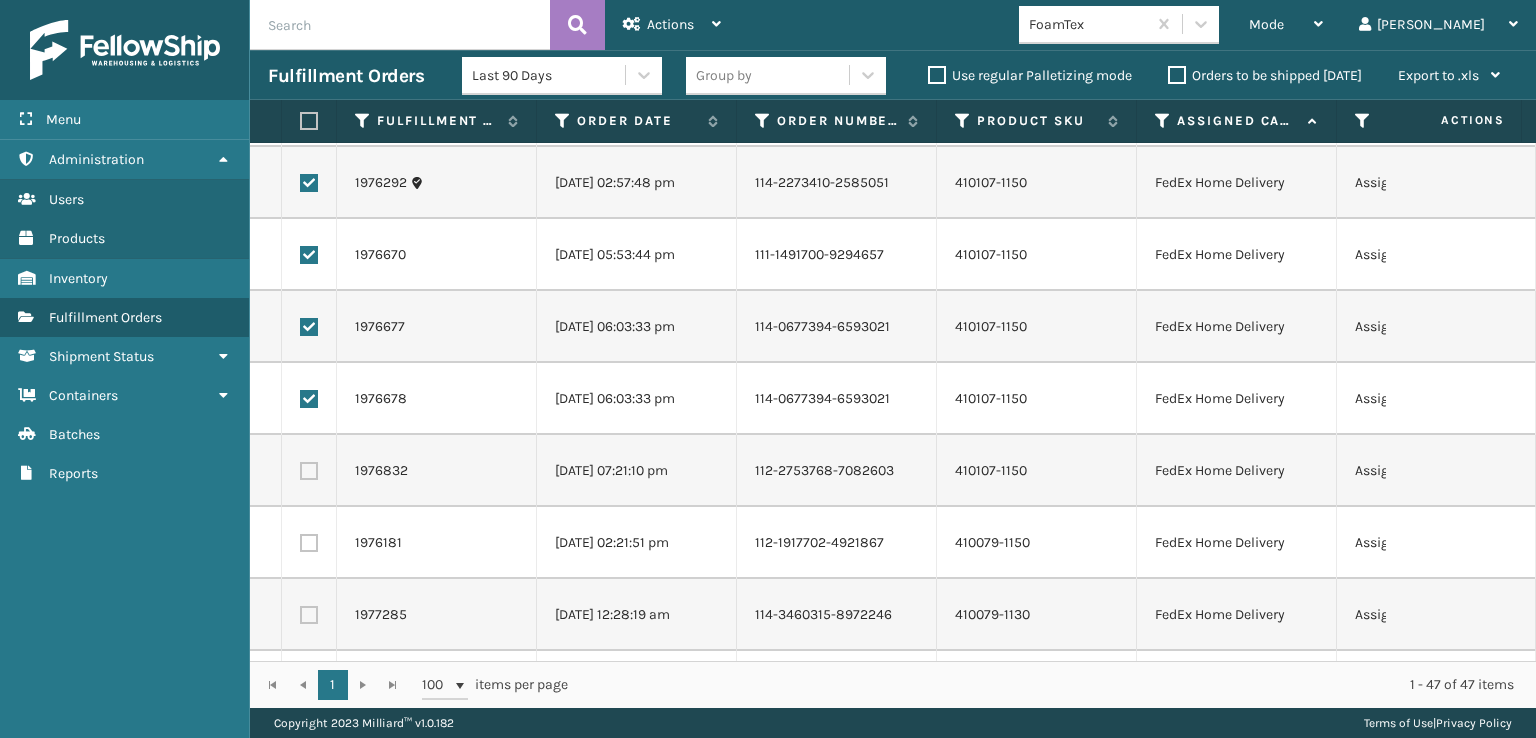 click at bounding box center (309, 471) 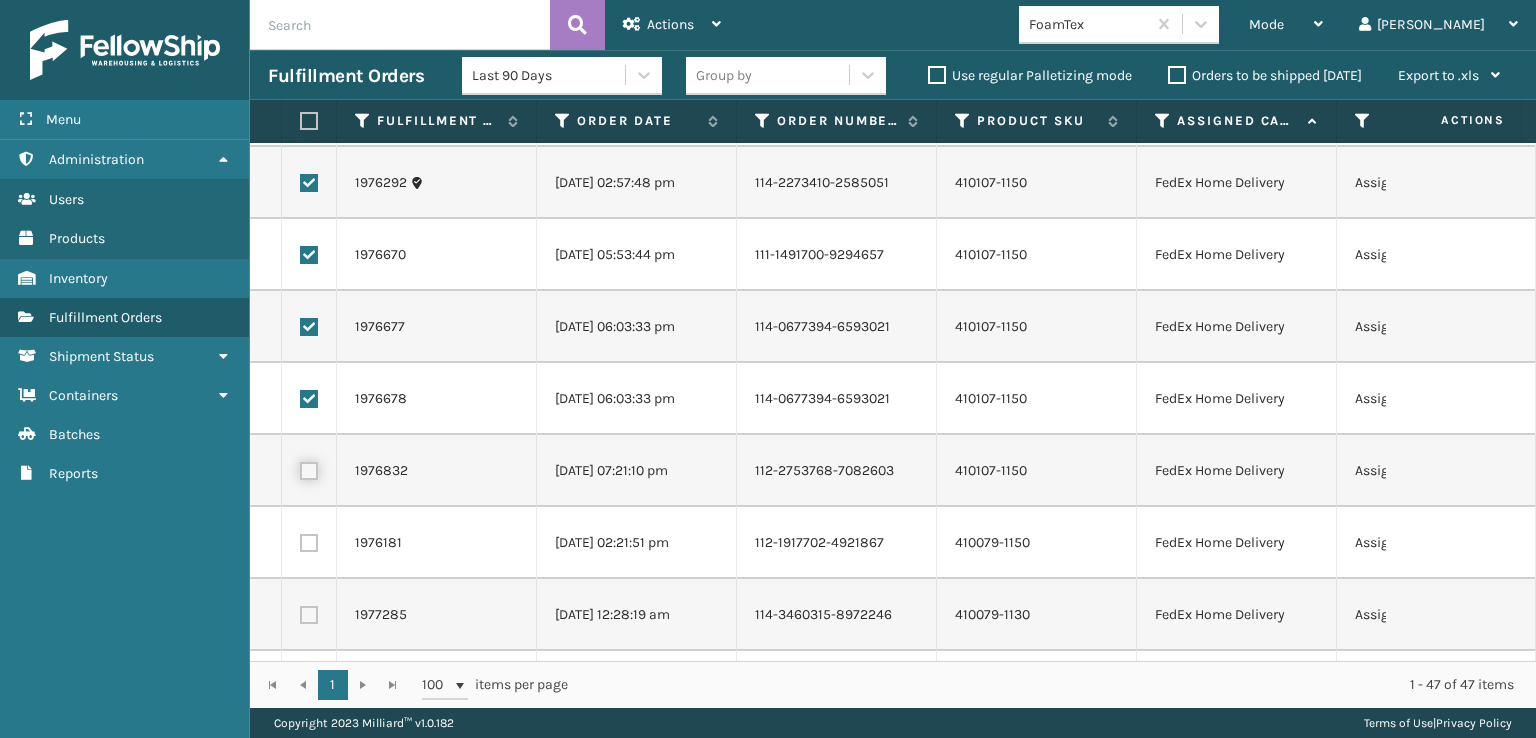 click at bounding box center [300, 468] 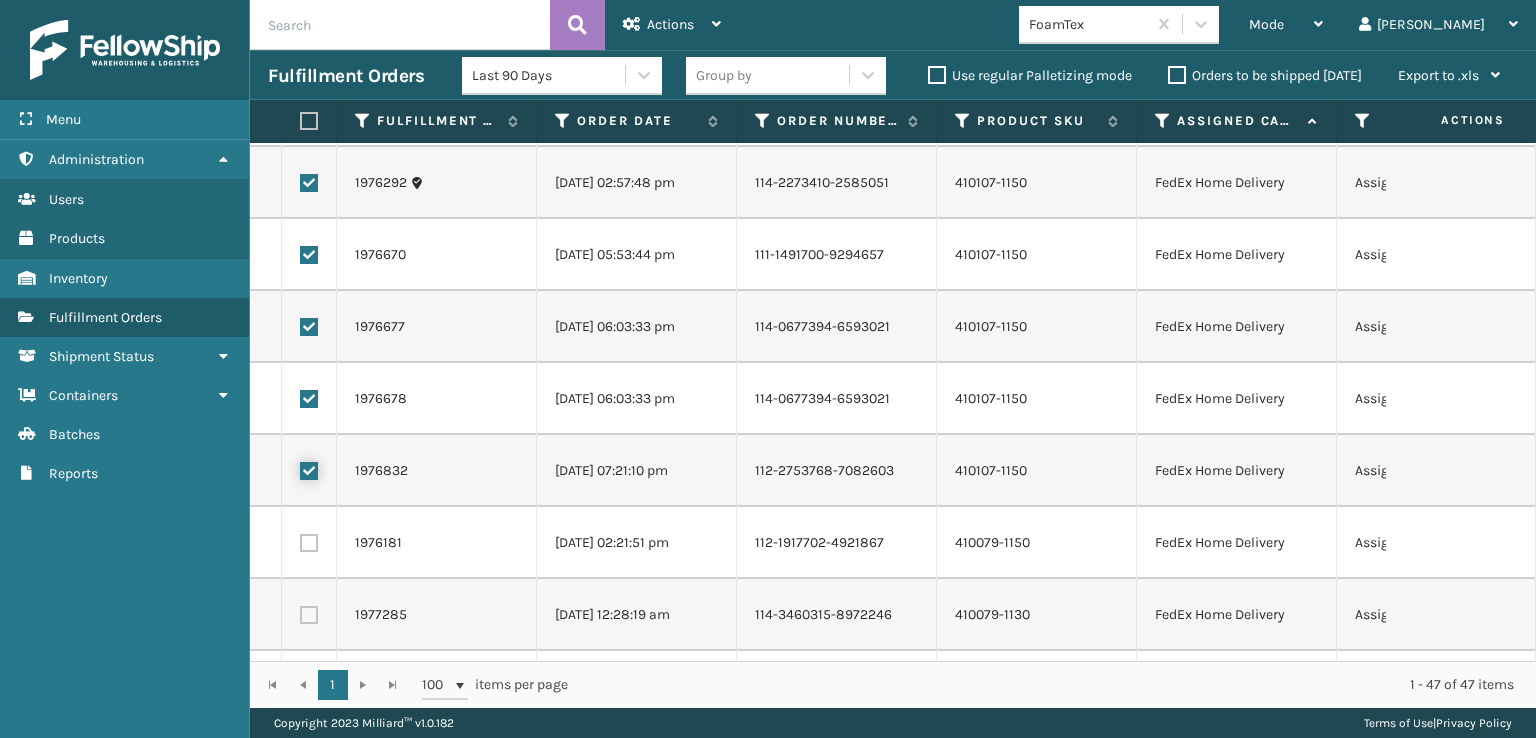 checkbox on "true" 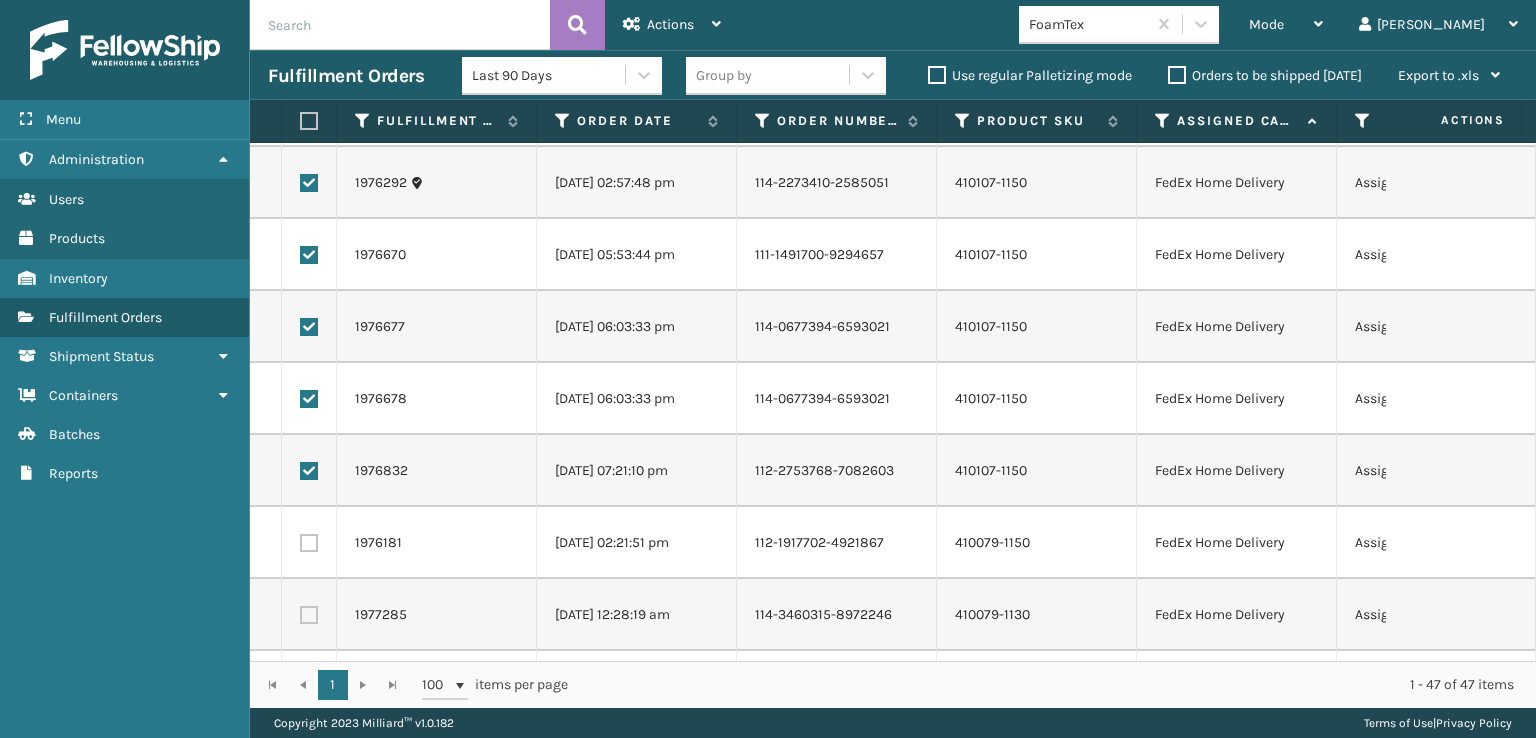 click at bounding box center [309, 543] 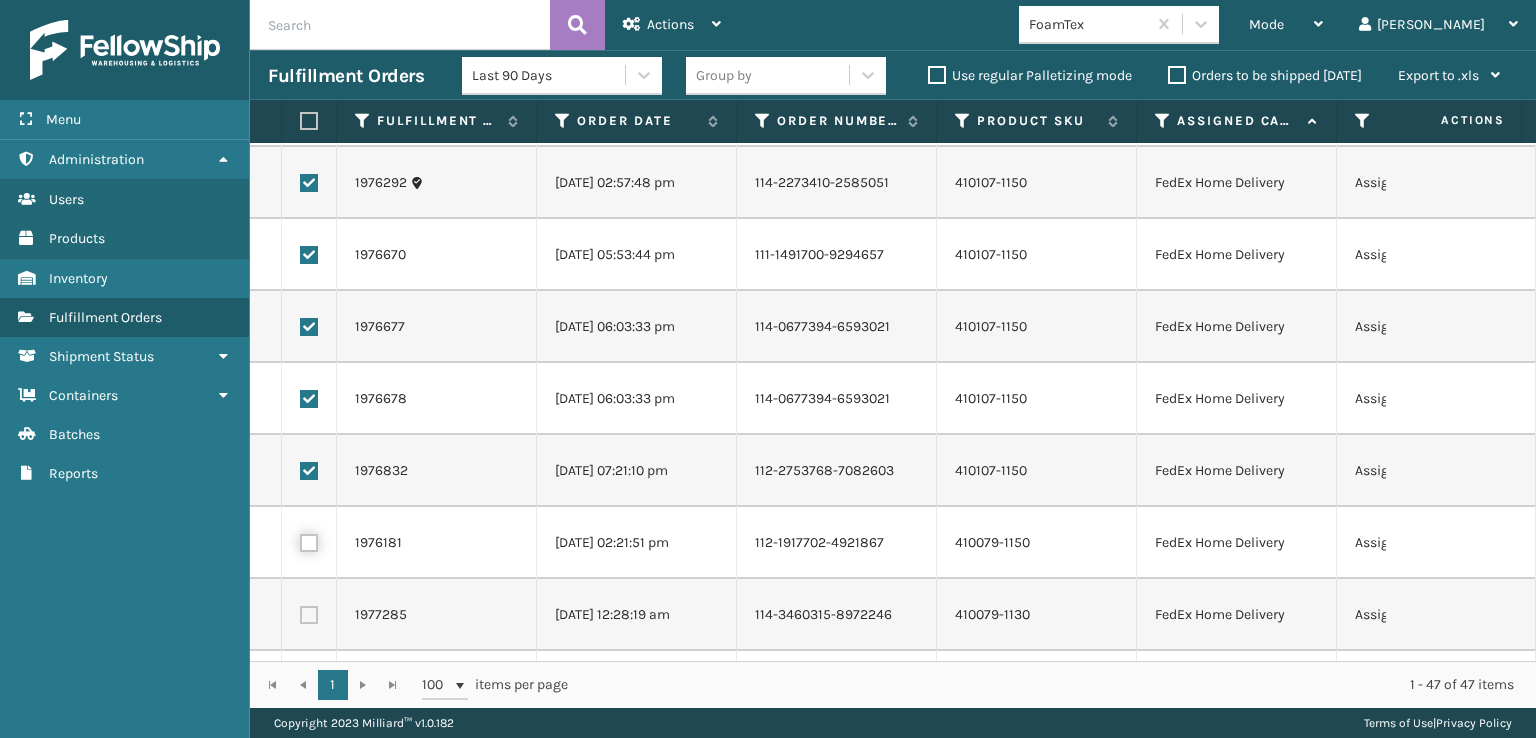 click at bounding box center [300, 540] 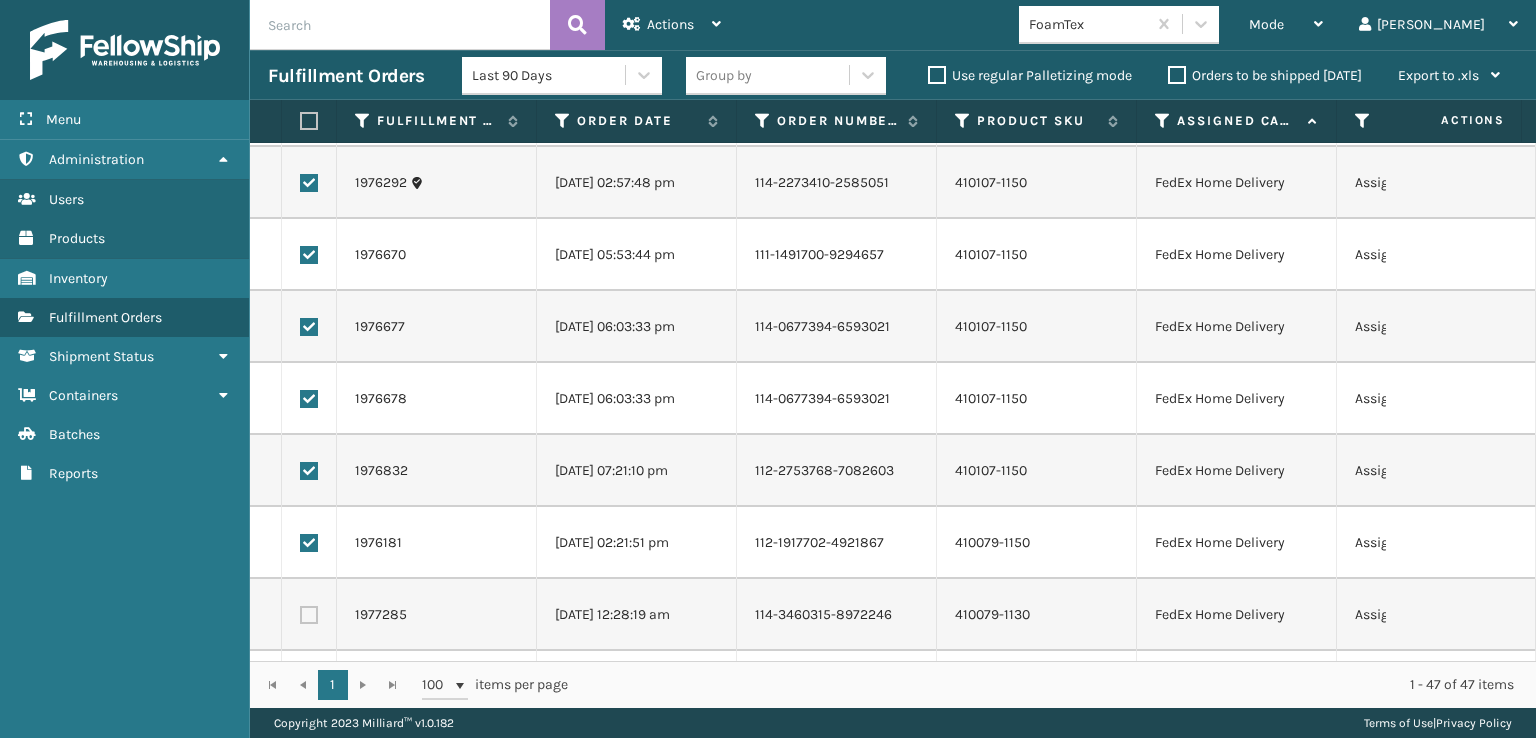 click at bounding box center (309, 615) 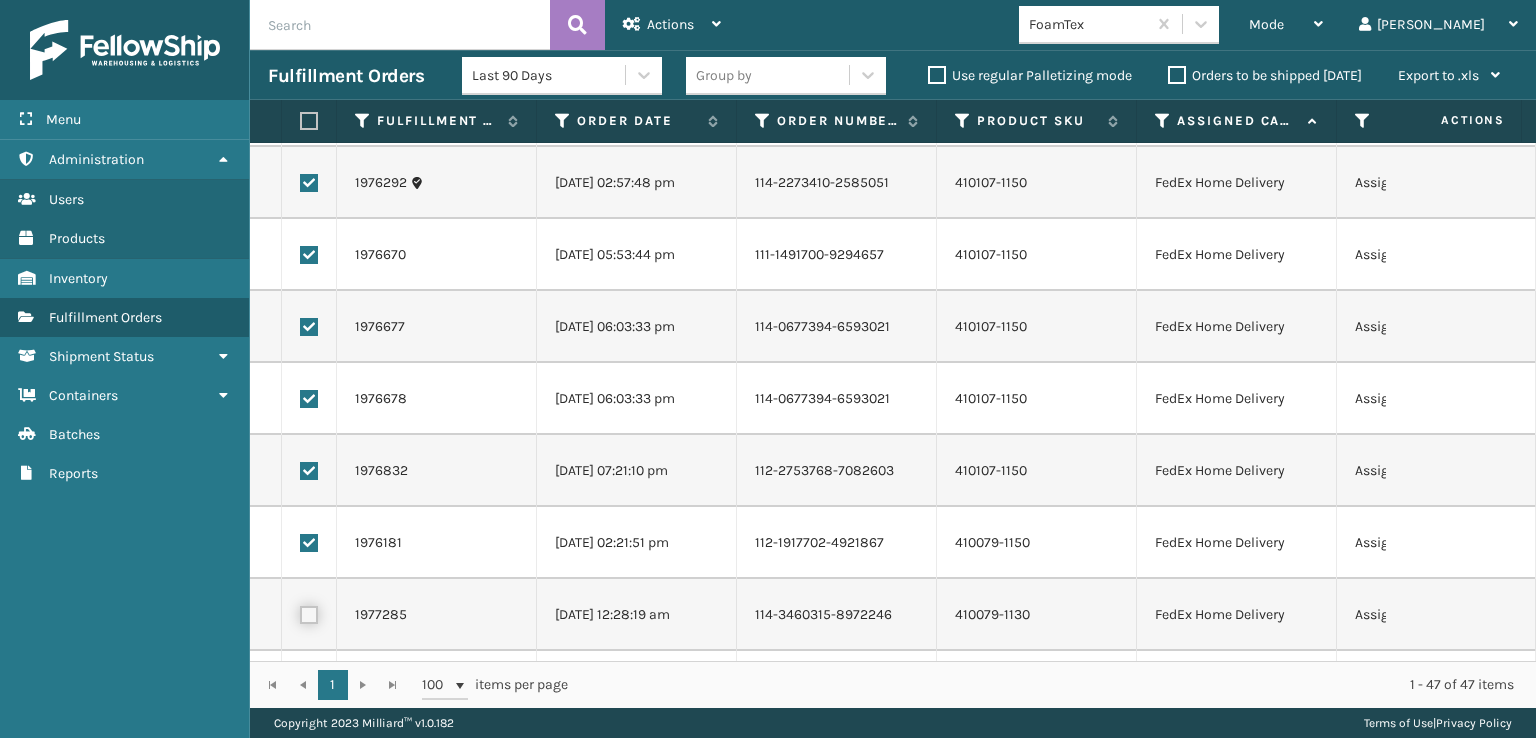 click at bounding box center (300, 612) 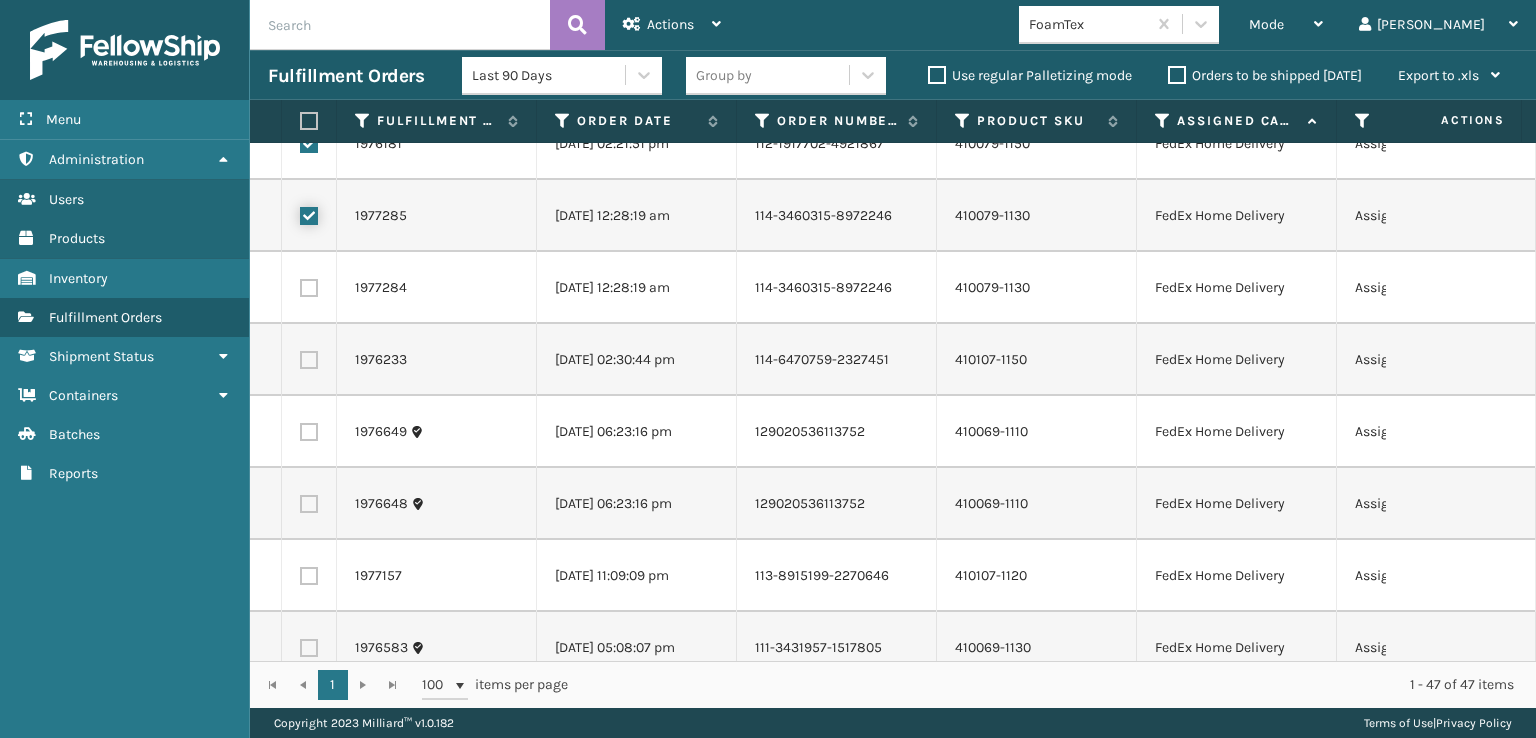 scroll, scrollTop: 900, scrollLeft: 0, axis: vertical 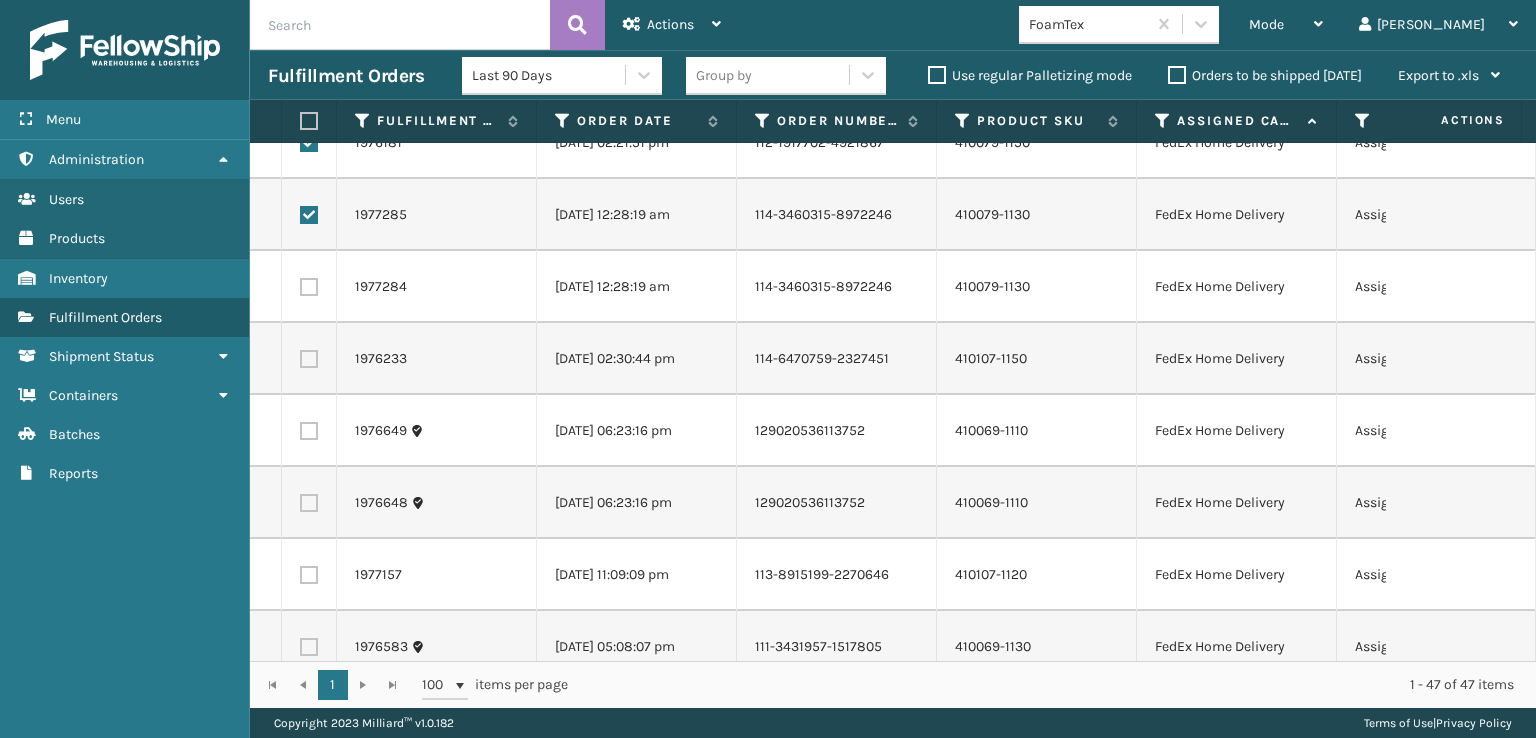 click at bounding box center (309, 287) 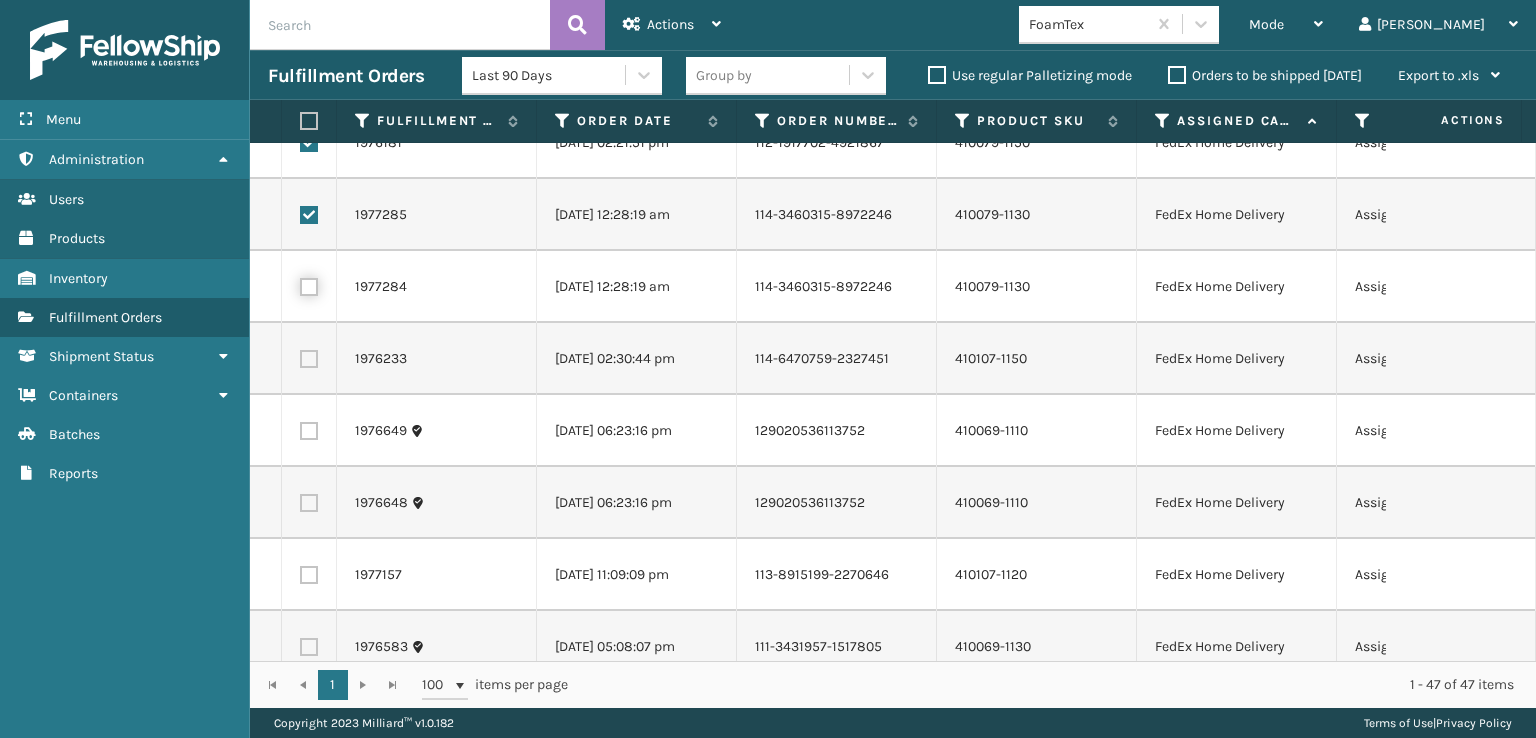 click at bounding box center [300, 284] 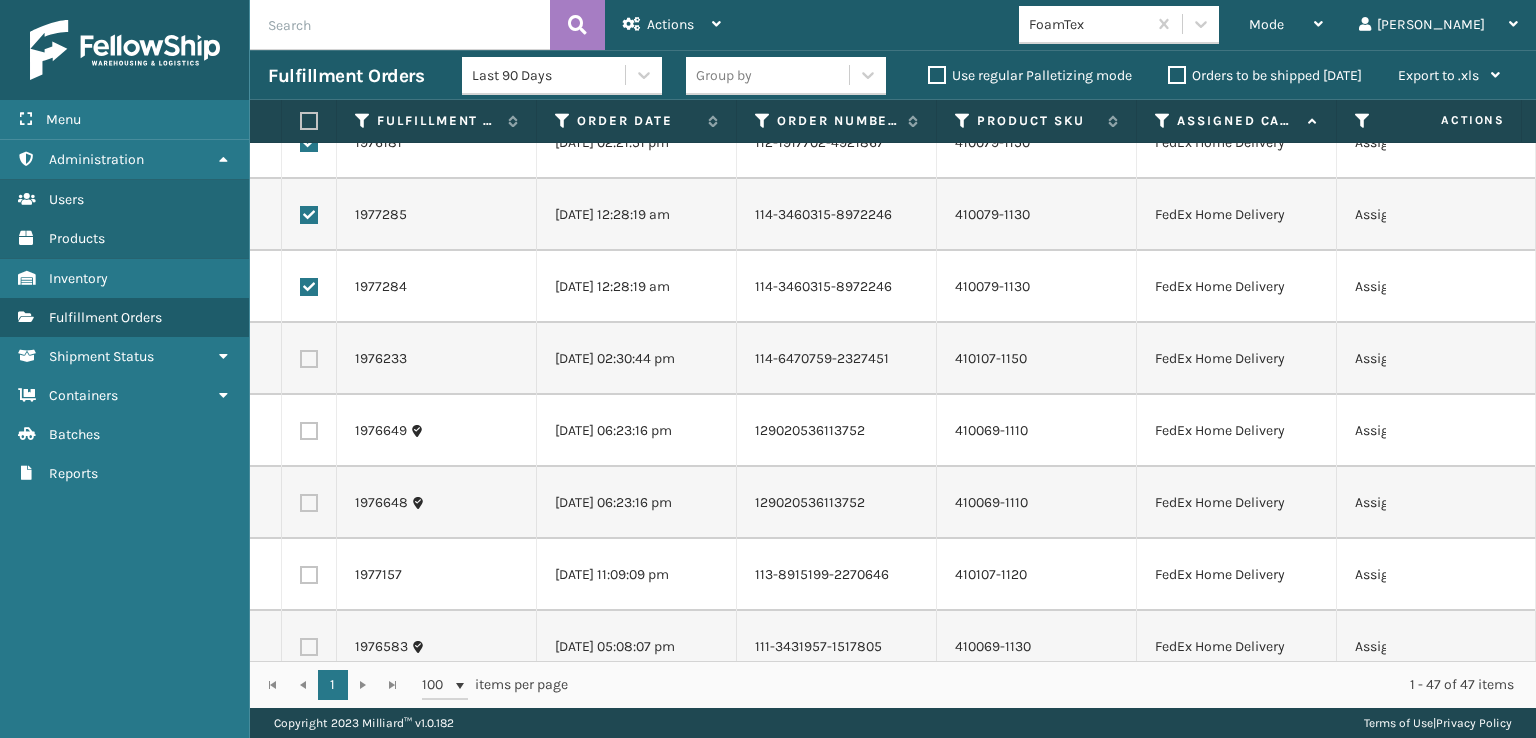 click at bounding box center (309, 359) 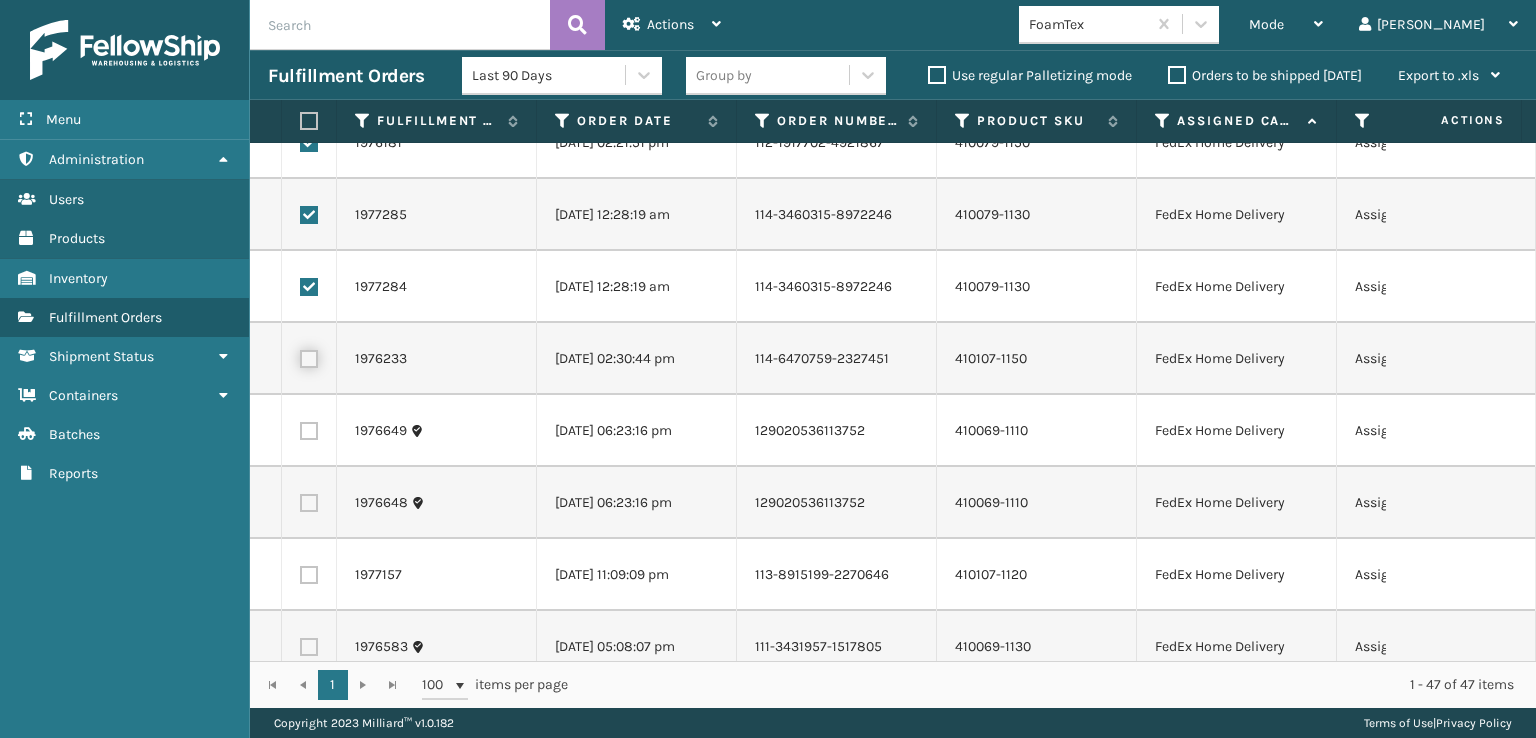 click at bounding box center (300, 356) 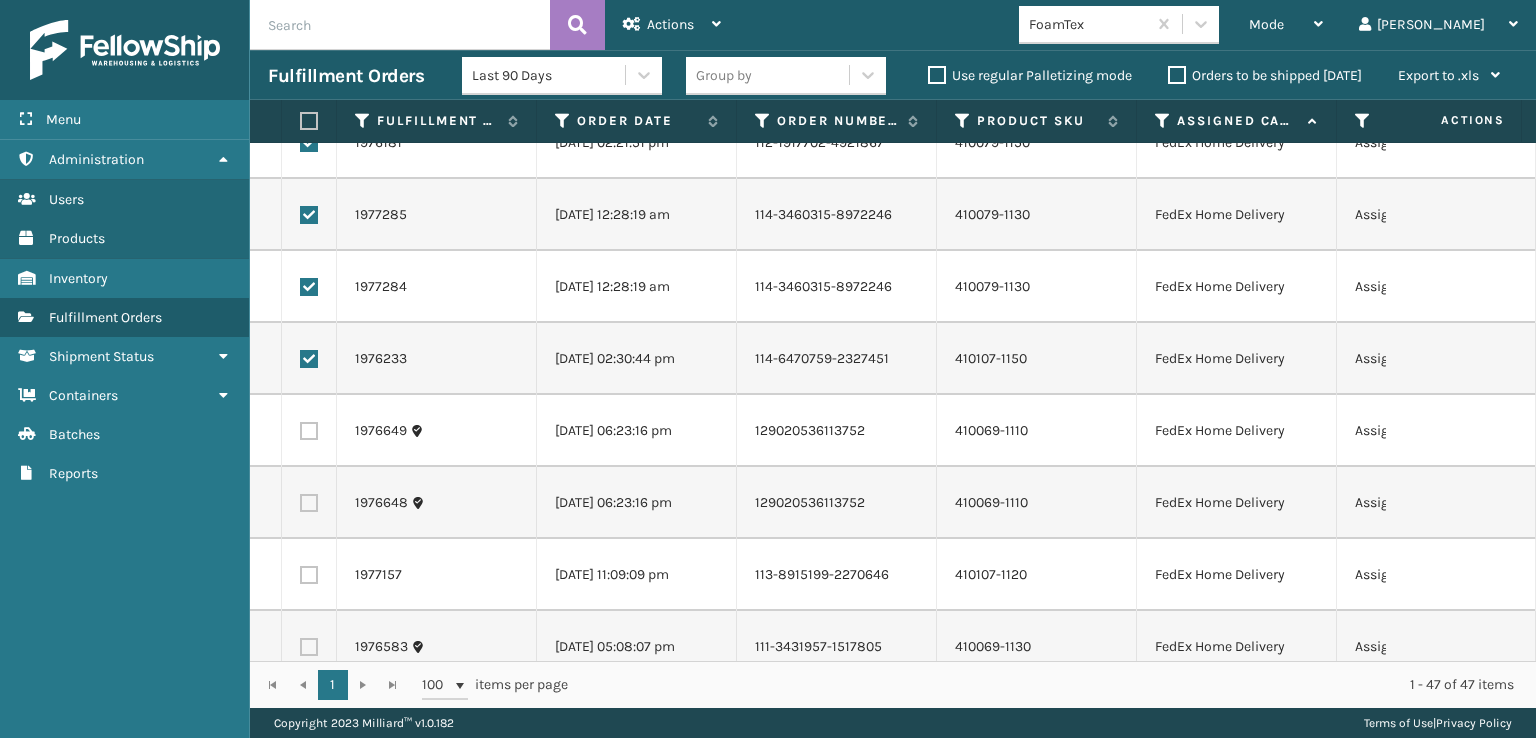 click at bounding box center [309, 431] 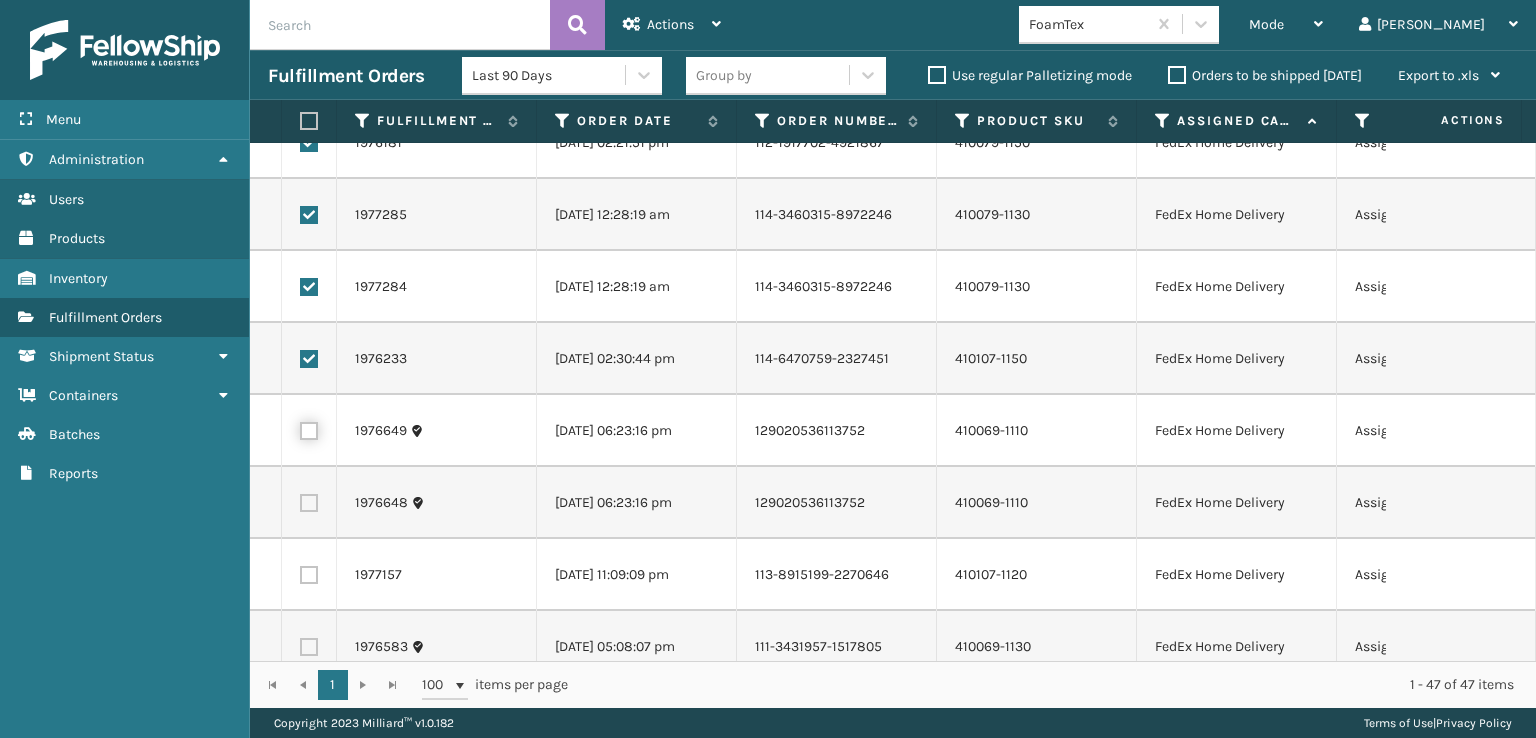 click at bounding box center (300, 428) 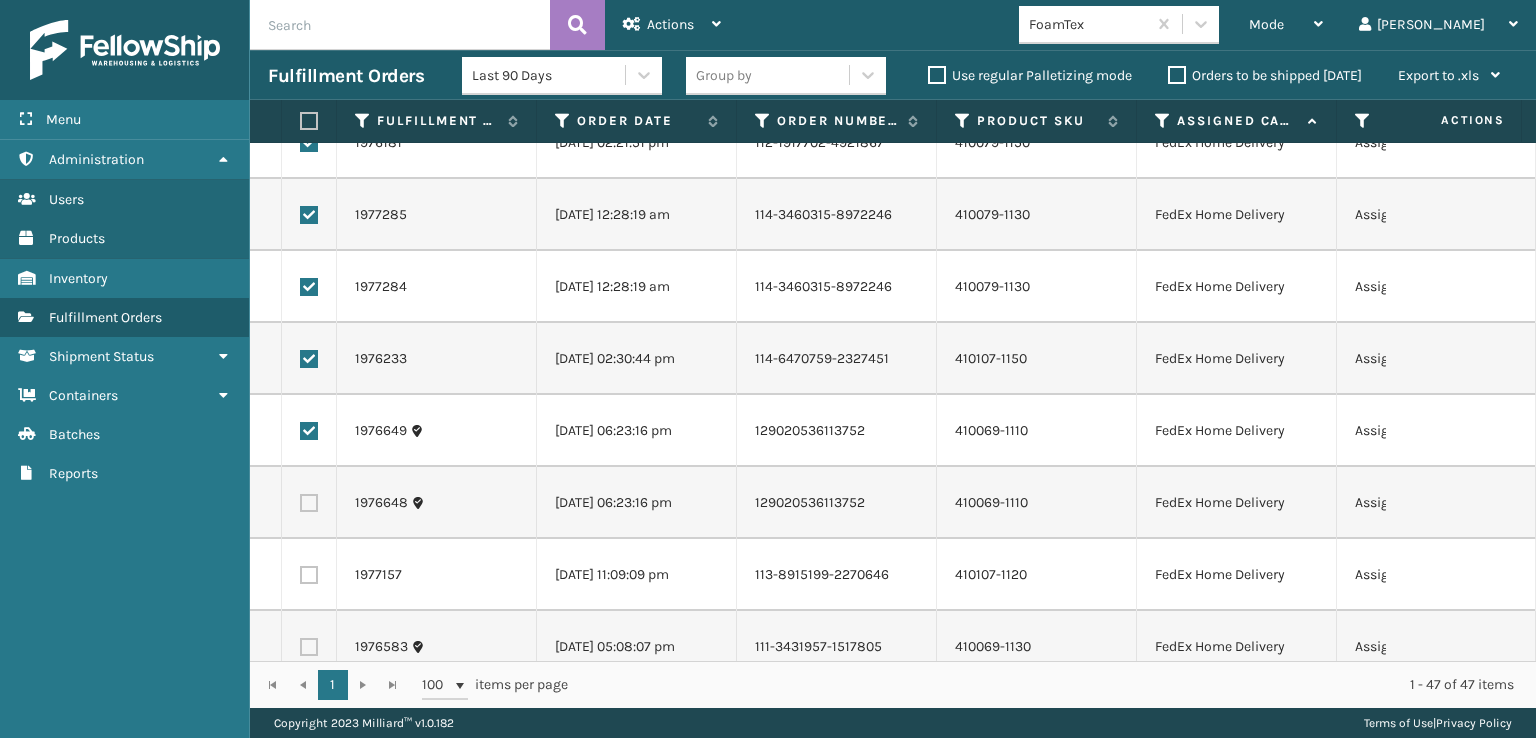 click at bounding box center (309, 503) 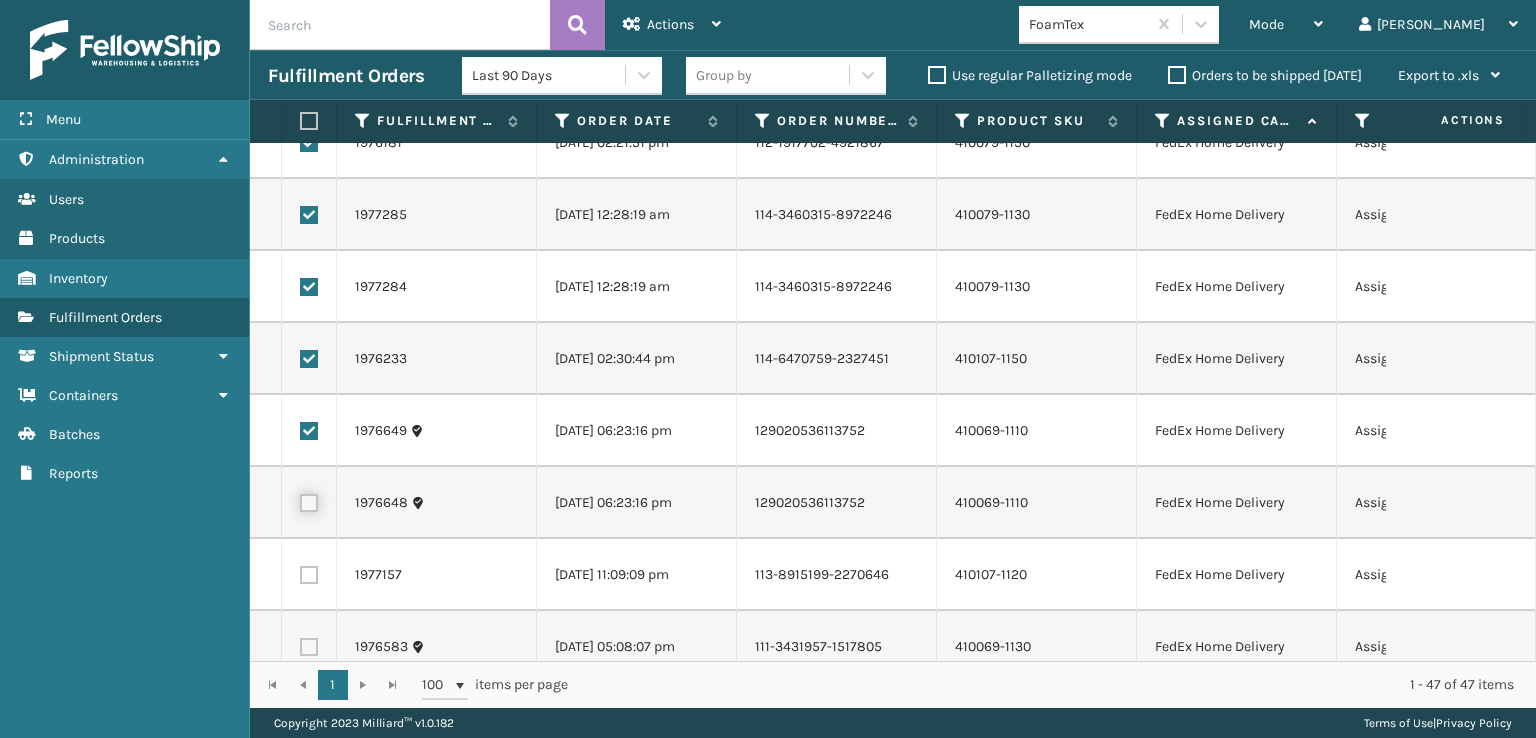 click at bounding box center (300, 500) 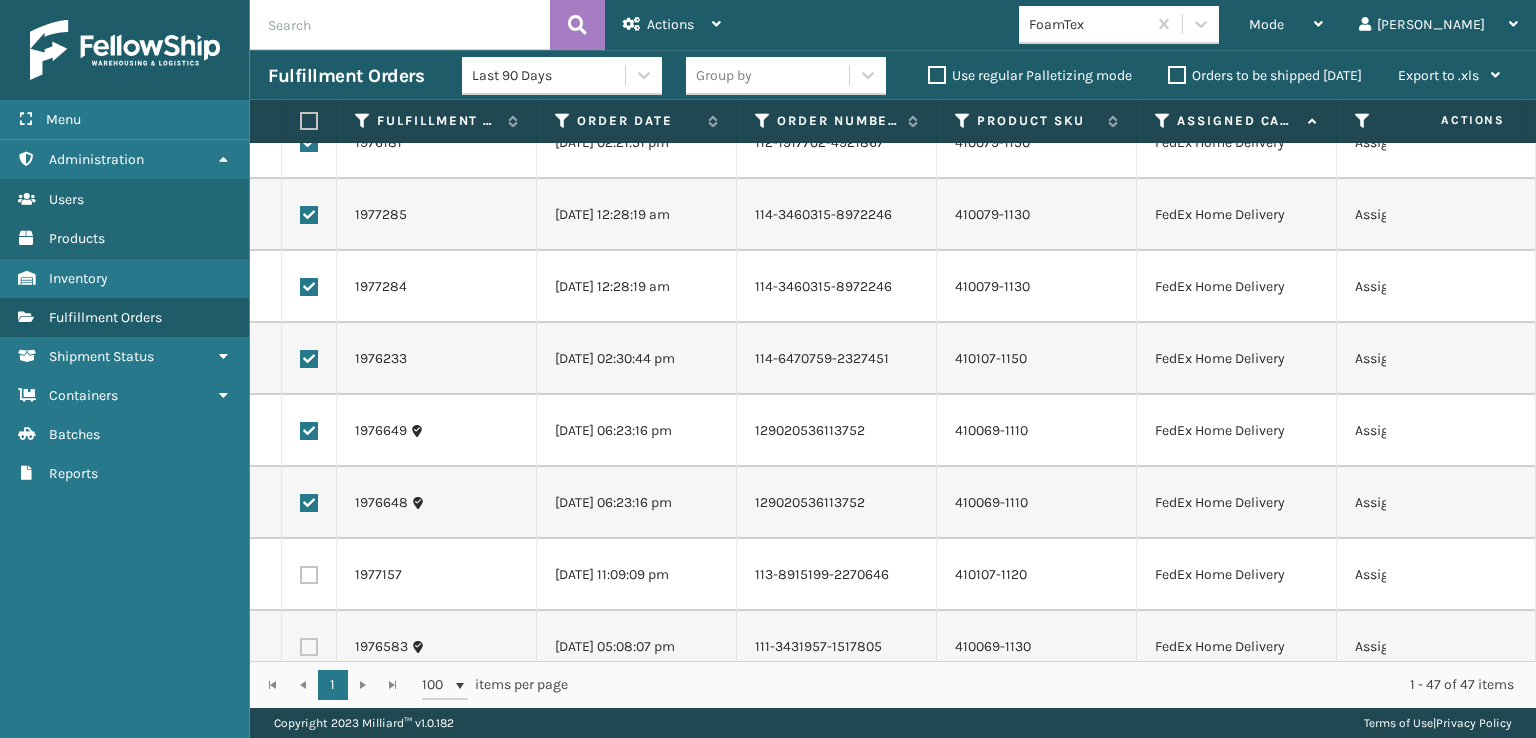 click at bounding box center (309, 575) 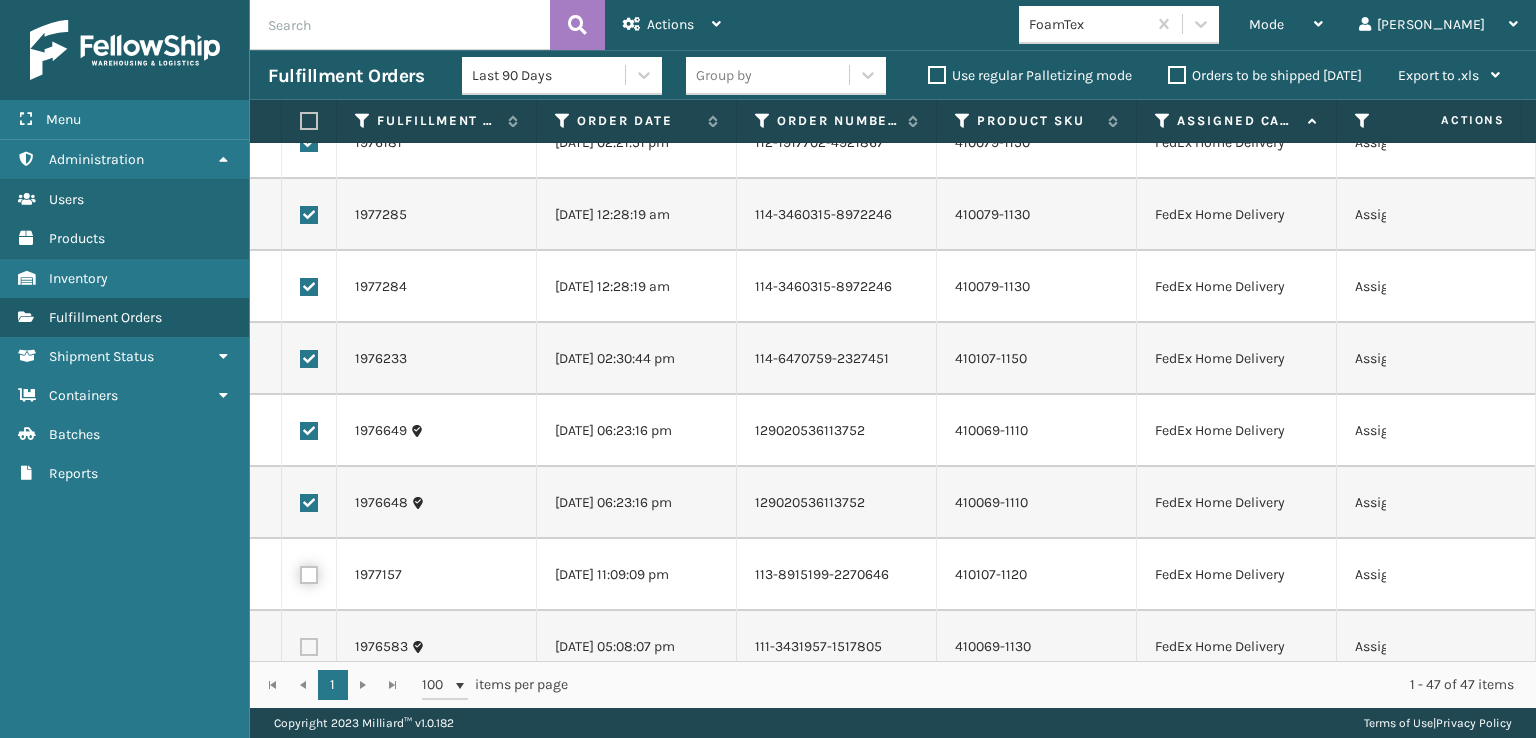 click at bounding box center [300, 572] 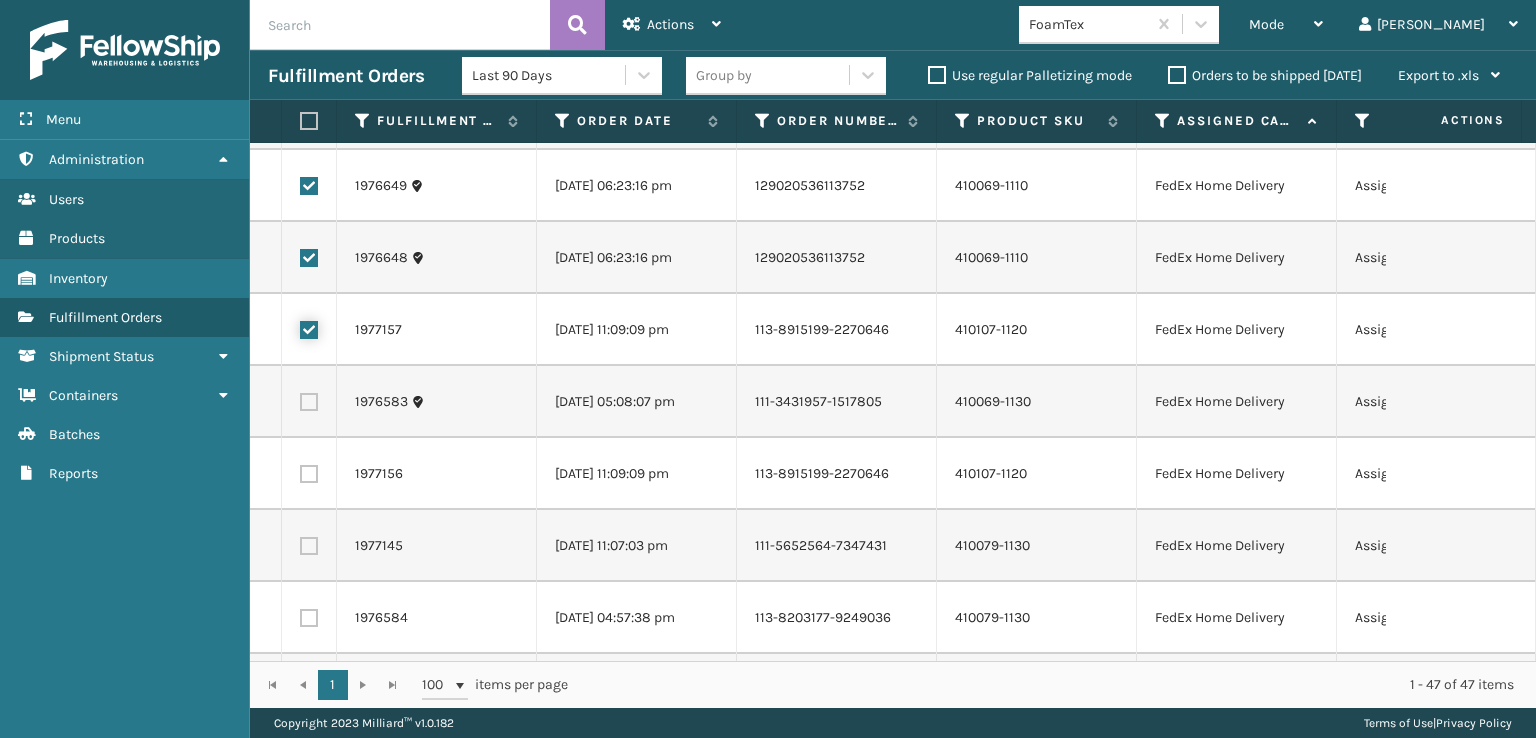scroll, scrollTop: 1200, scrollLeft: 0, axis: vertical 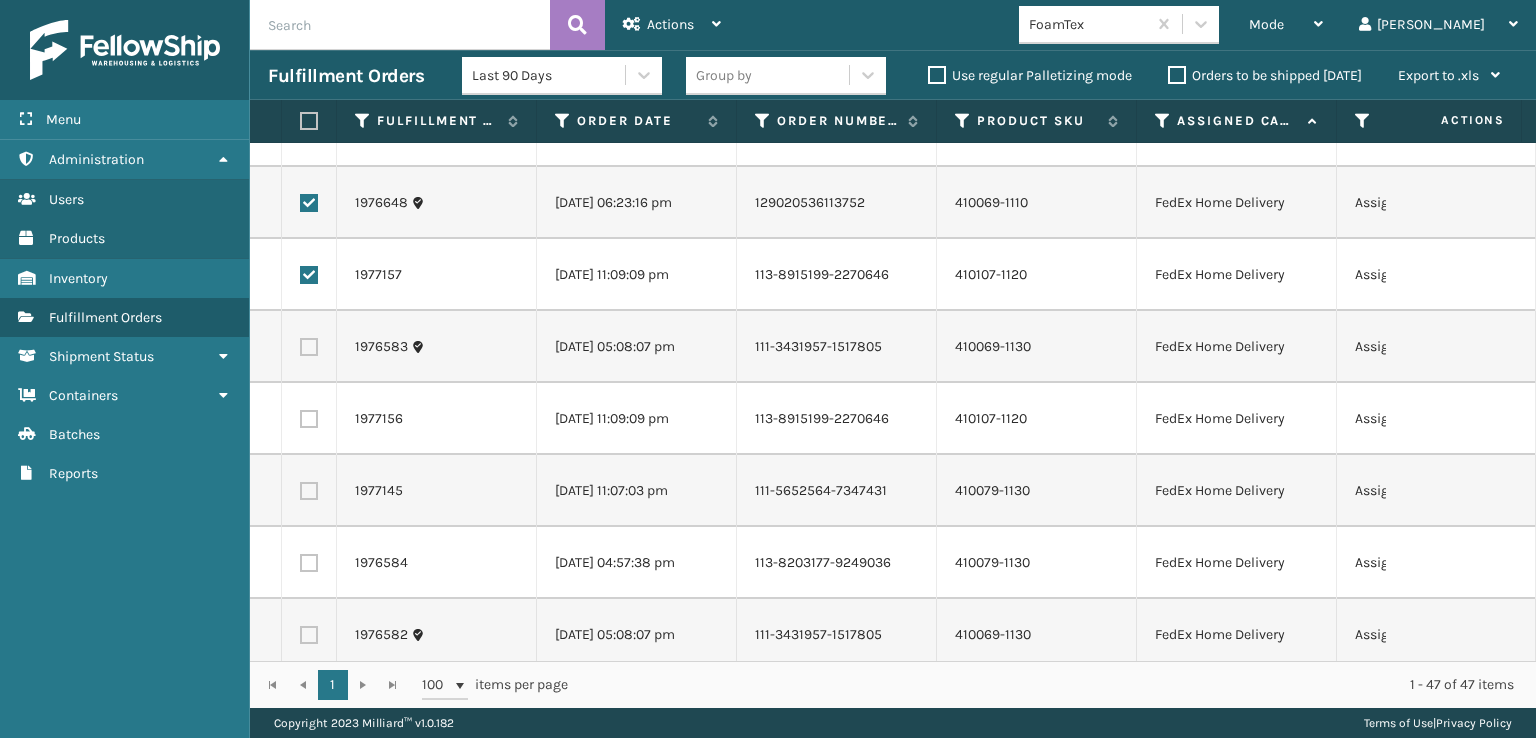 drag, startPoint x: 306, startPoint y: 340, endPoint x: 311, endPoint y: 365, distance: 25.495098 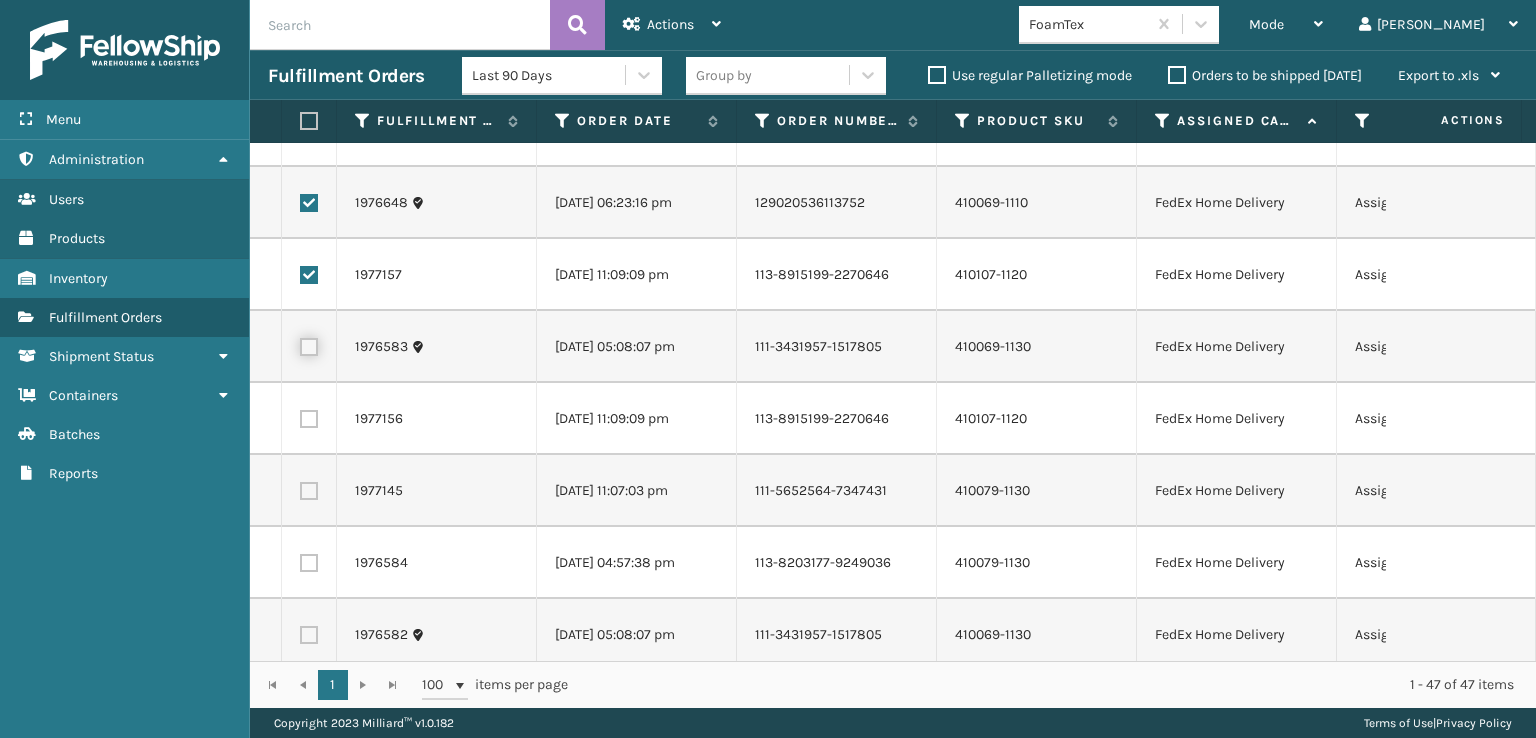 click at bounding box center [300, 344] 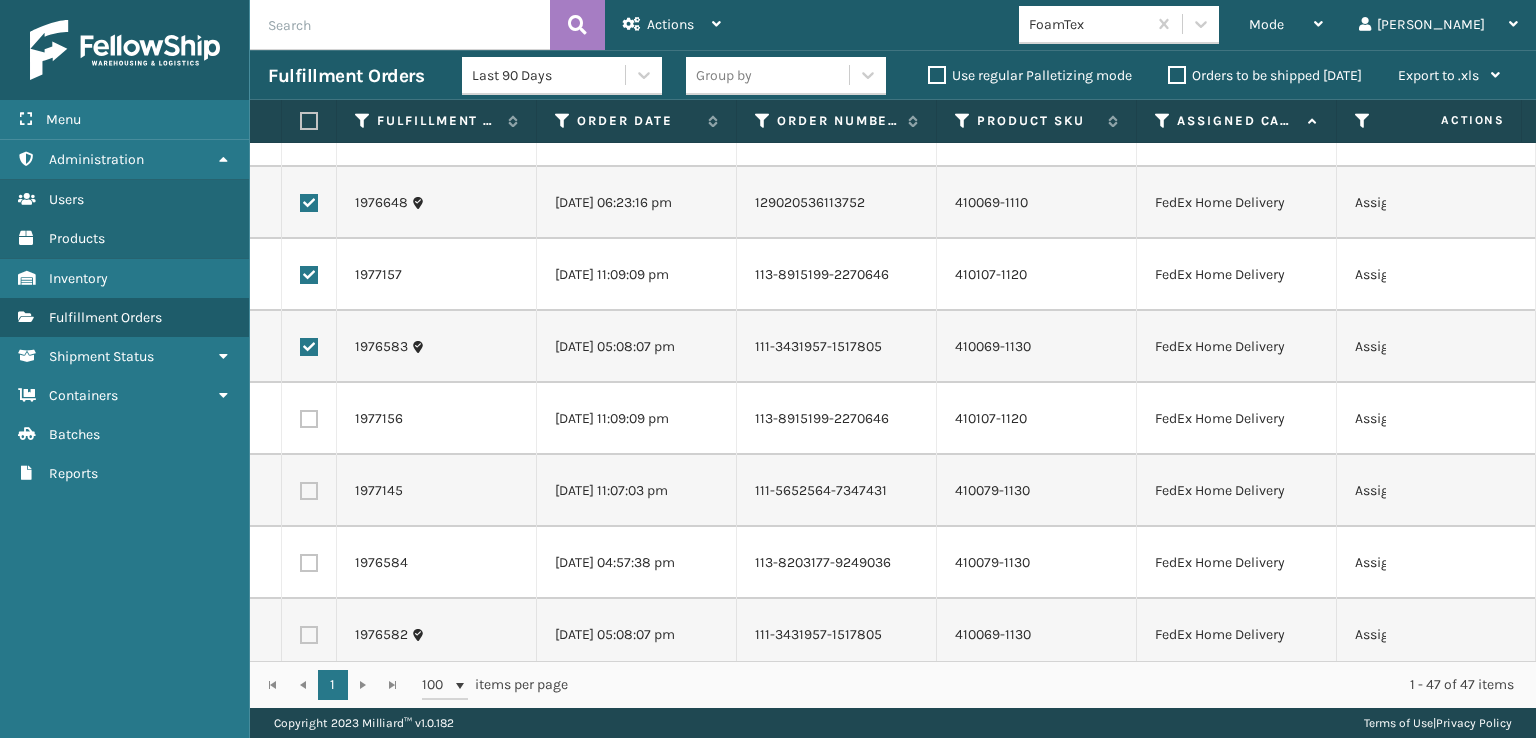 click at bounding box center [309, 419] 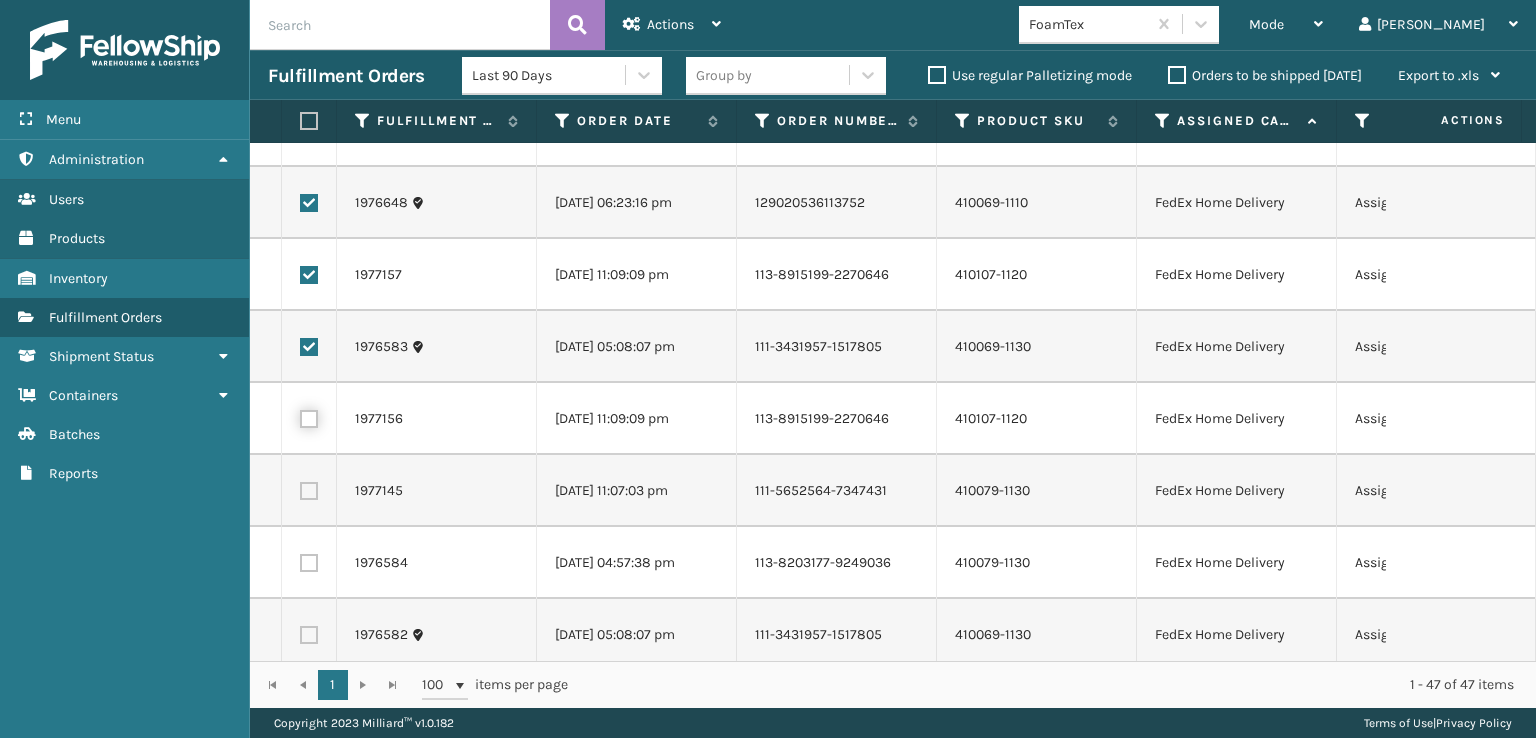 click at bounding box center [300, 416] 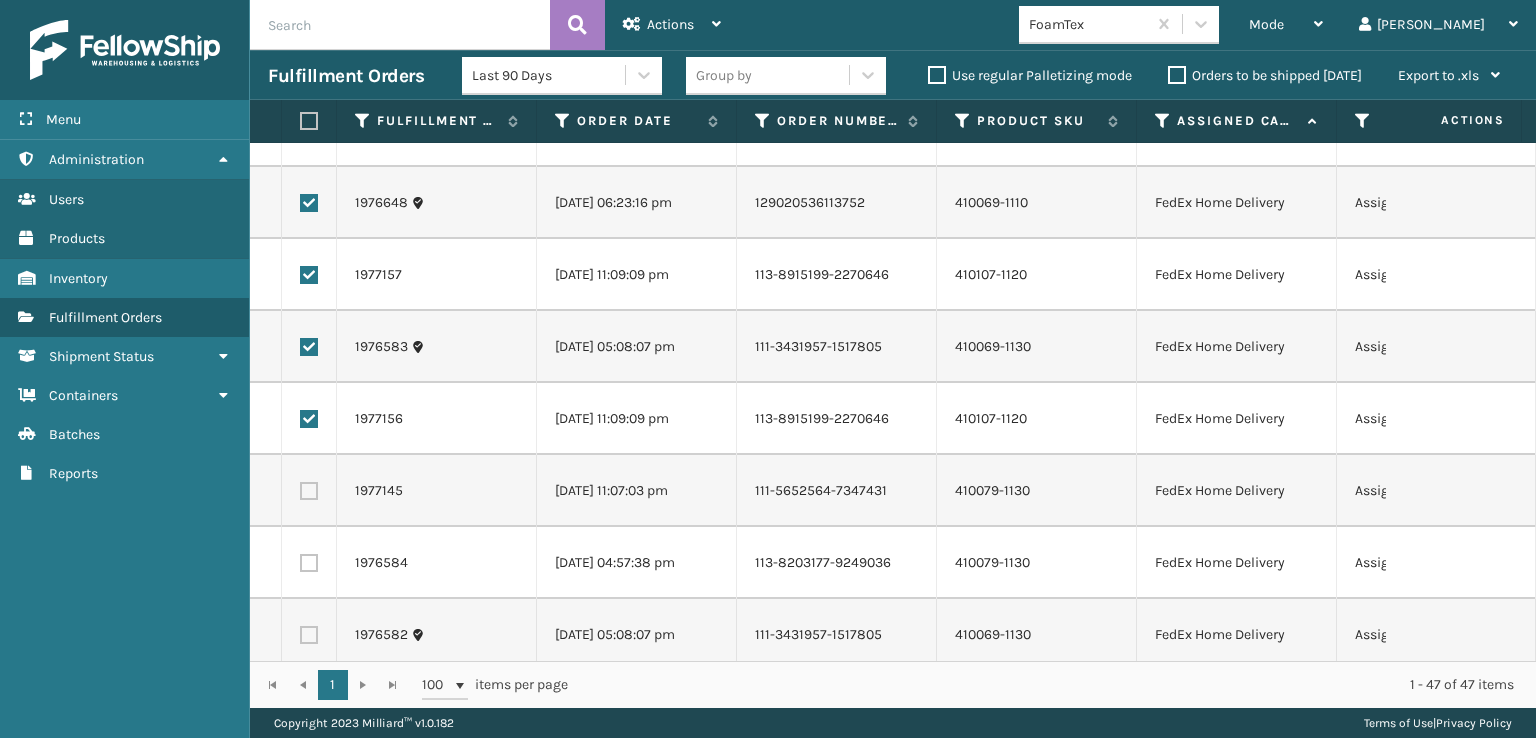 click at bounding box center [309, 491] 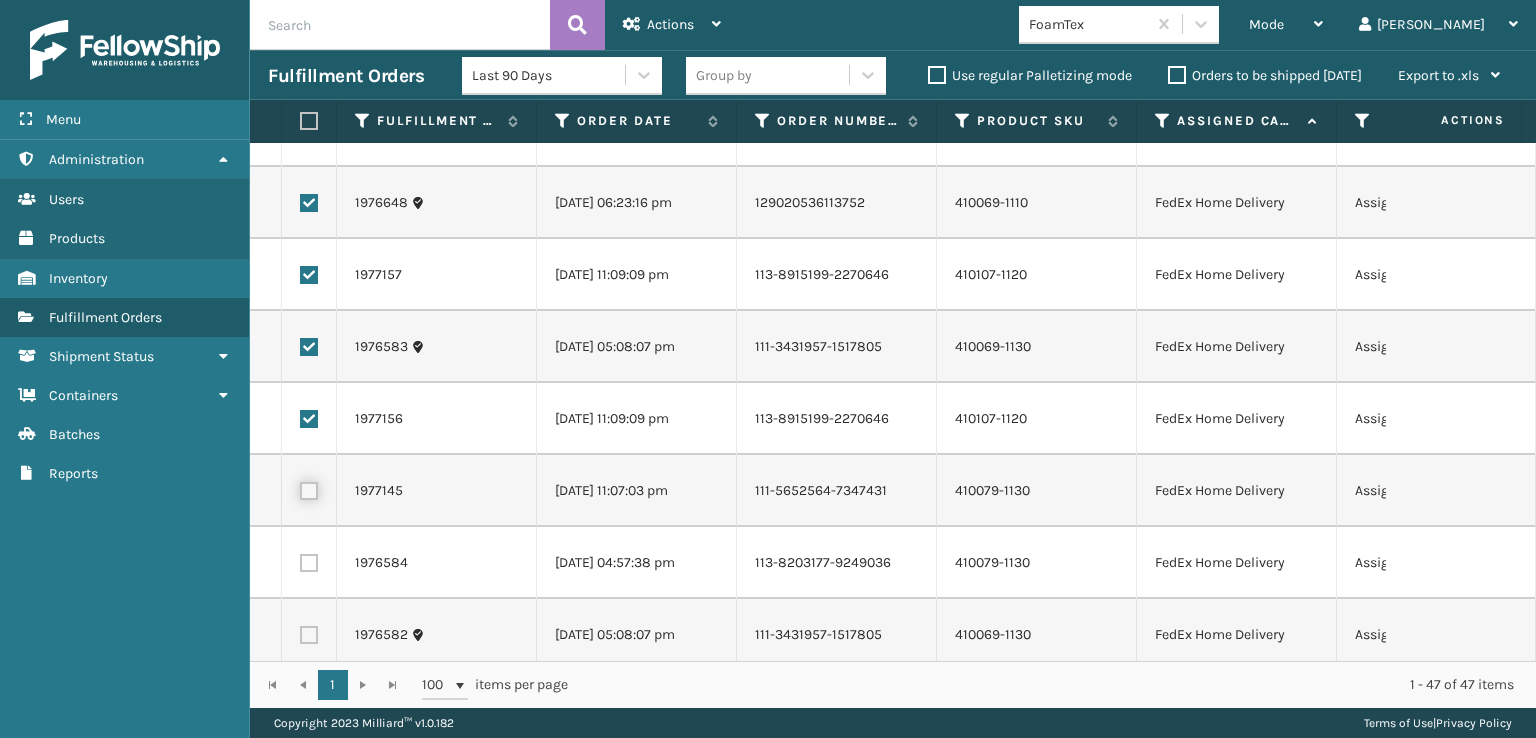 click at bounding box center (300, 488) 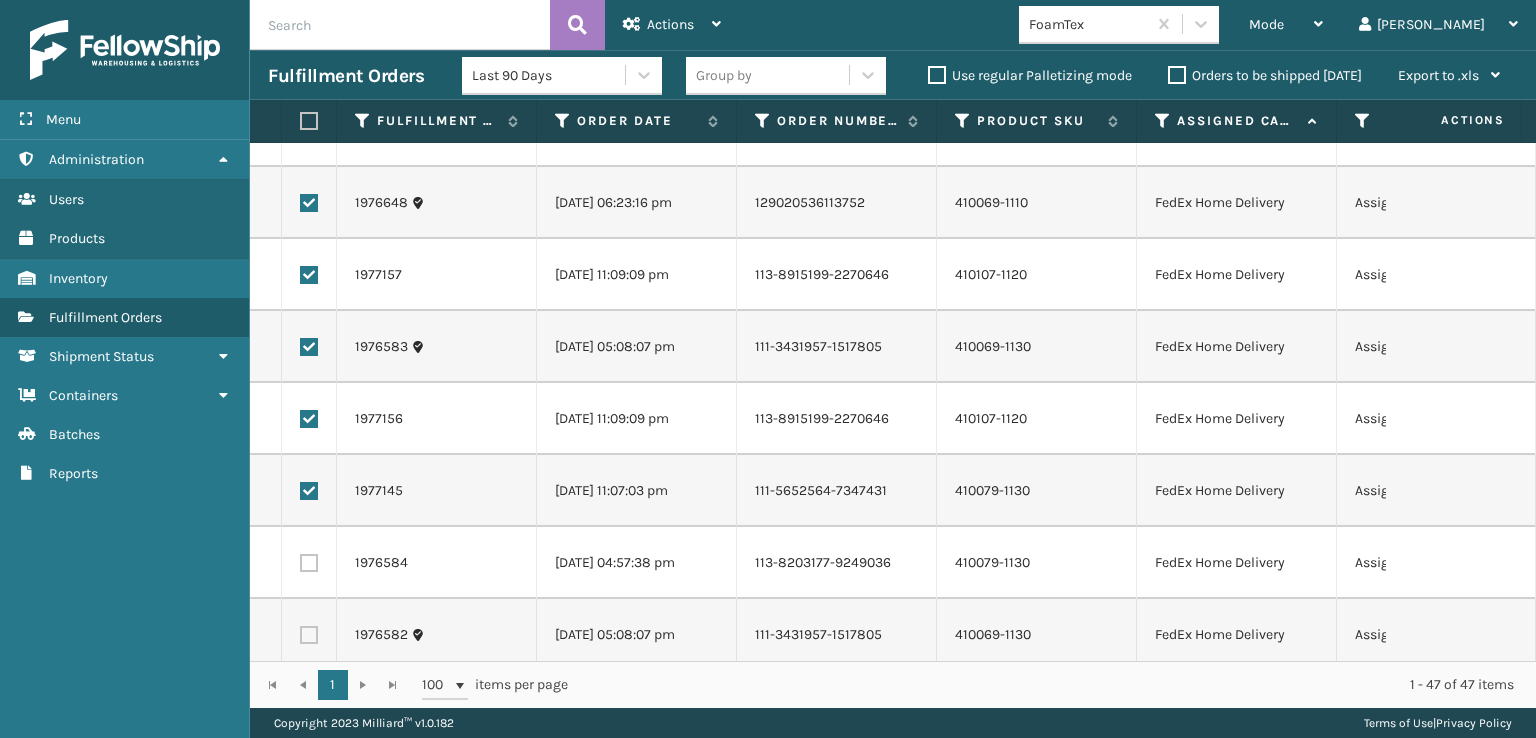 click at bounding box center [309, 563] 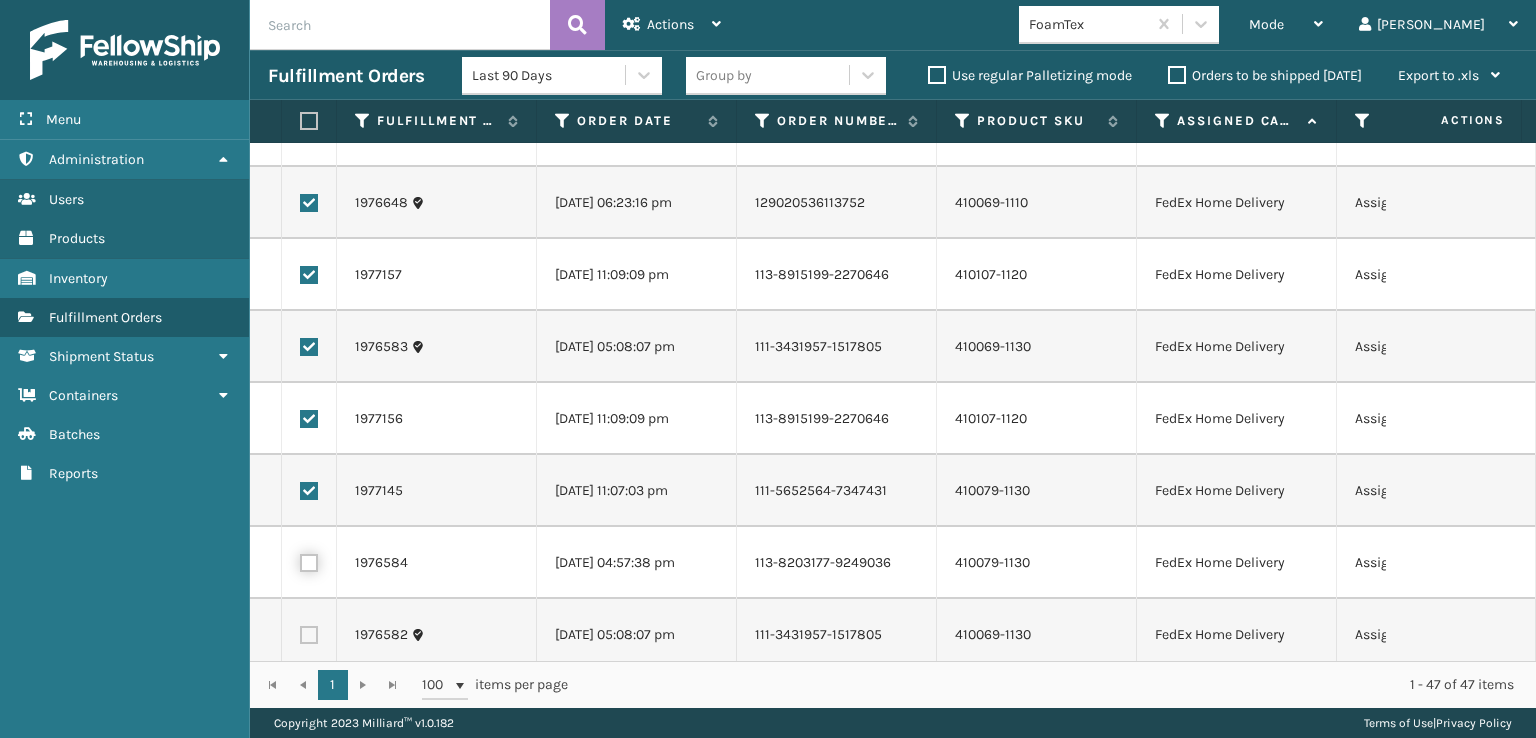 click at bounding box center [300, 560] 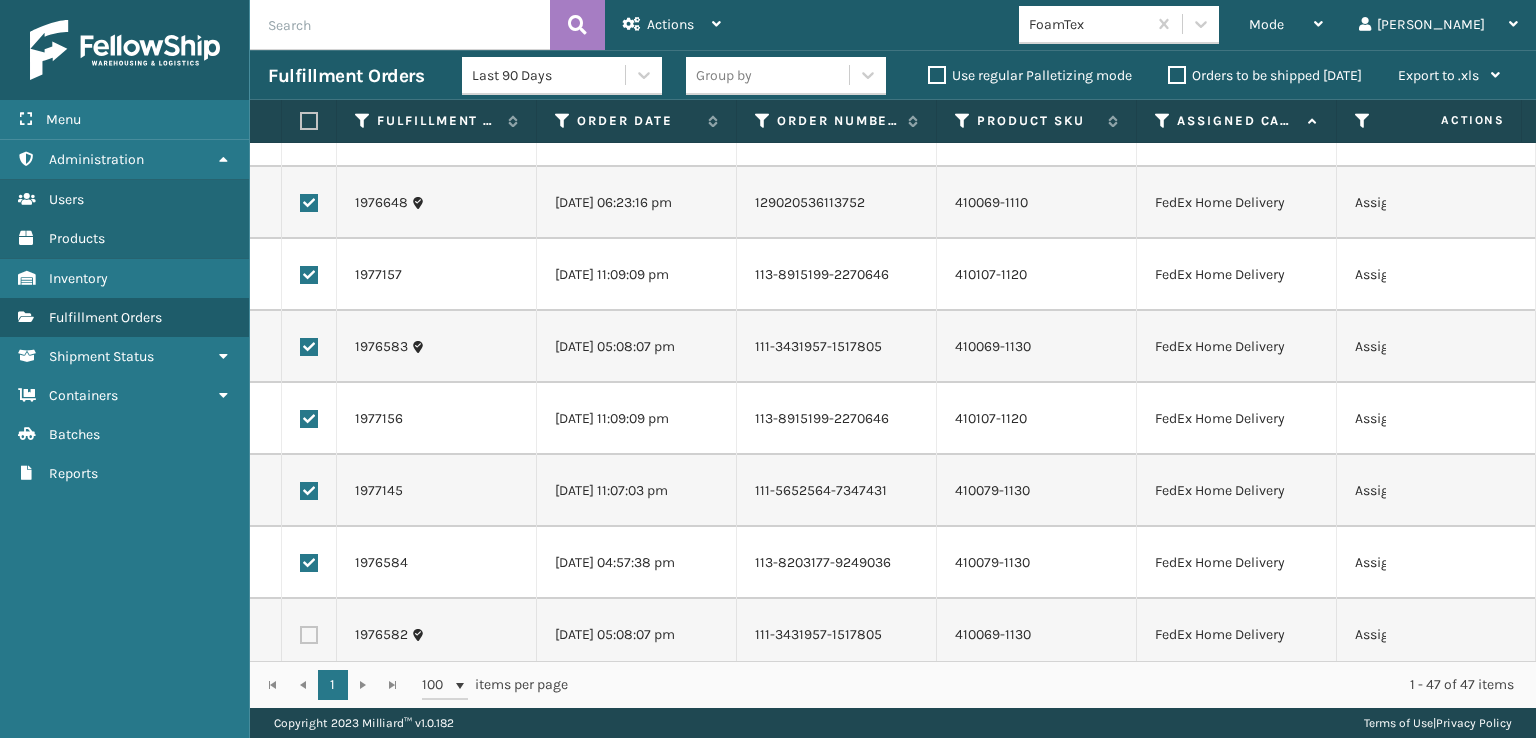 drag, startPoint x: 316, startPoint y: 628, endPoint x: 301, endPoint y: 581, distance: 49.335587 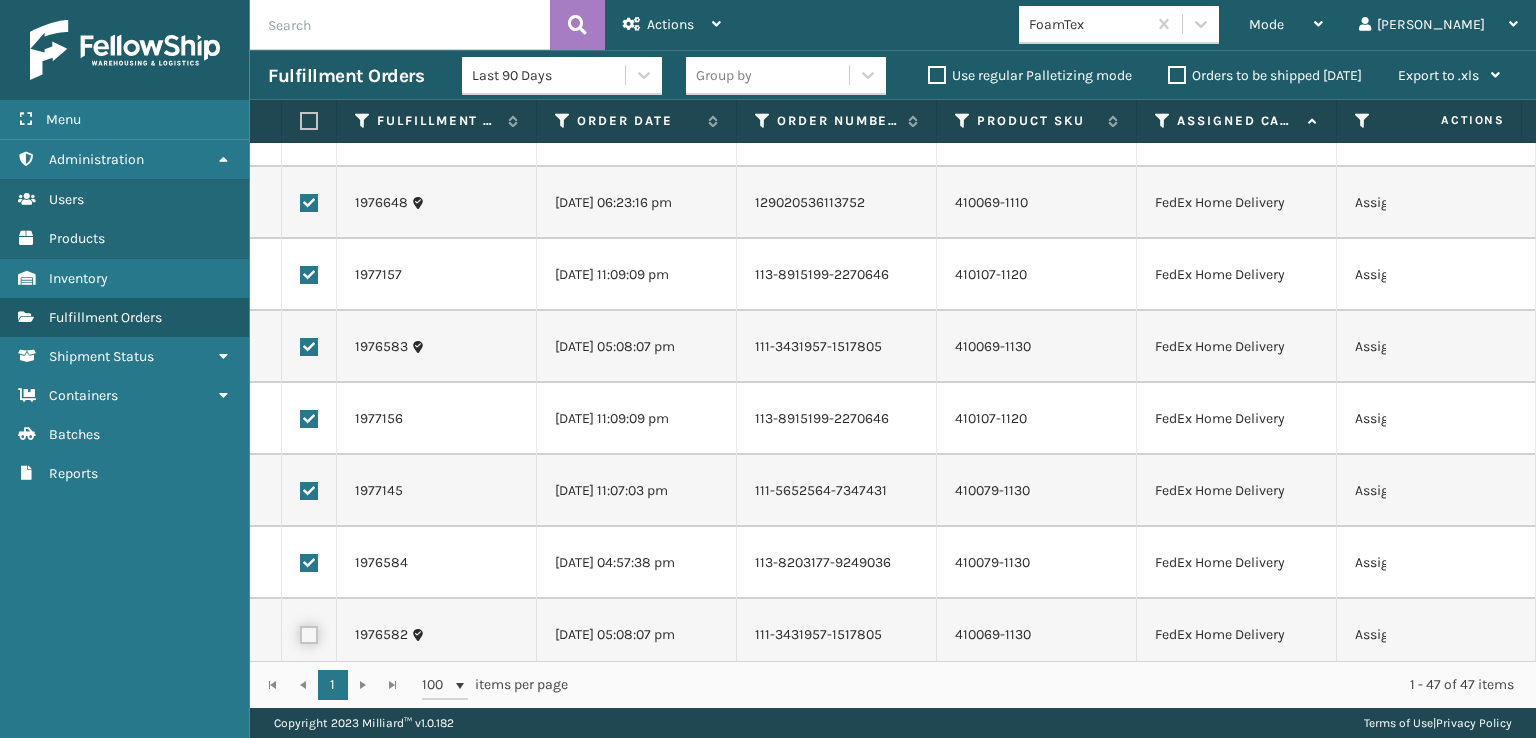 click at bounding box center [300, 632] 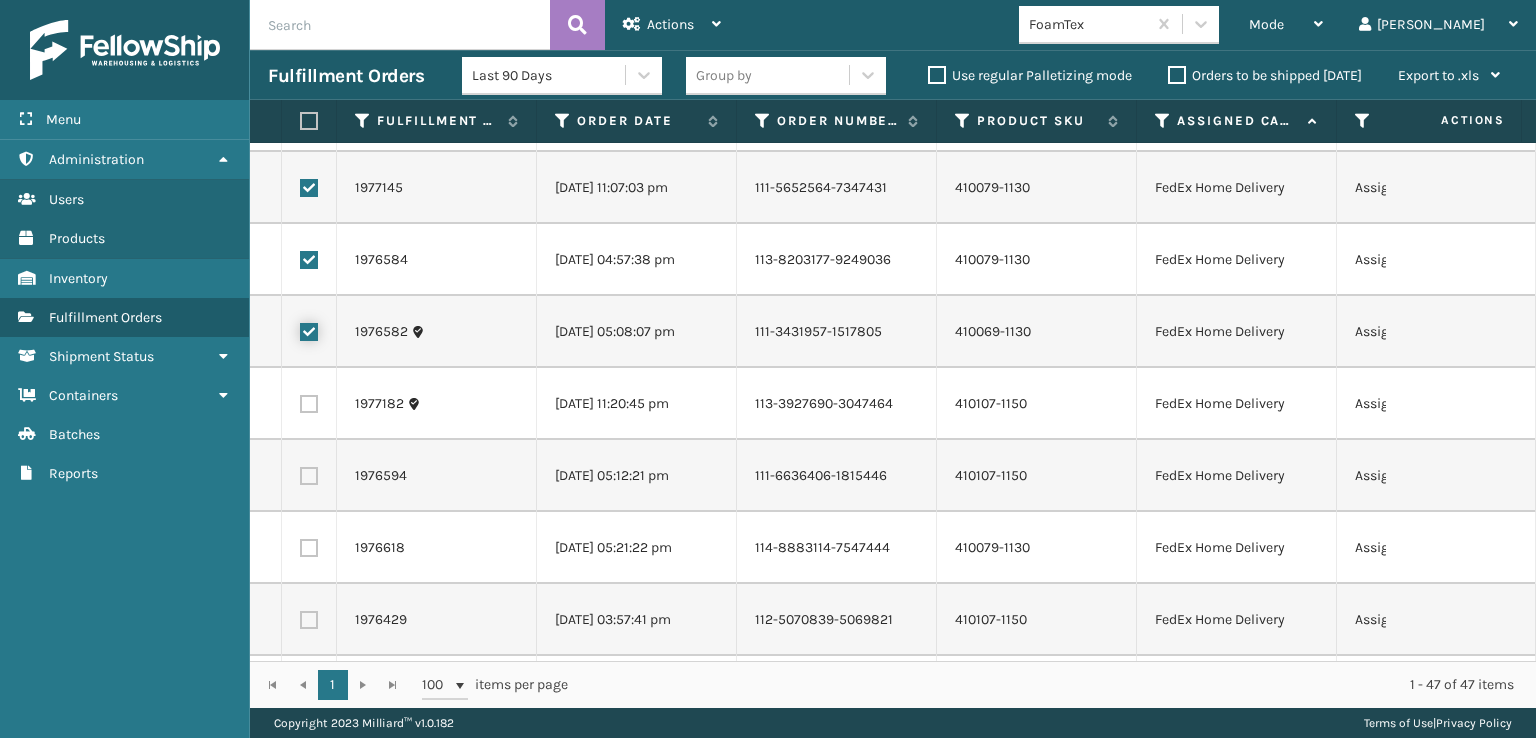 scroll, scrollTop: 1600, scrollLeft: 0, axis: vertical 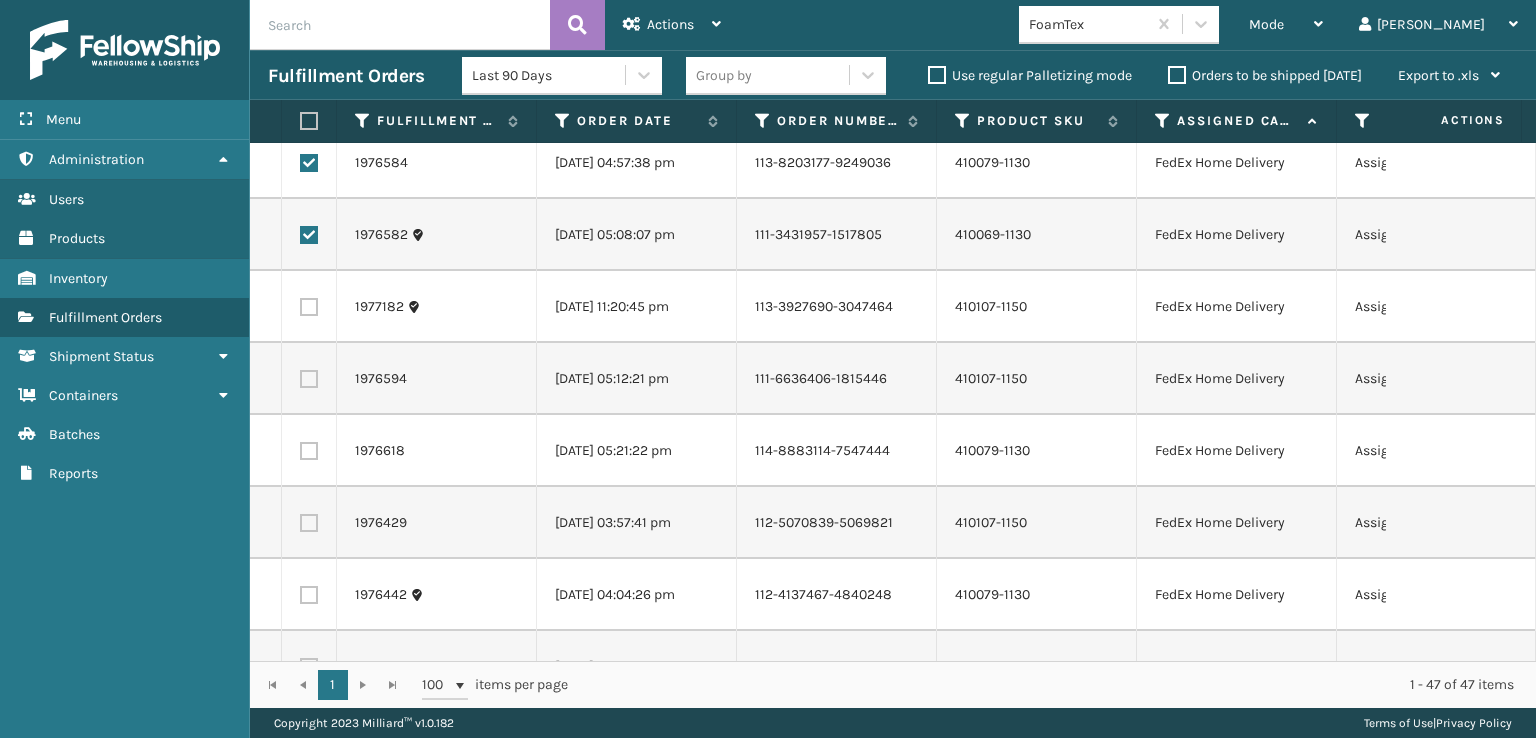 click at bounding box center [309, 307] 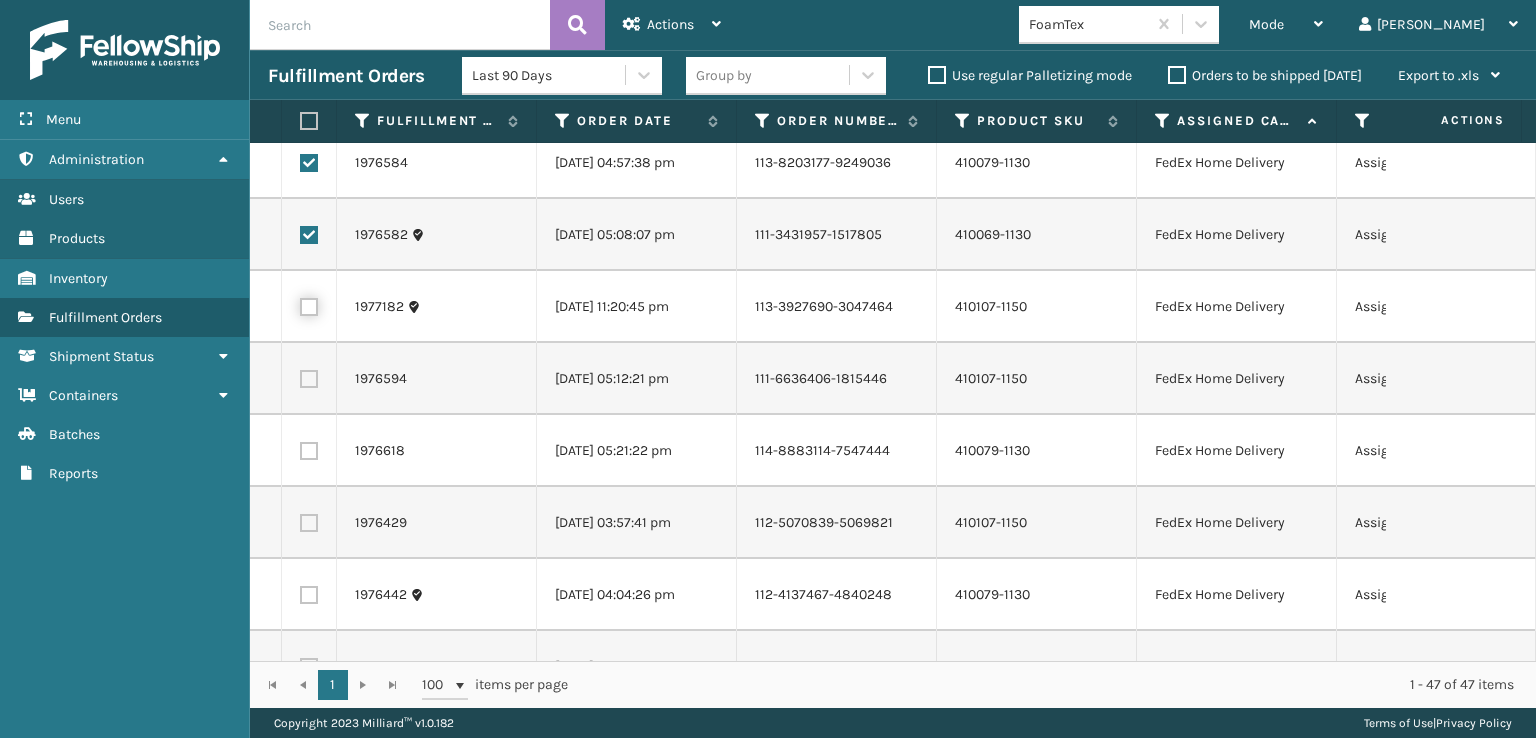 click at bounding box center [300, 304] 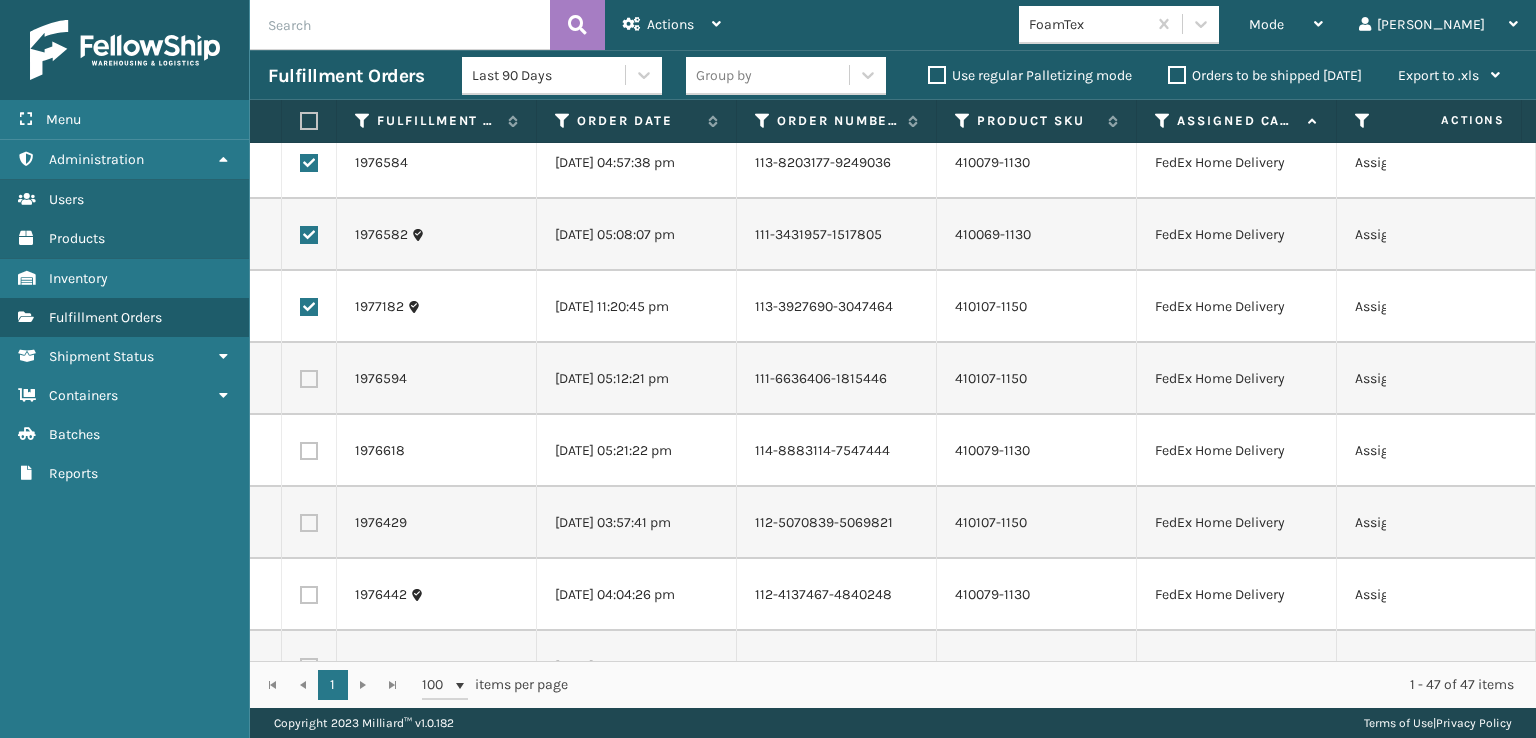 click at bounding box center [309, 379] 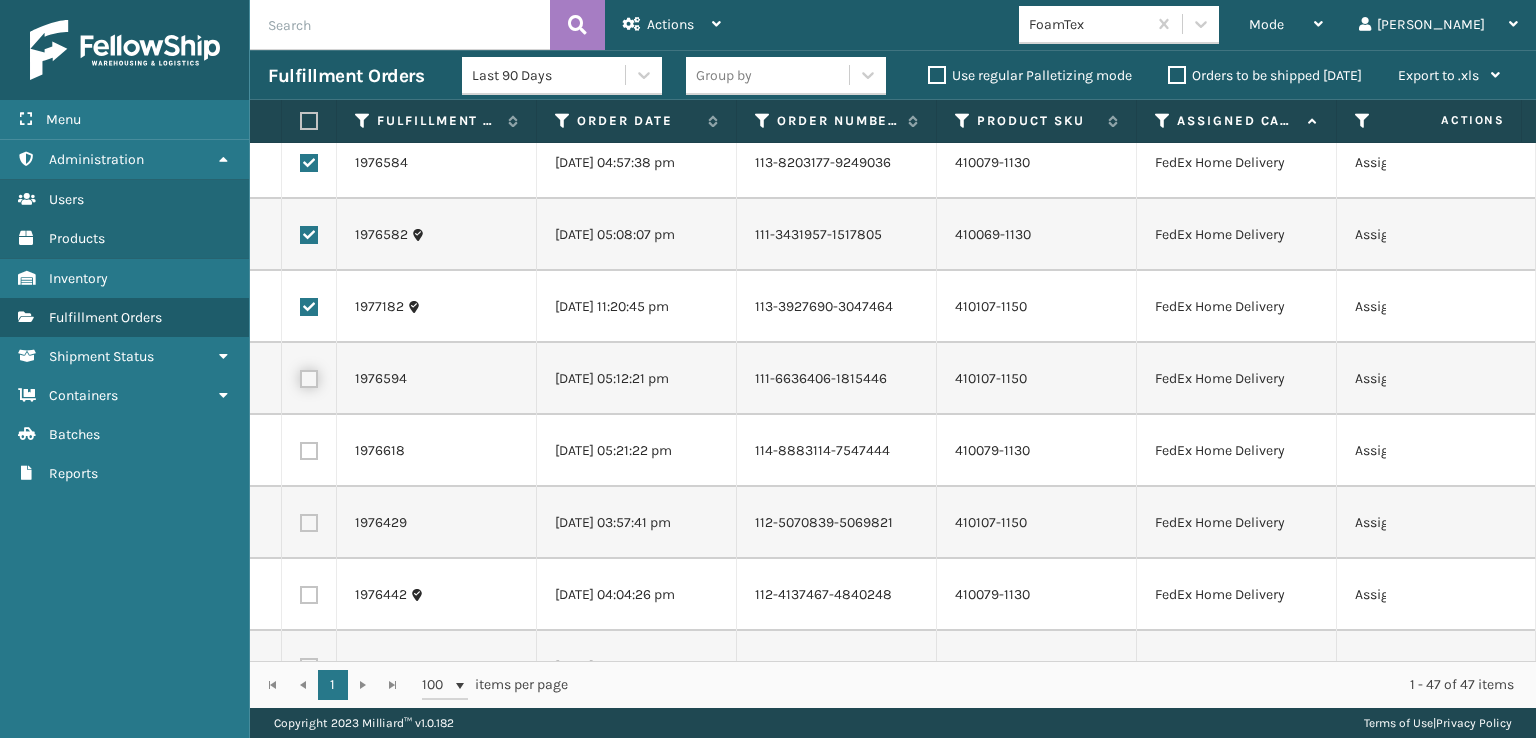click at bounding box center [300, 376] 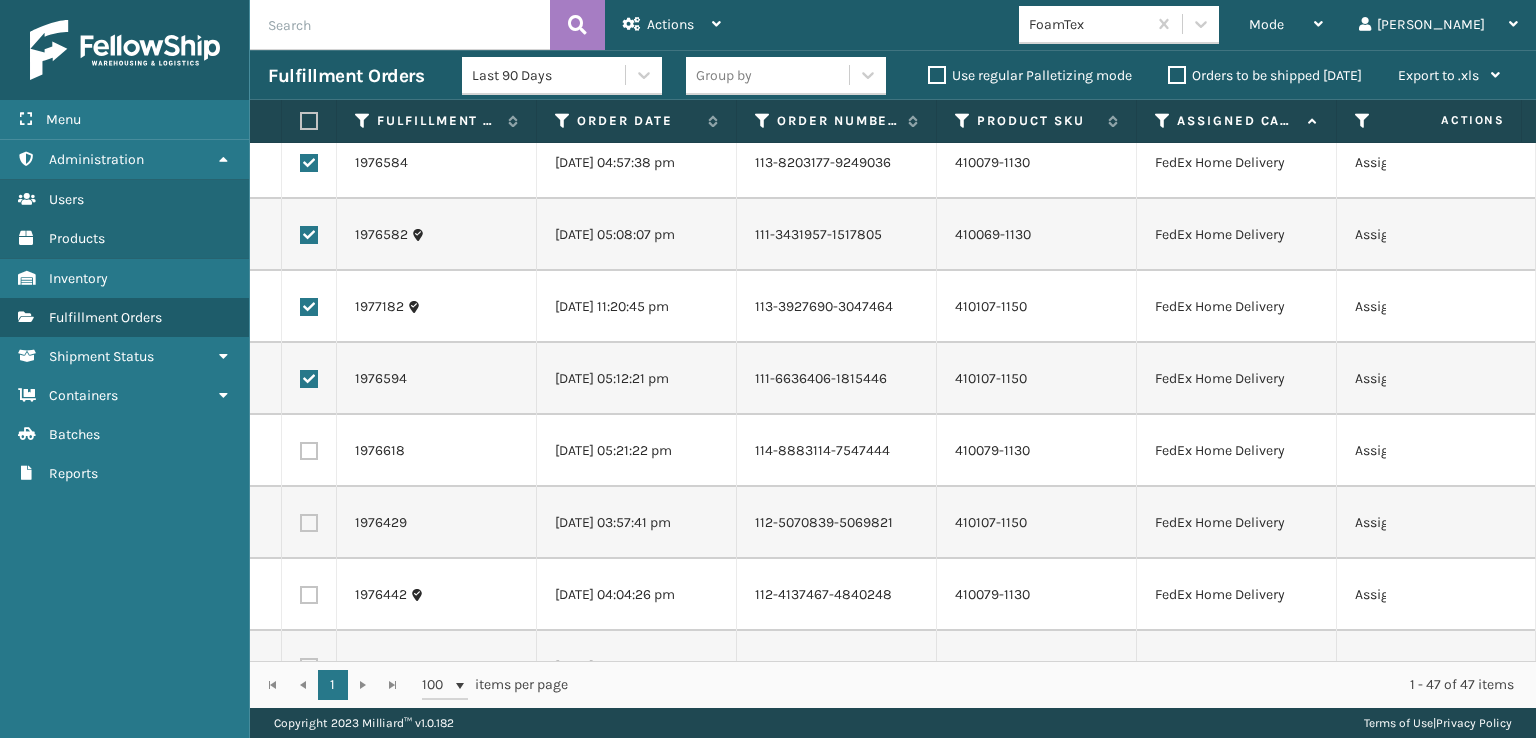 click at bounding box center (309, 451) 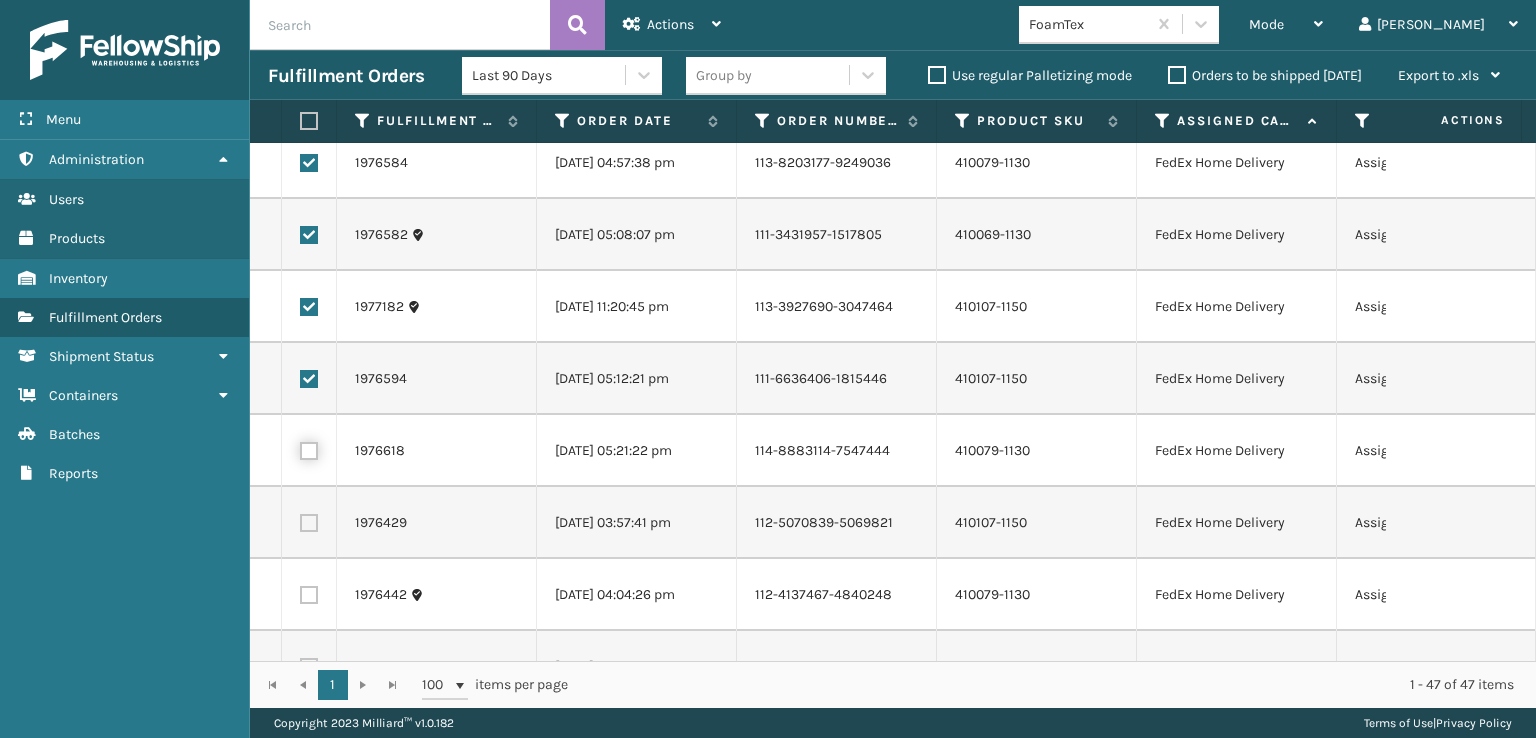 click at bounding box center (300, 448) 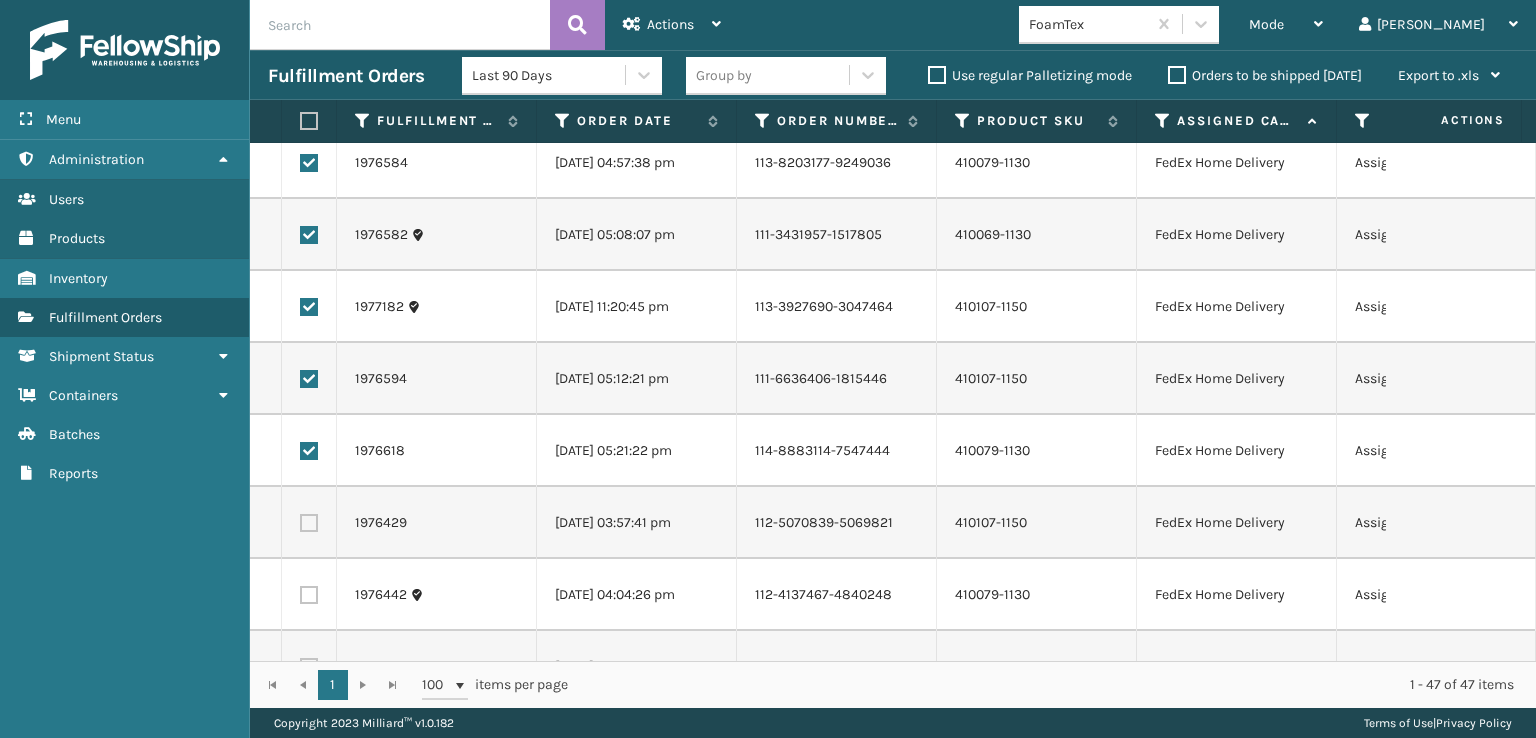 click at bounding box center (309, 523) 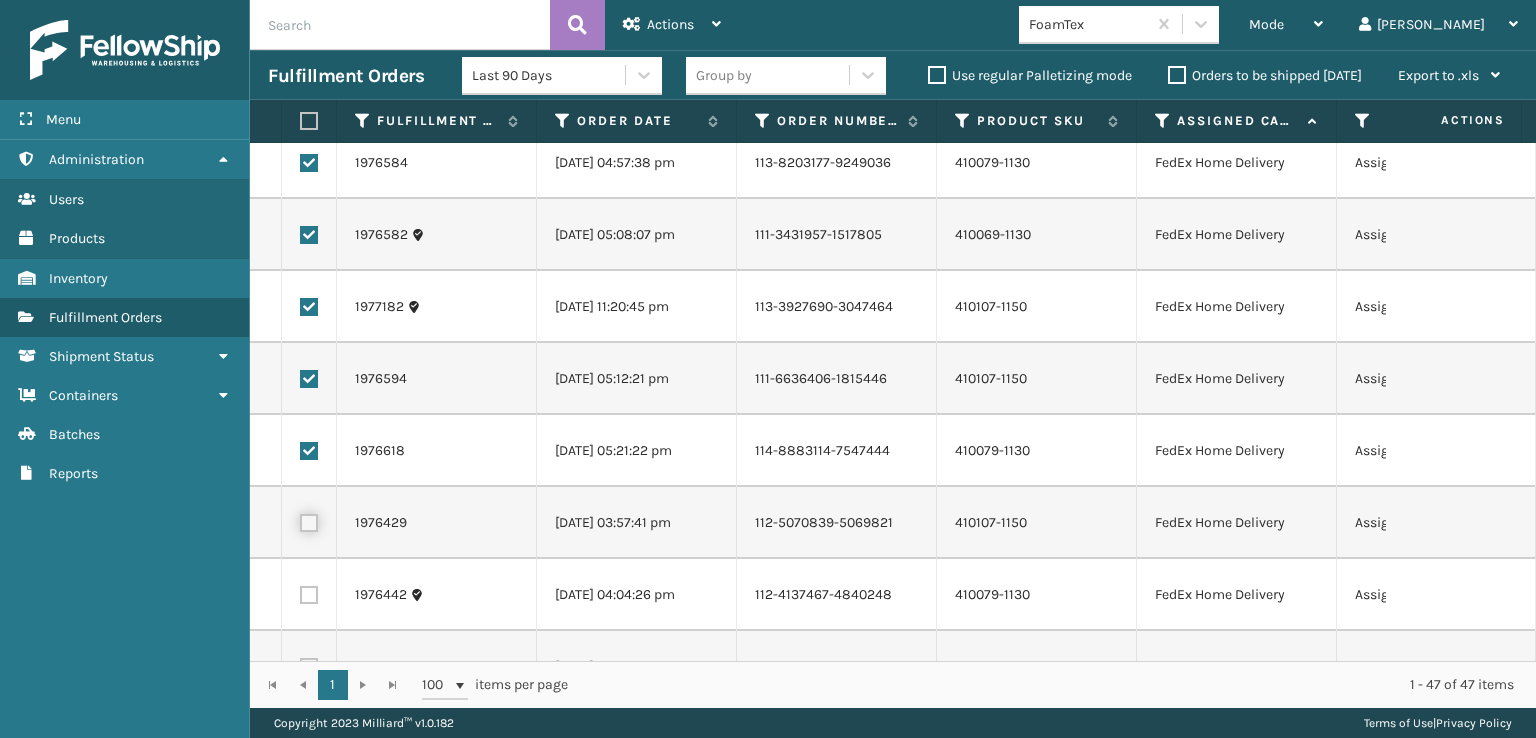 click at bounding box center [300, 520] 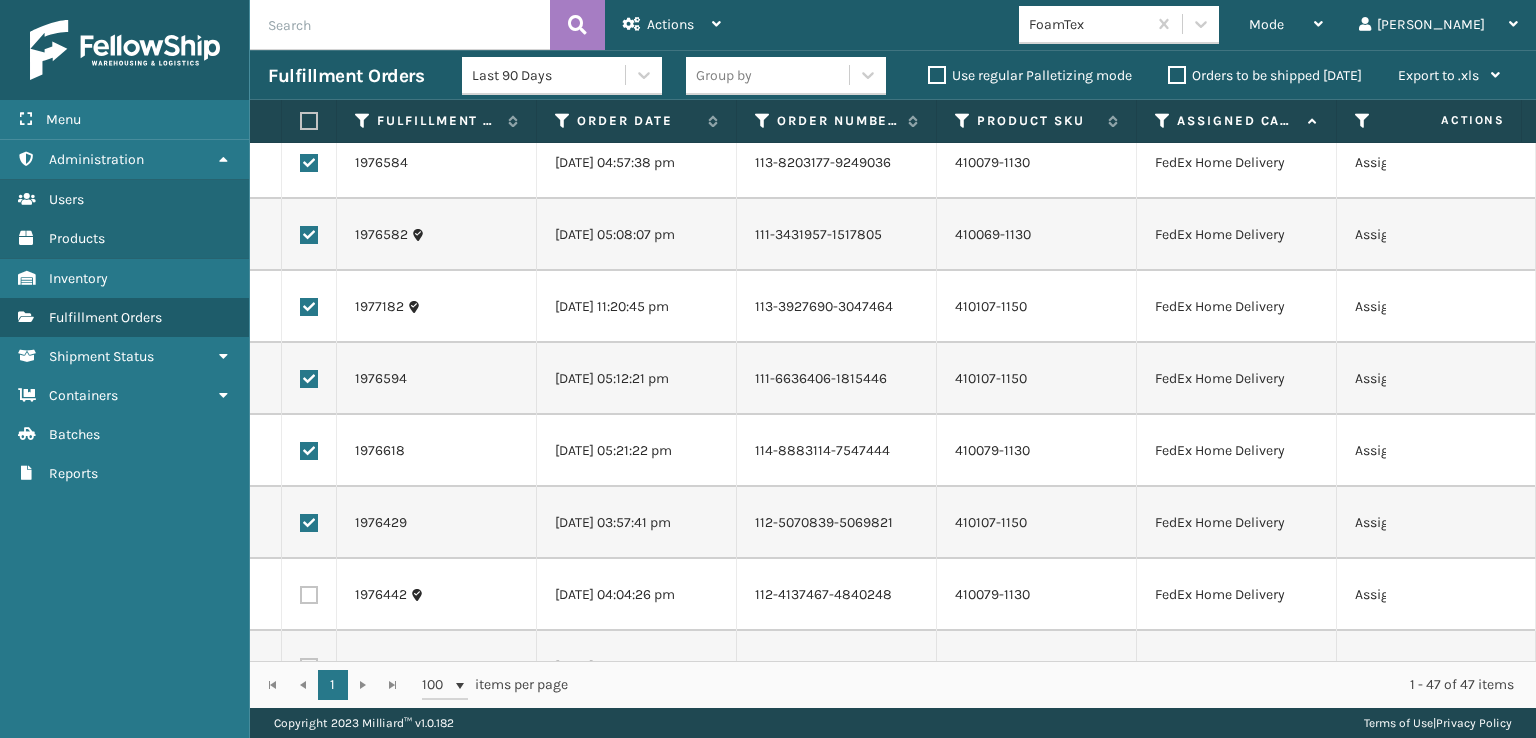 click at bounding box center (309, 595) 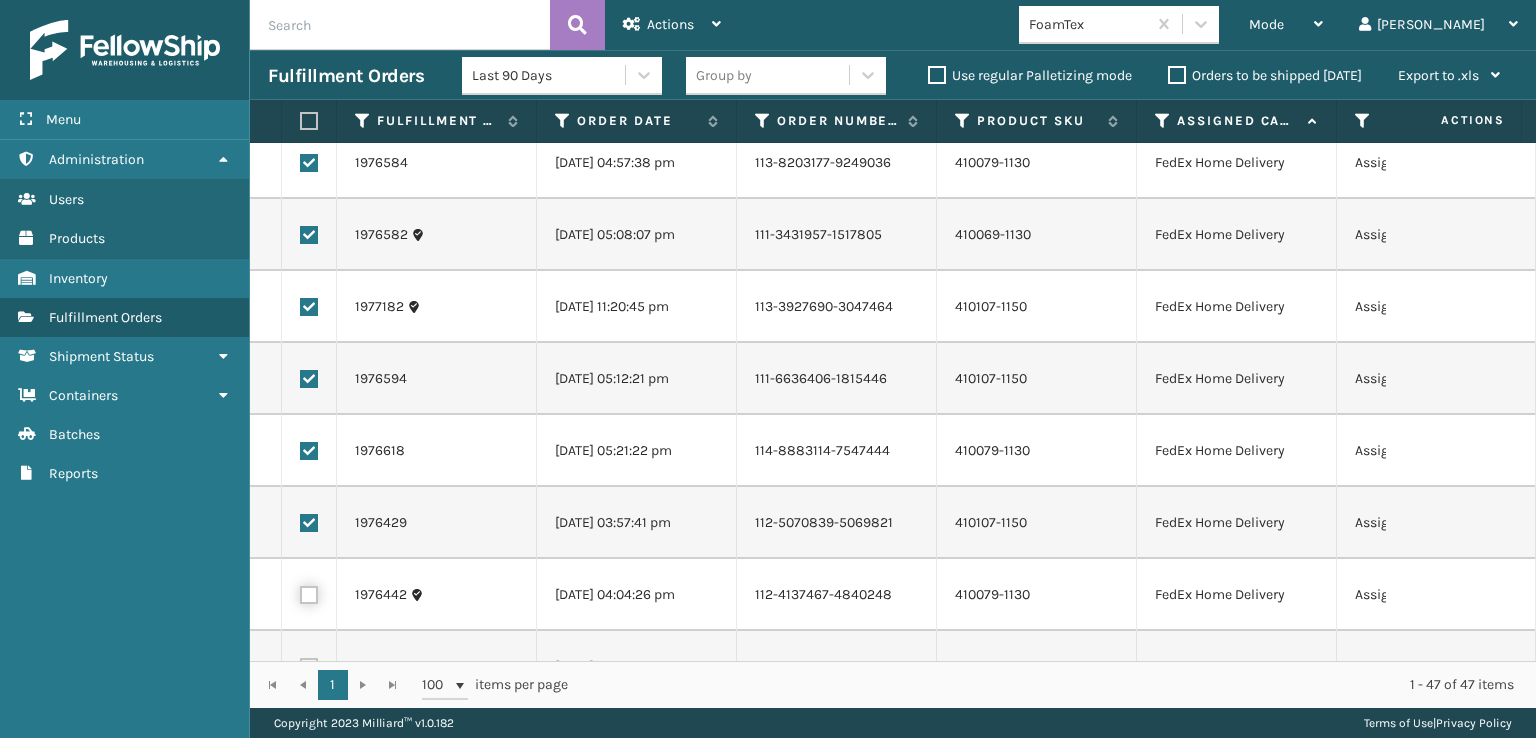 click at bounding box center (300, 592) 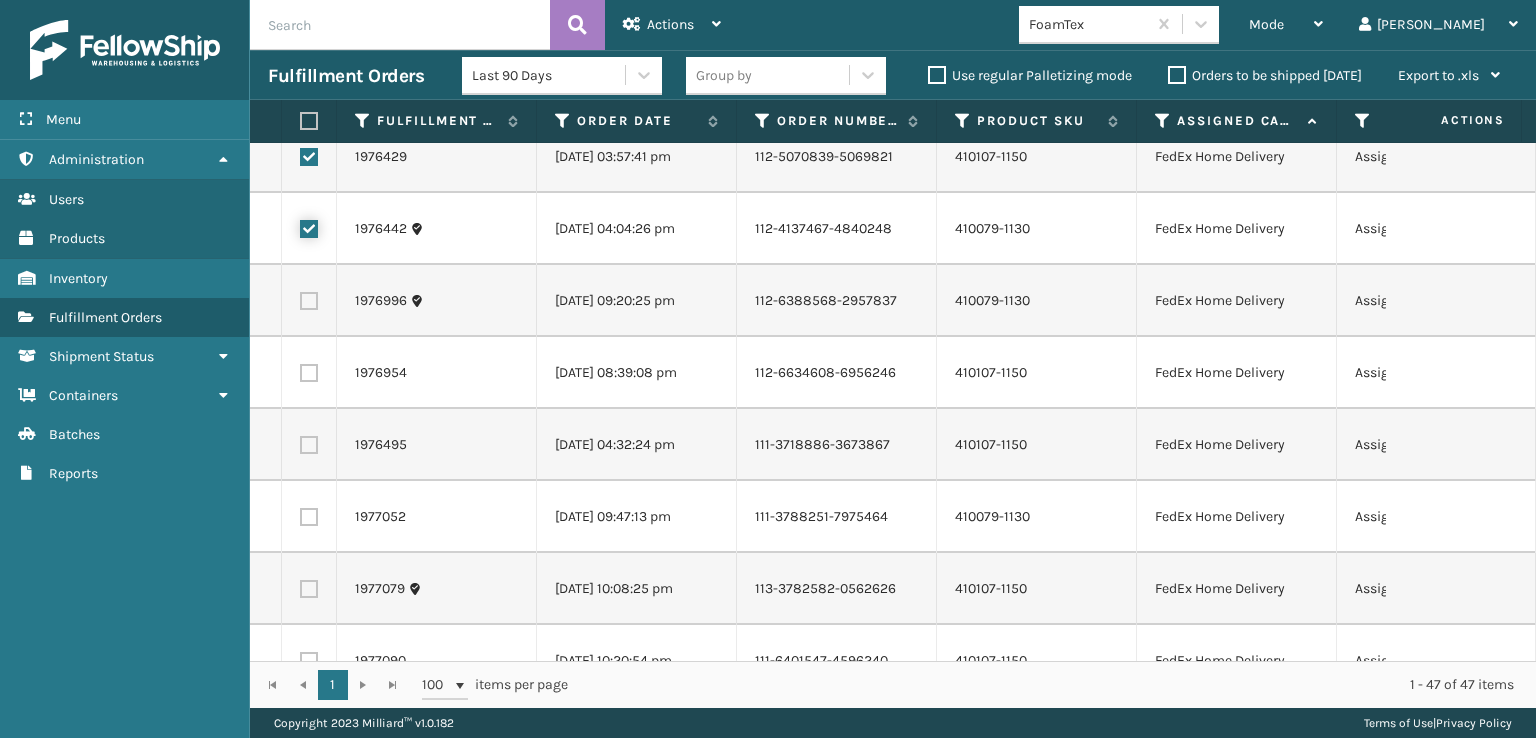 scroll, scrollTop: 2000, scrollLeft: 0, axis: vertical 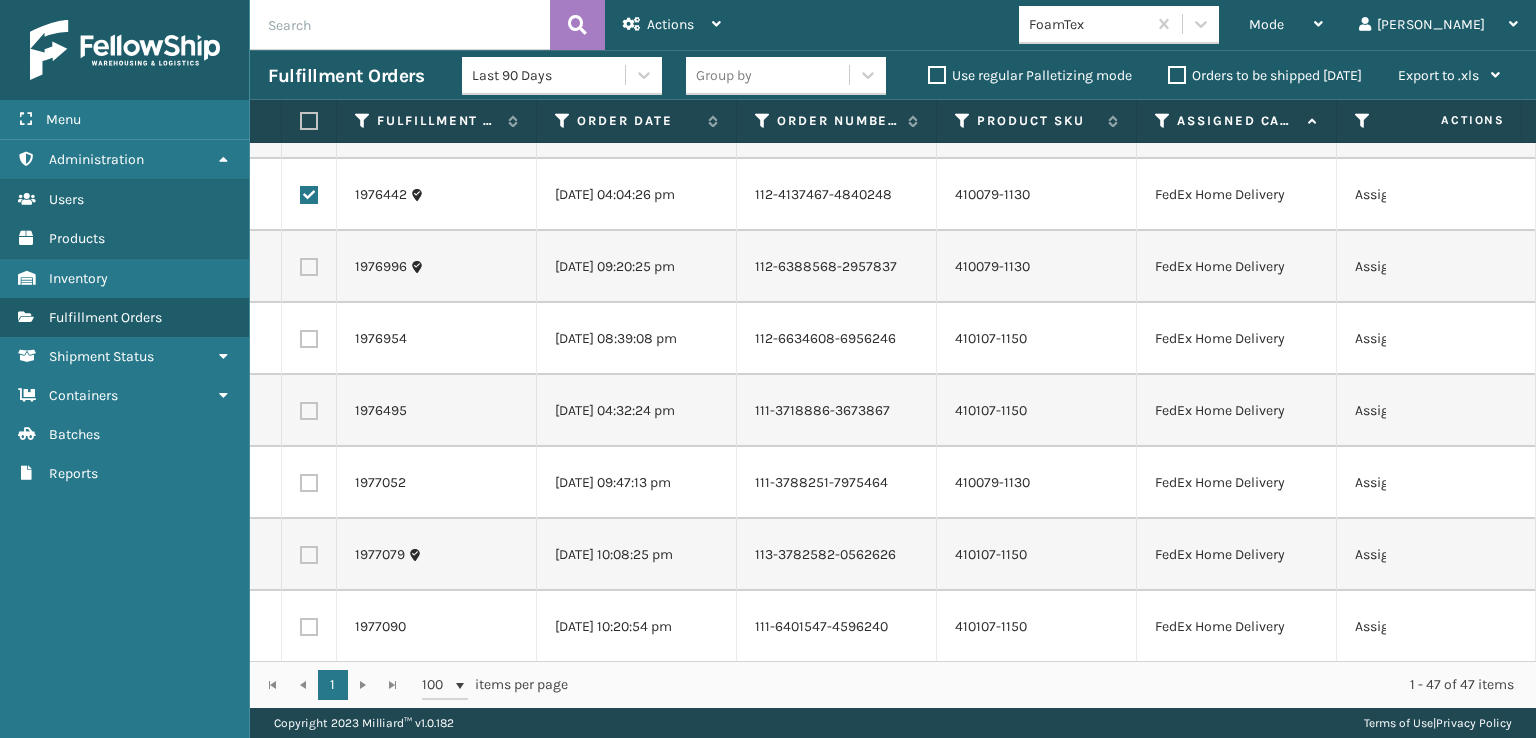 click at bounding box center [309, 267] 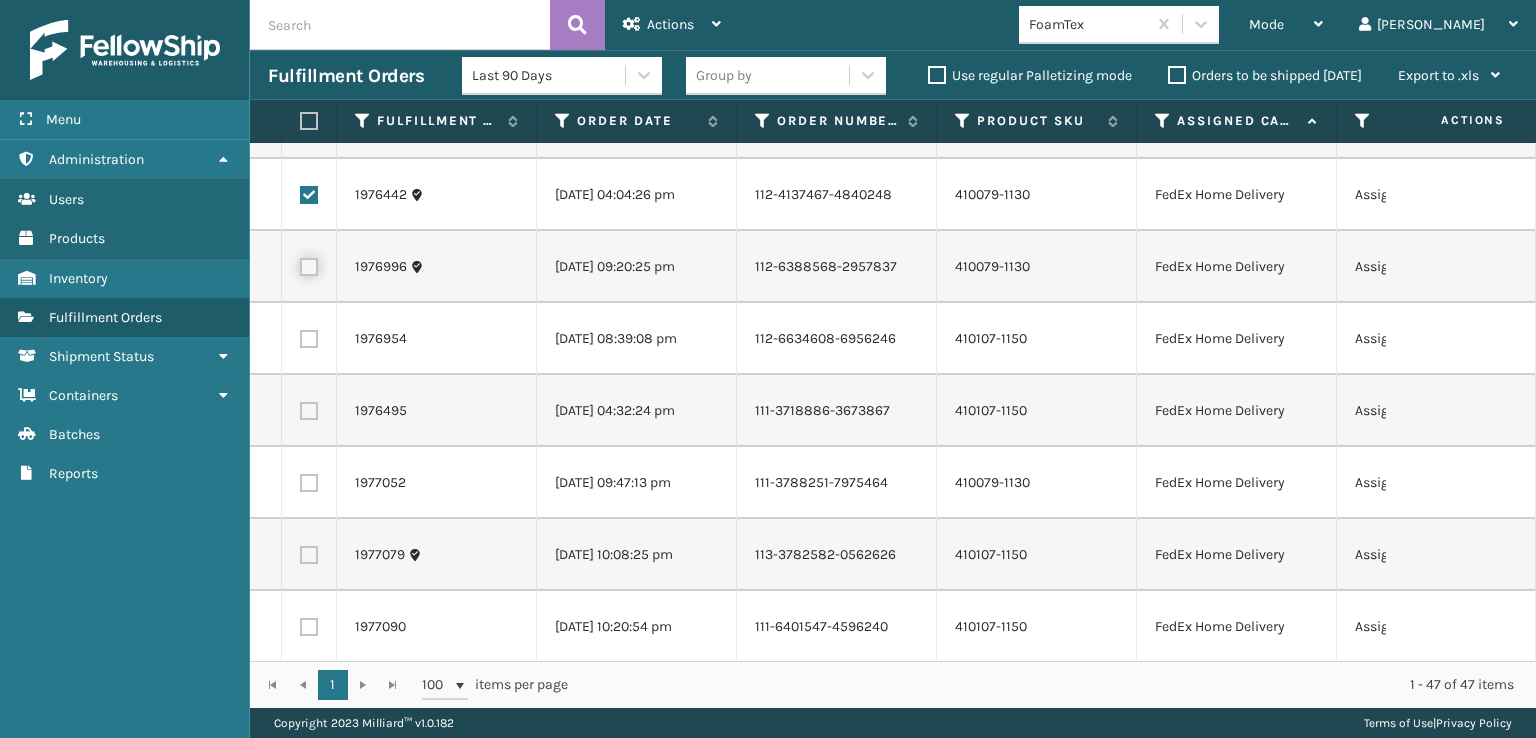 click at bounding box center [300, 264] 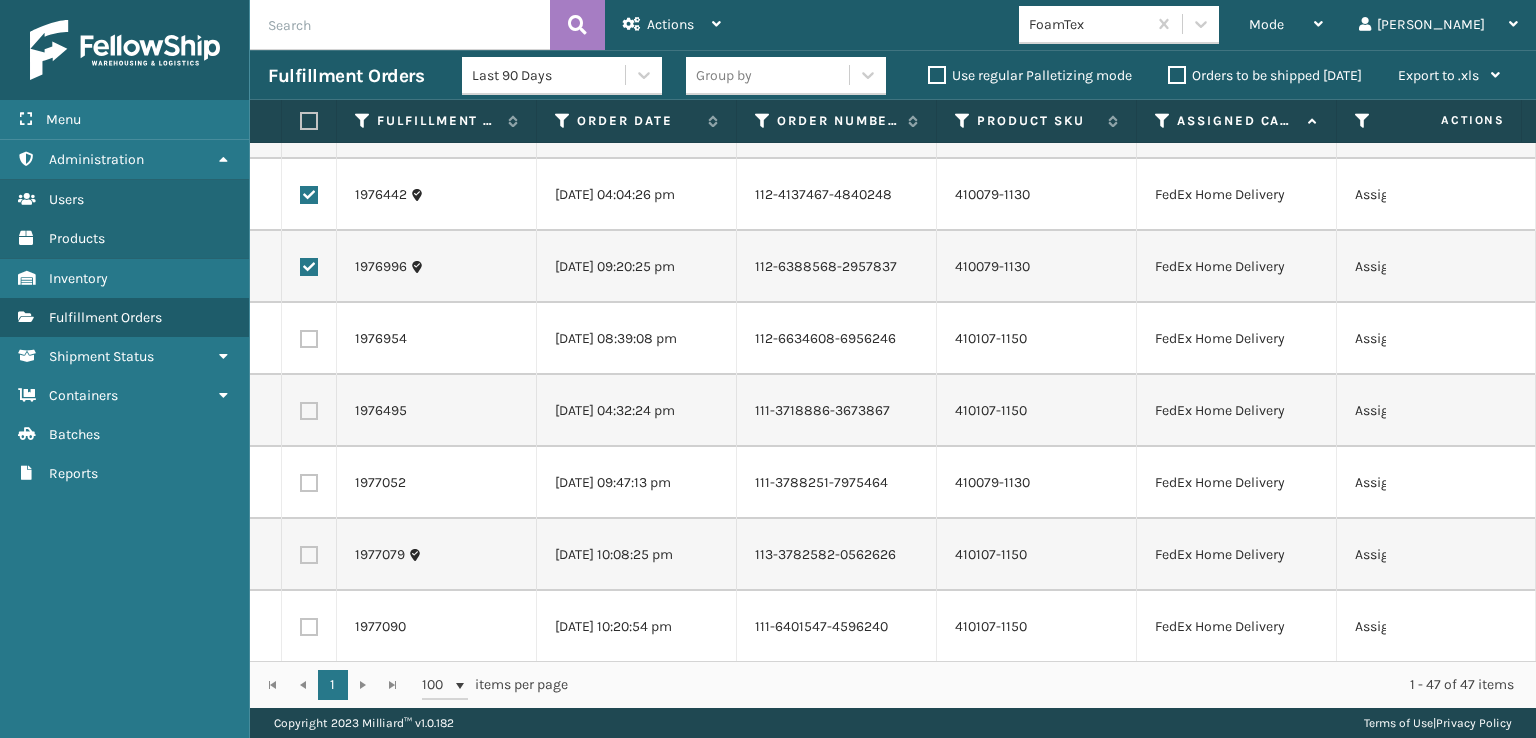 click at bounding box center [309, 339] 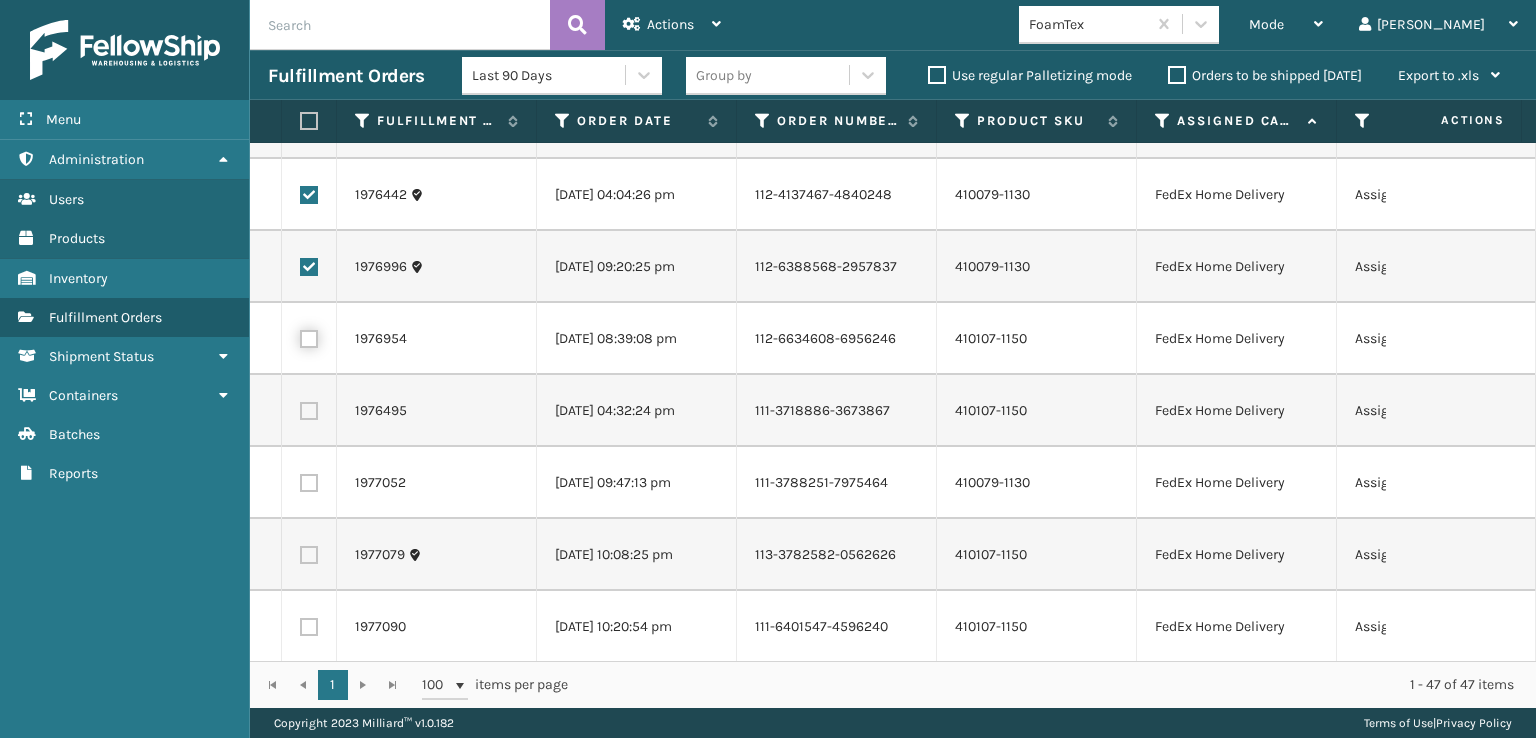 click at bounding box center (300, 336) 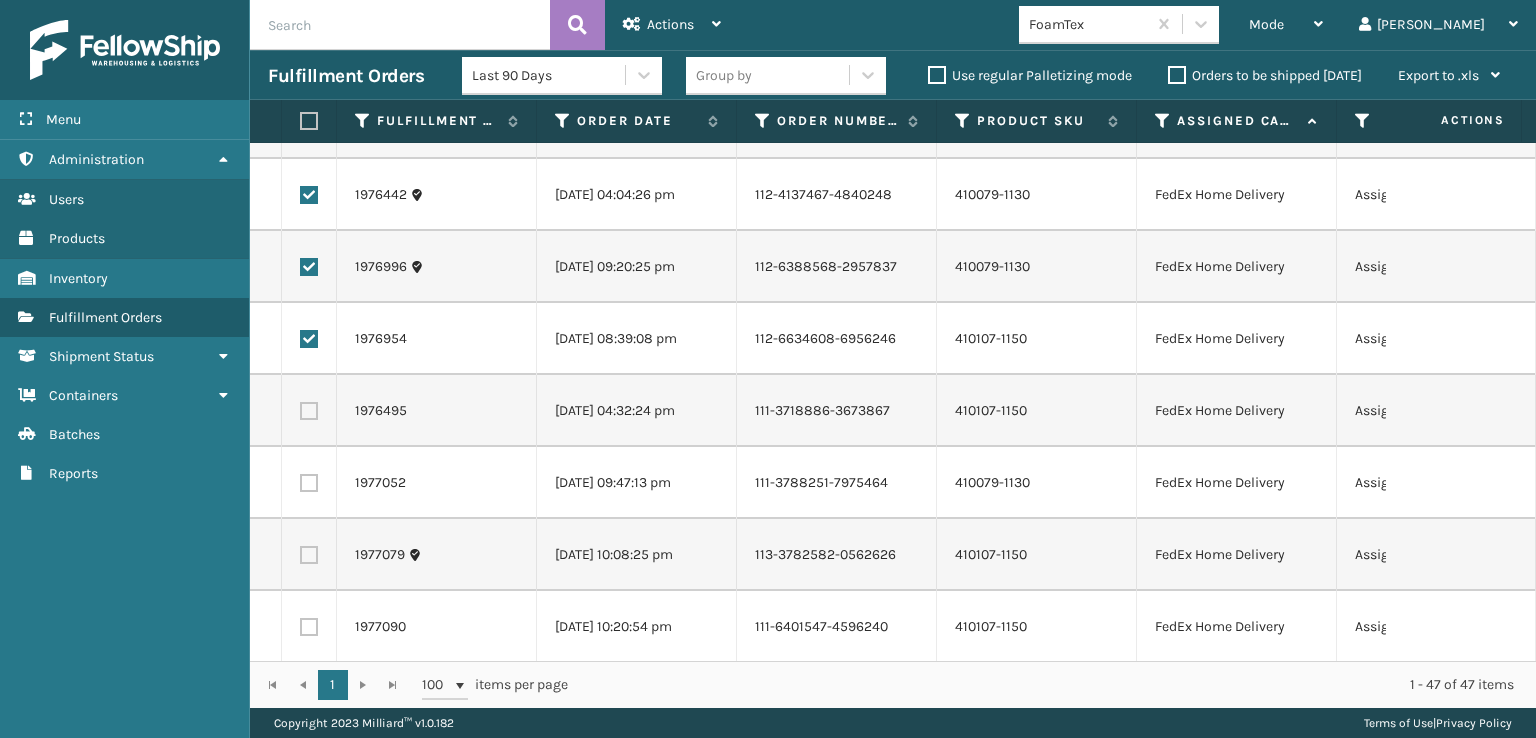 click at bounding box center (309, 411) 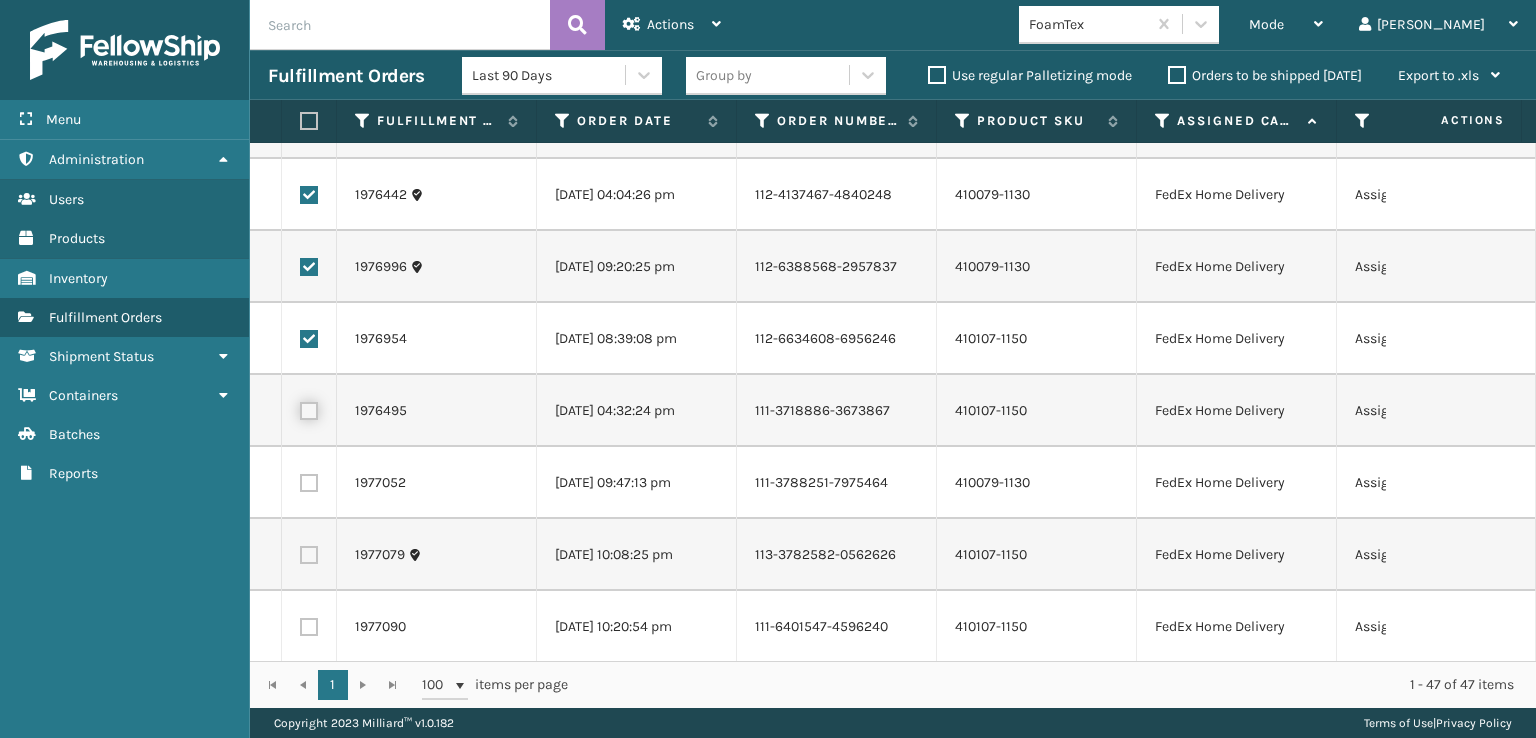 click at bounding box center [300, 408] 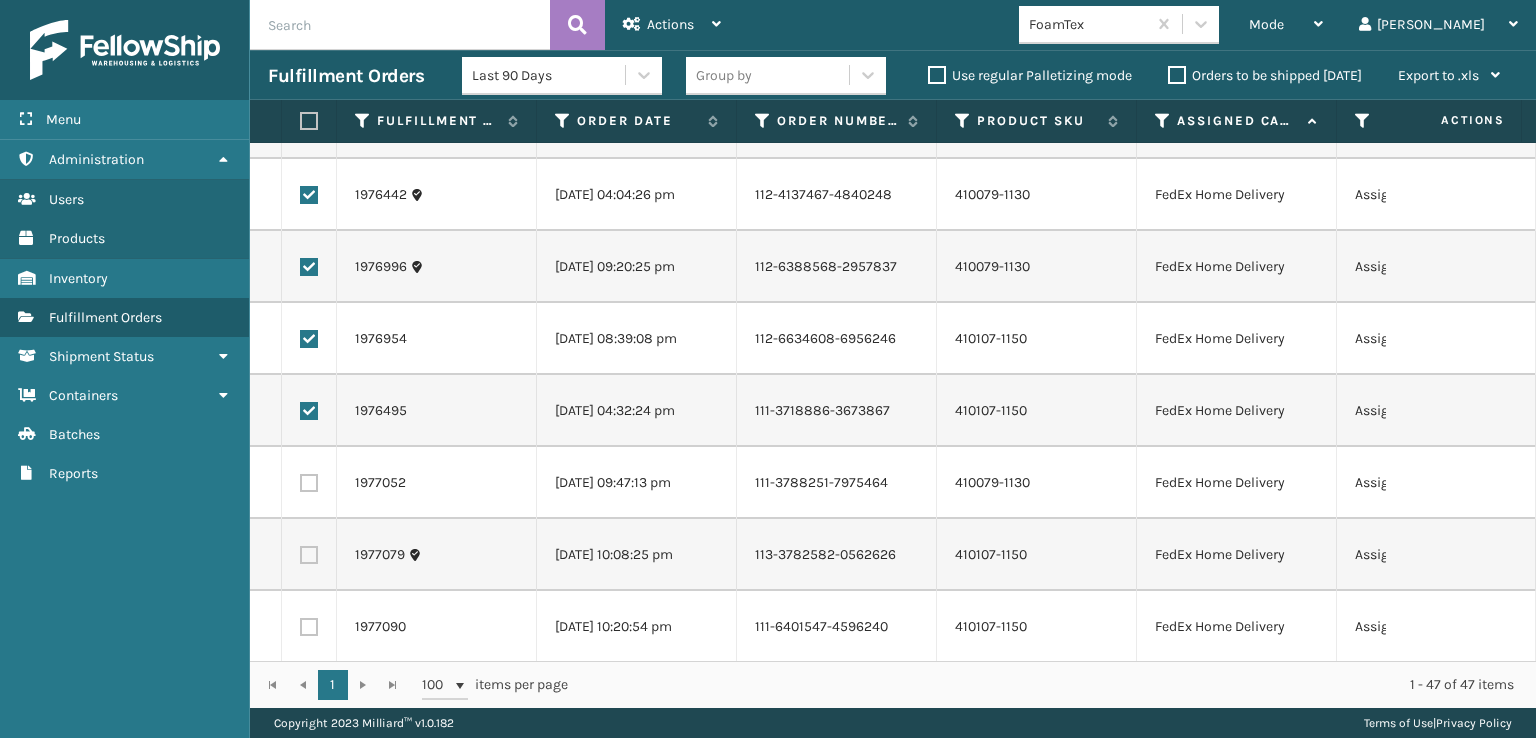 click at bounding box center [309, 483] 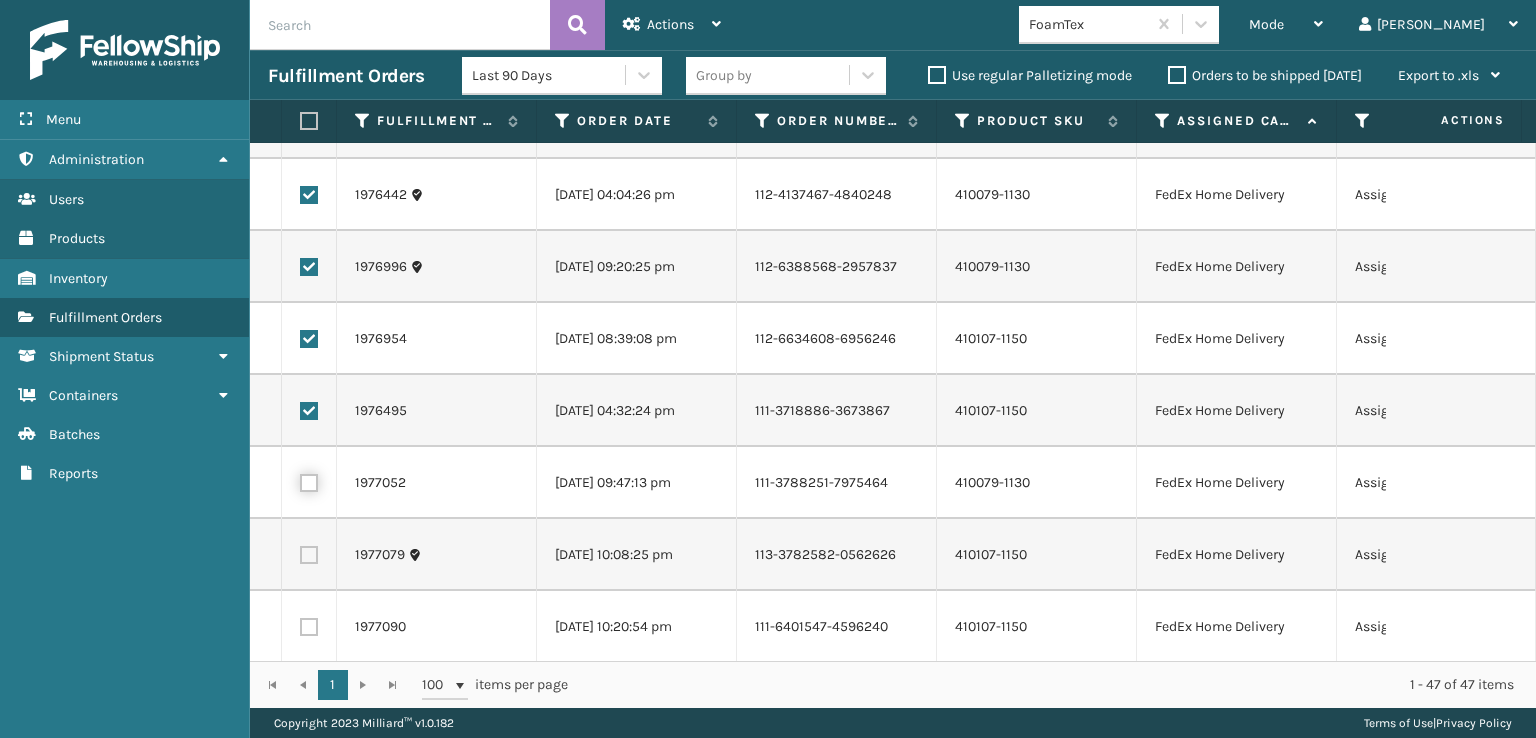 click at bounding box center (300, 480) 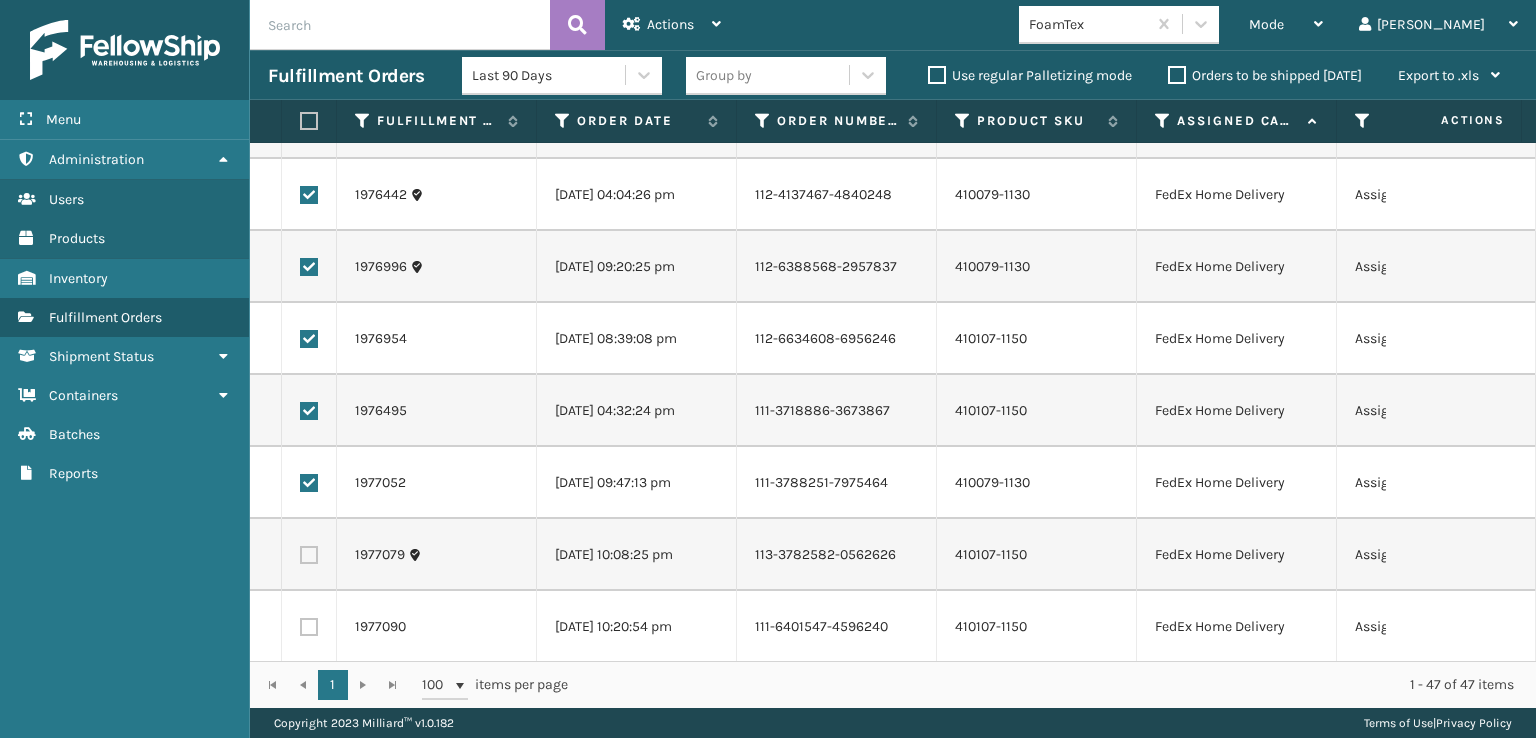 click at bounding box center [309, 555] 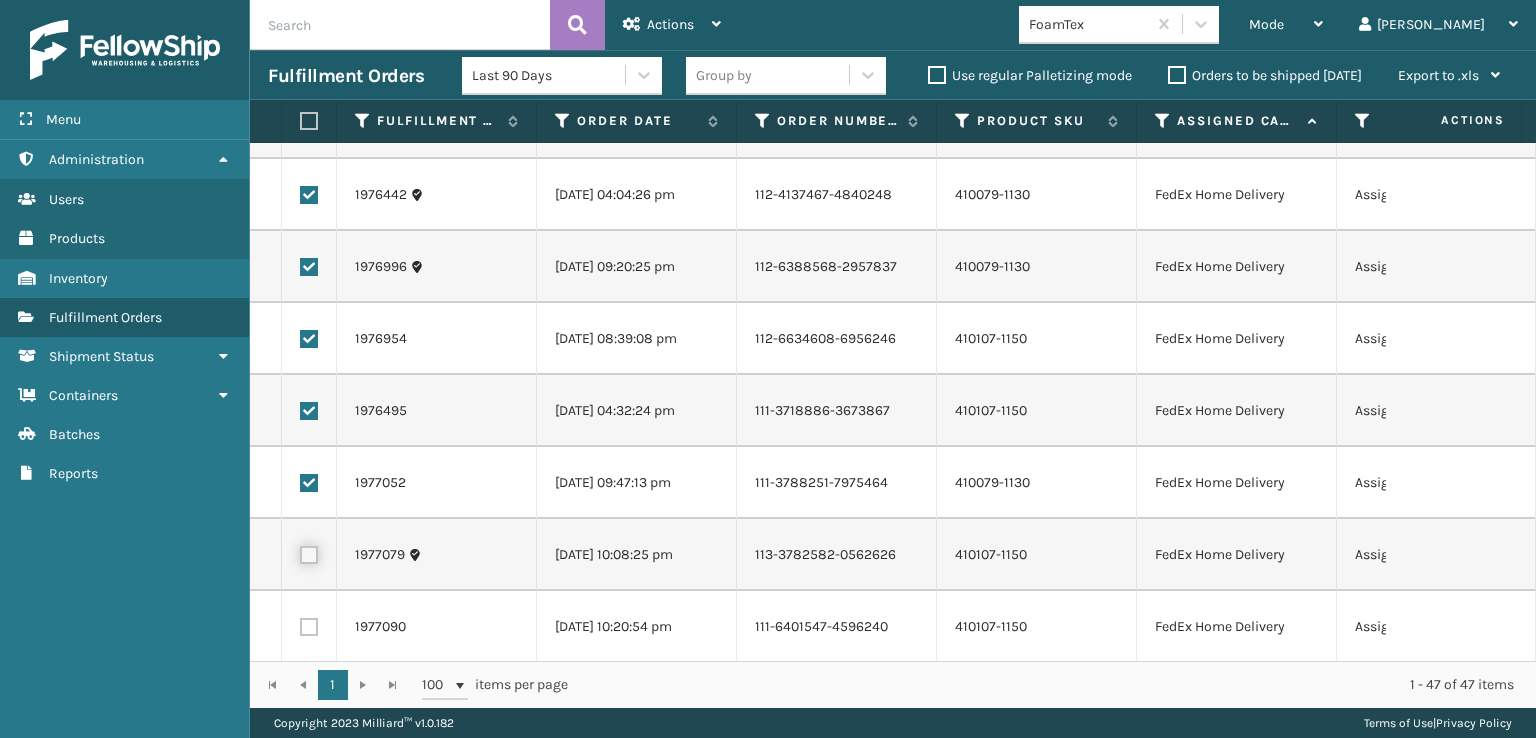 click at bounding box center (300, 552) 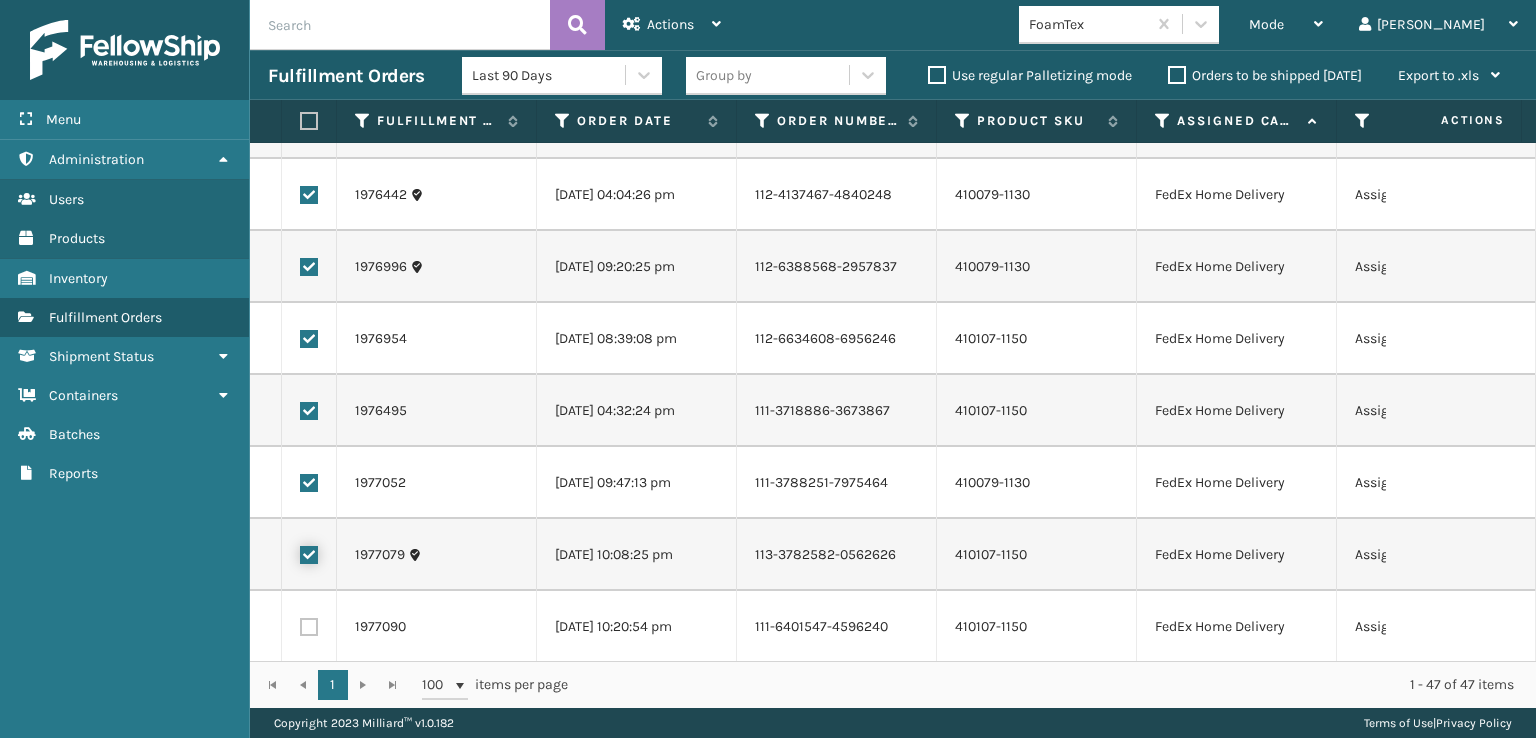 checkbox on "true" 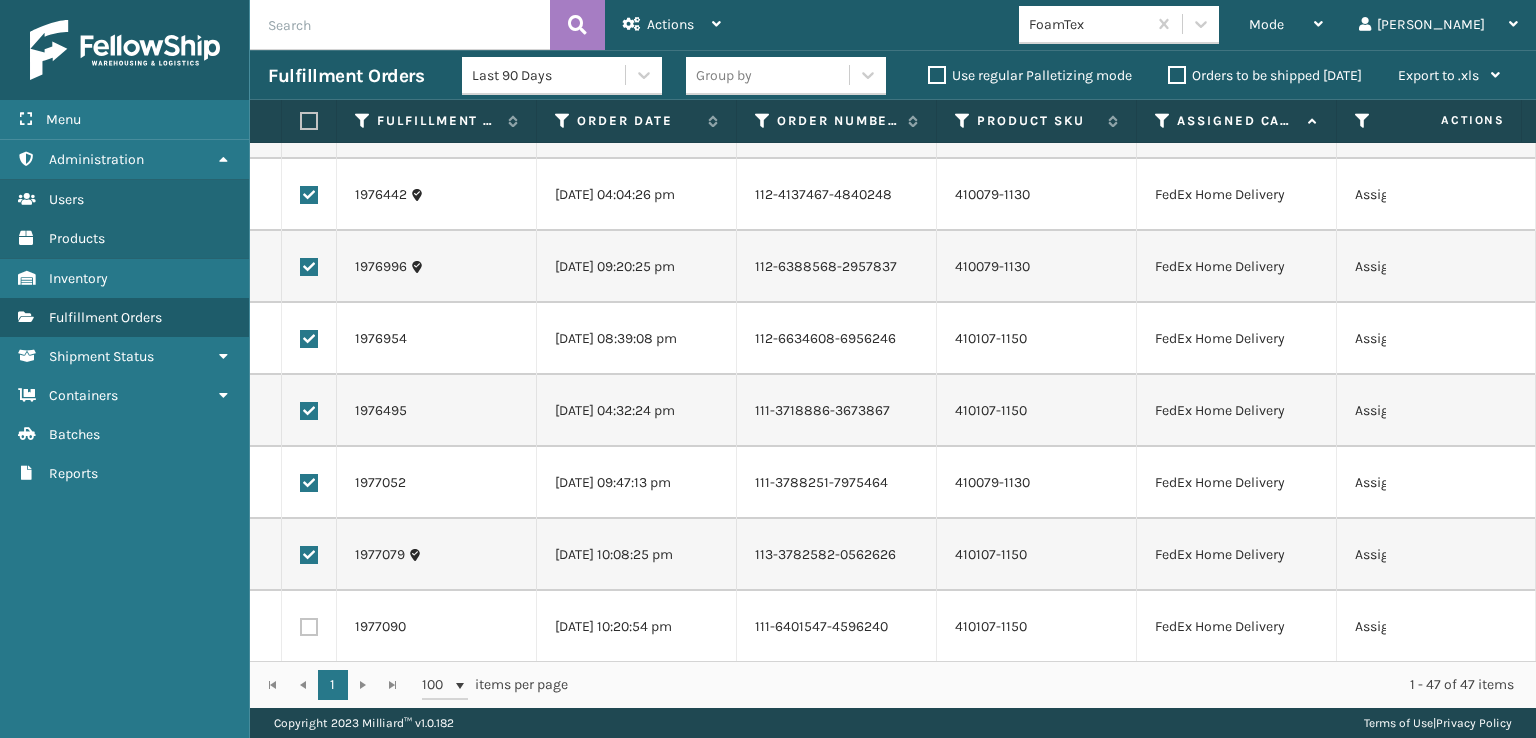 click at bounding box center (309, 627) 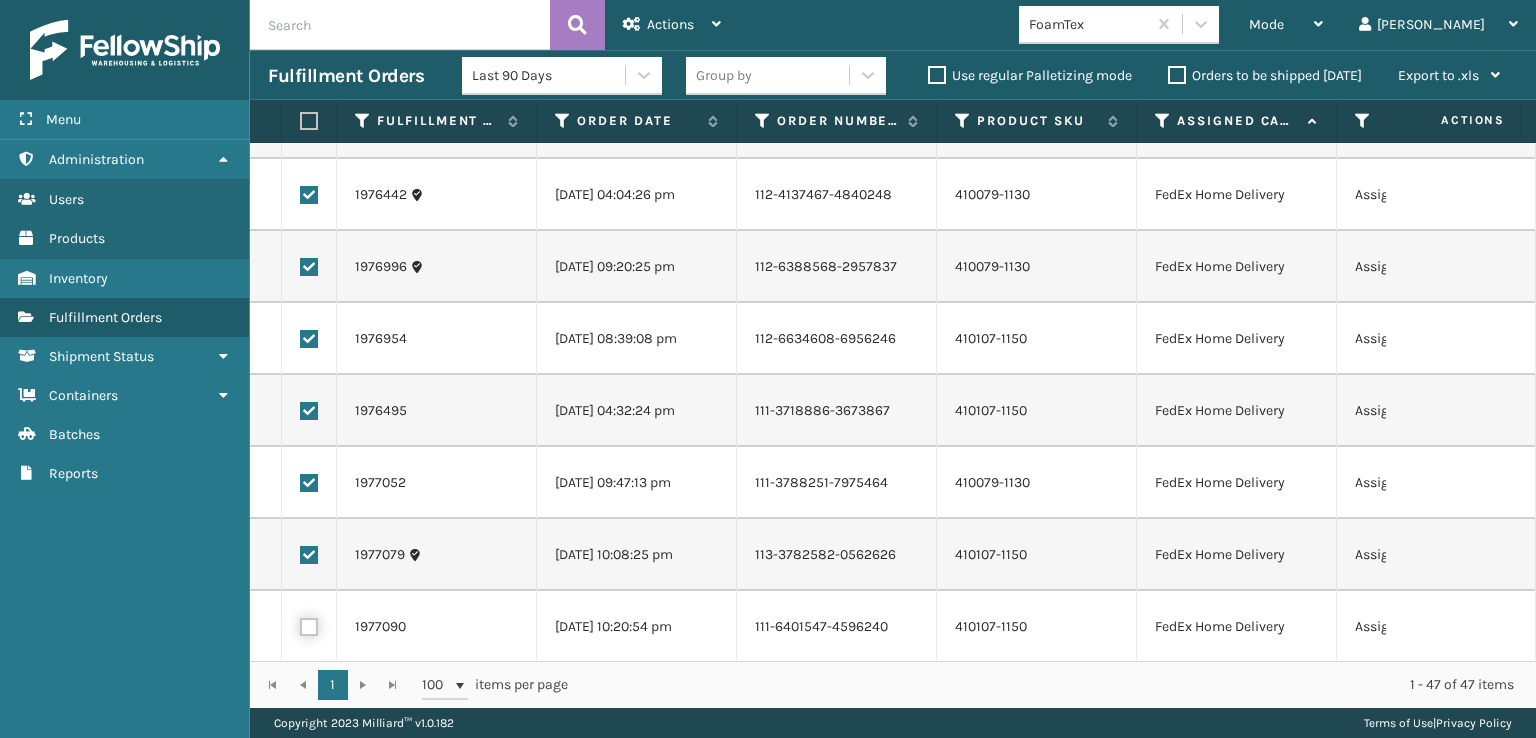 click at bounding box center [300, 624] 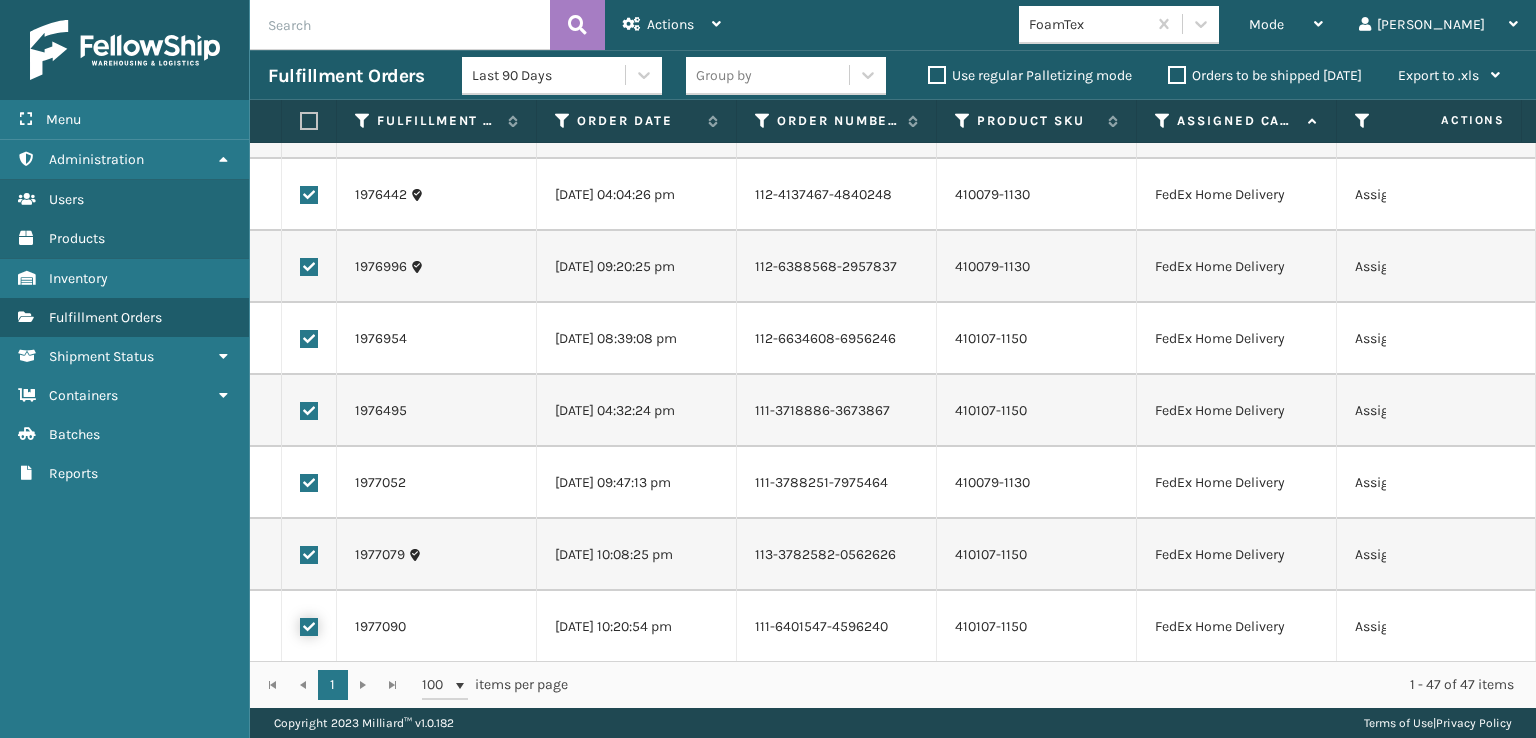checkbox on "true" 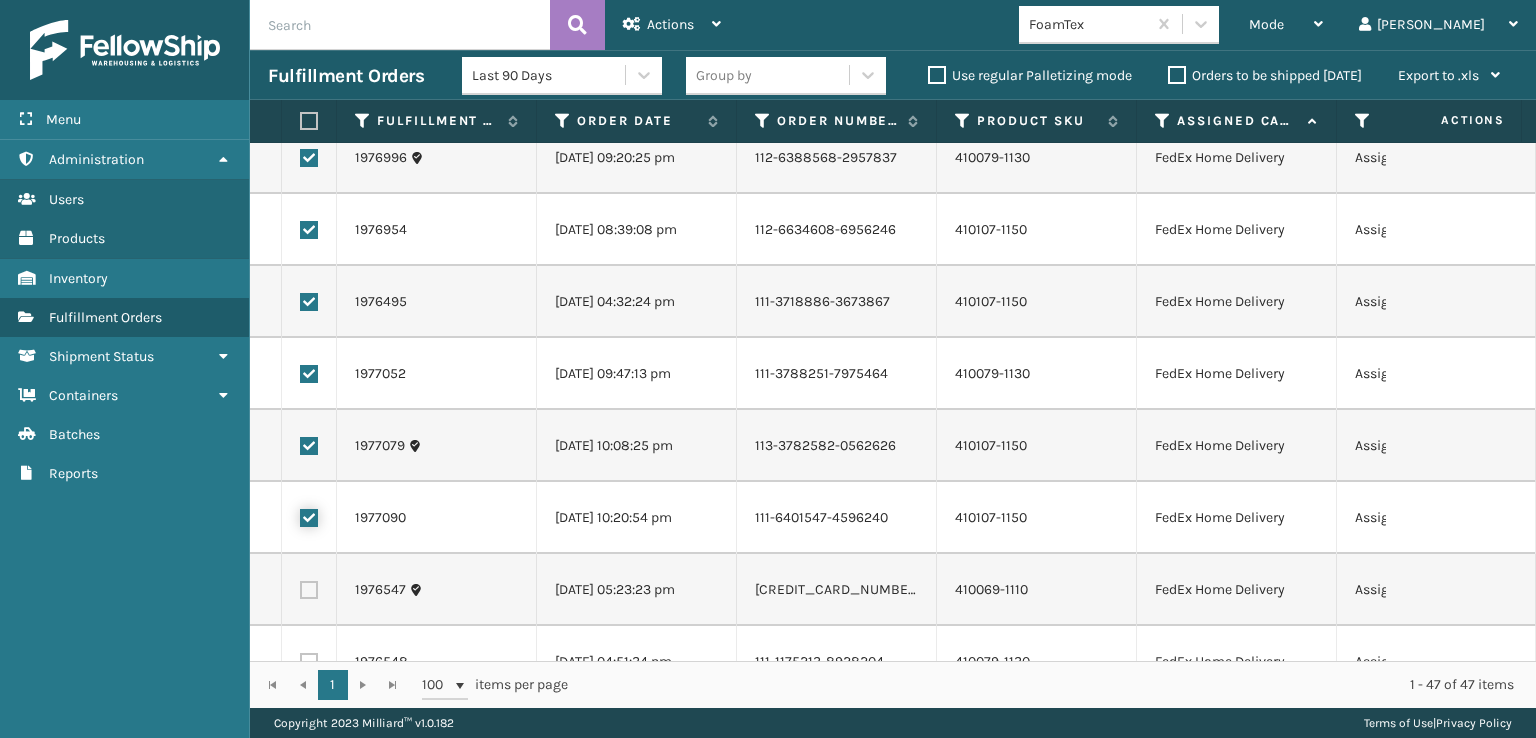 scroll, scrollTop: 2300, scrollLeft: 0, axis: vertical 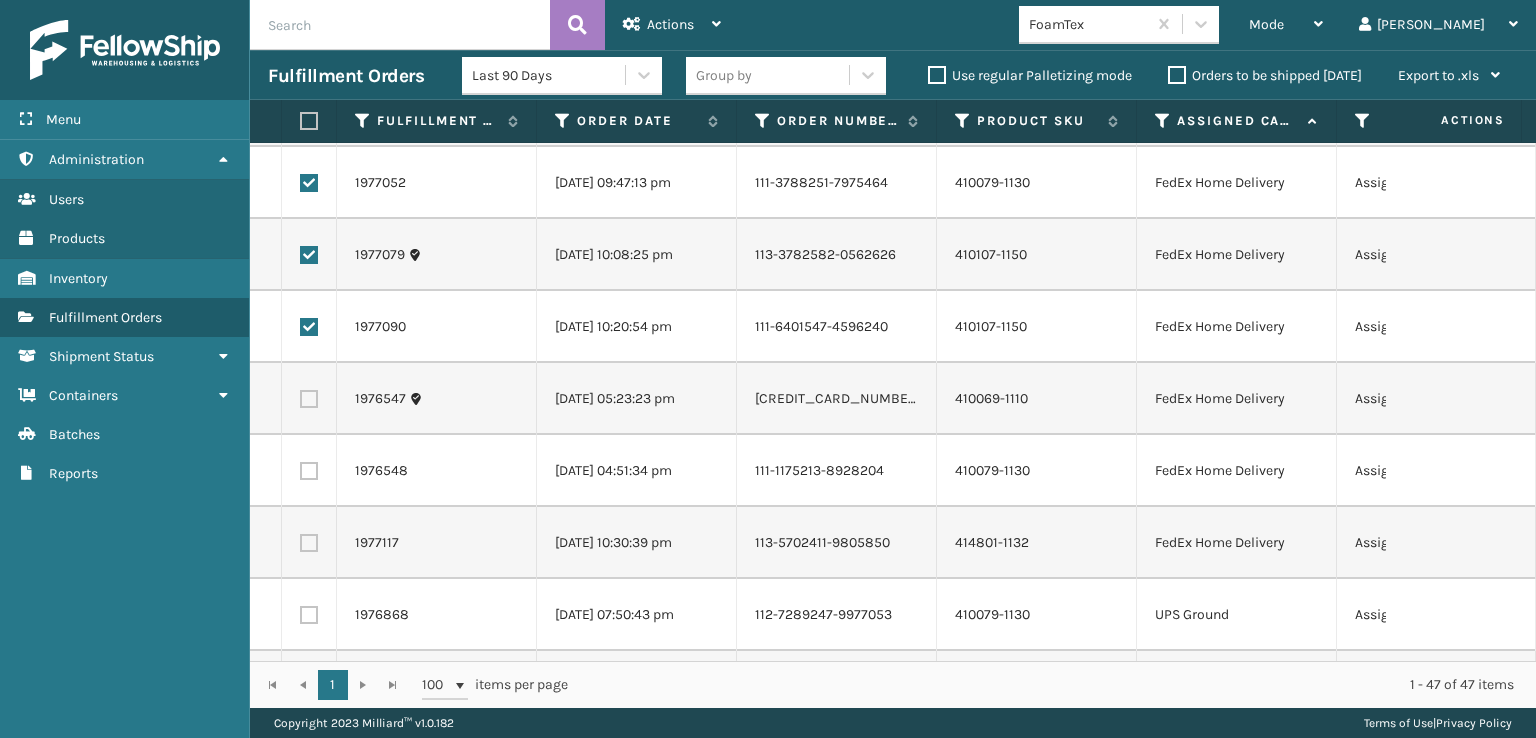 click at bounding box center [309, 399] 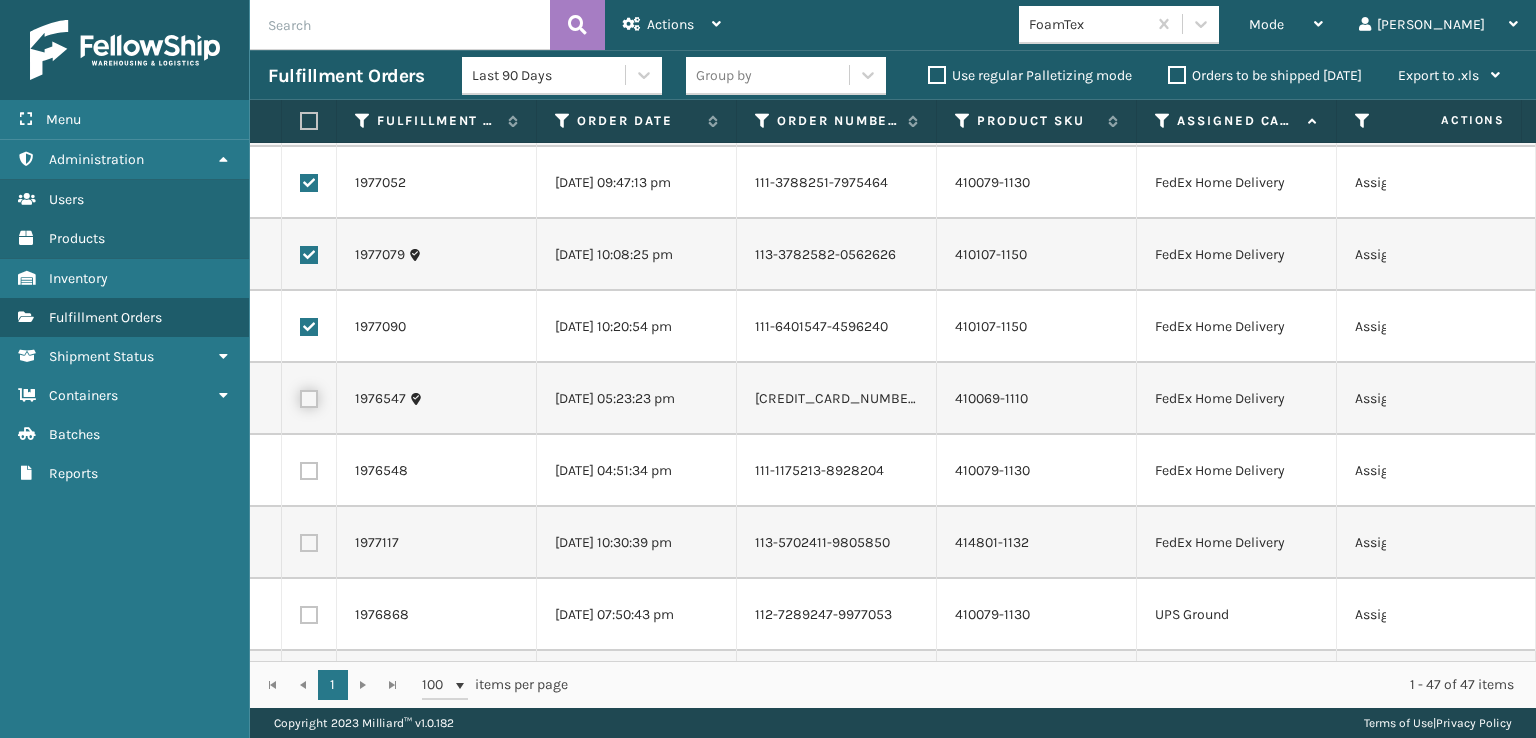 click at bounding box center (300, 396) 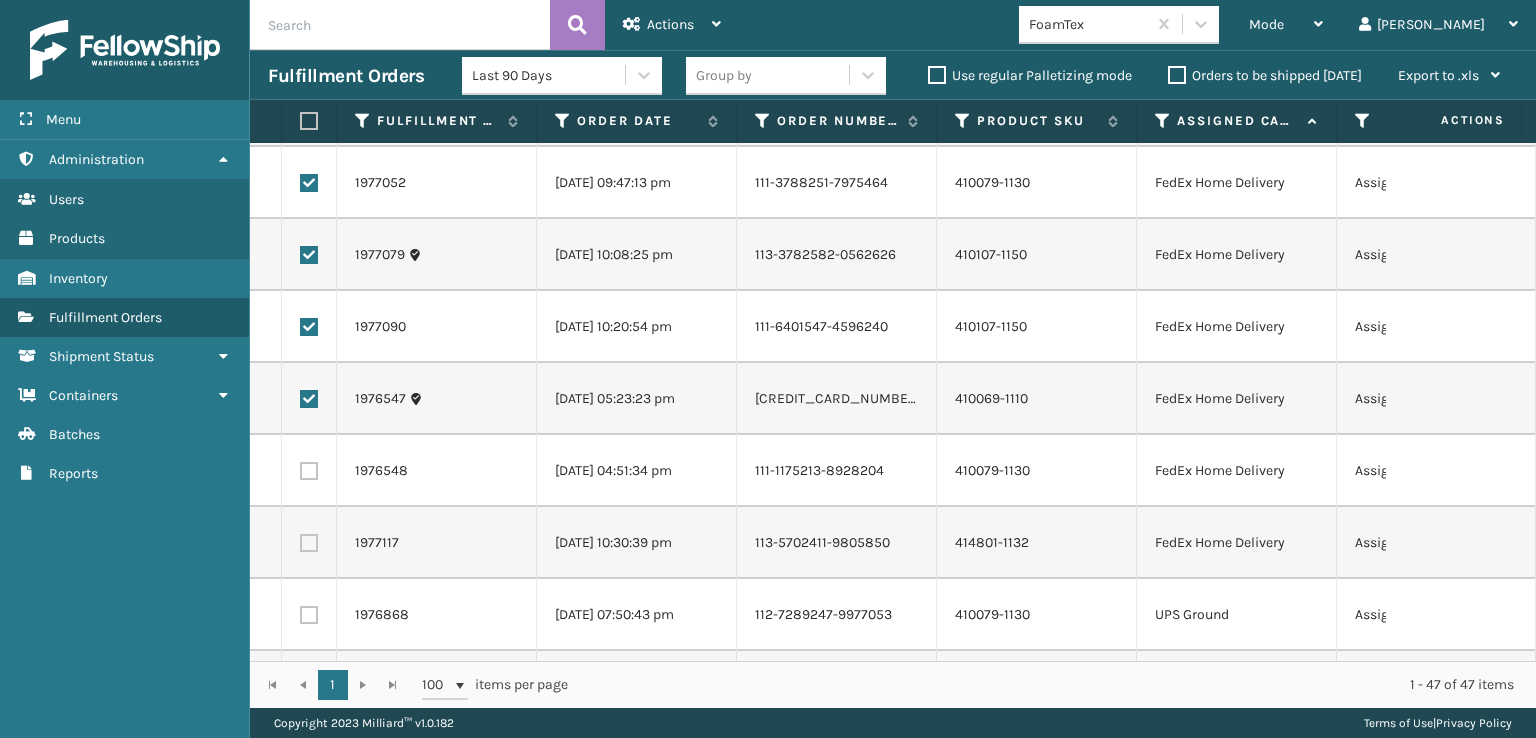 click at bounding box center (309, 471) 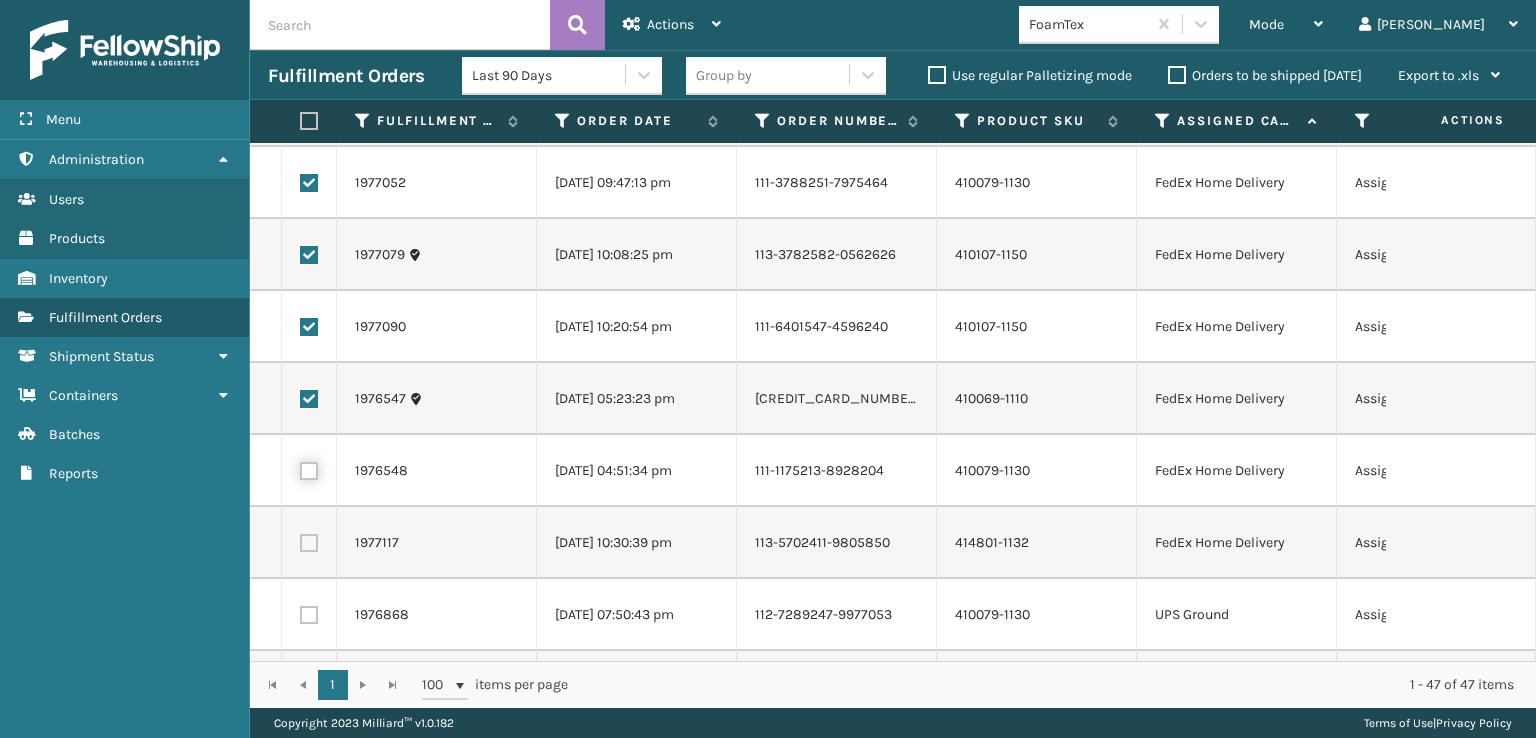 click at bounding box center (300, 468) 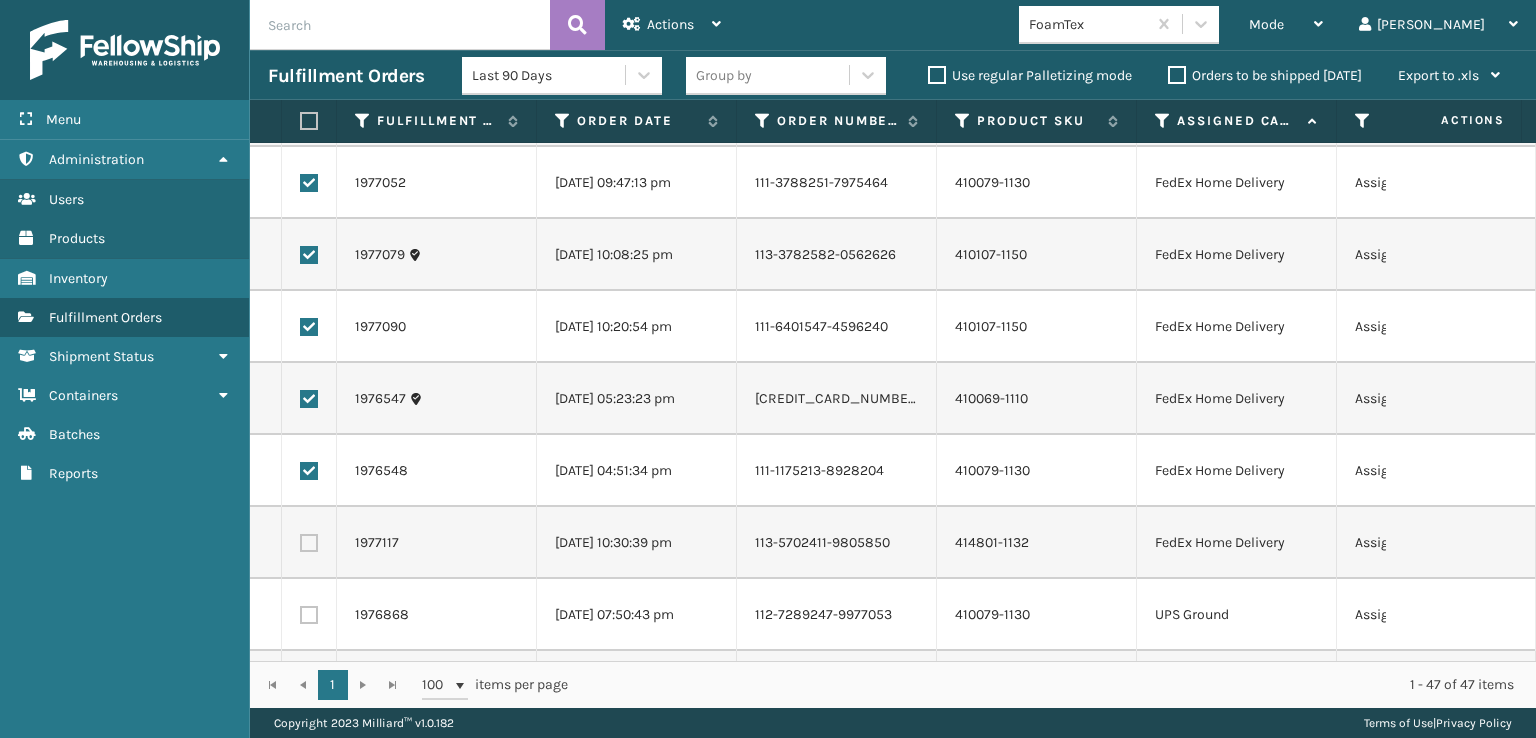 drag, startPoint x: 304, startPoint y: 545, endPoint x: 306, endPoint y: 525, distance: 20.09975 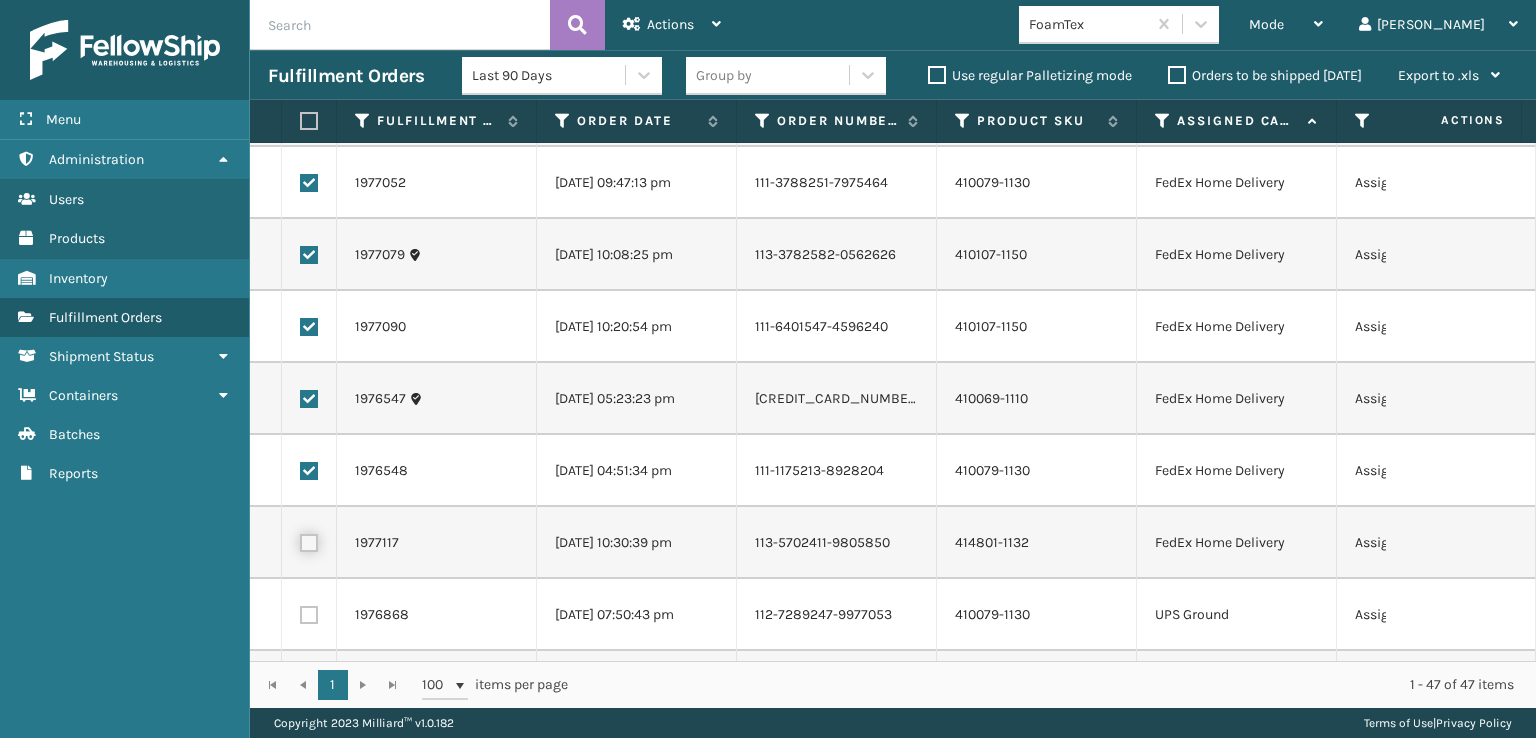 click at bounding box center [300, 540] 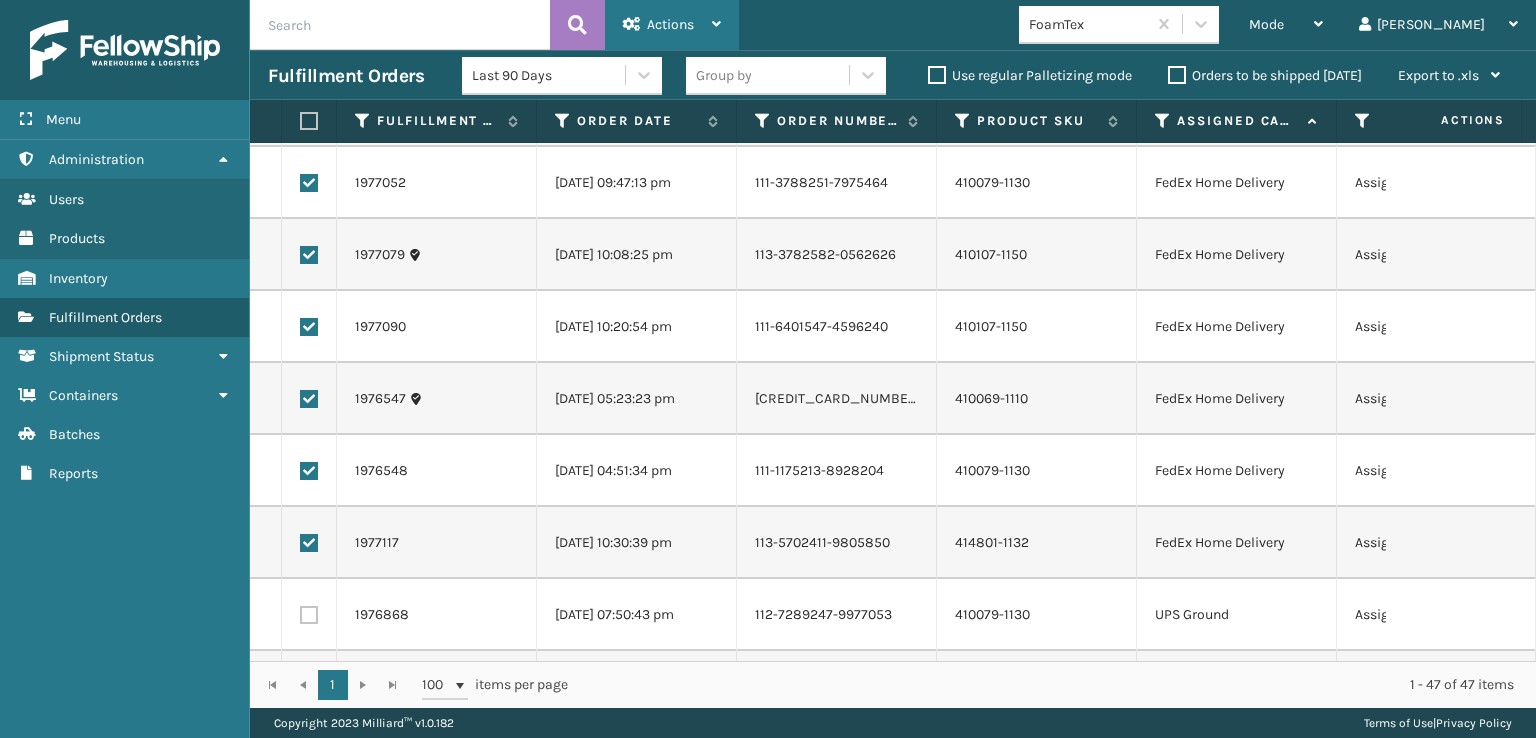 click on "Actions" at bounding box center [670, 24] 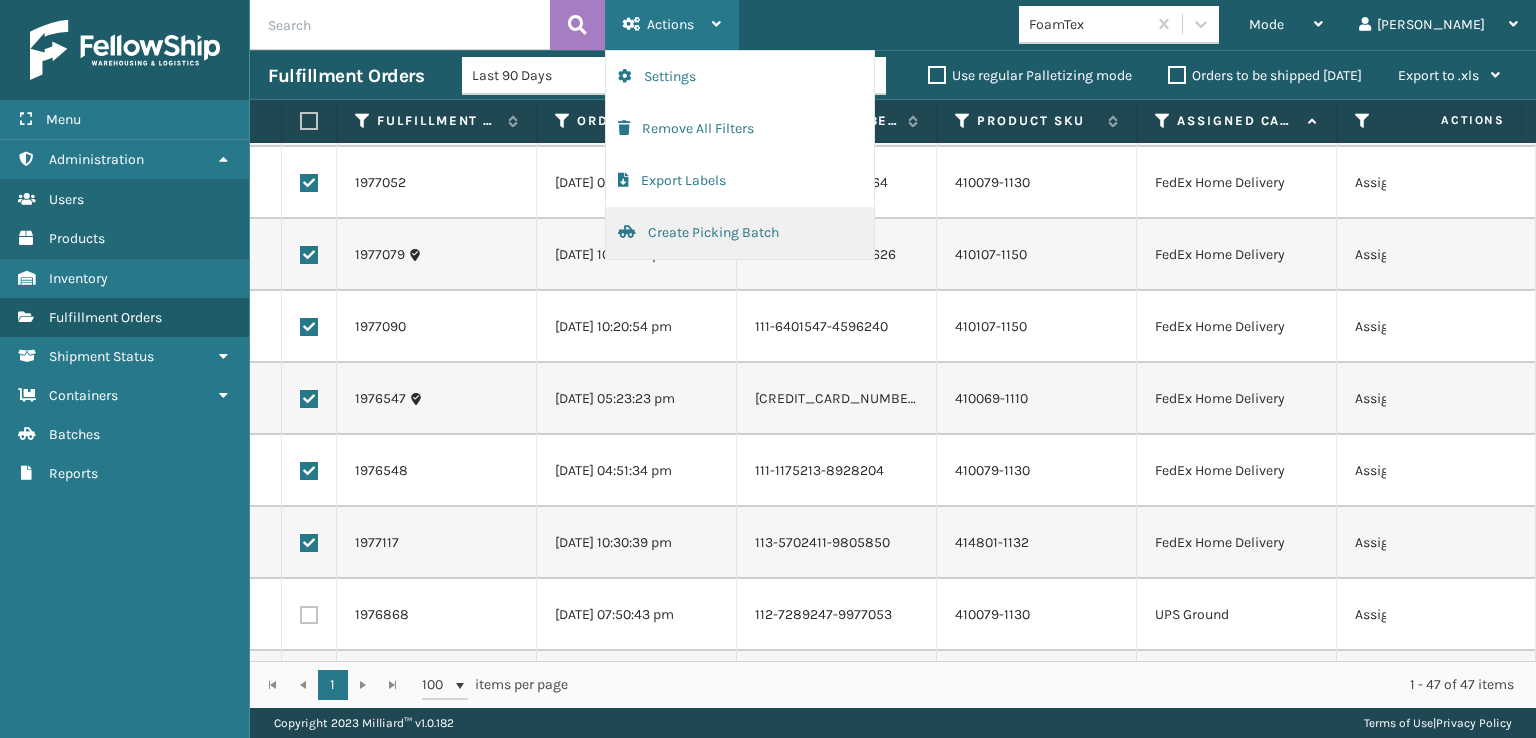 click on "Create Picking Batch" at bounding box center [740, 233] 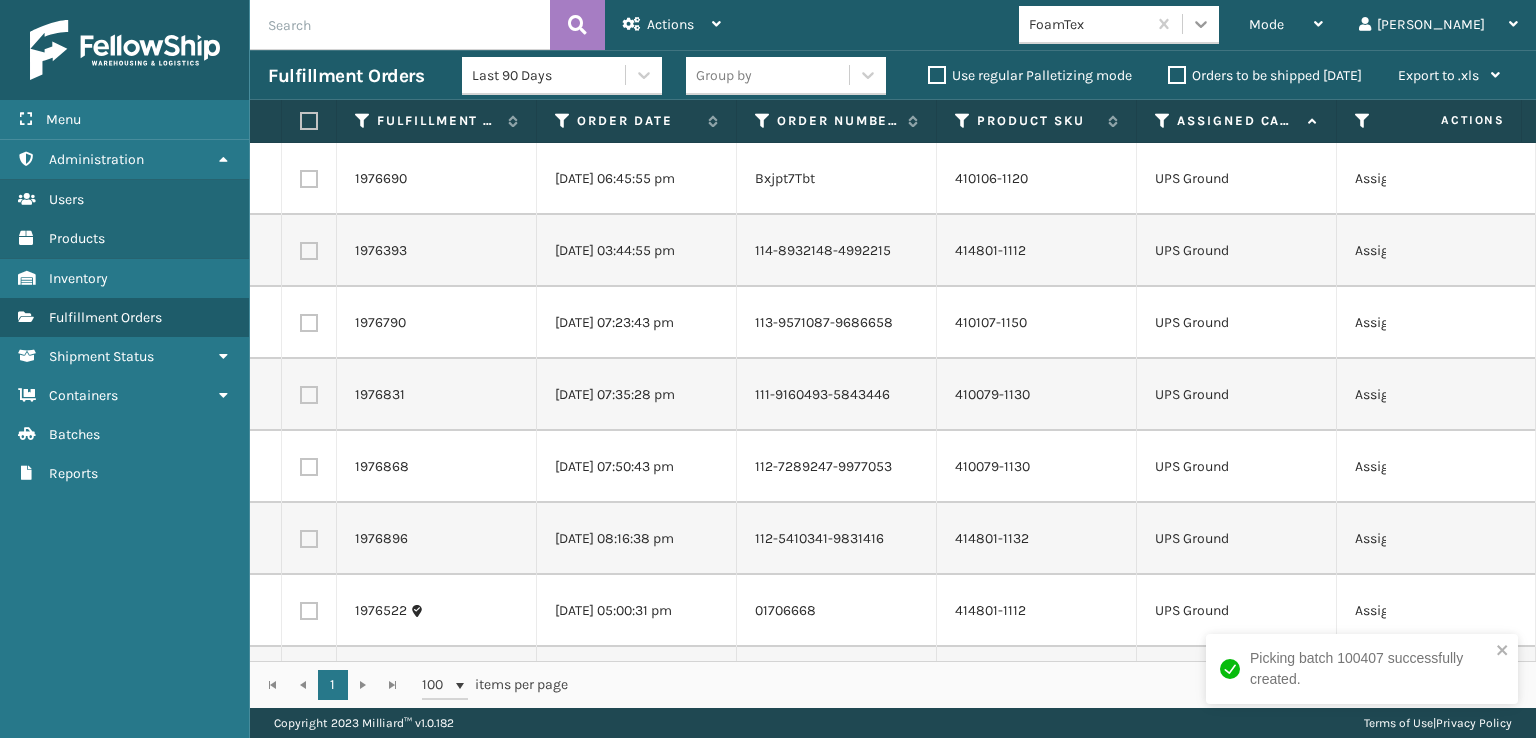 click 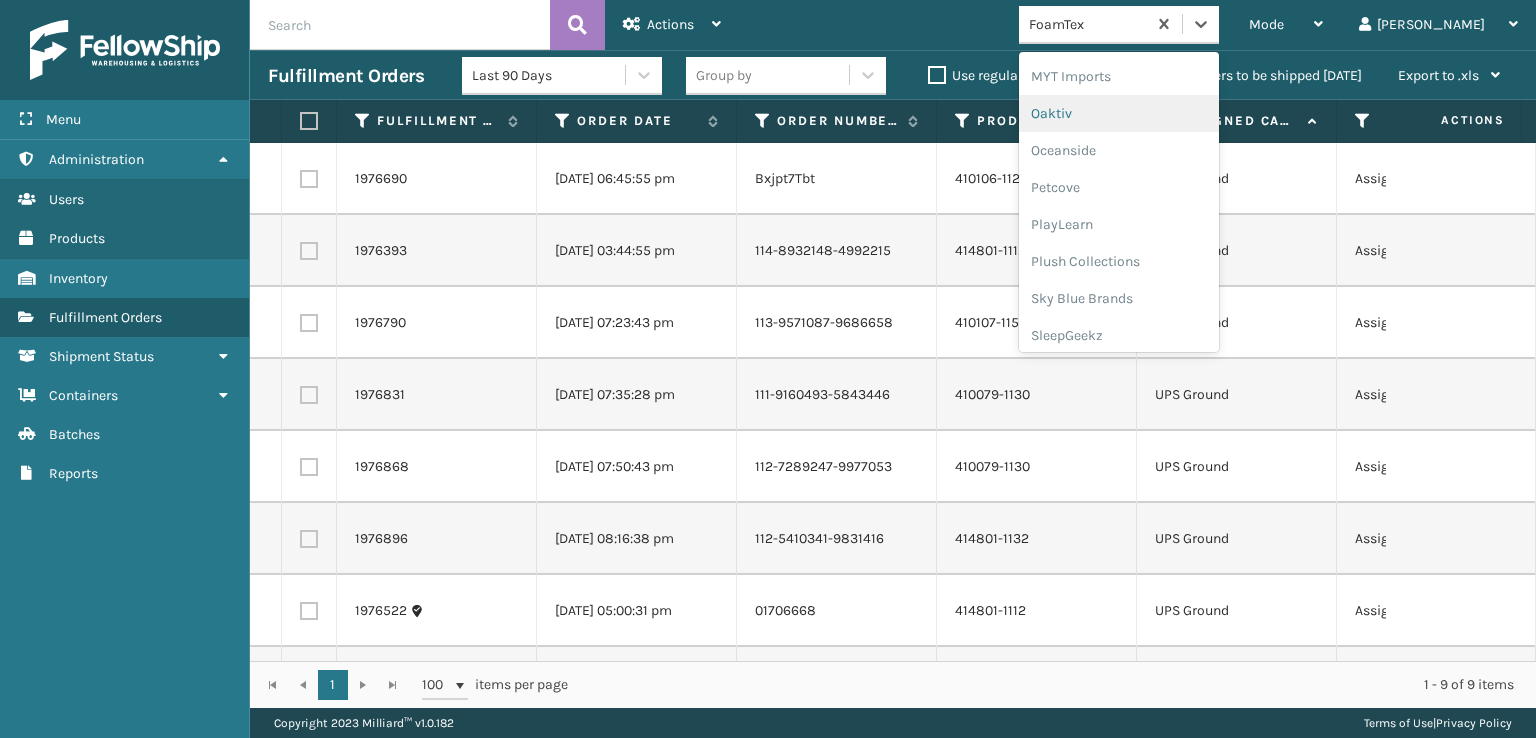 scroll, scrollTop: 928, scrollLeft: 0, axis: vertical 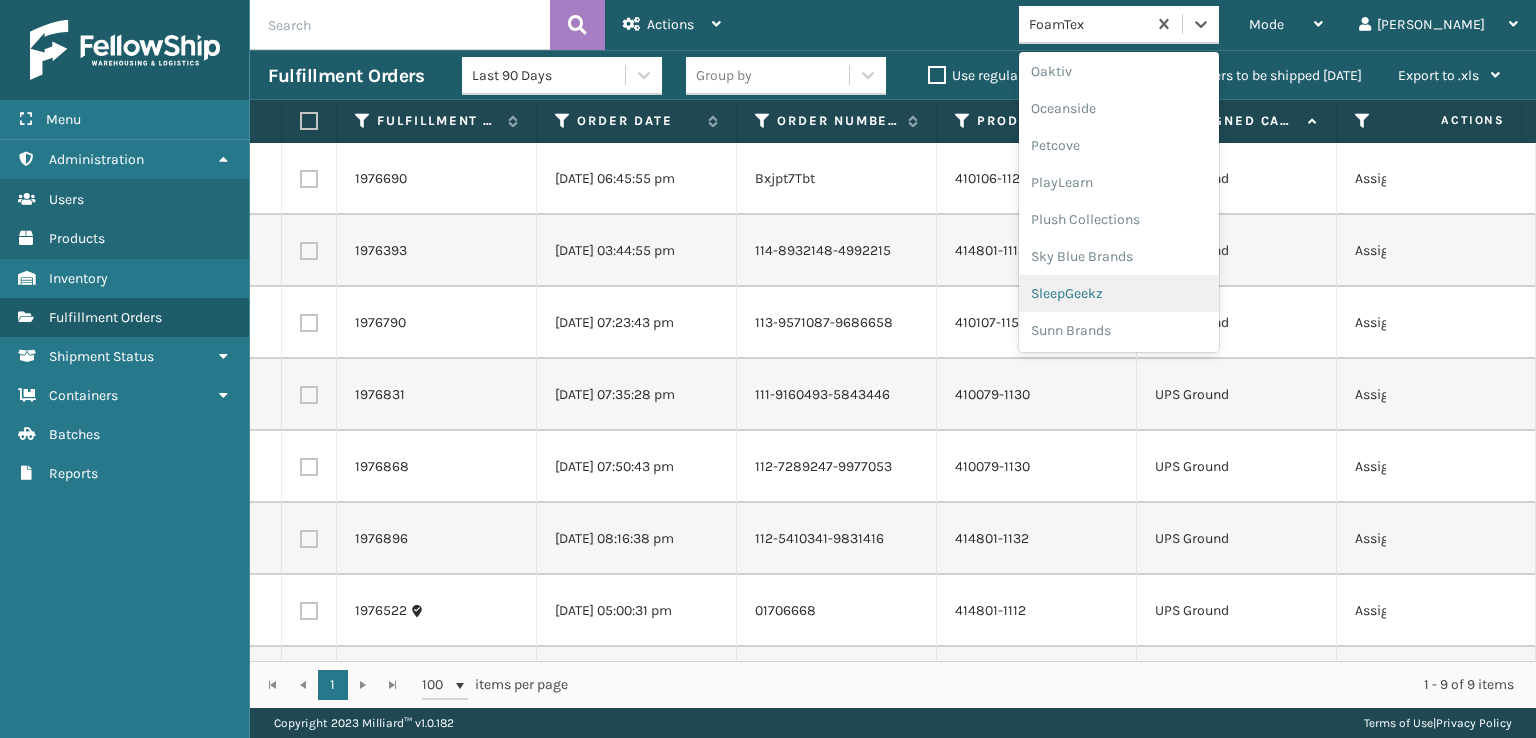 click on "SleepGeekz" at bounding box center [1119, 293] 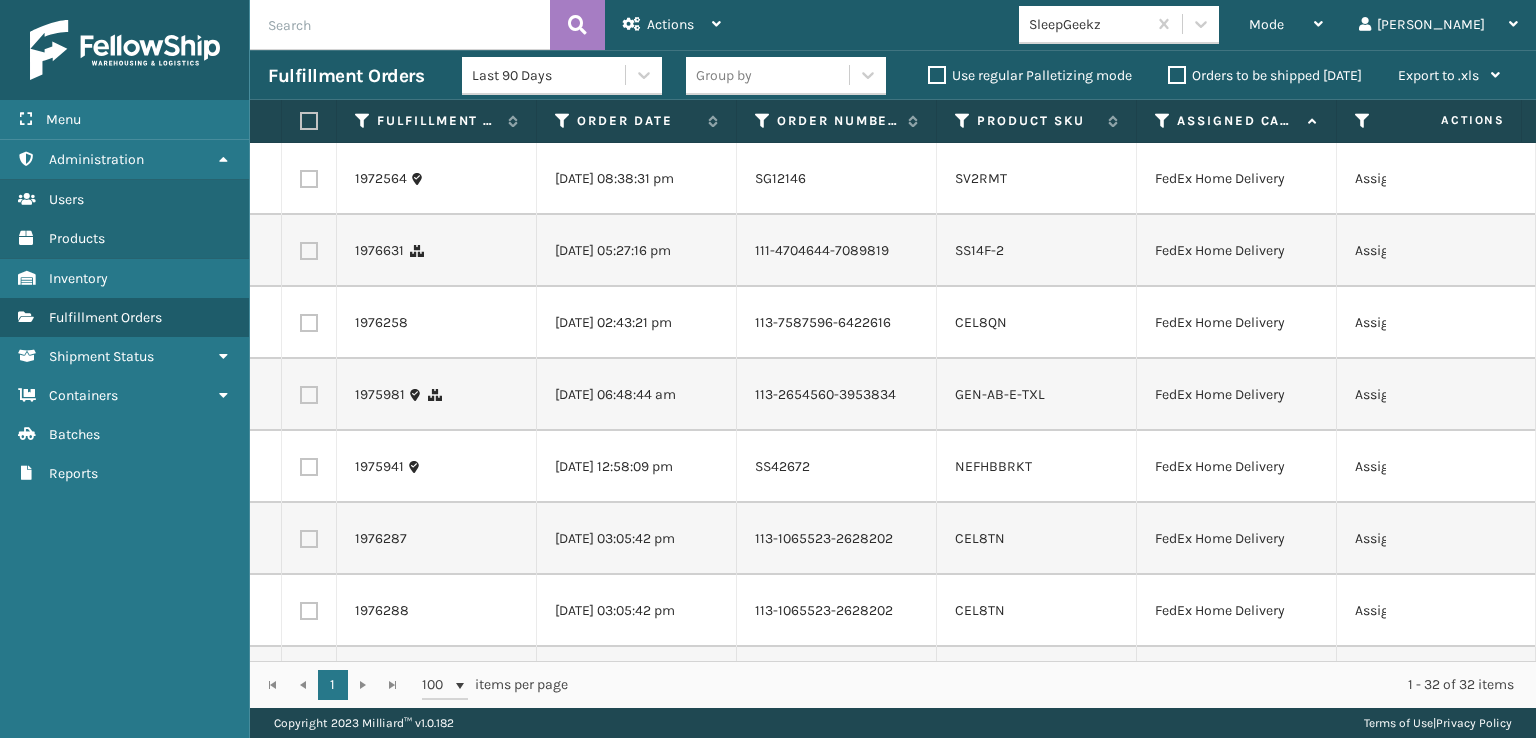 click at bounding box center (309, 251) 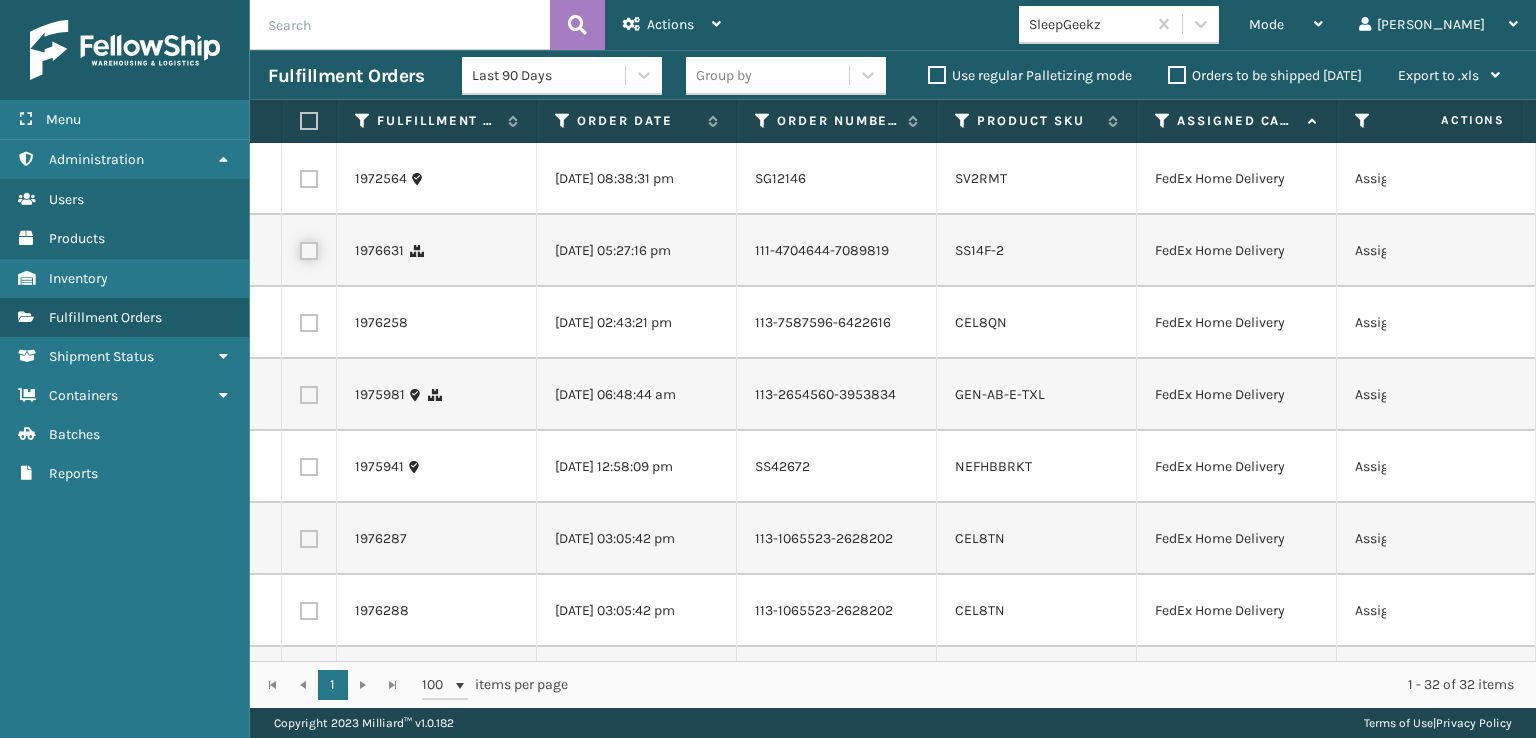 click at bounding box center [300, 248] 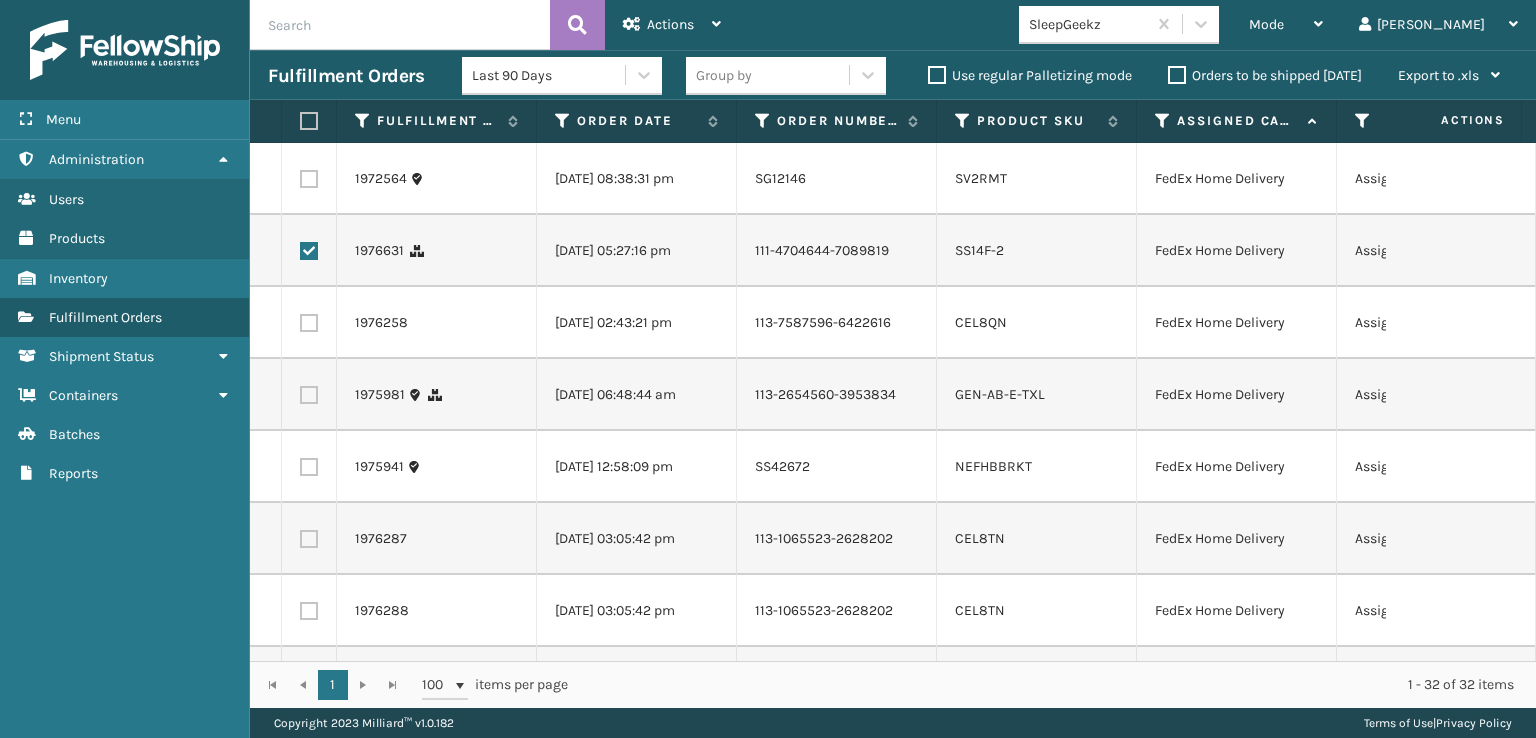 click at bounding box center [309, 323] 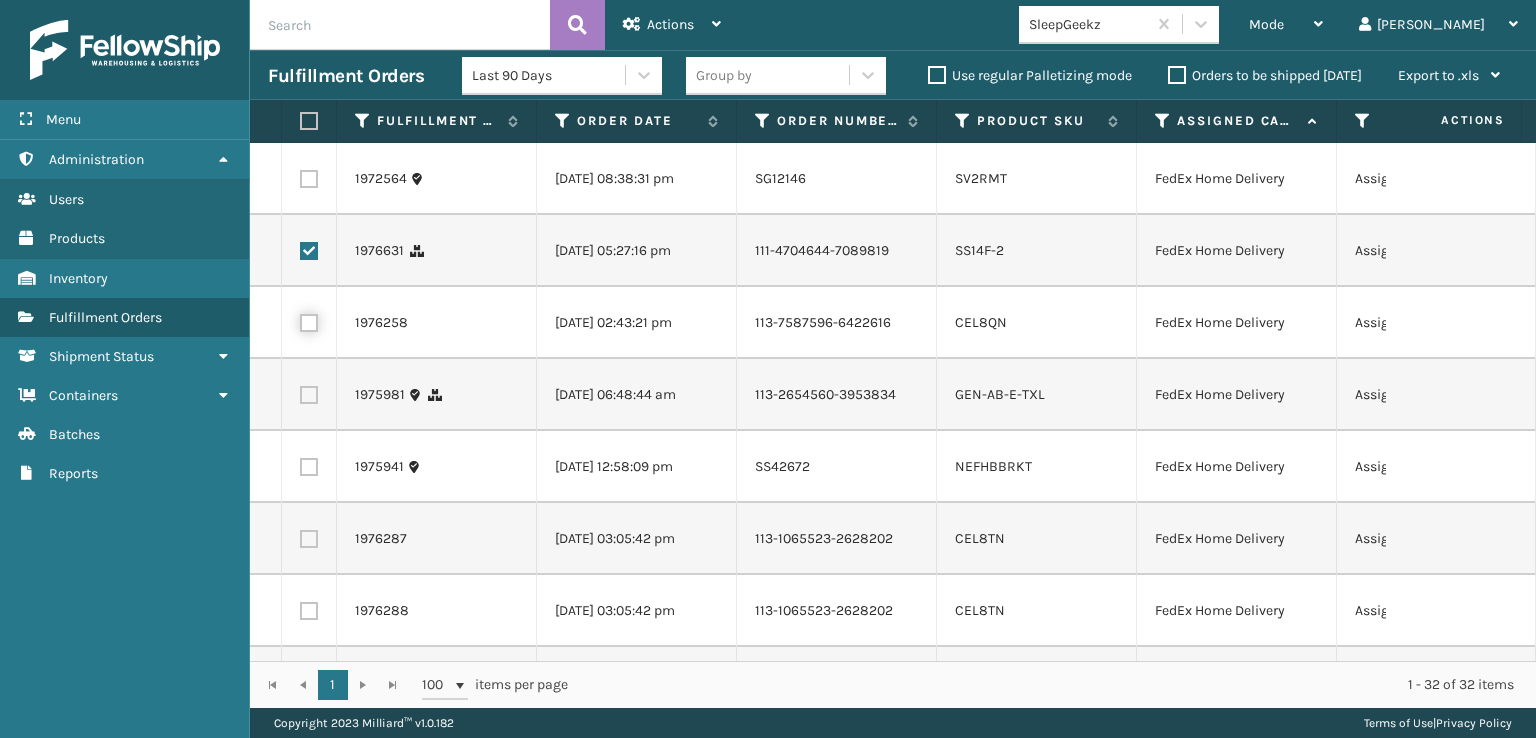 click at bounding box center [300, 320] 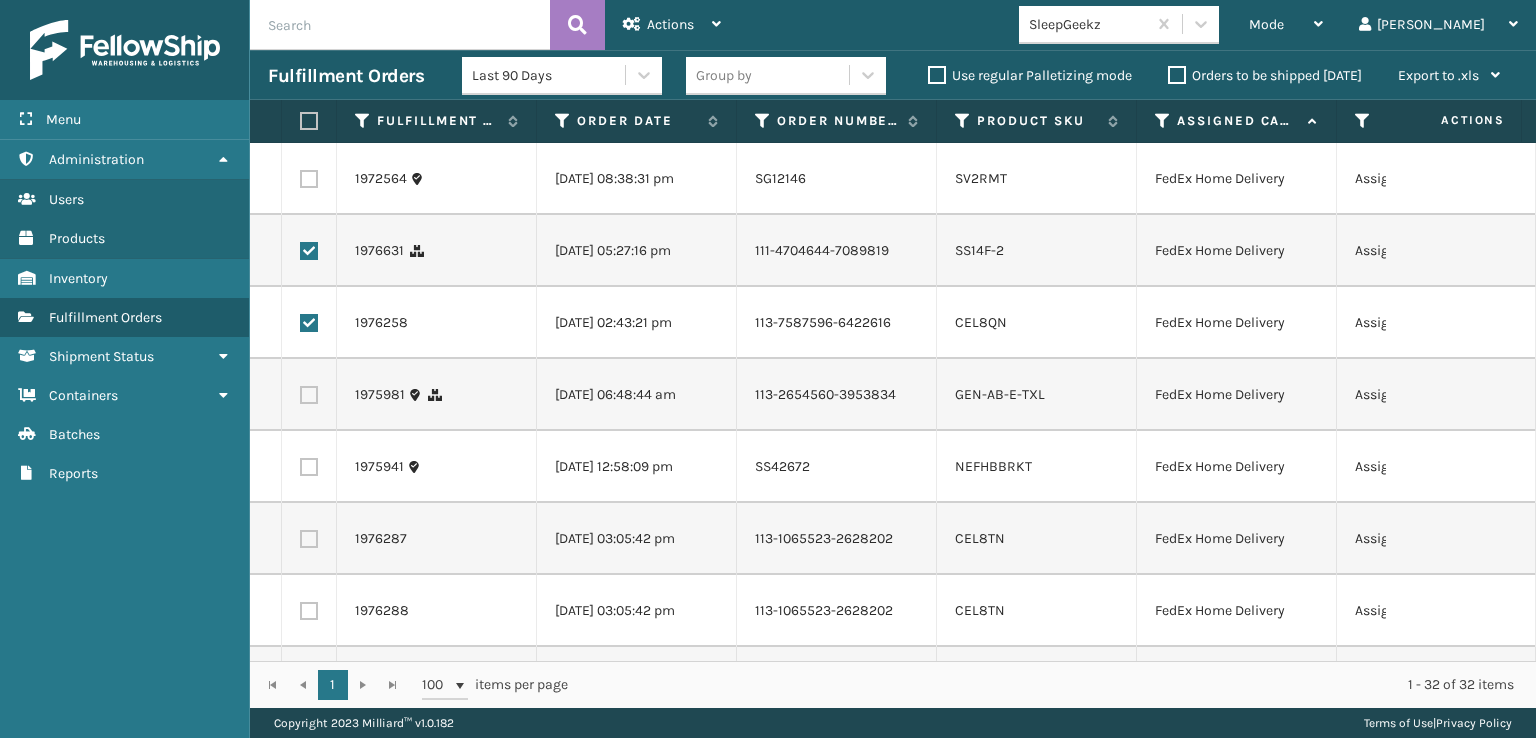 click at bounding box center (309, 395) 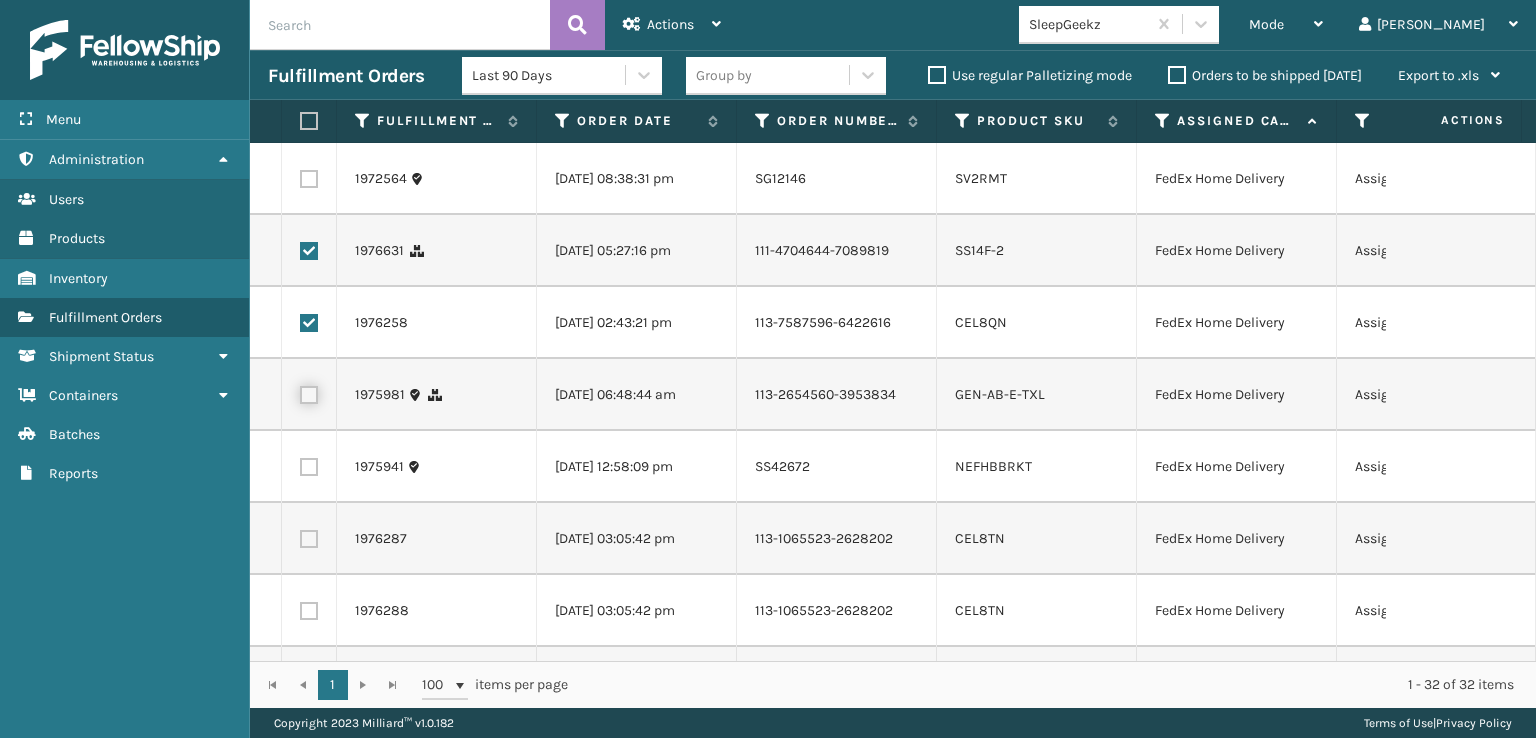 click at bounding box center [300, 392] 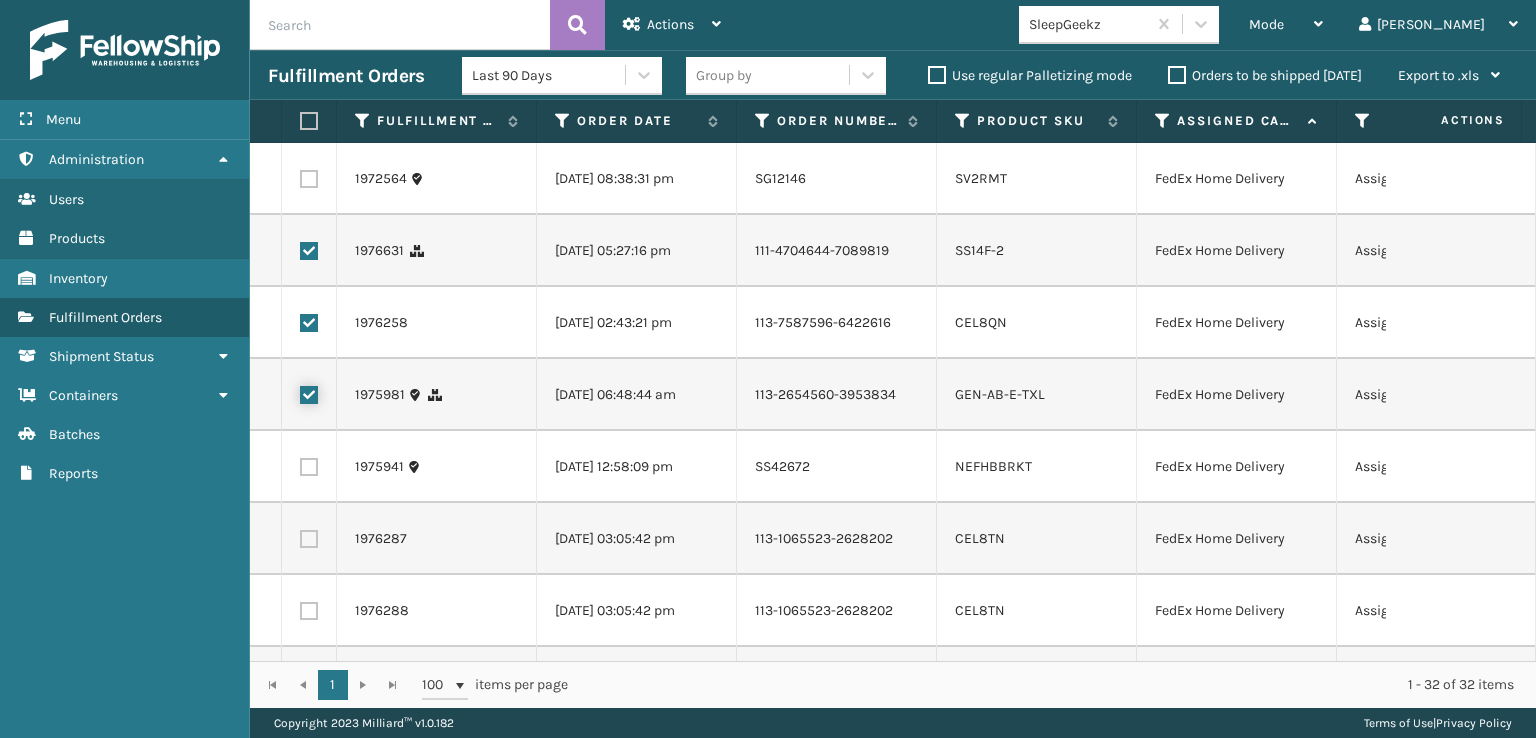 checkbox on "true" 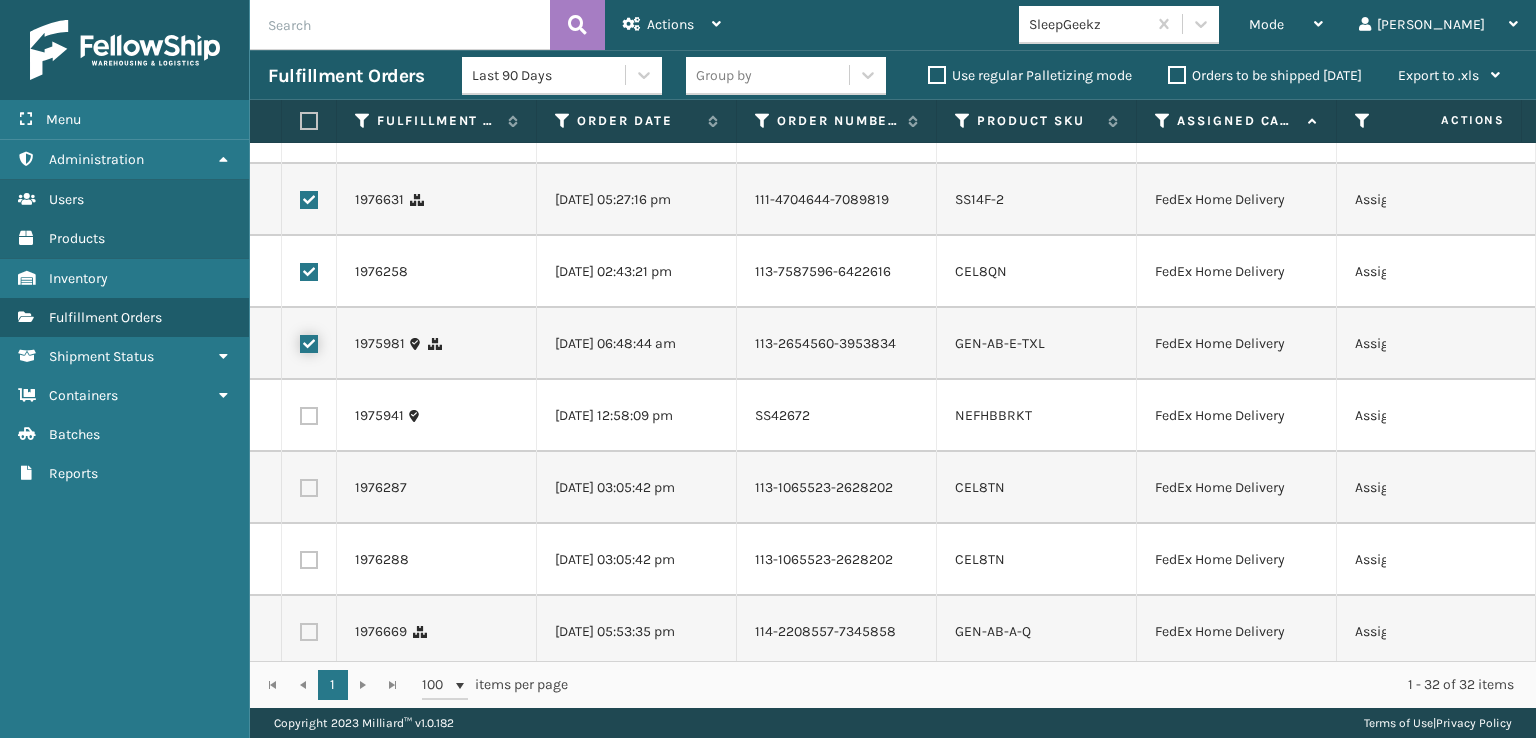 scroll, scrollTop: 100, scrollLeft: 0, axis: vertical 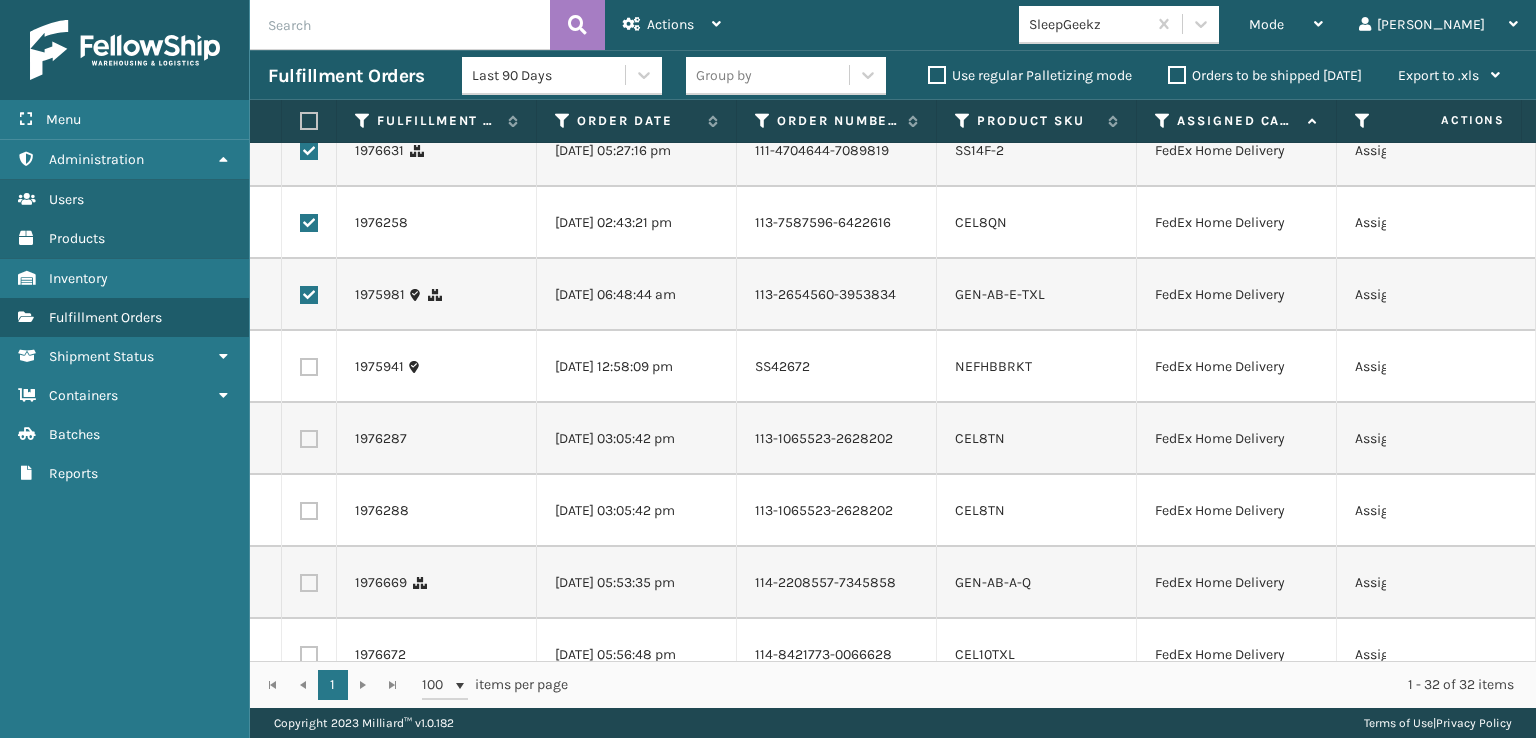 click at bounding box center [309, 439] 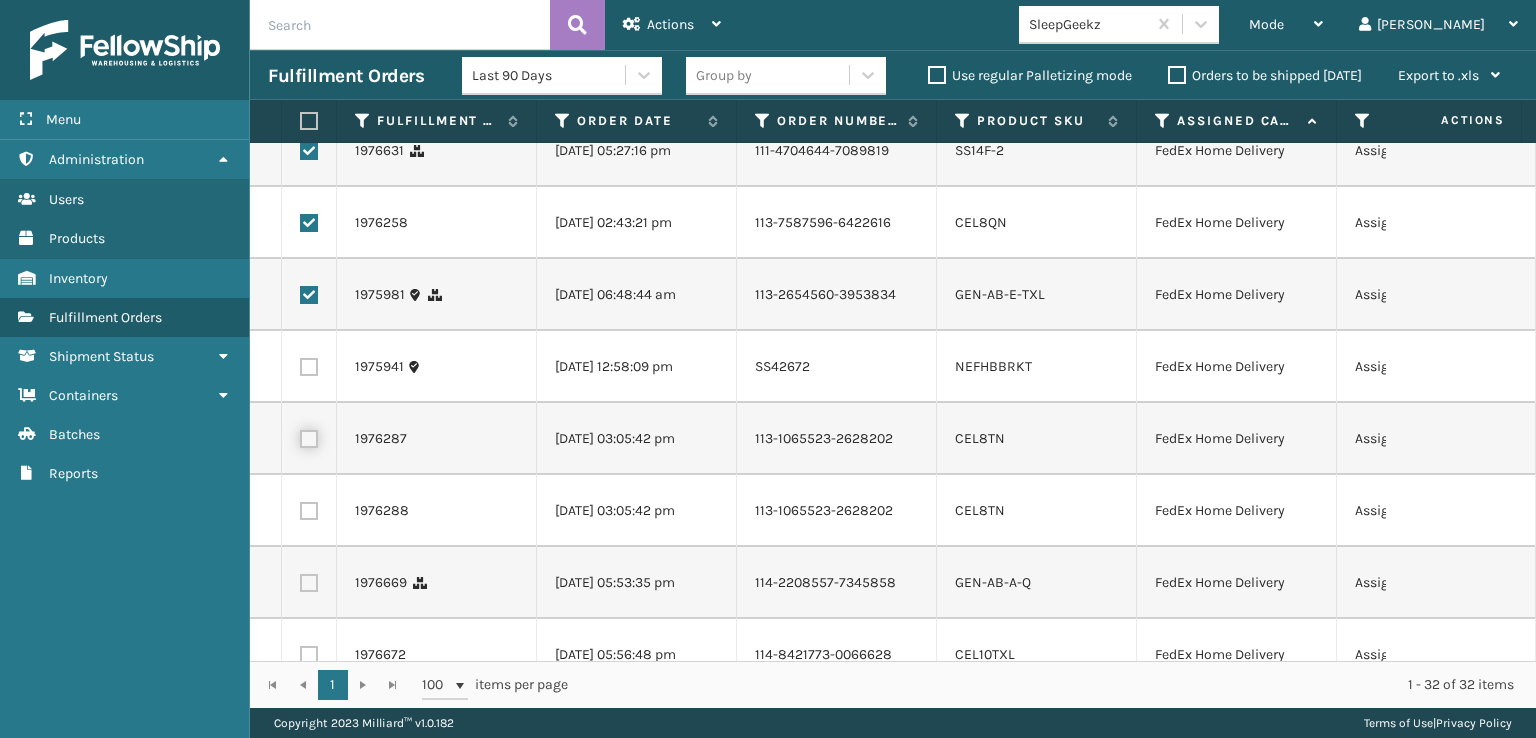 click at bounding box center (300, 436) 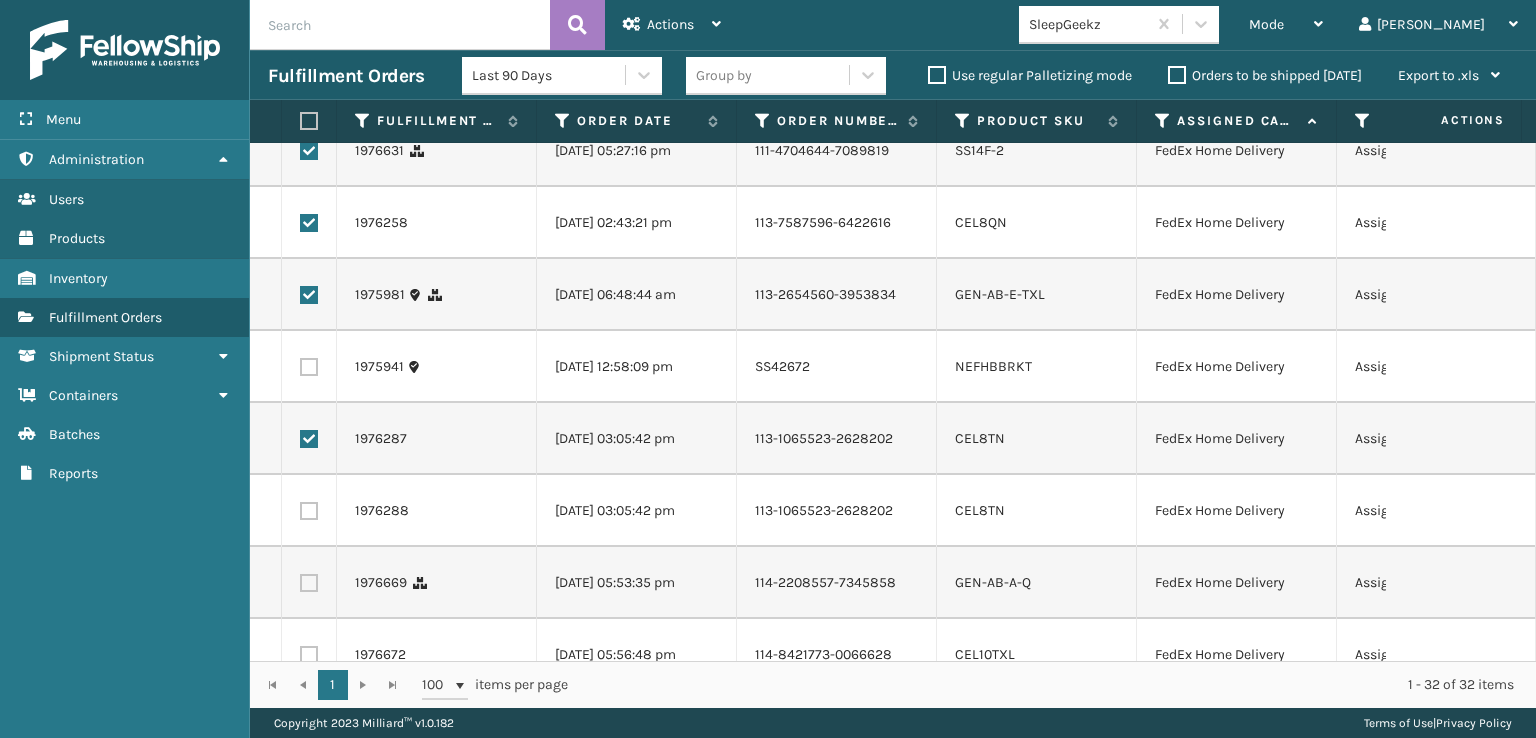 click at bounding box center (309, 511) 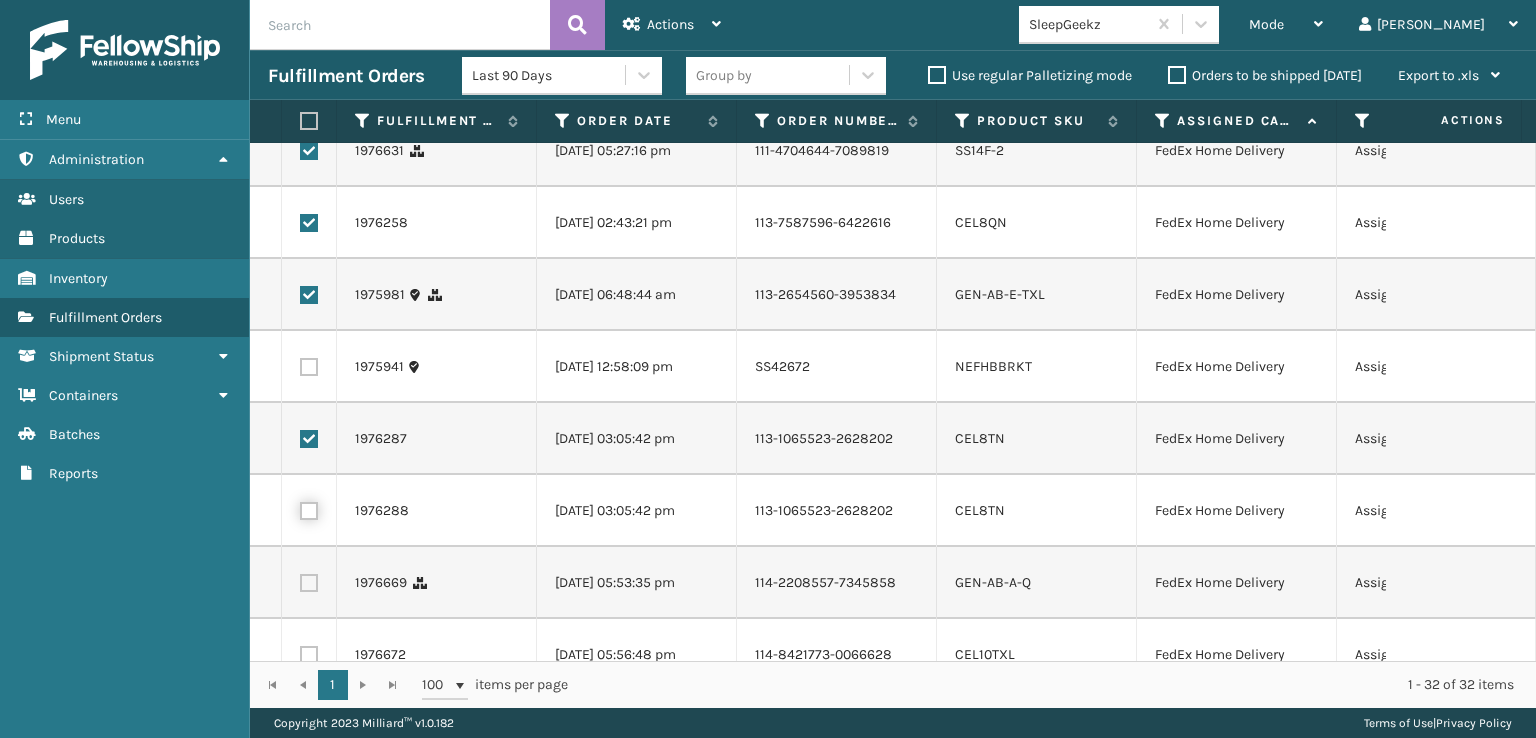 click at bounding box center (300, 508) 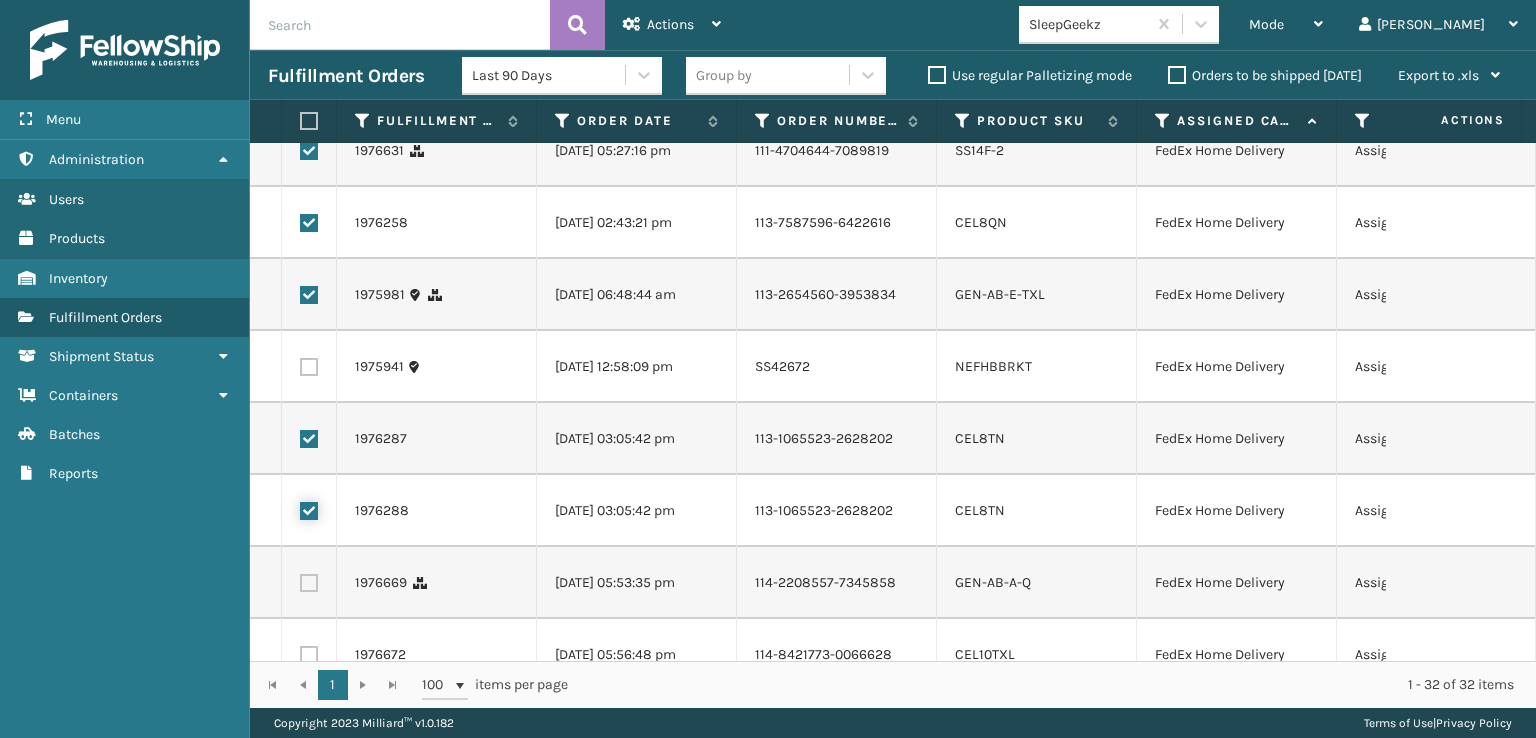 checkbox on "true" 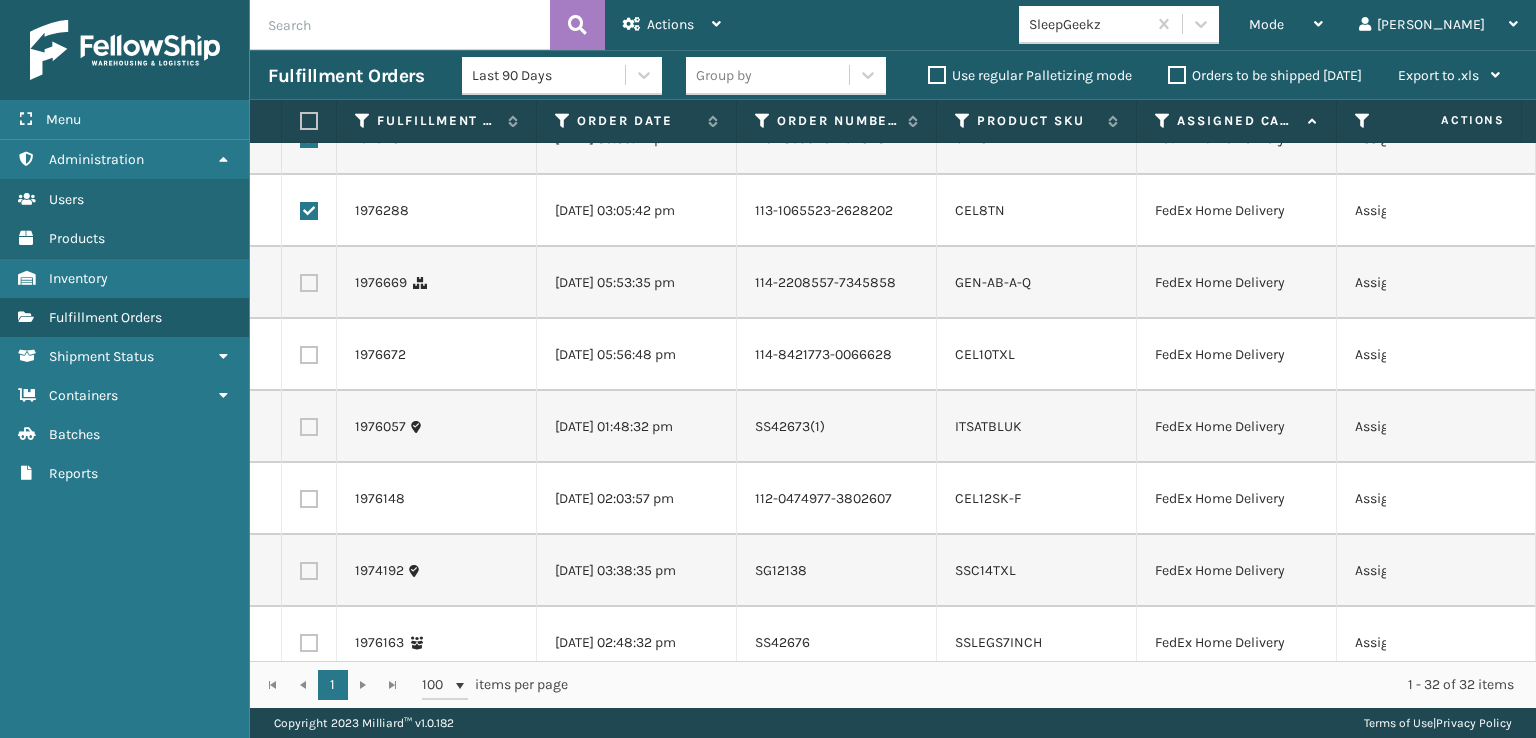 click at bounding box center [309, 283] 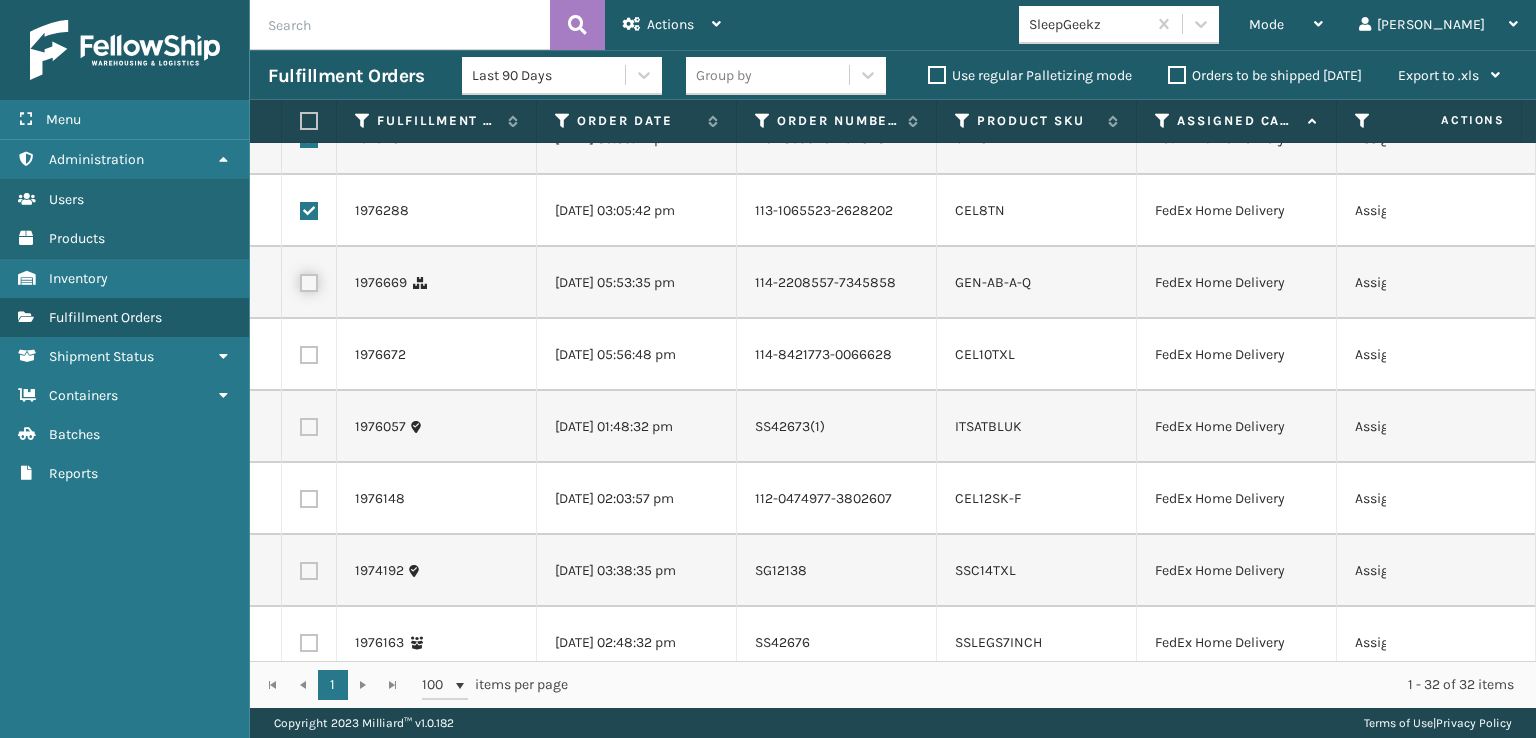 click at bounding box center (300, 280) 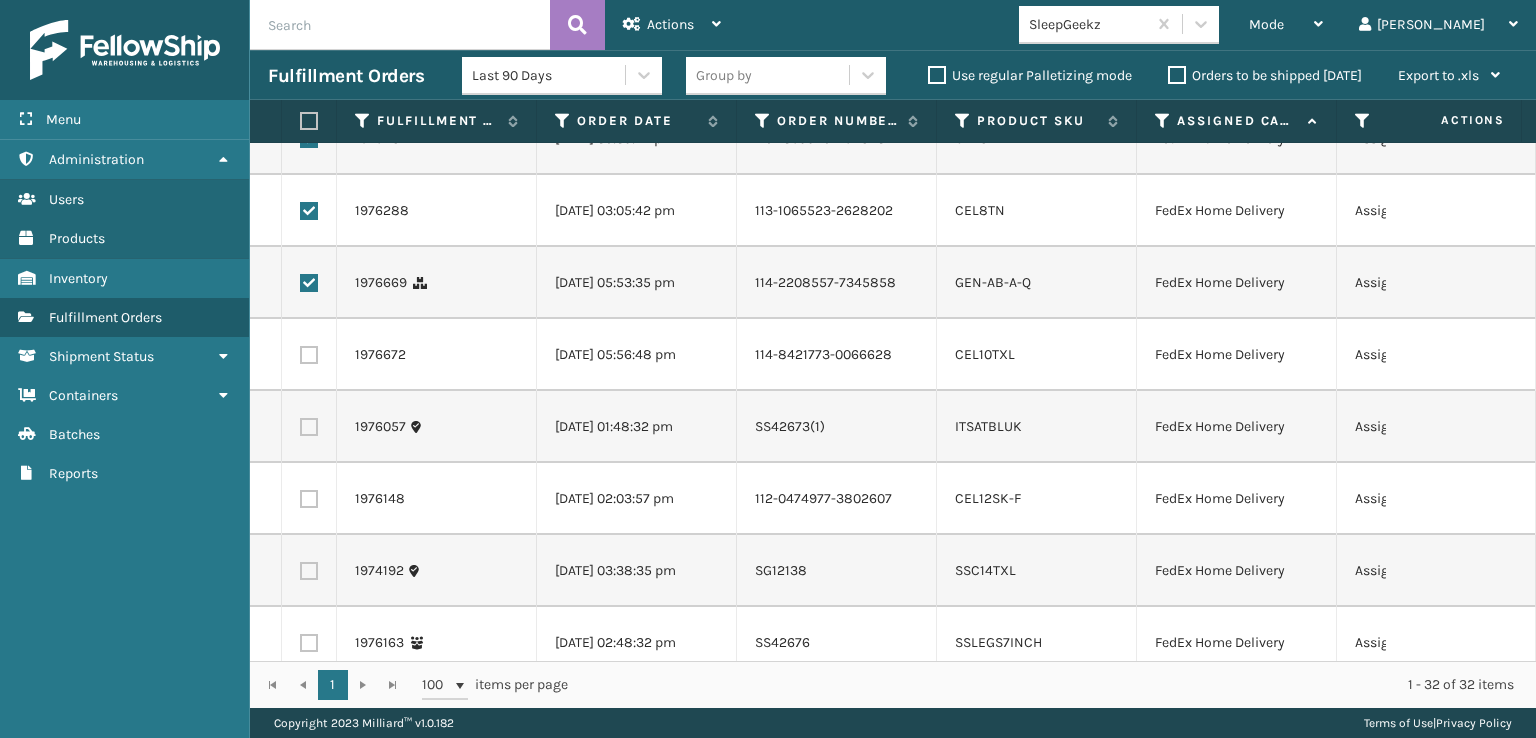drag, startPoint x: 314, startPoint y: 439, endPoint x: 311, endPoint y: 475, distance: 36.124783 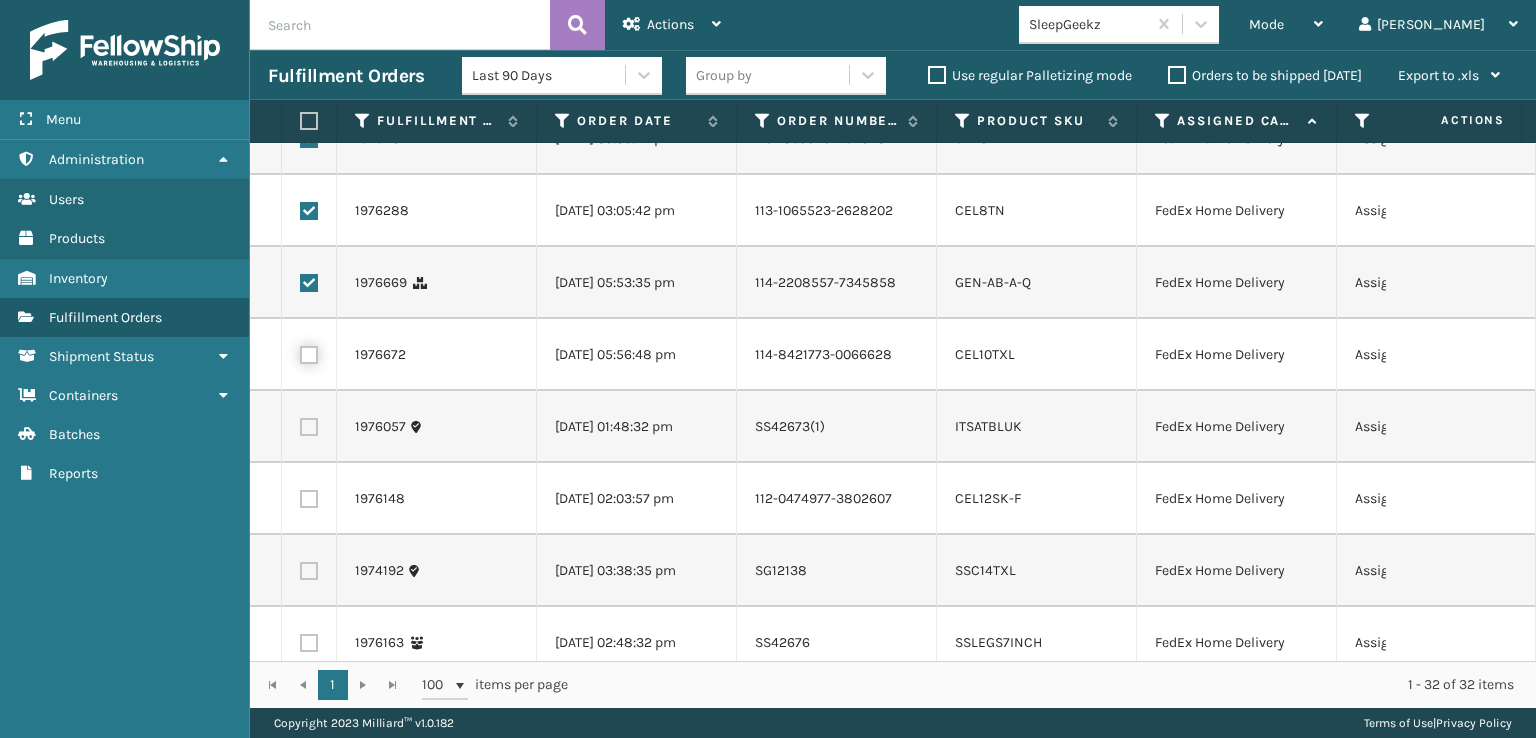 click at bounding box center (300, 352) 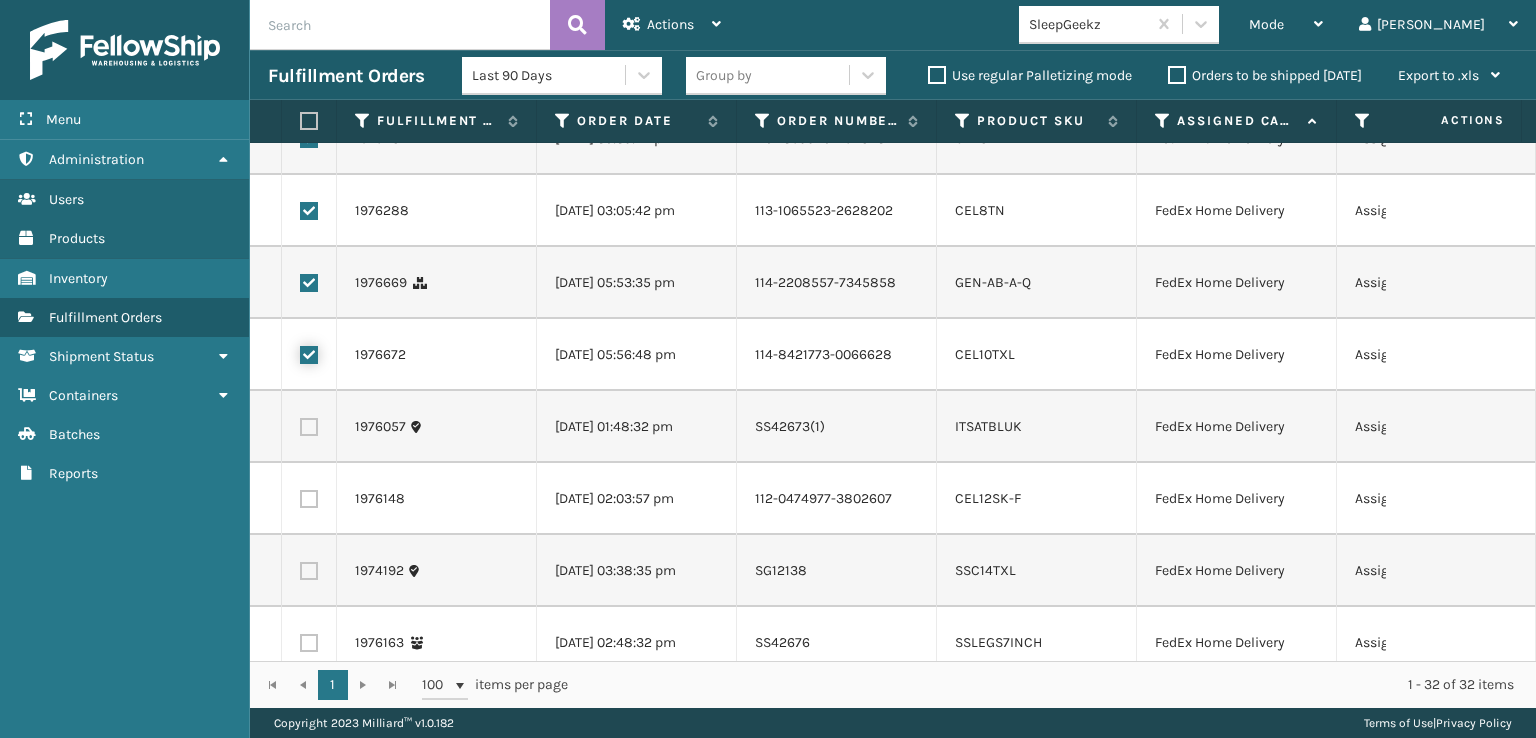 checkbox on "true" 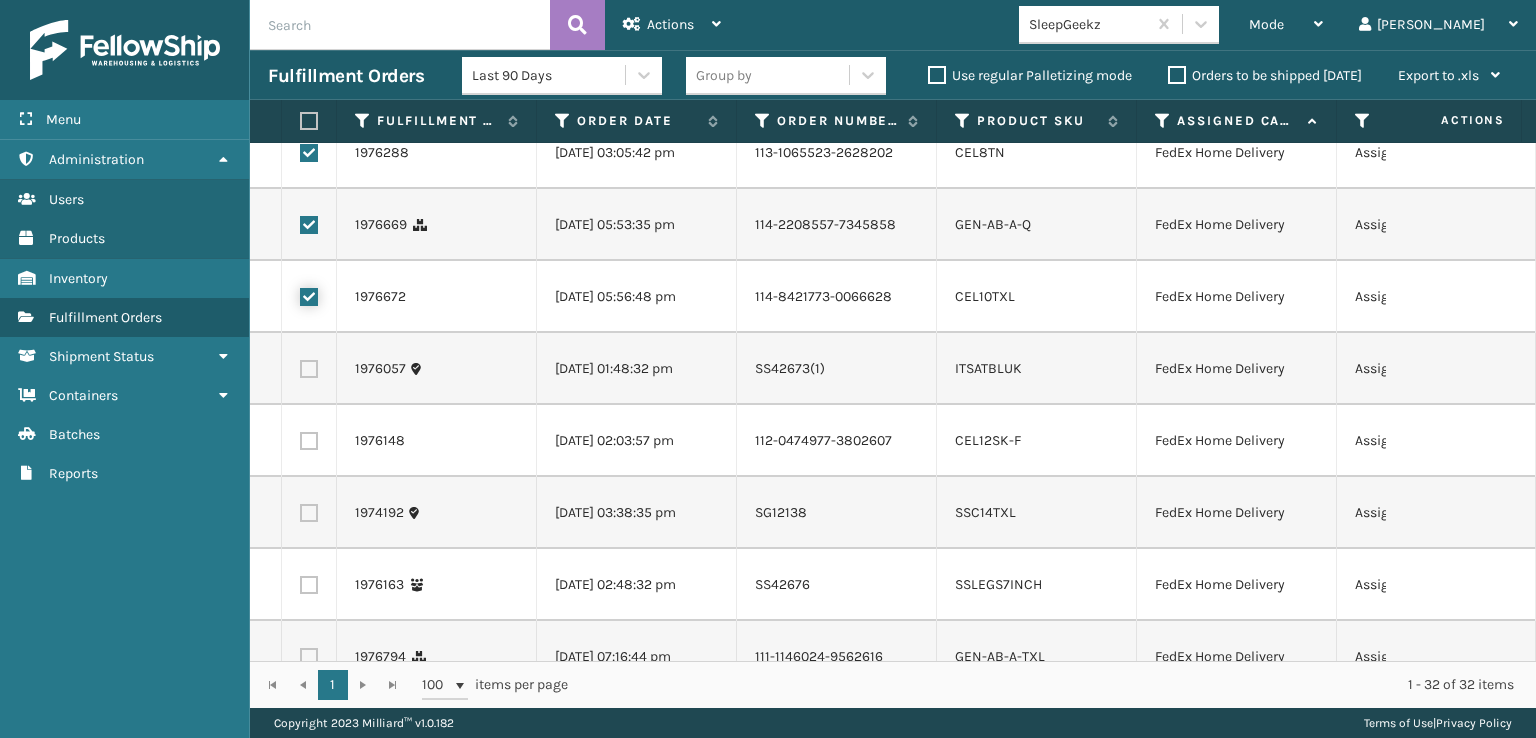 scroll, scrollTop: 500, scrollLeft: 0, axis: vertical 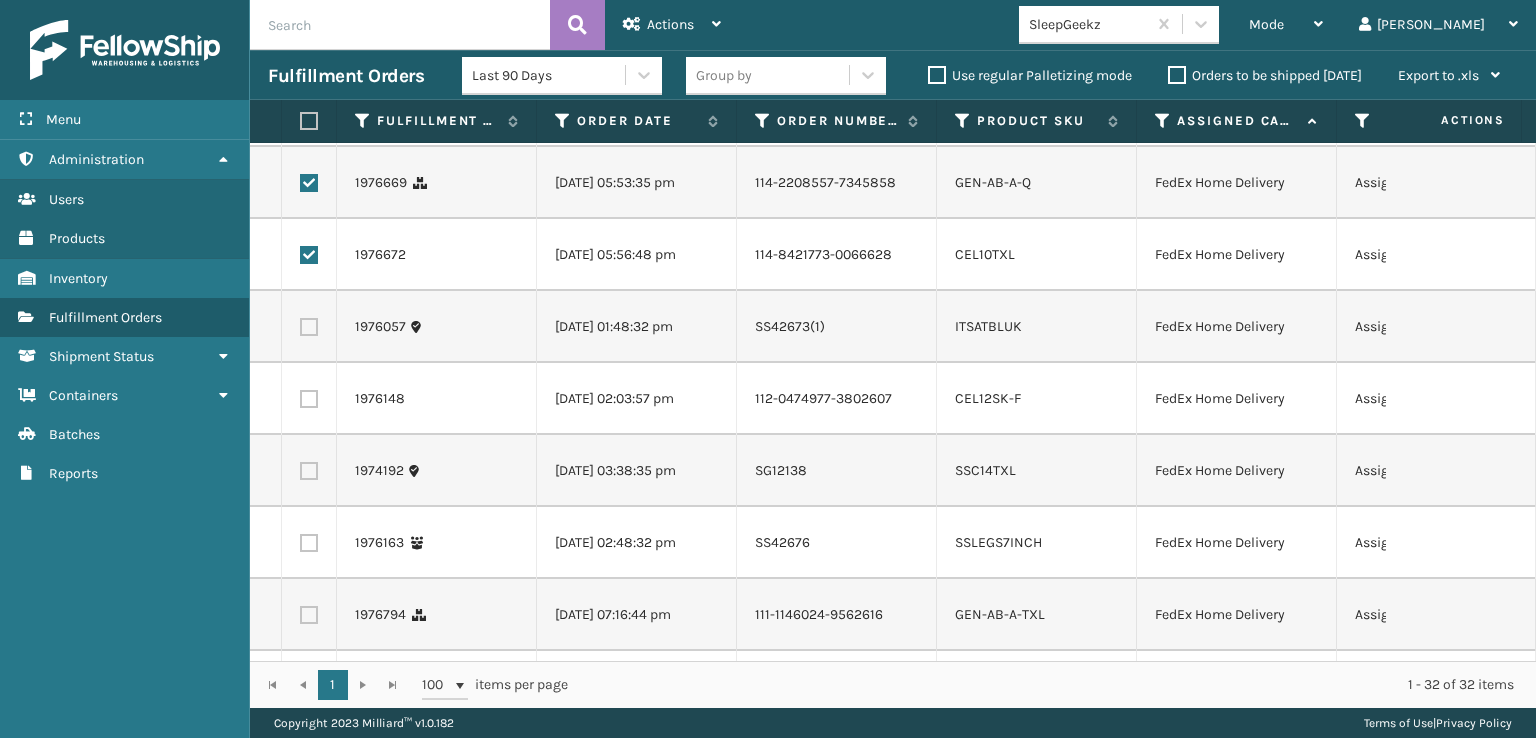 click at bounding box center (309, 399) 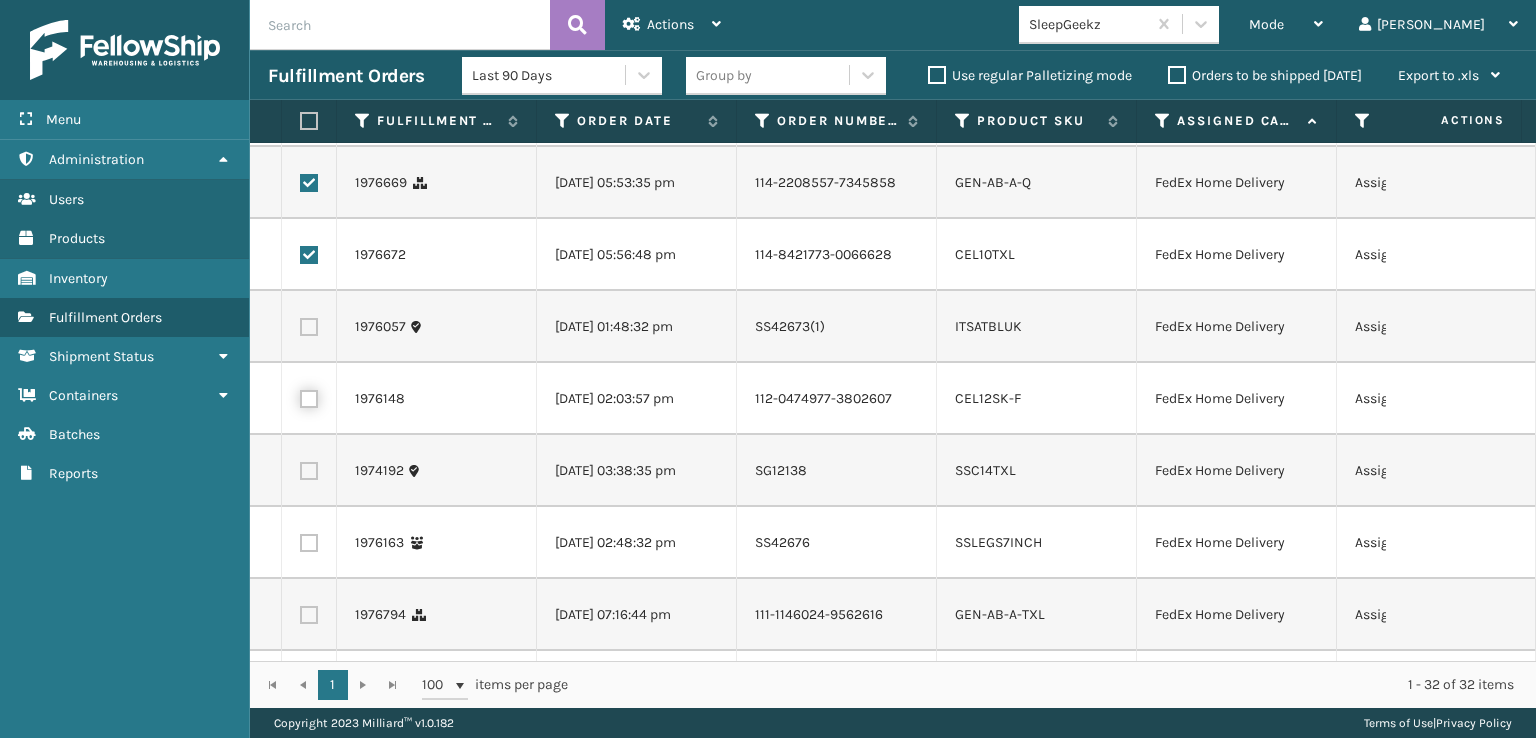 click at bounding box center (300, 396) 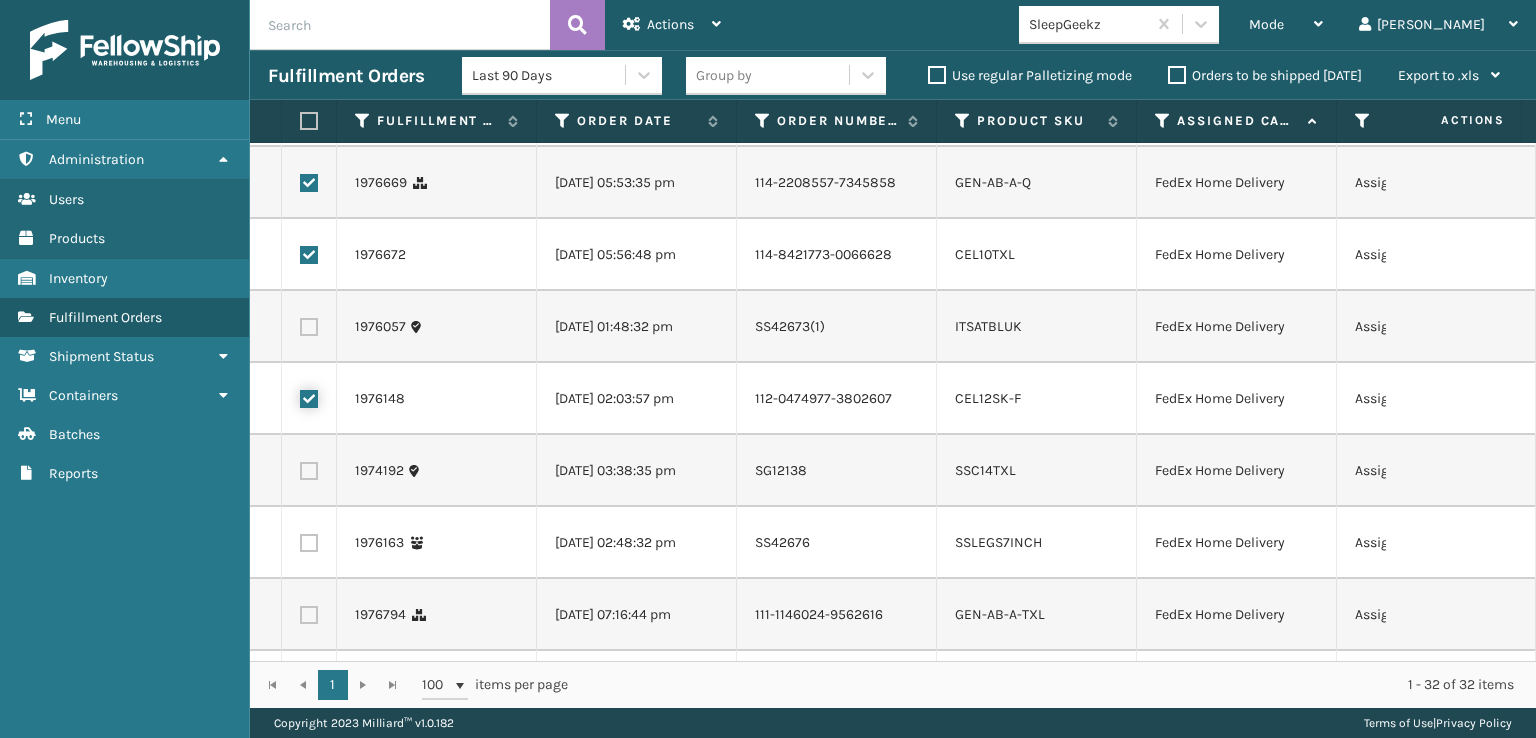 checkbox on "true" 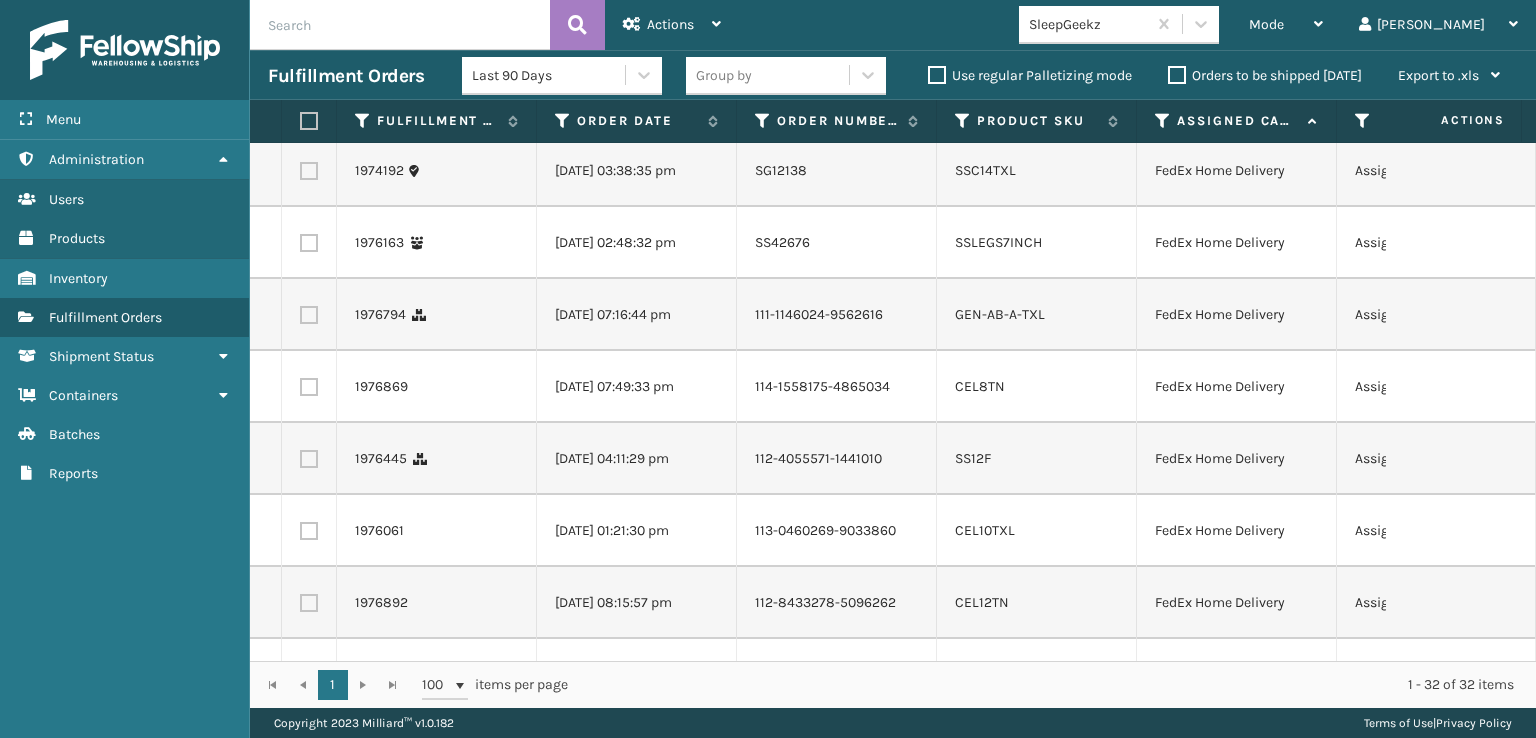 click at bounding box center [309, 315] 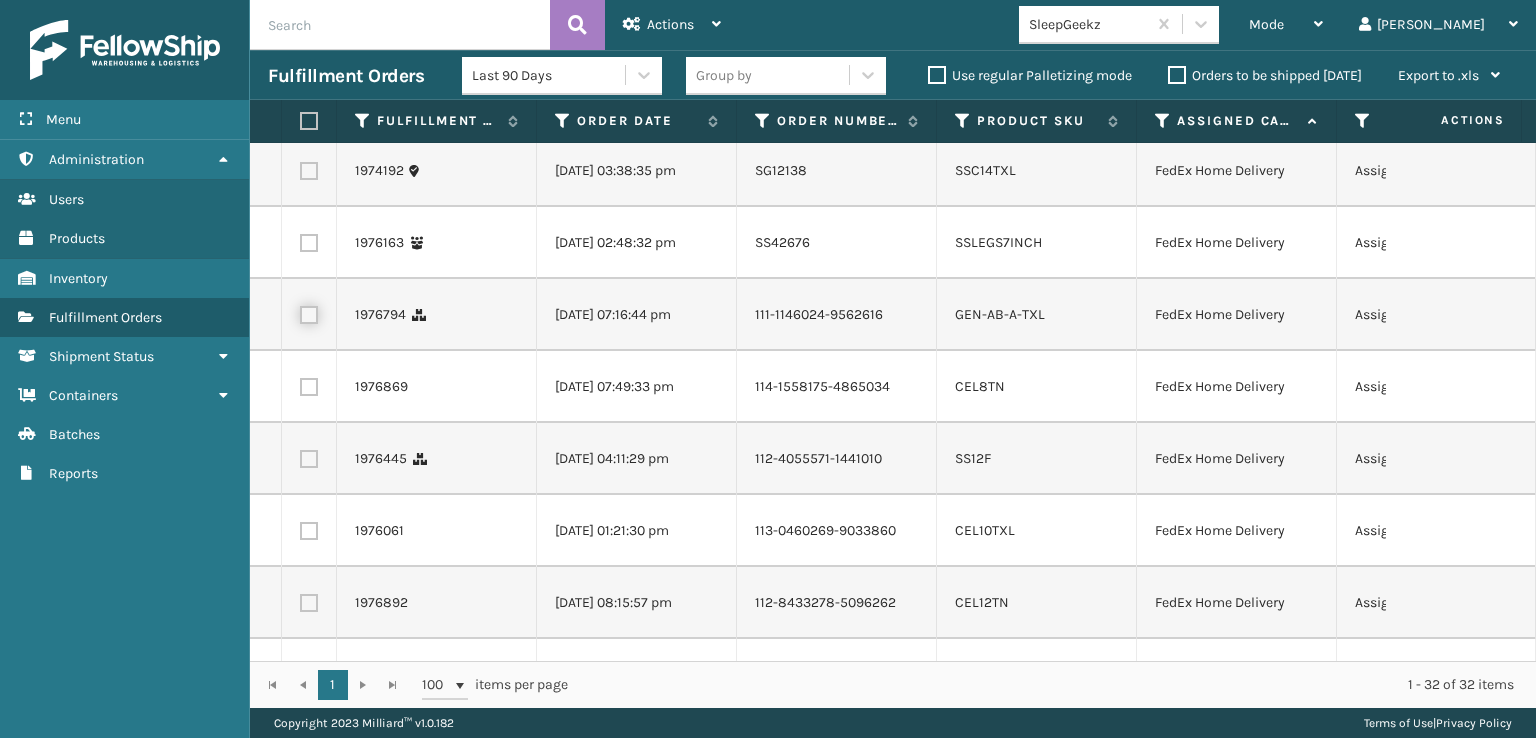 click at bounding box center [300, 312] 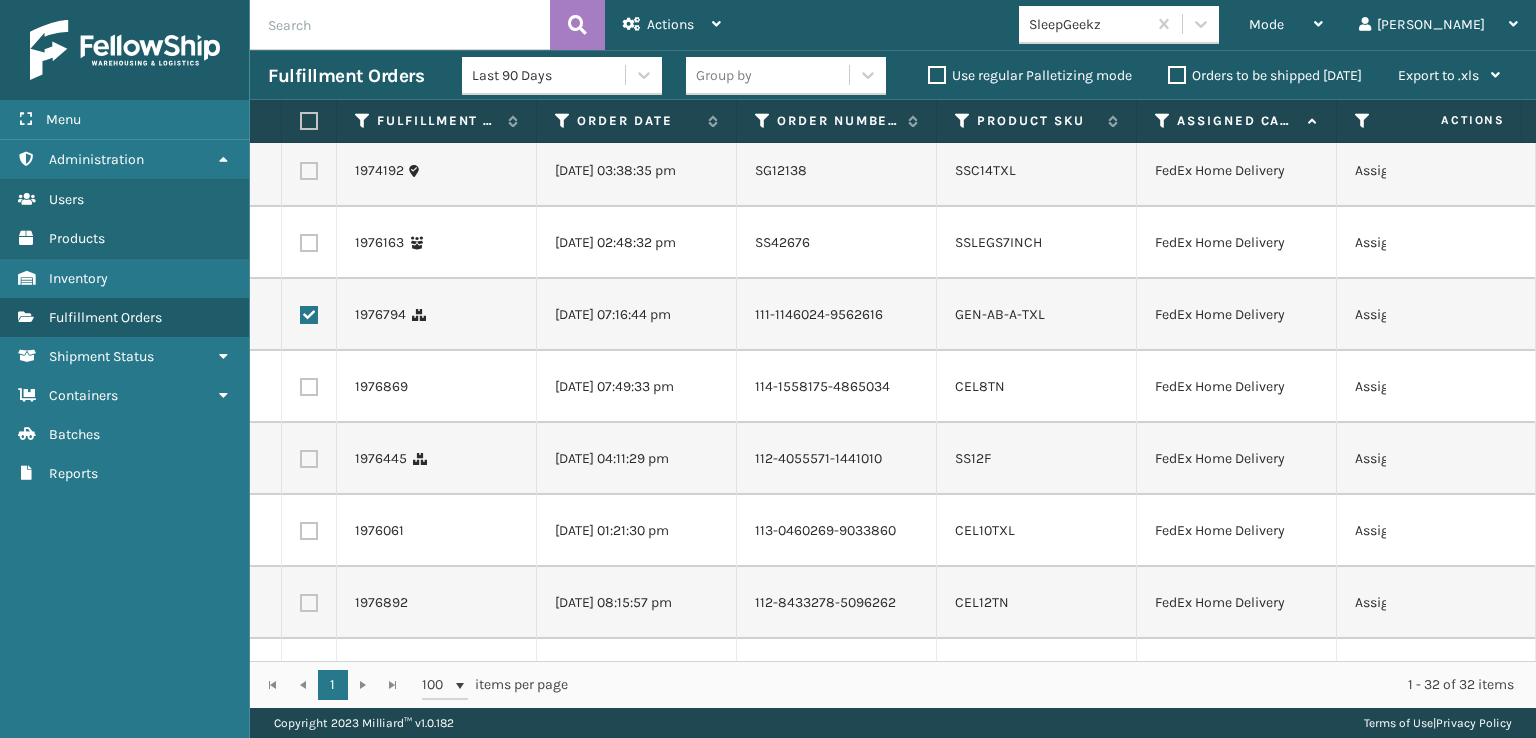 click at bounding box center (309, 387) 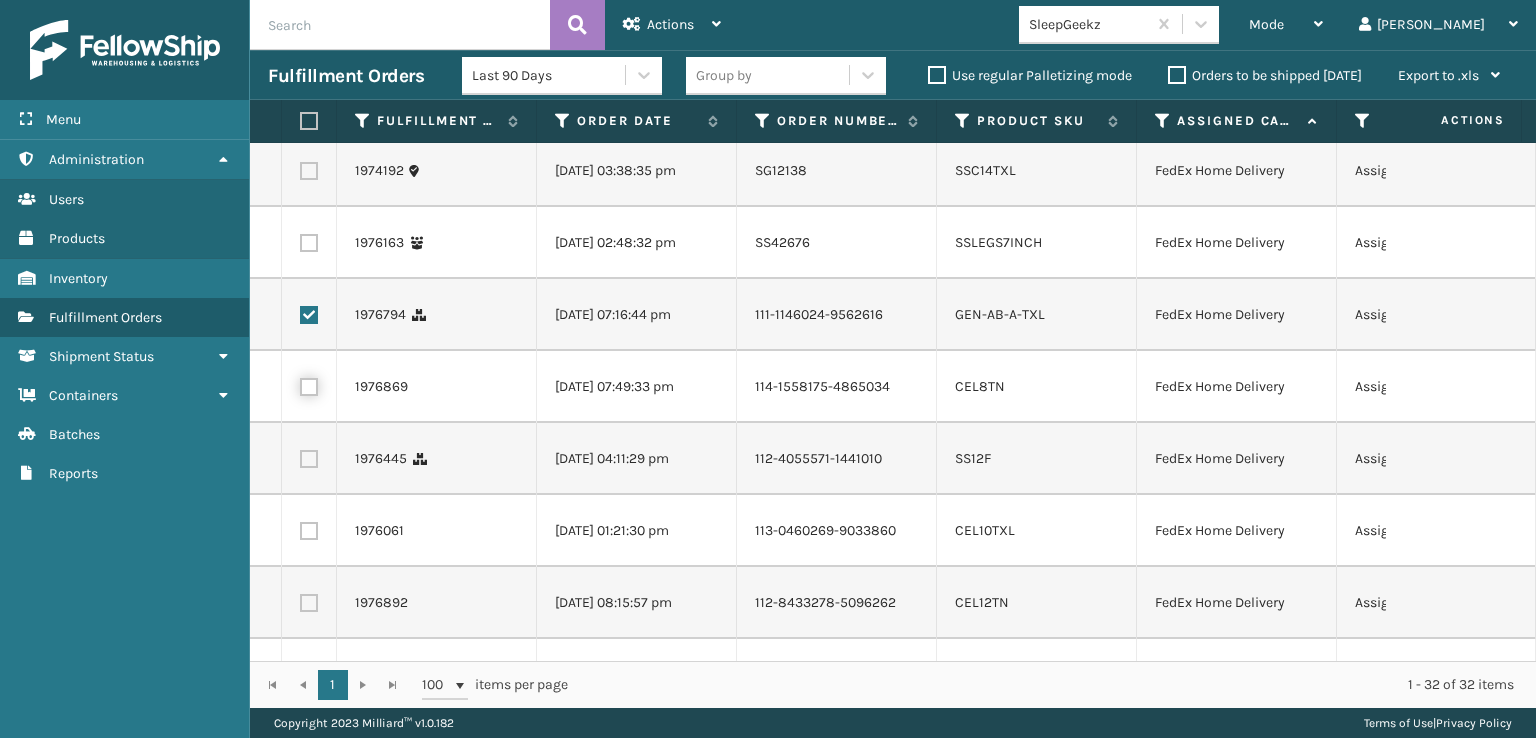 click at bounding box center [300, 384] 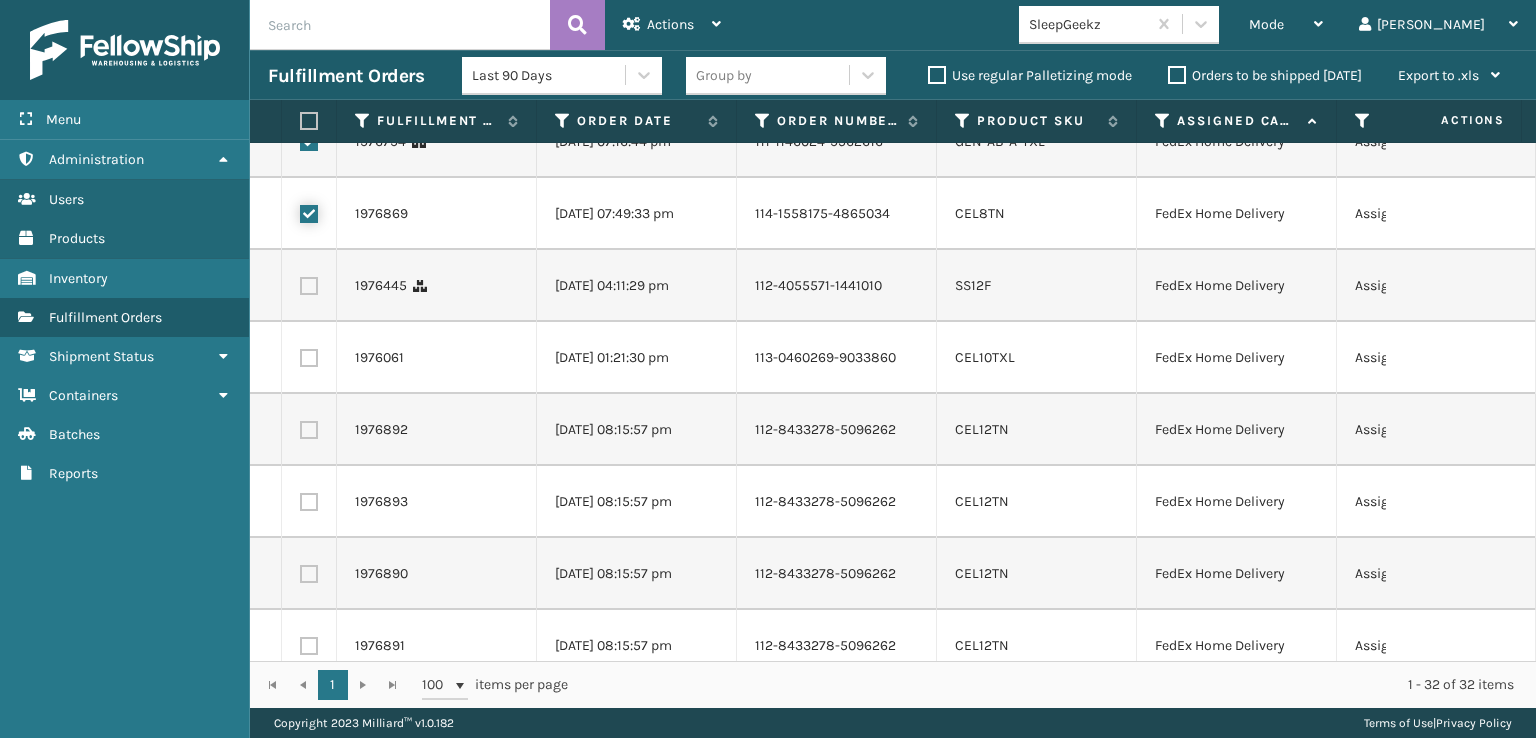 scroll, scrollTop: 1000, scrollLeft: 0, axis: vertical 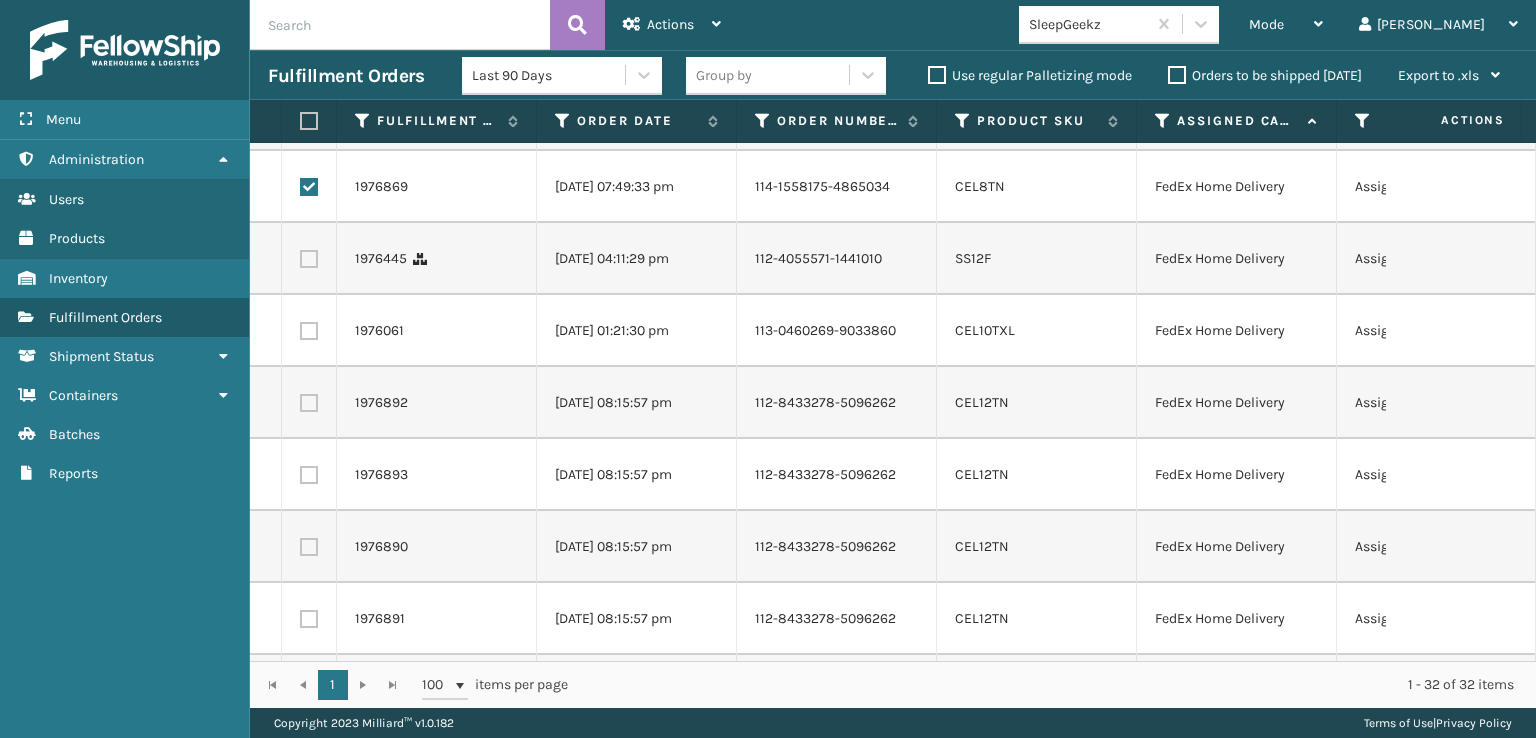 click at bounding box center (309, 259) 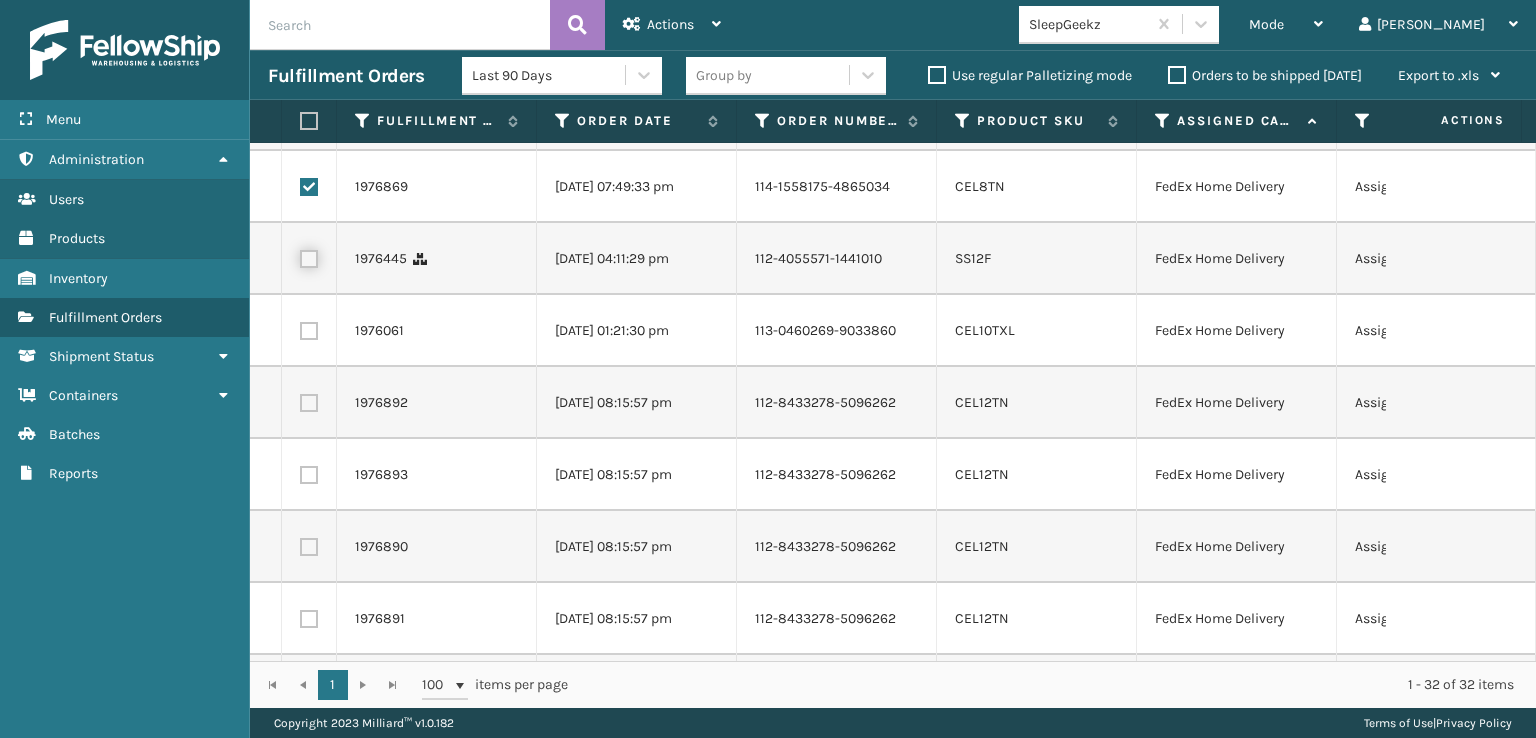 click at bounding box center [300, 256] 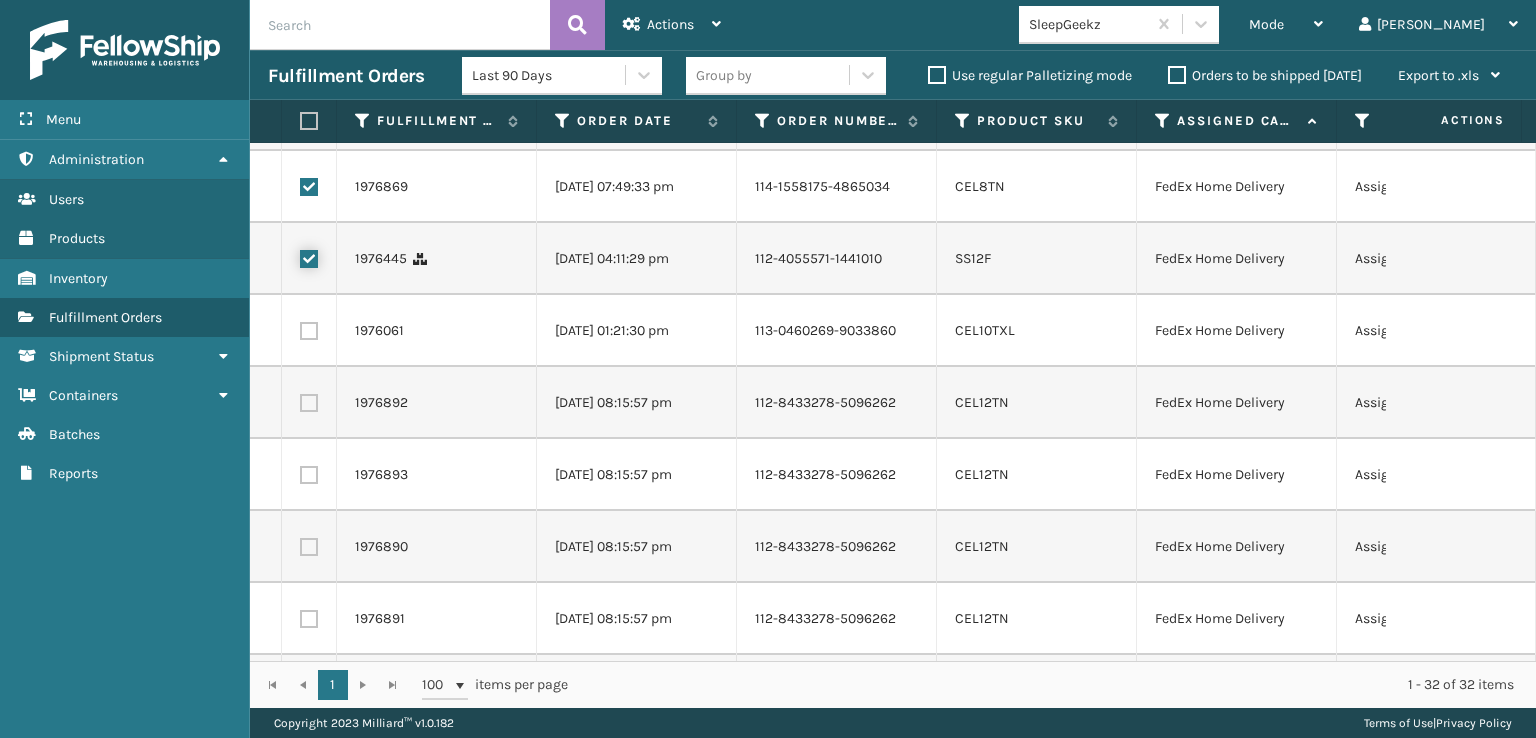 checkbox on "true" 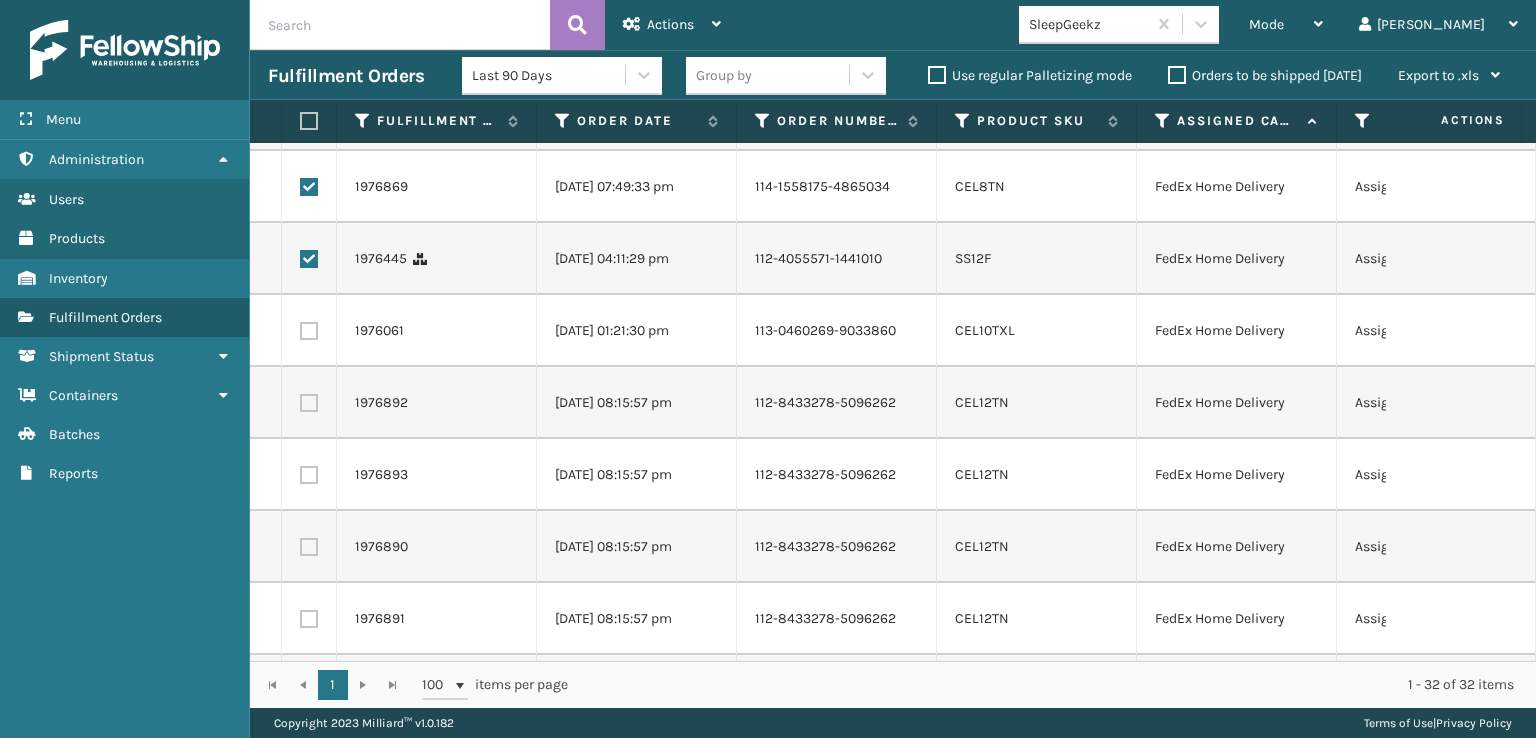 click at bounding box center (309, 331) 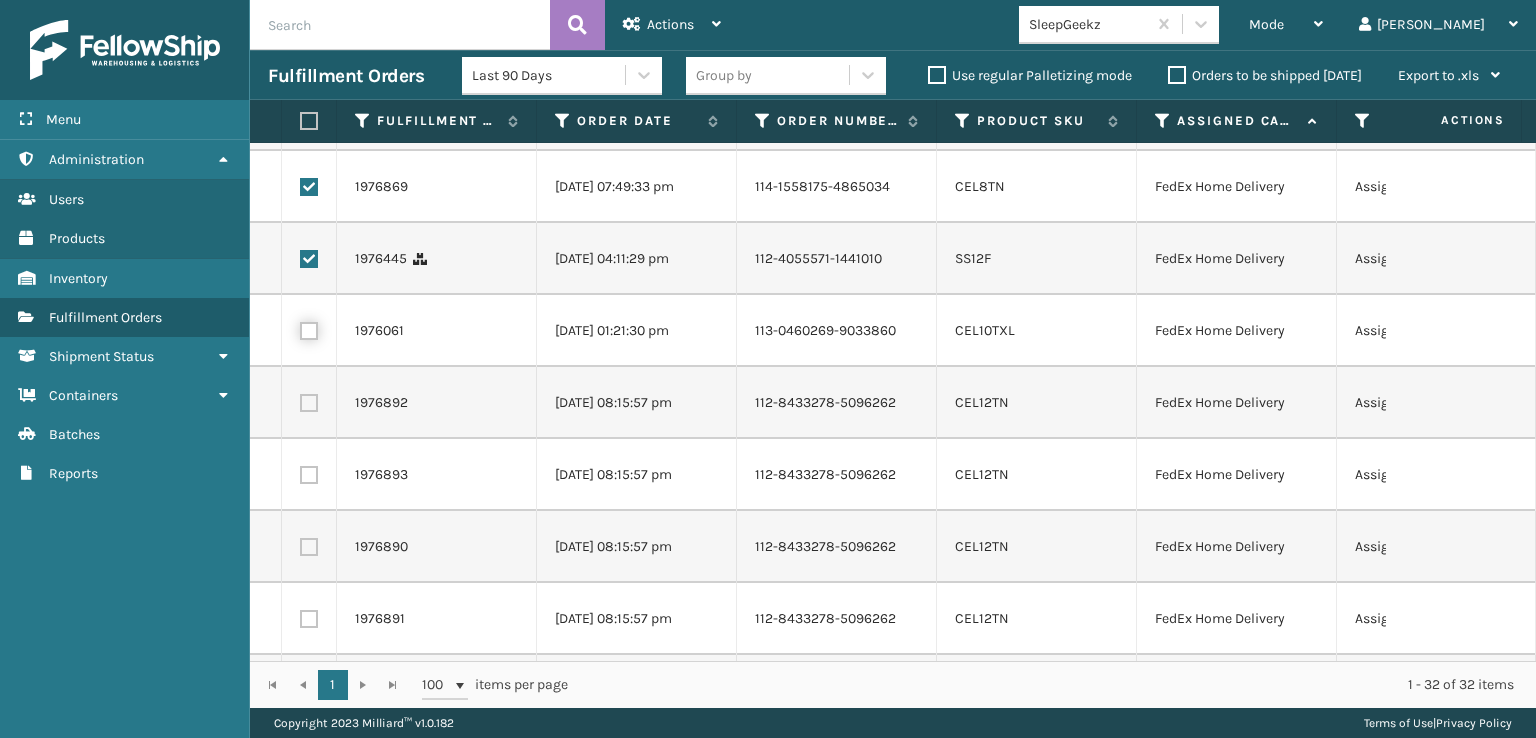 click at bounding box center (300, 328) 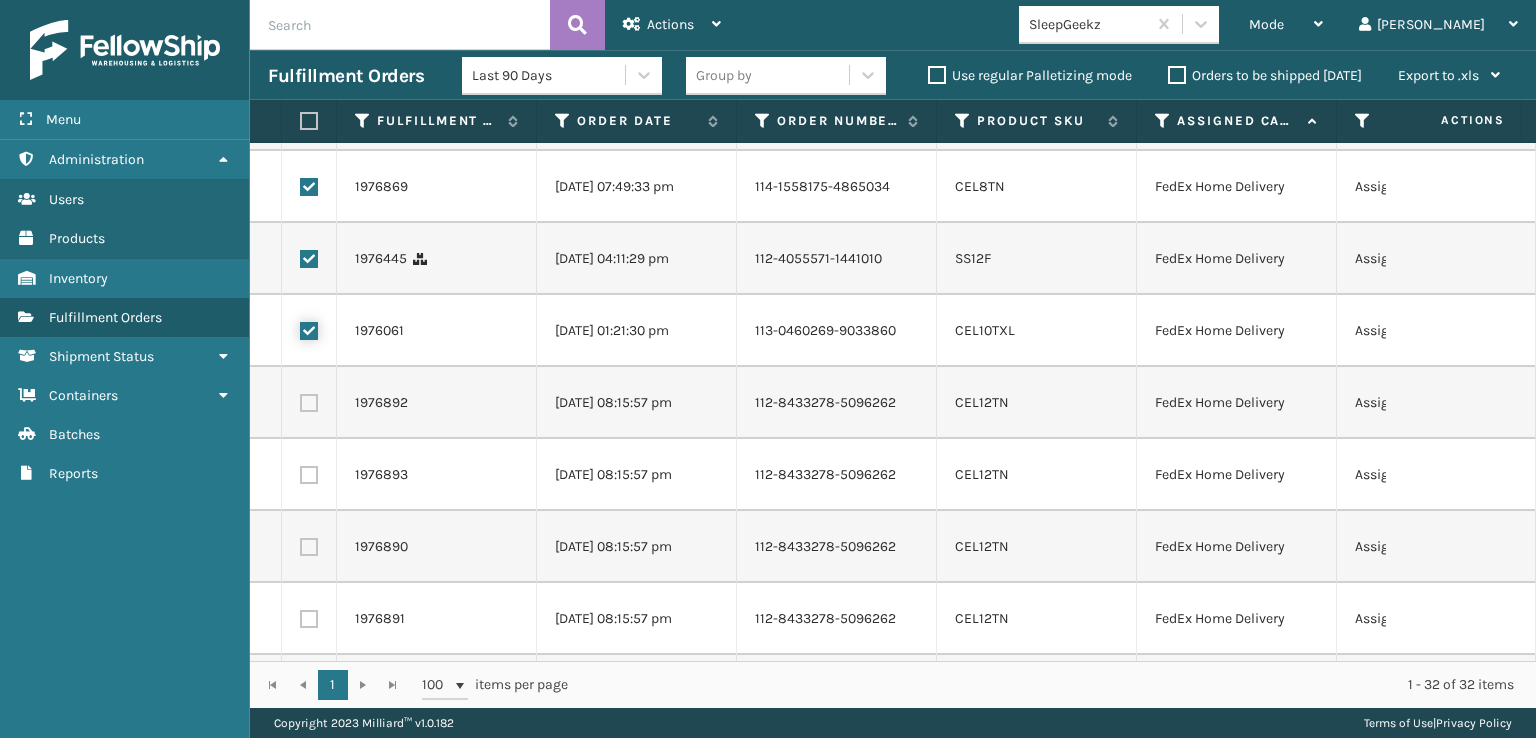 checkbox on "true" 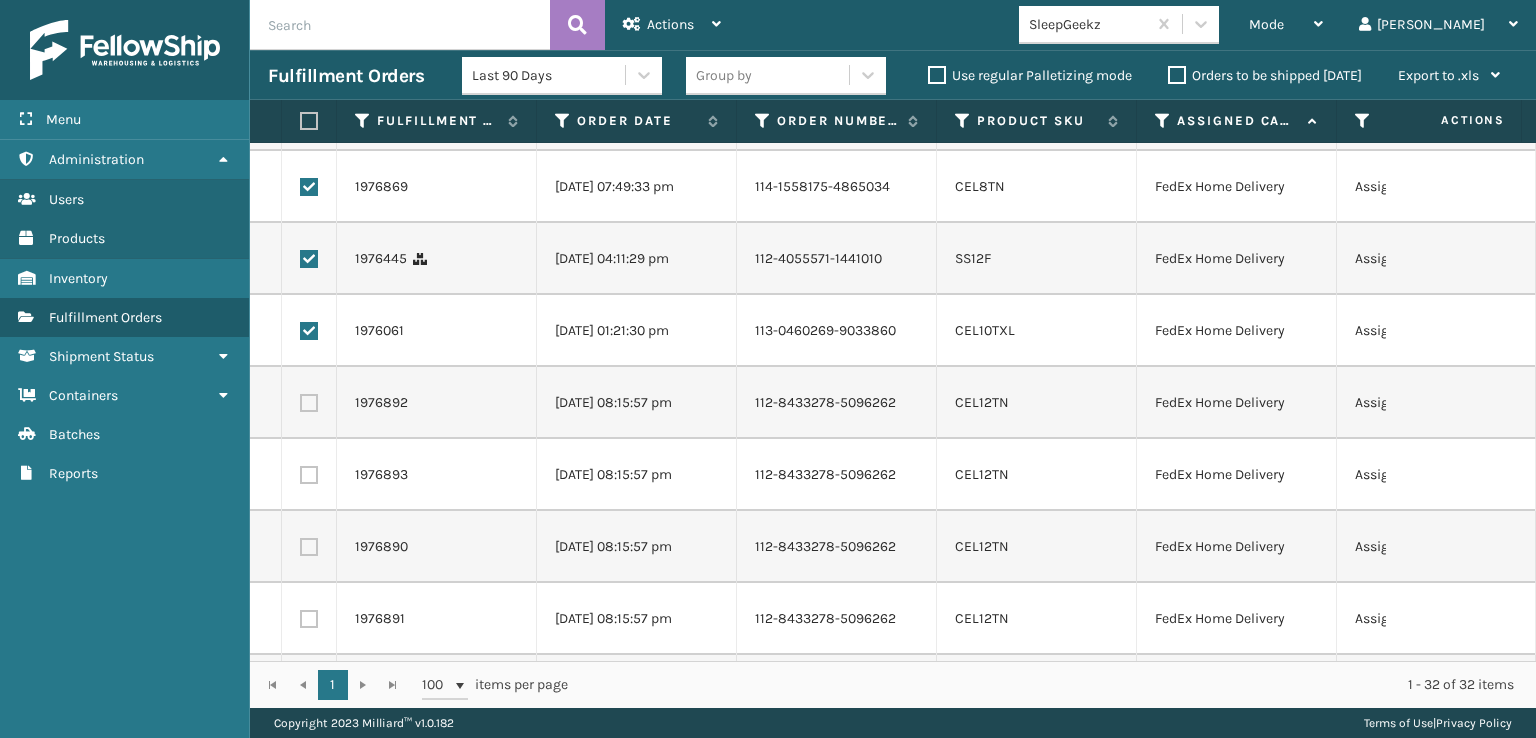 click at bounding box center (309, 403) 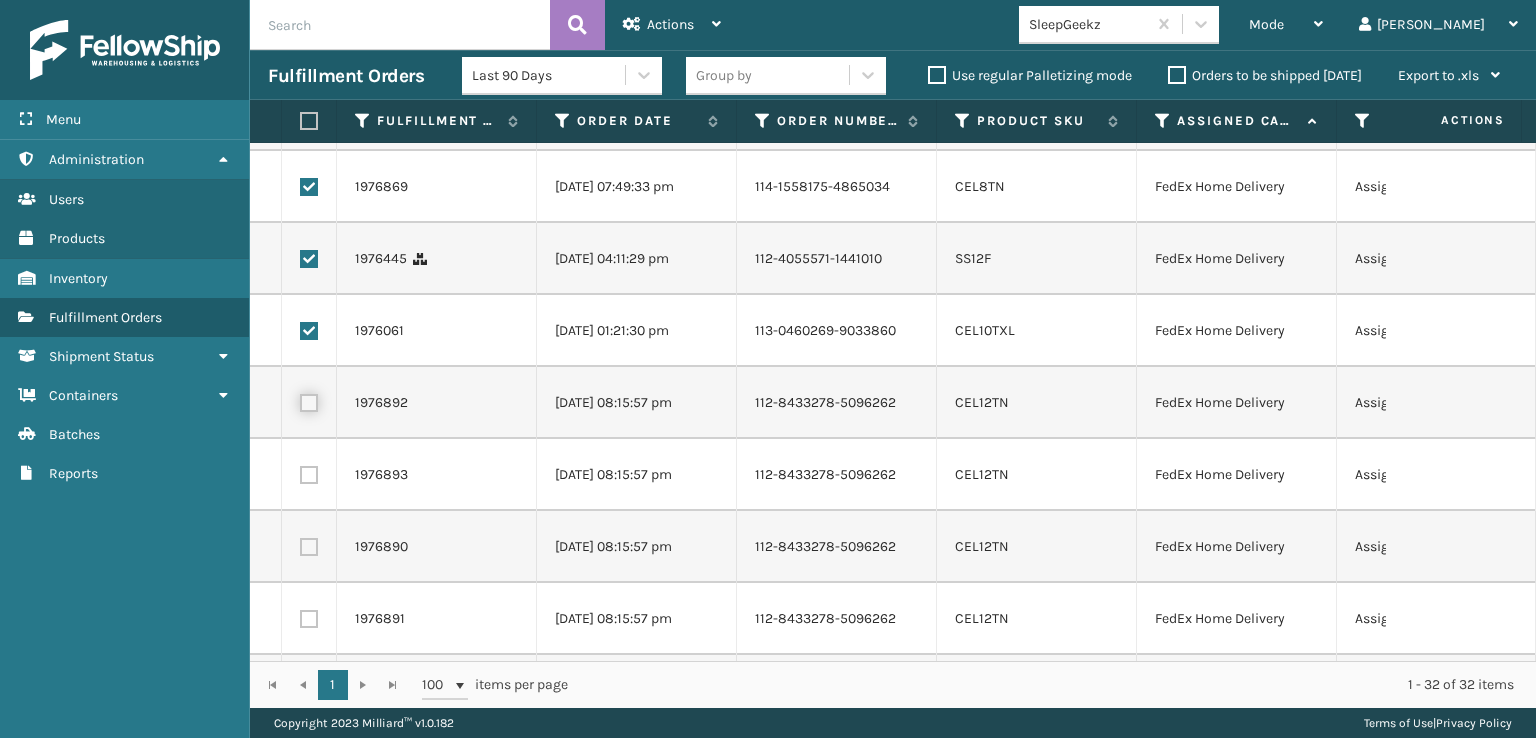 click at bounding box center (300, 400) 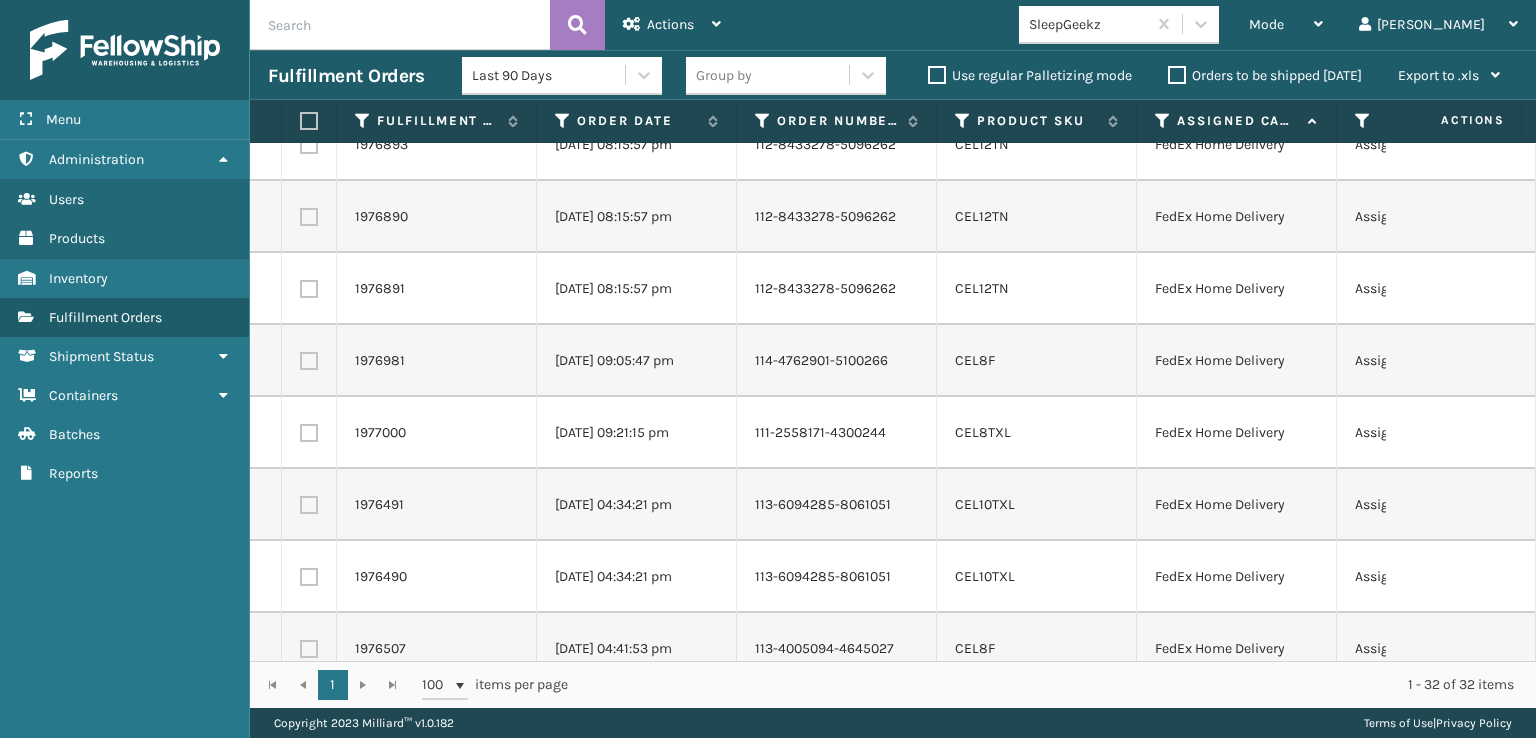 scroll, scrollTop: 1400, scrollLeft: 0, axis: vertical 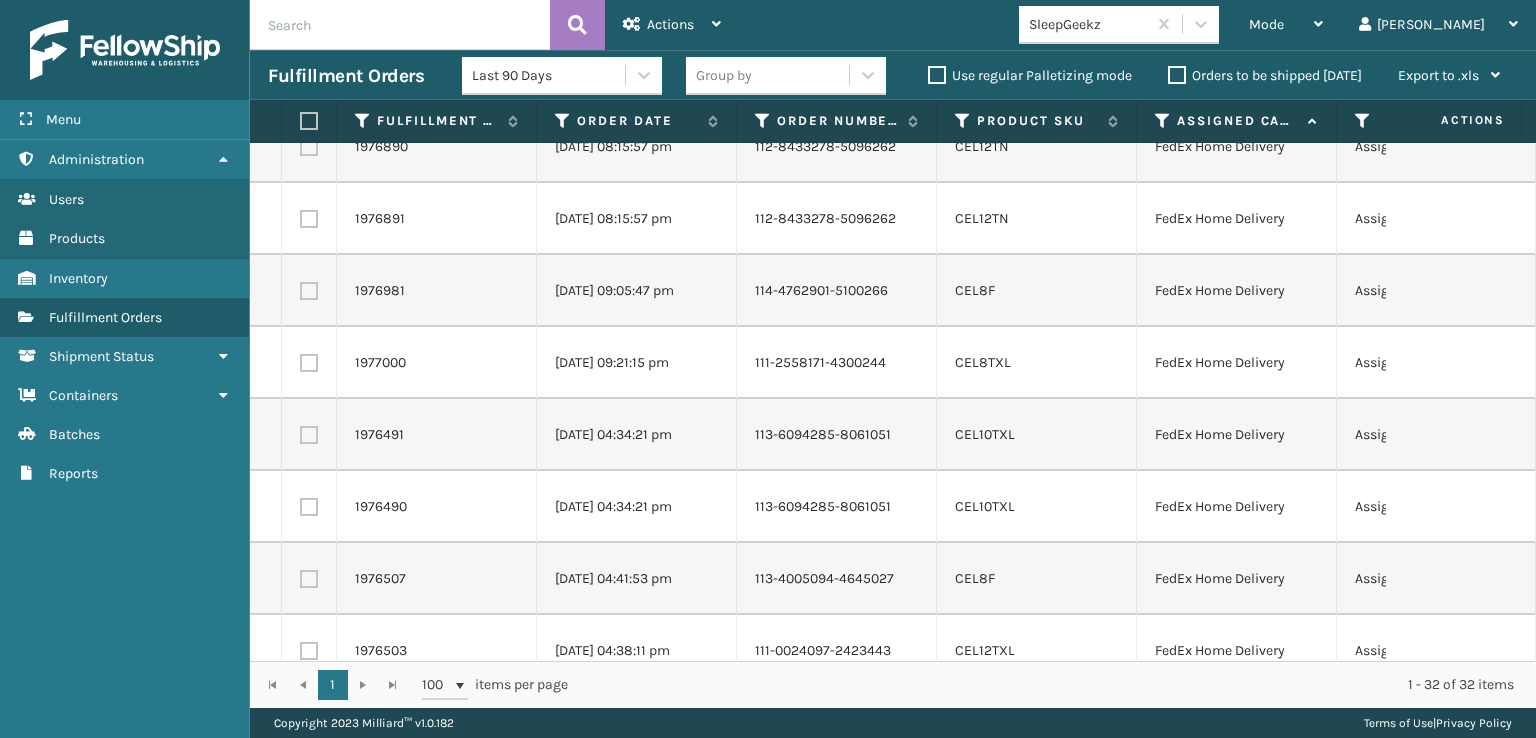 click at bounding box center [309, 75] 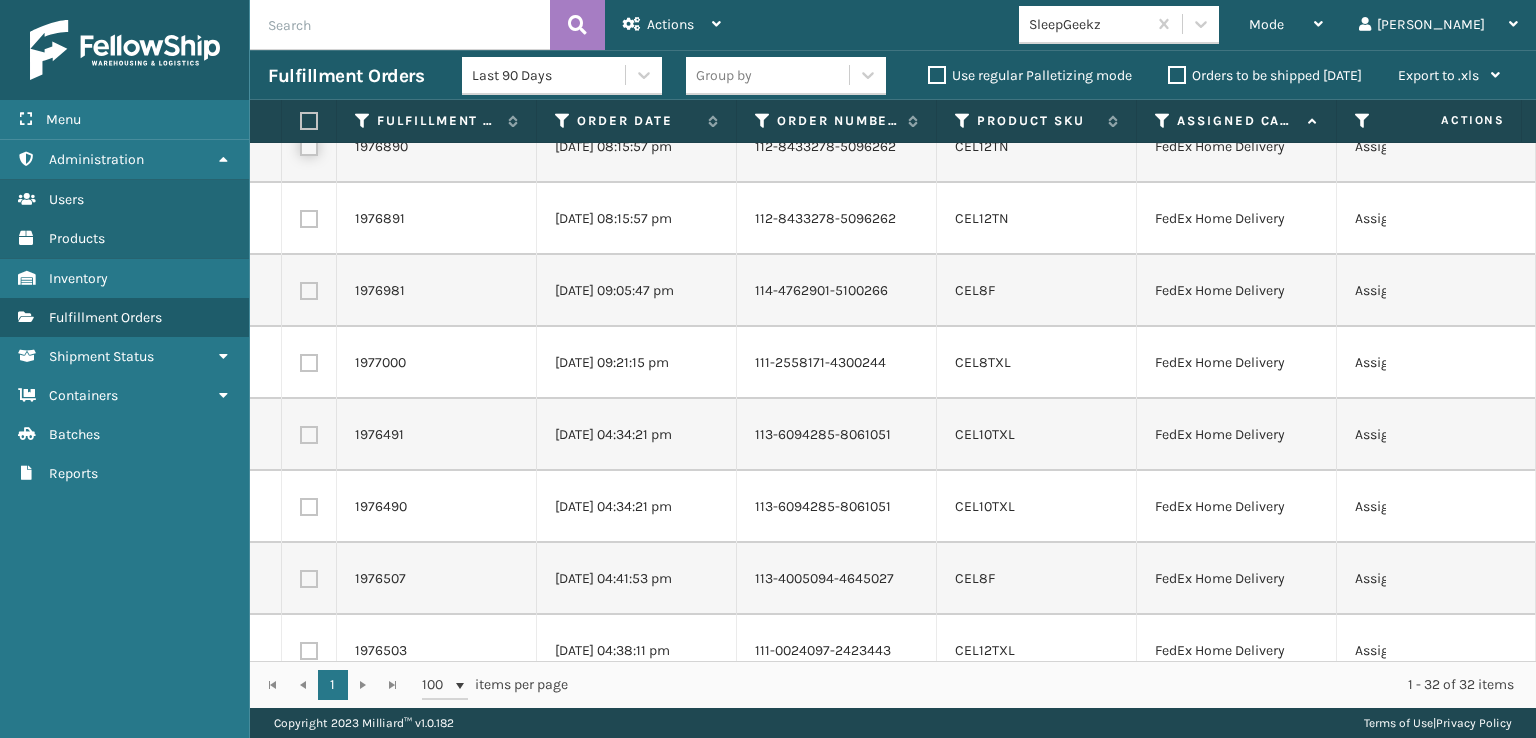 click at bounding box center [300, 144] 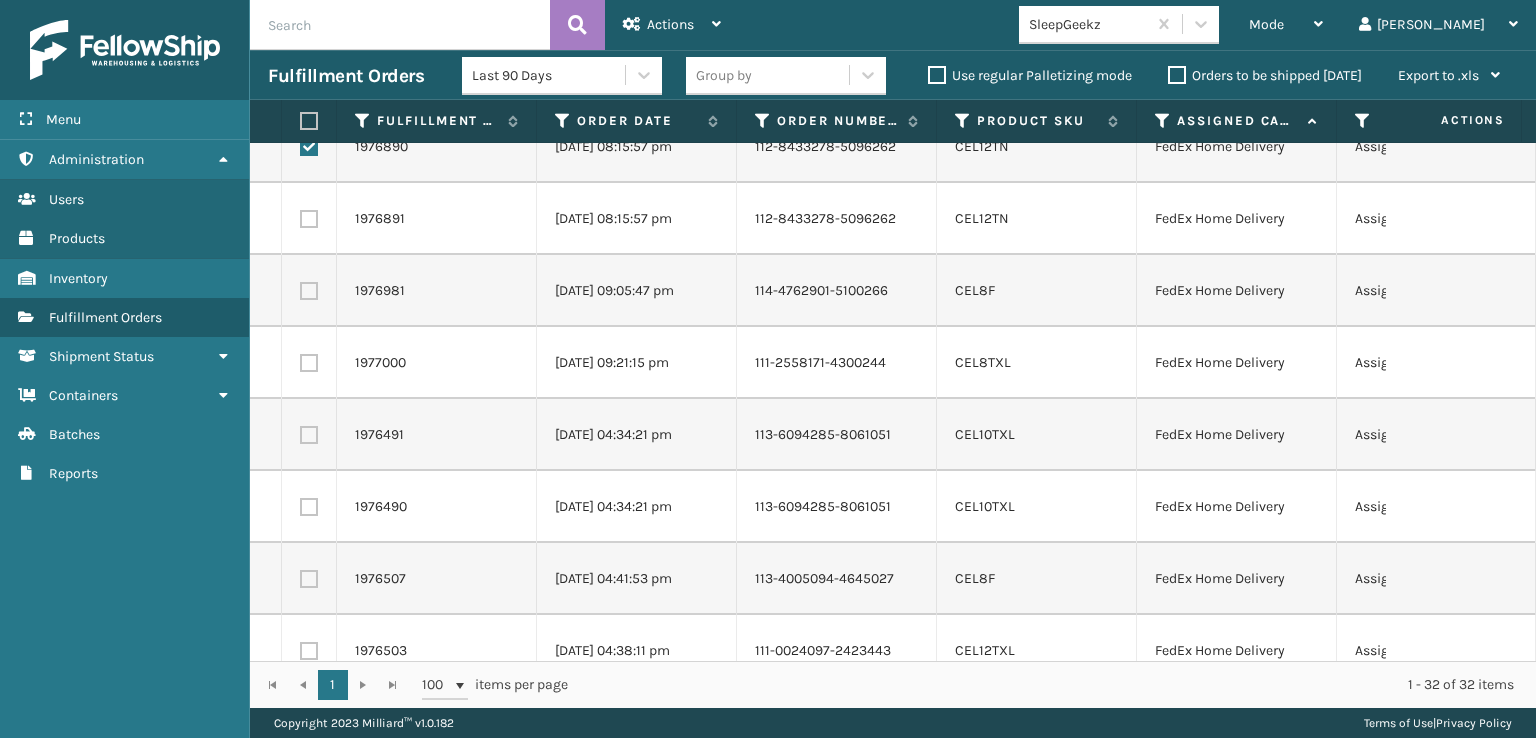 click at bounding box center (309, 219) 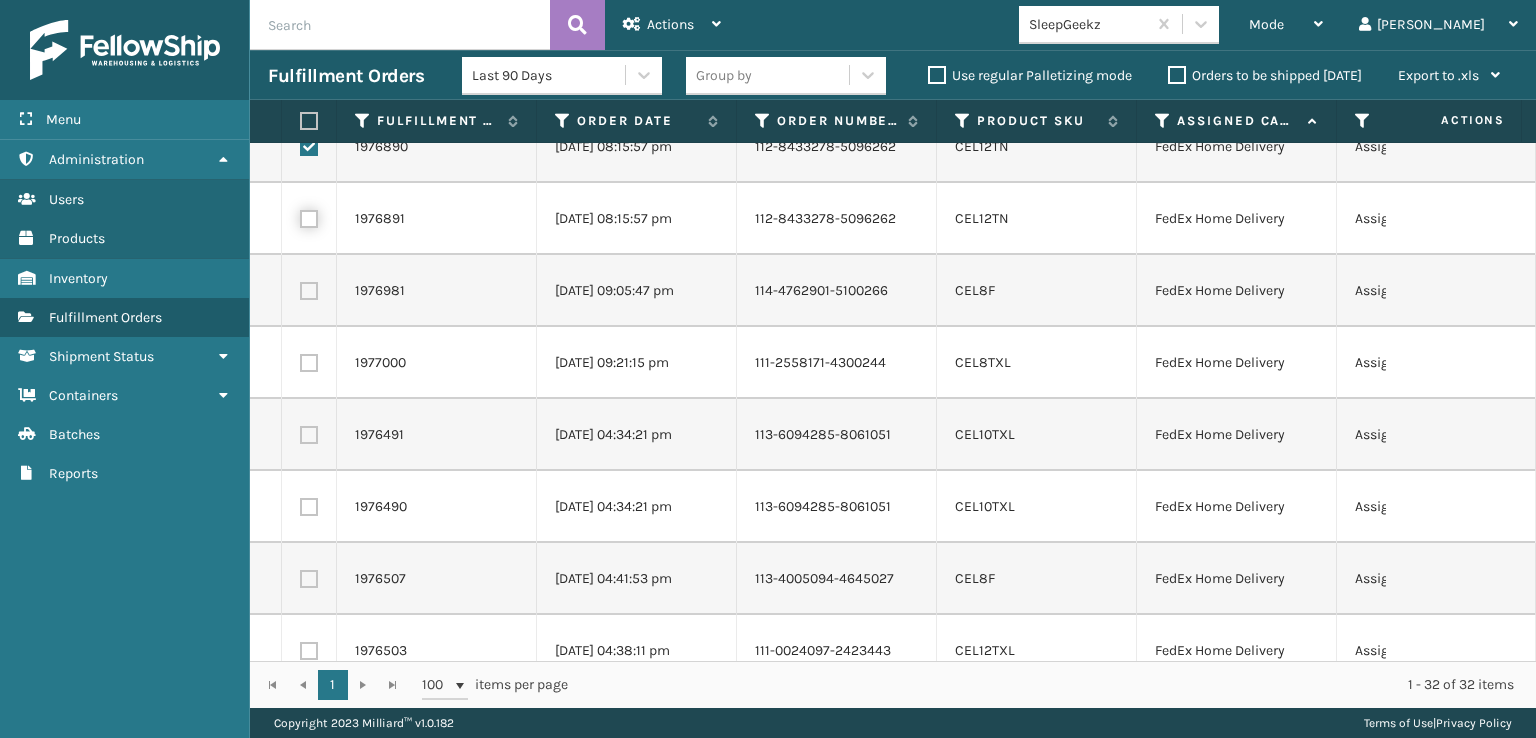 click at bounding box center [300, 216] 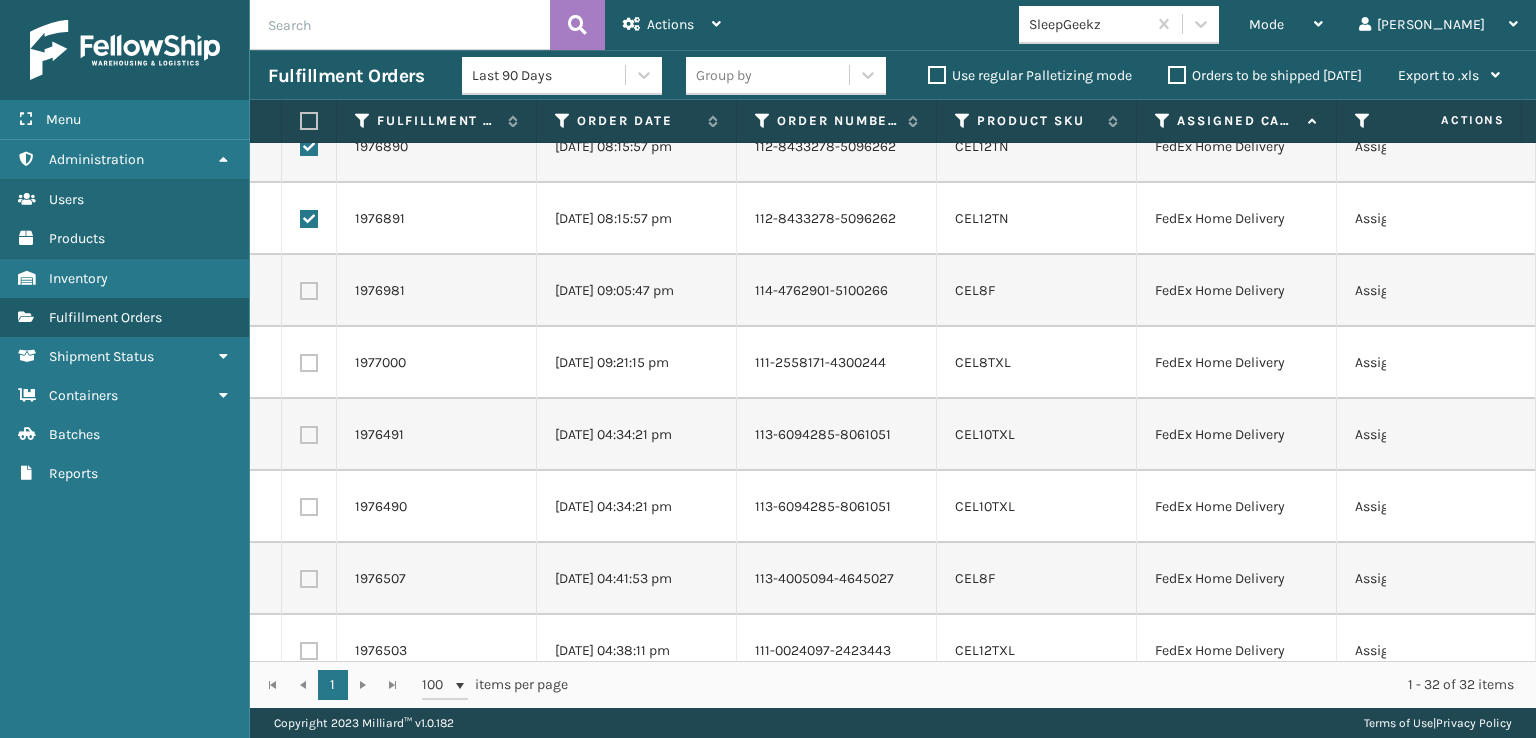 click at bounding box center [309, 291] 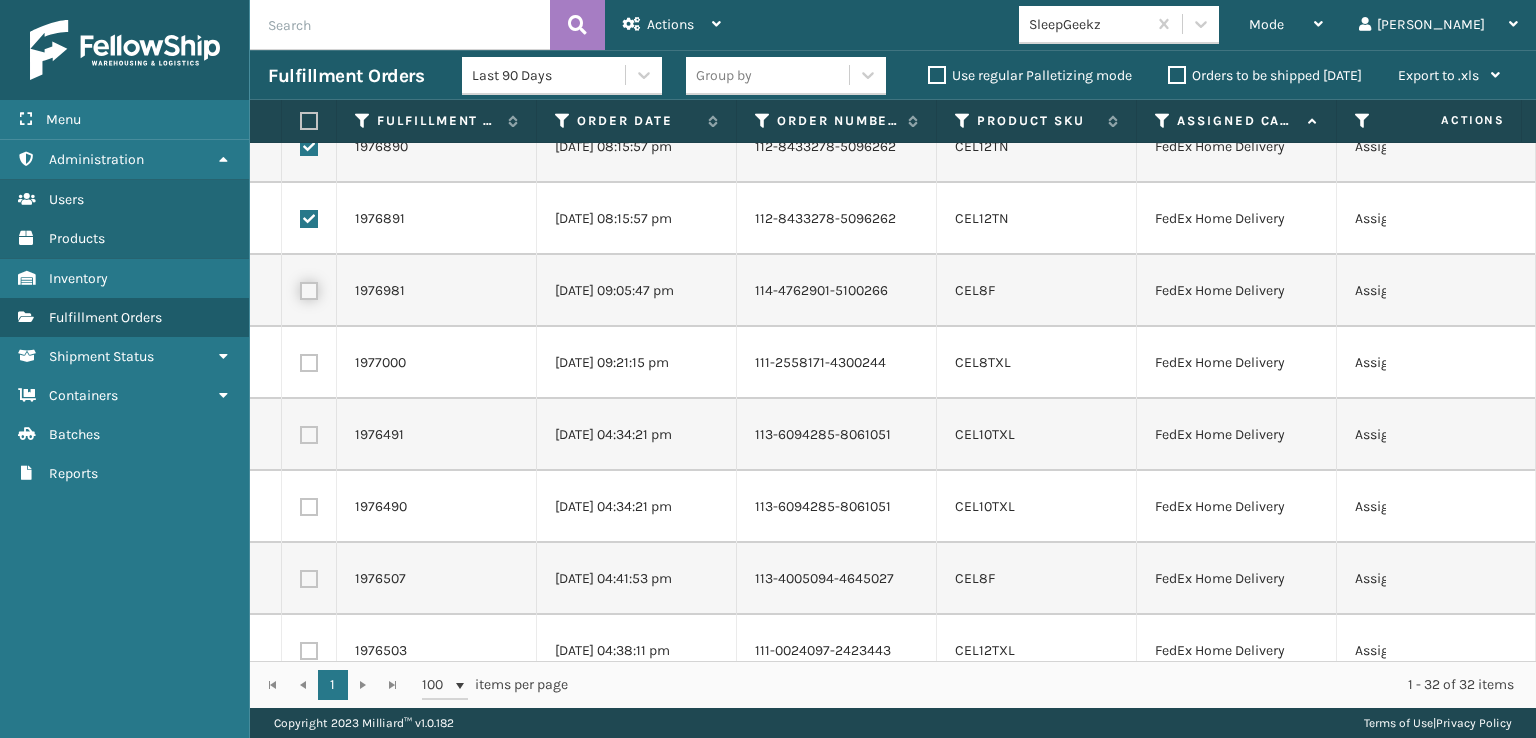 click at bounding box center [300, 288] 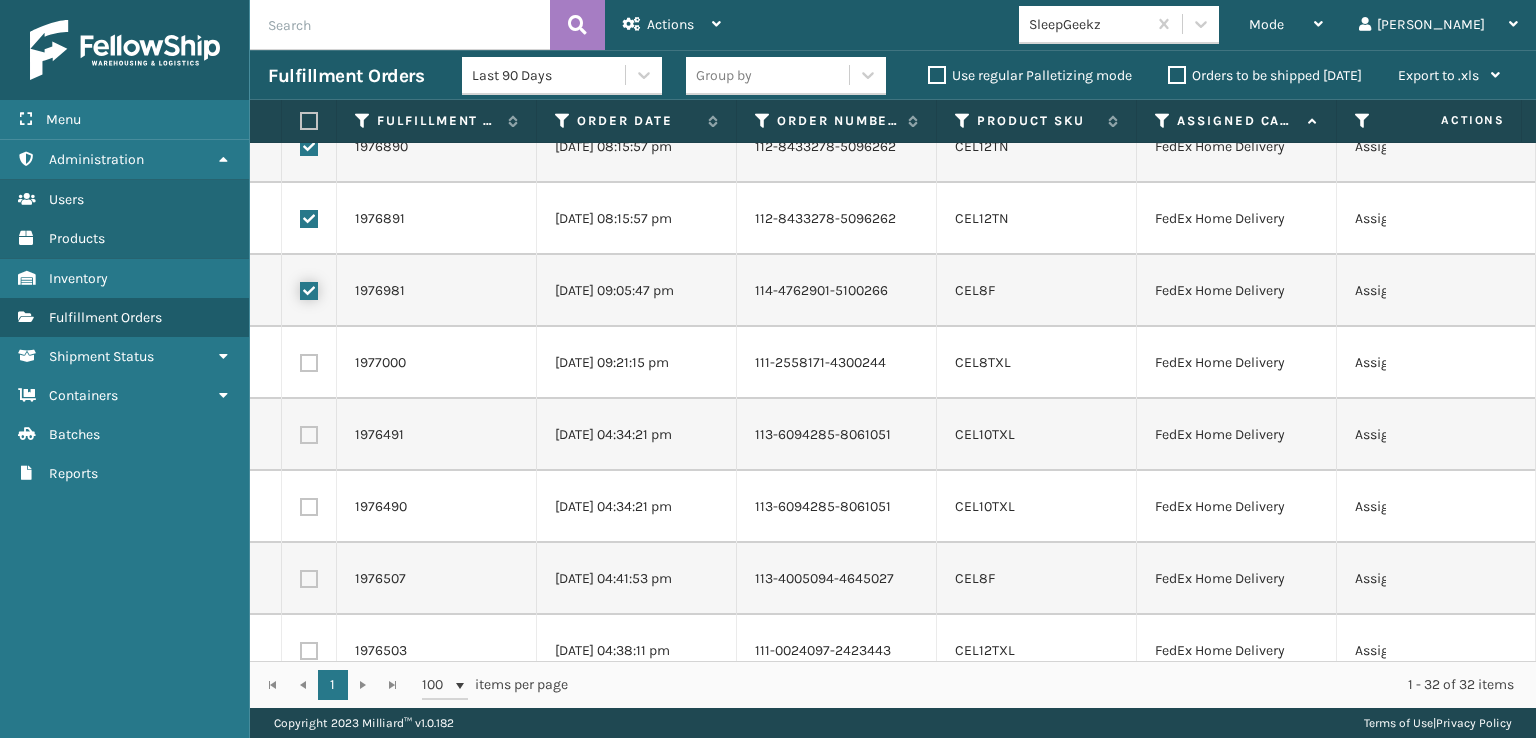 checkbox on "true" 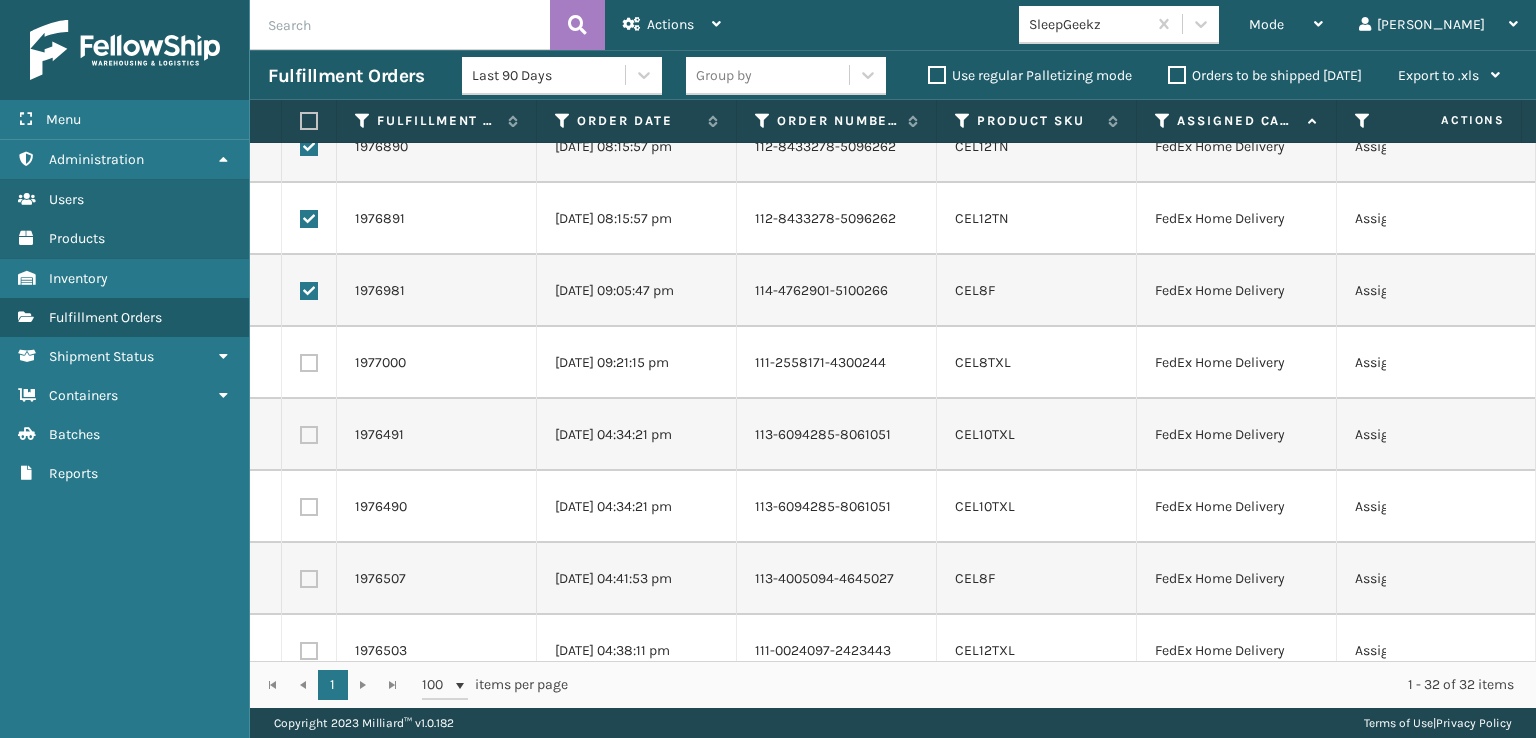 click at bounding box center [309, 363] 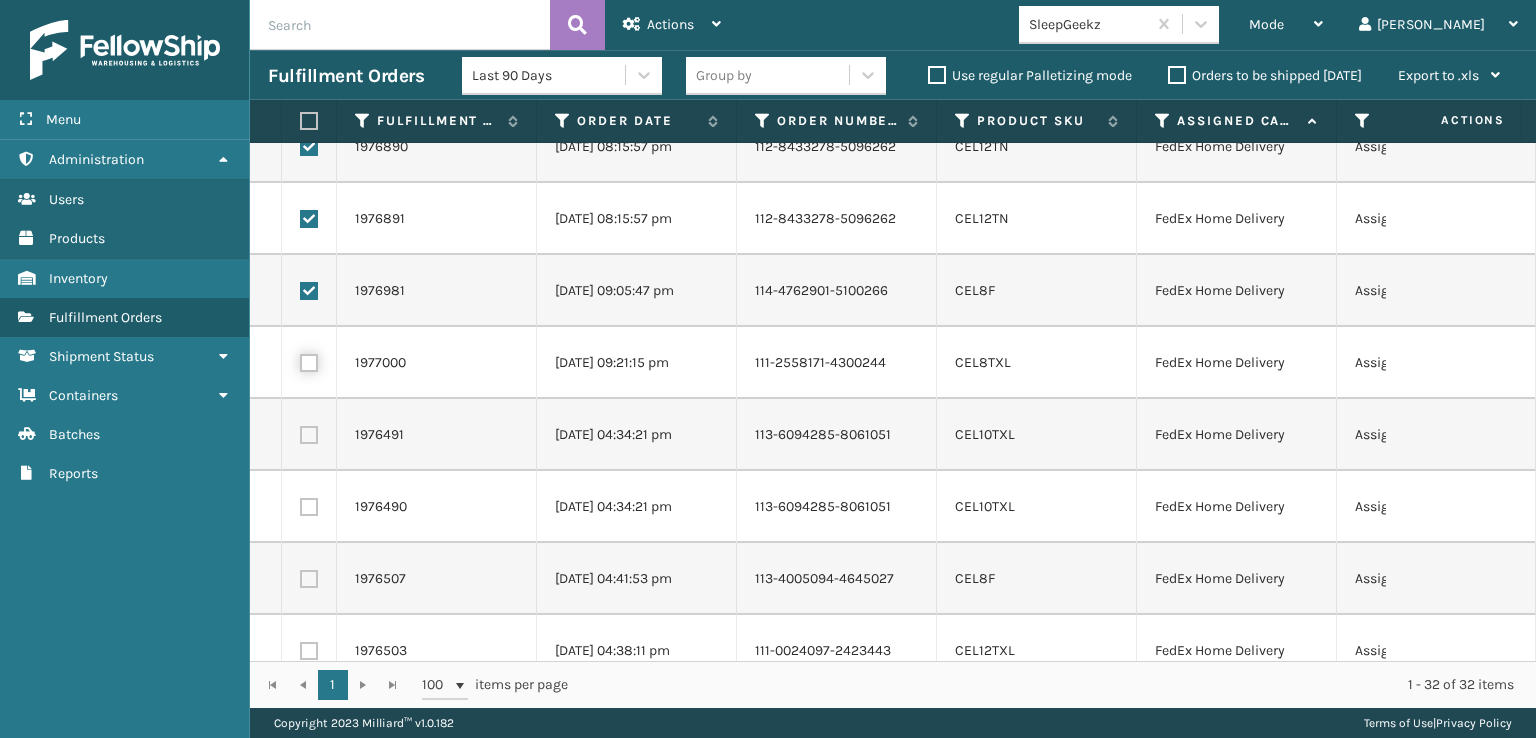 click at bounding box center [300, 360] 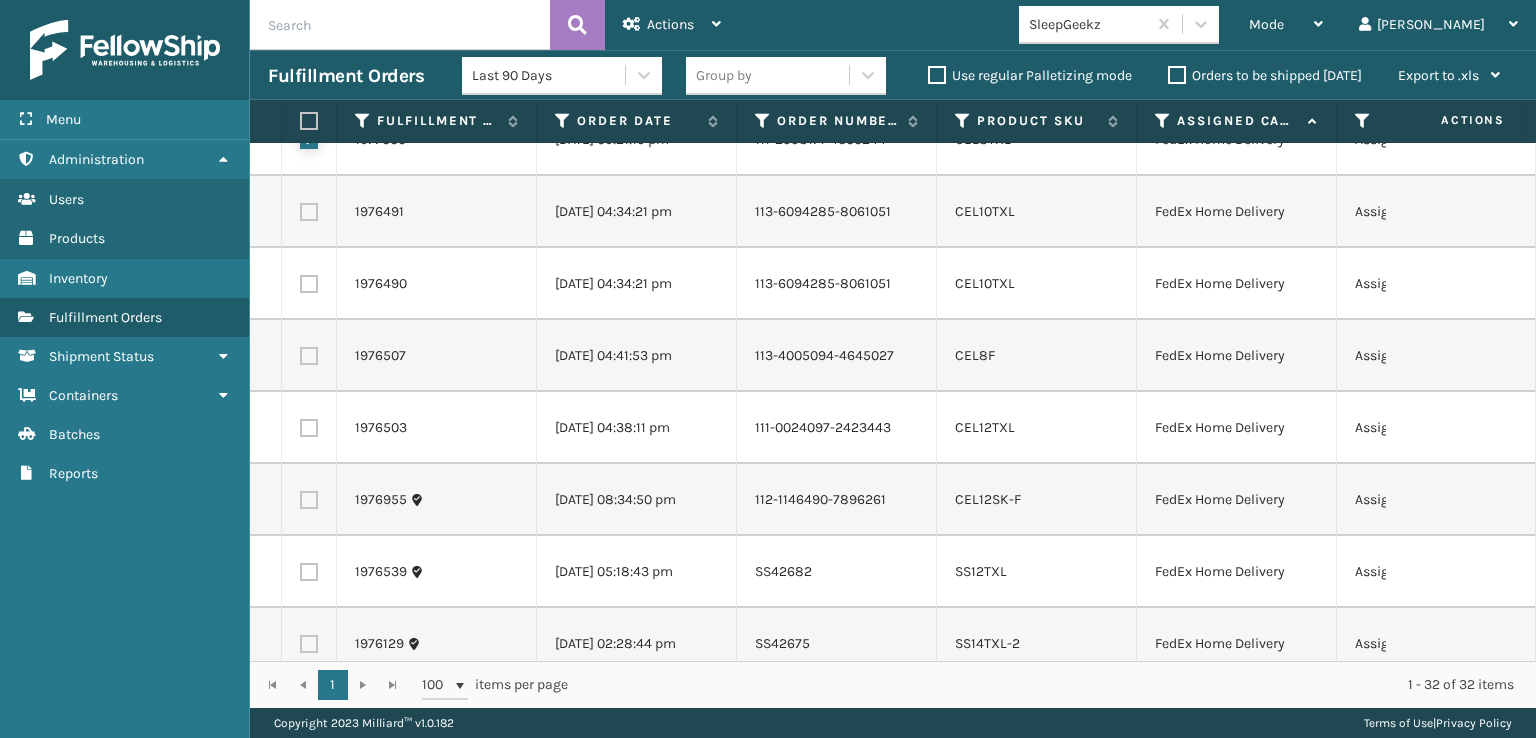 scroll, scrollTop: 1700, scrollLeft: 0, axis: vertical 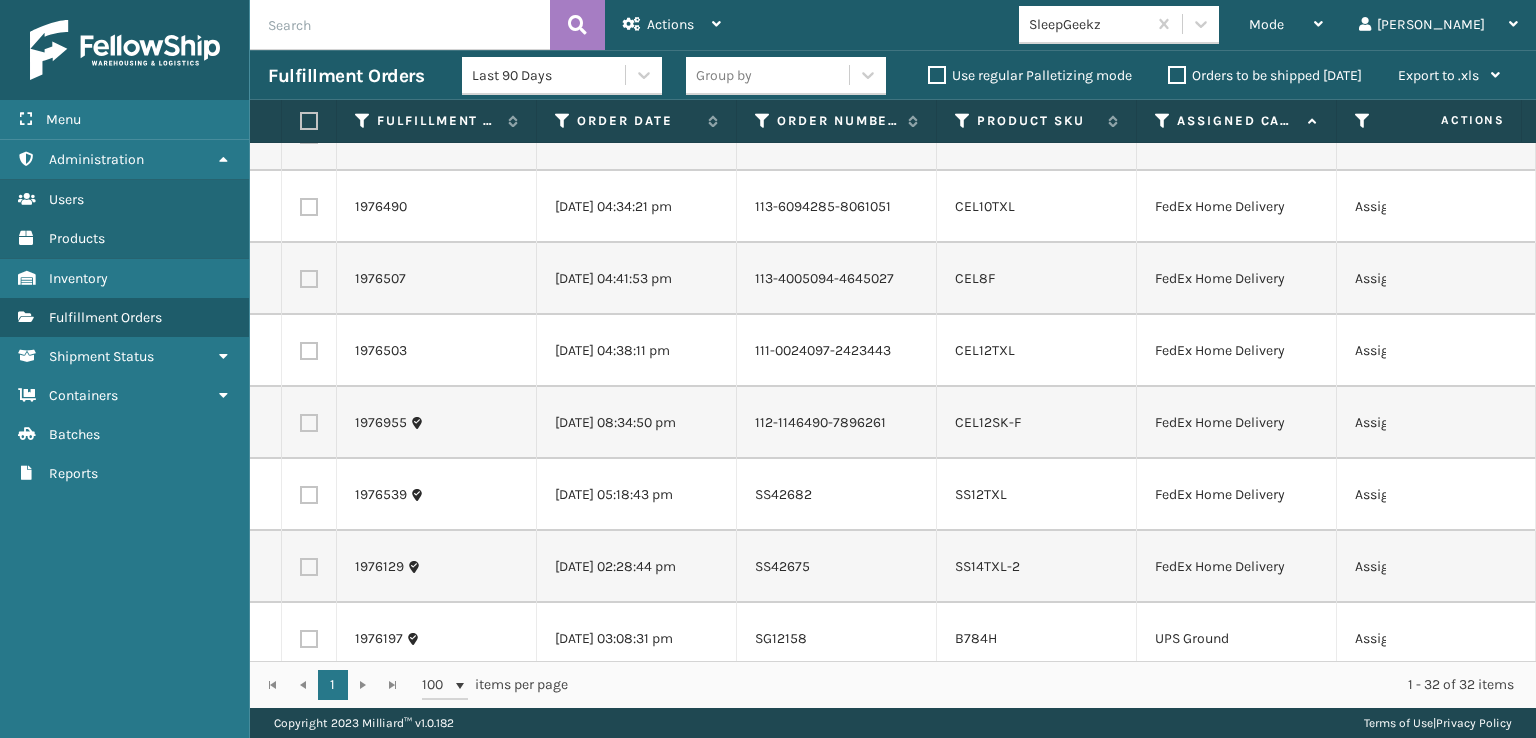 click at bounding box center [309, 135] 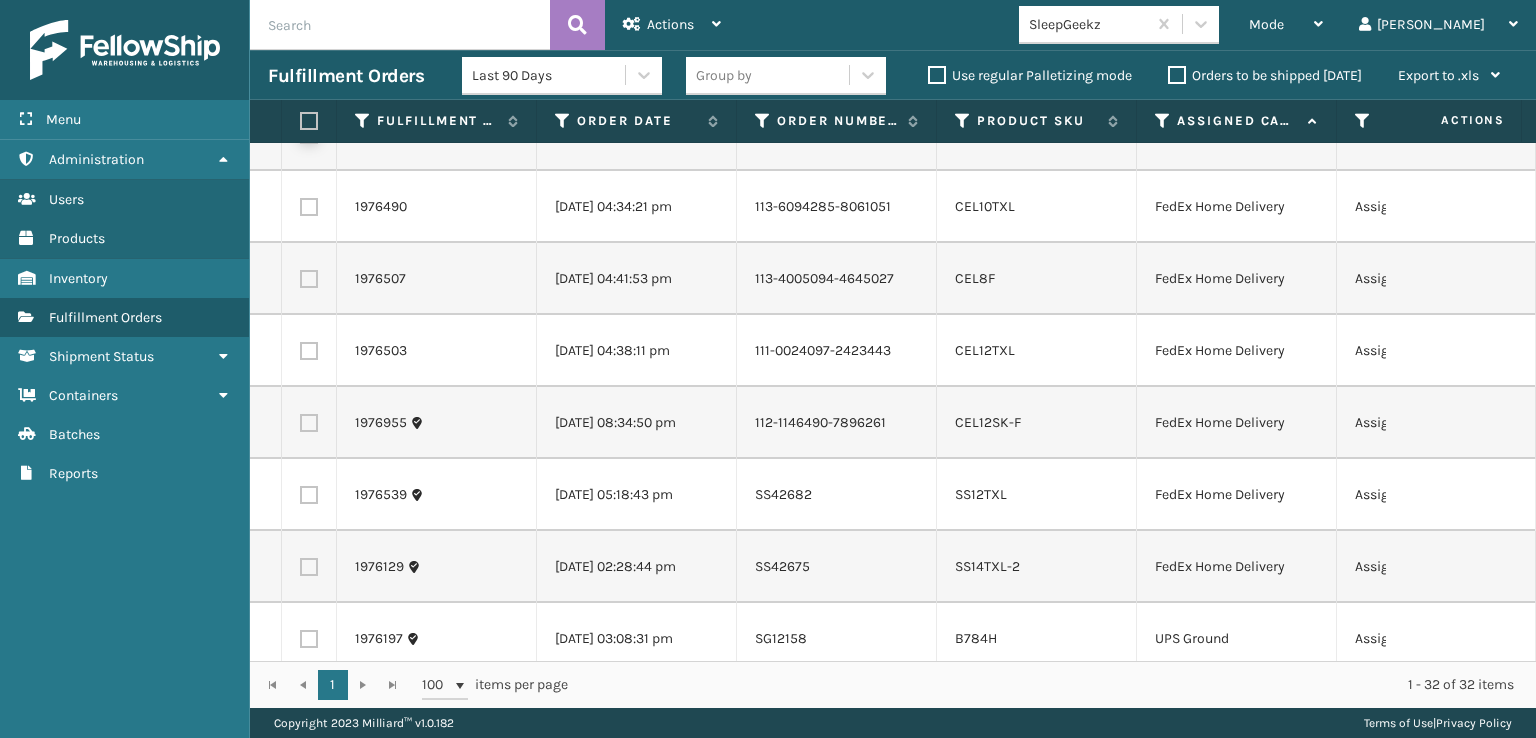 click at bounding box center [300, 132] 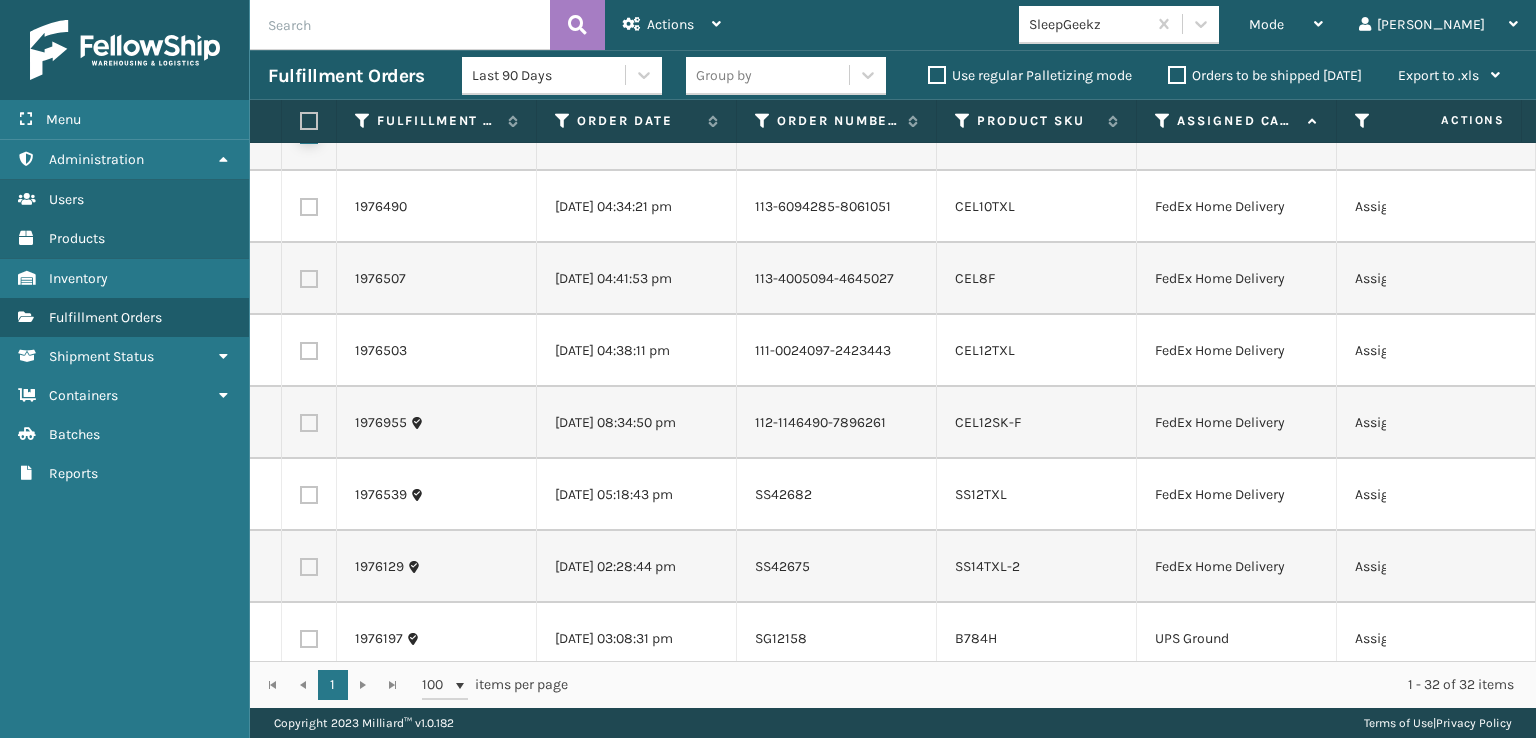 checkbox on "true" 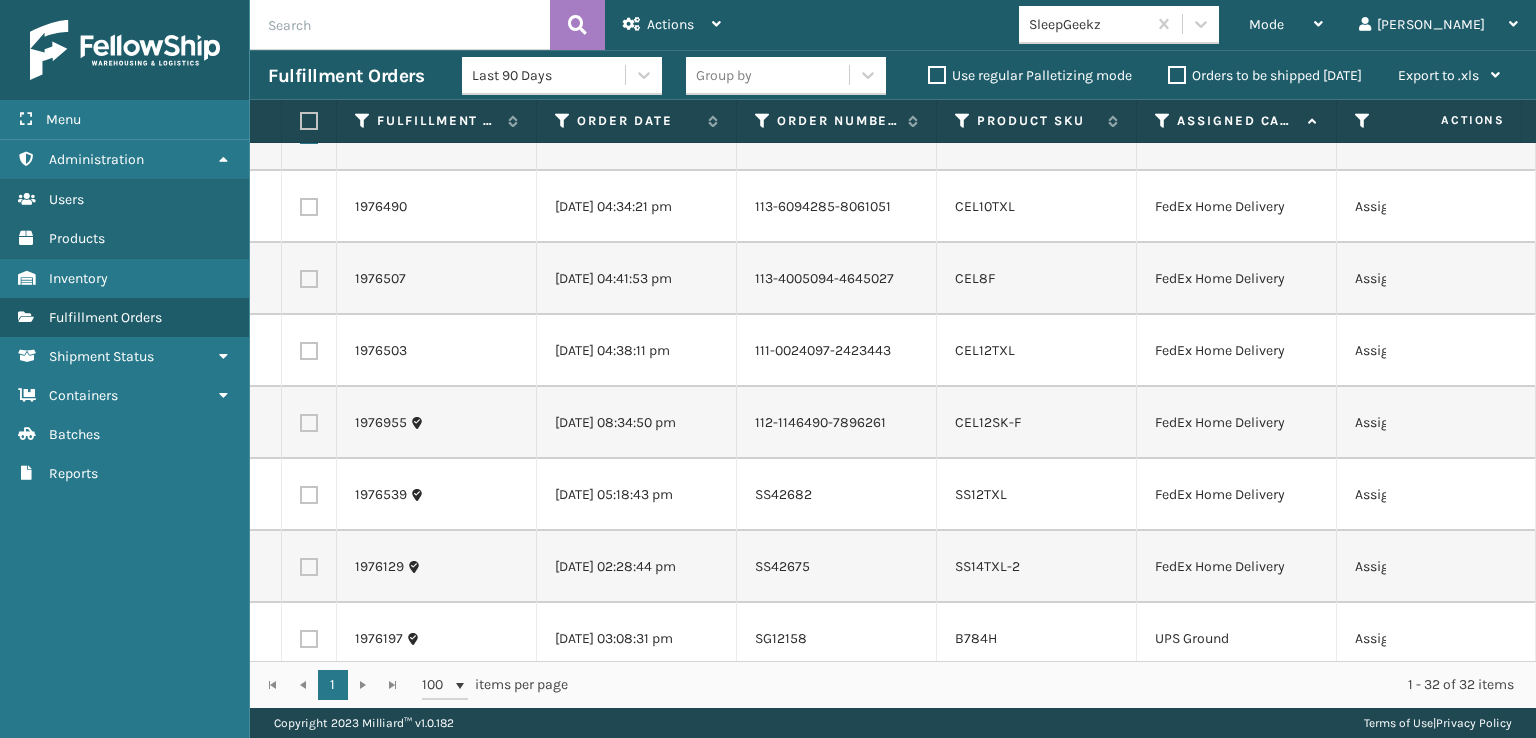 click at bounding box center (309, 207) 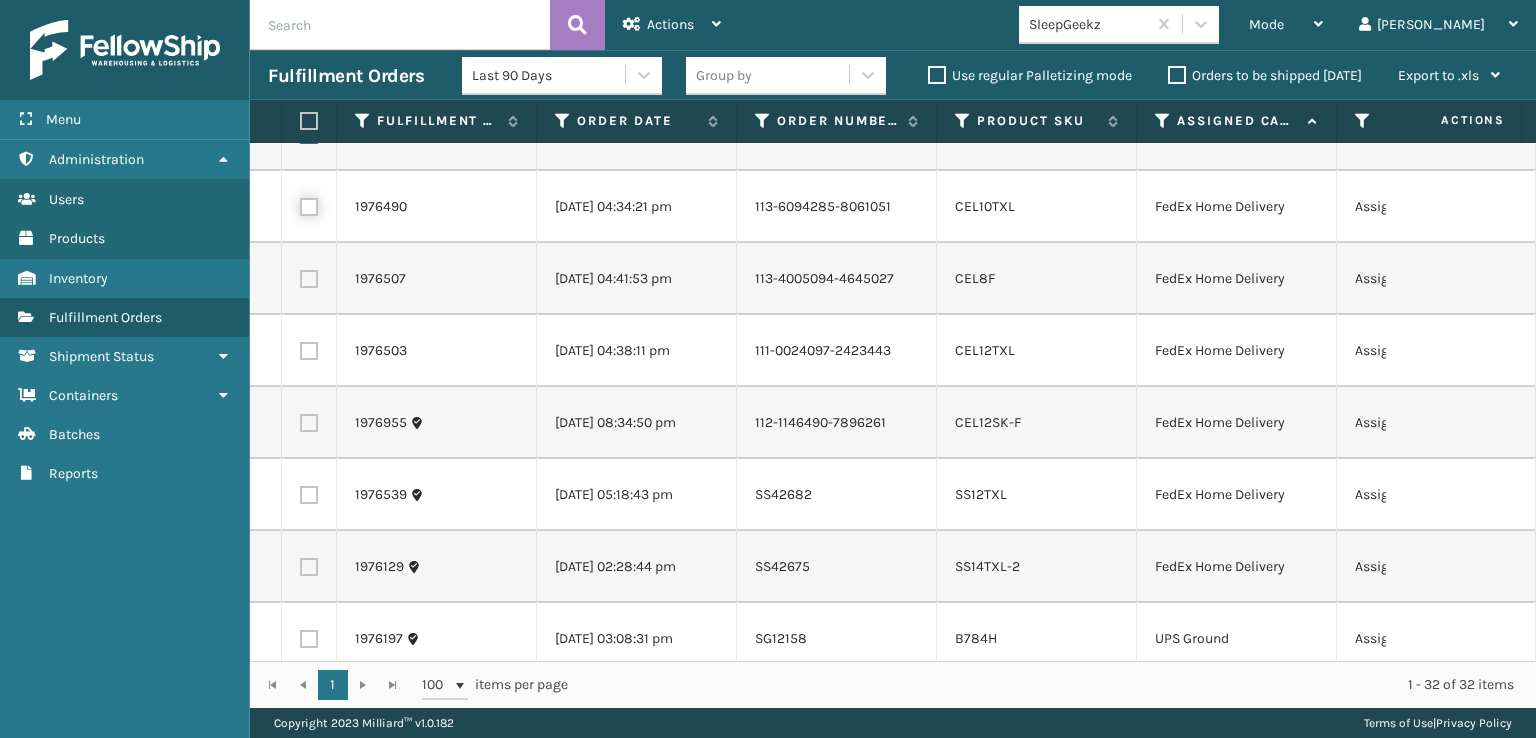click at bounding box center (300, 204) 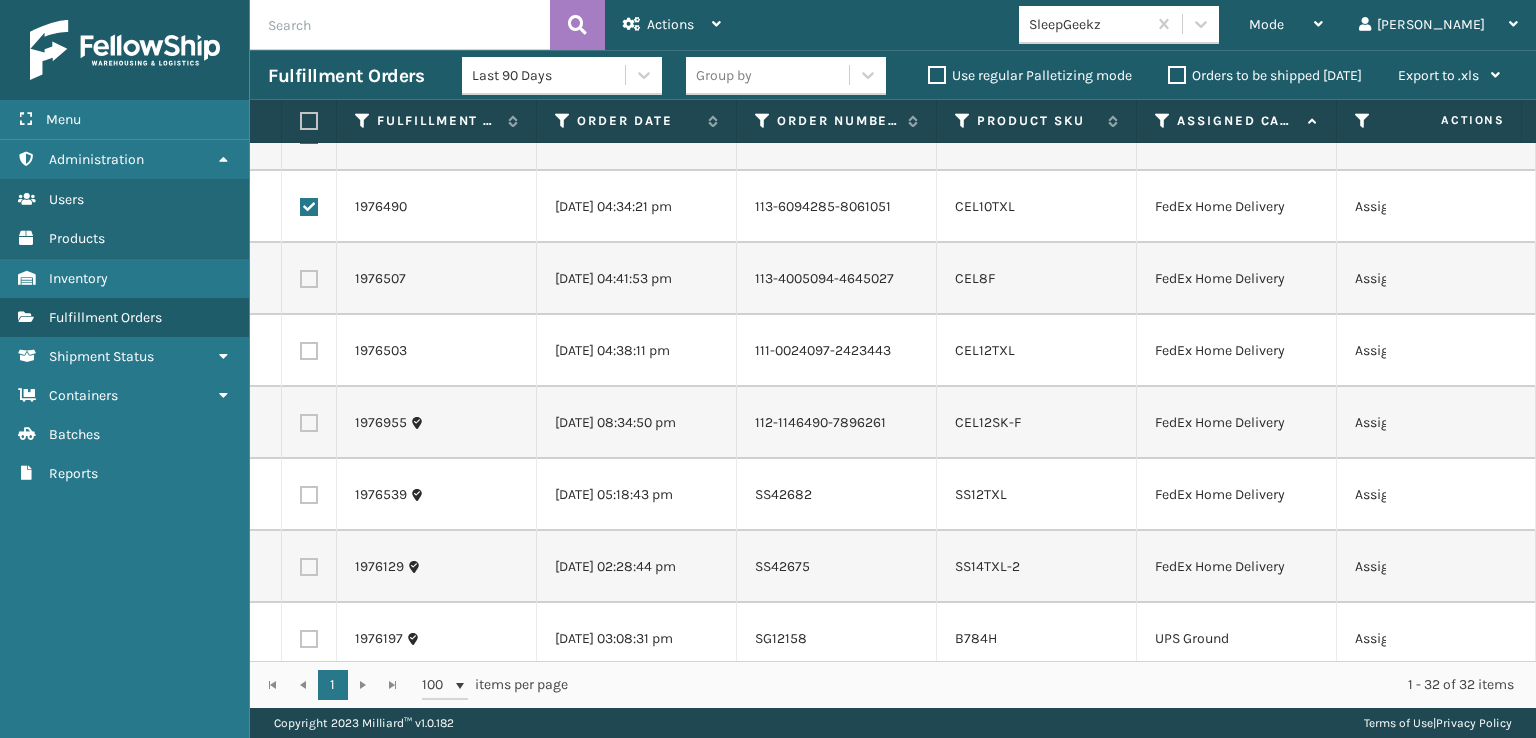 click at bounding box center [309, 279] 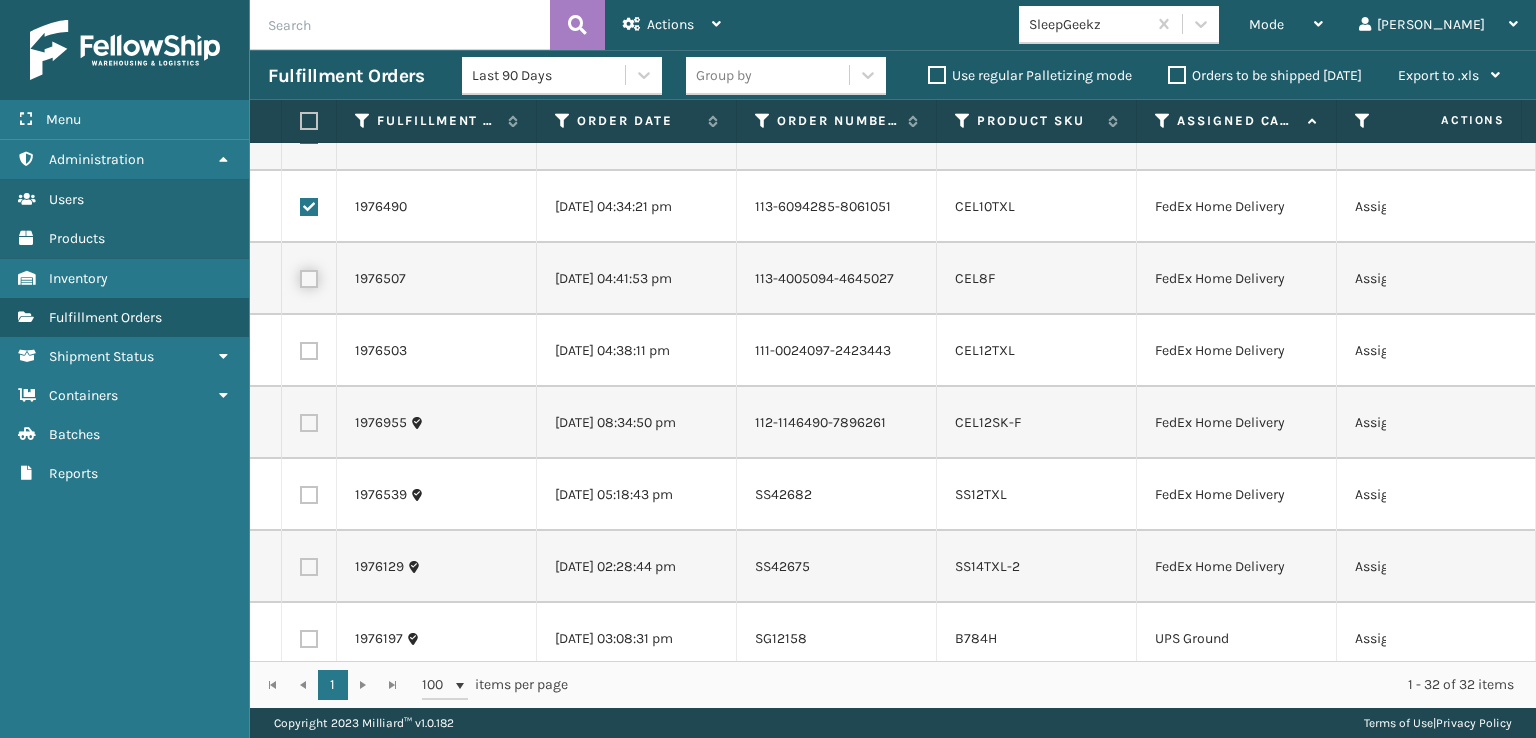 click at bounding box center [300, 276] 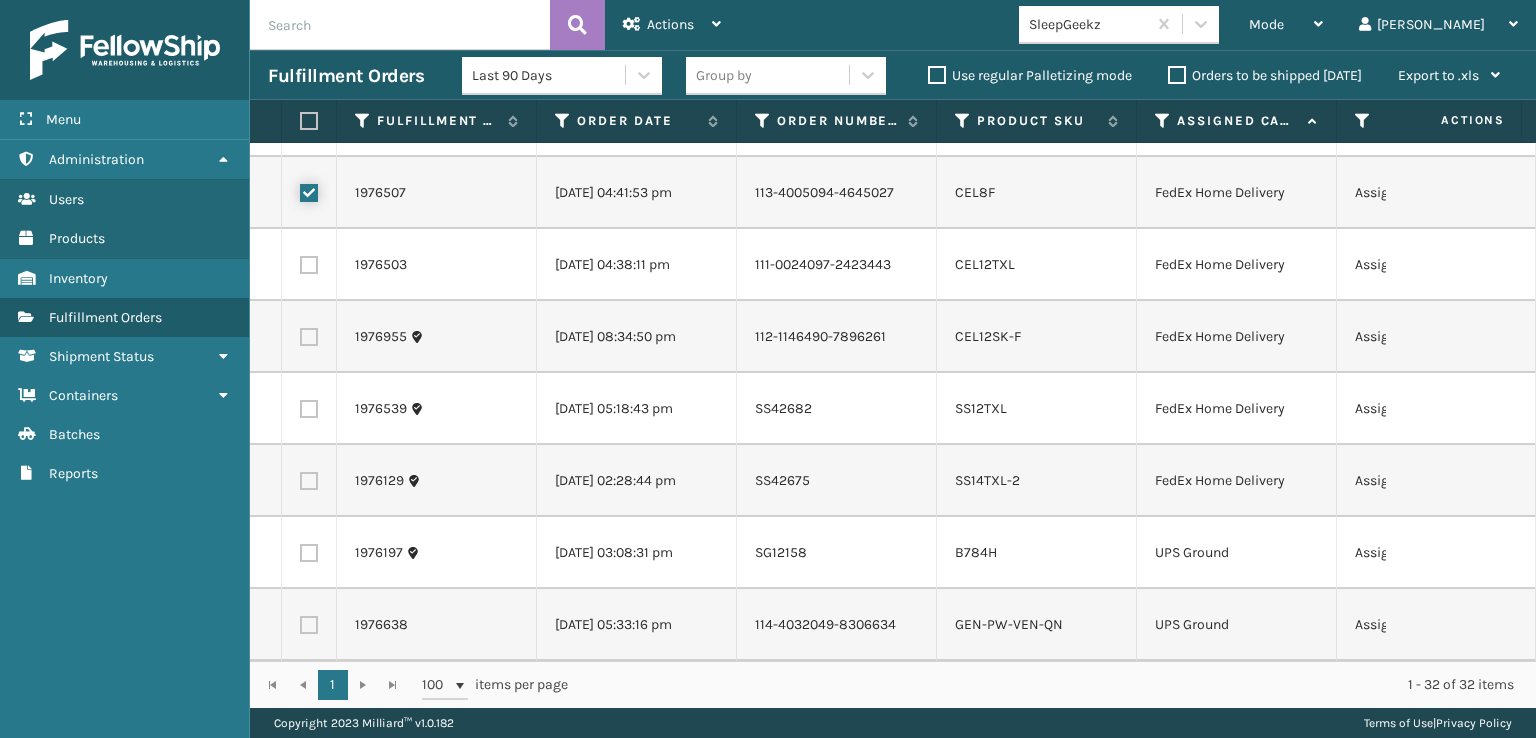 scroll, scrollTop: 2000, scrollLeft: 0, axis: vertical 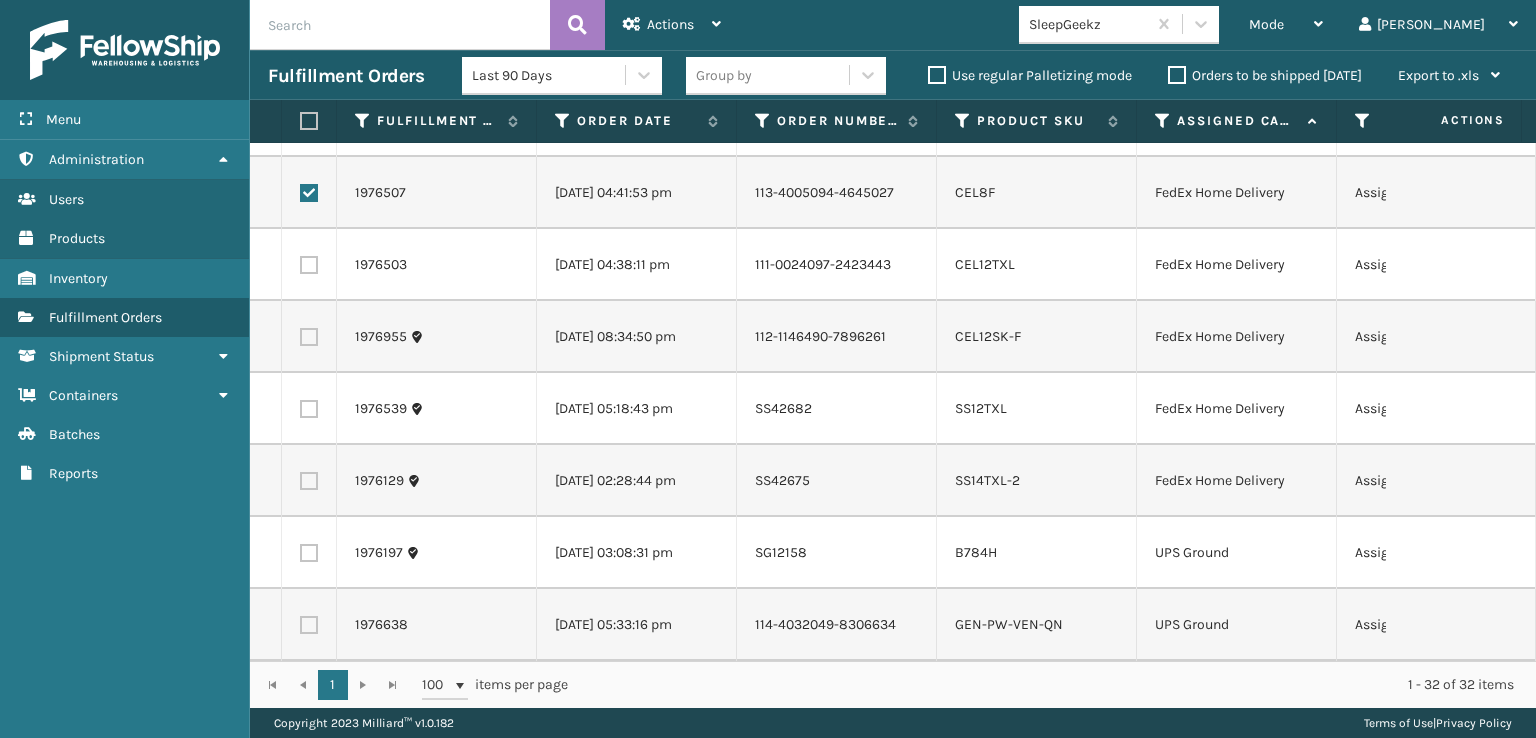 click at bounding box center (309, 265) 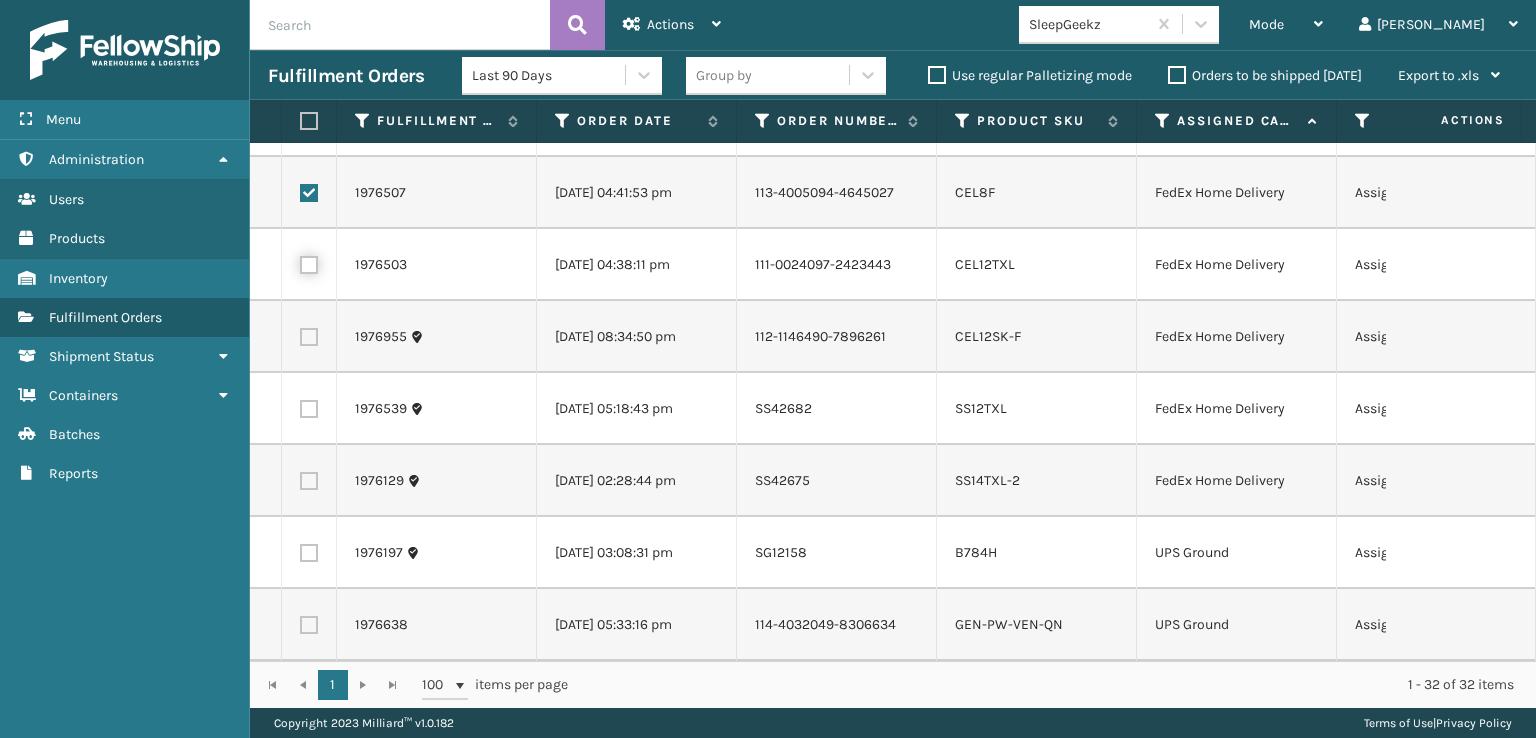 click at bounding box center (300, 262) 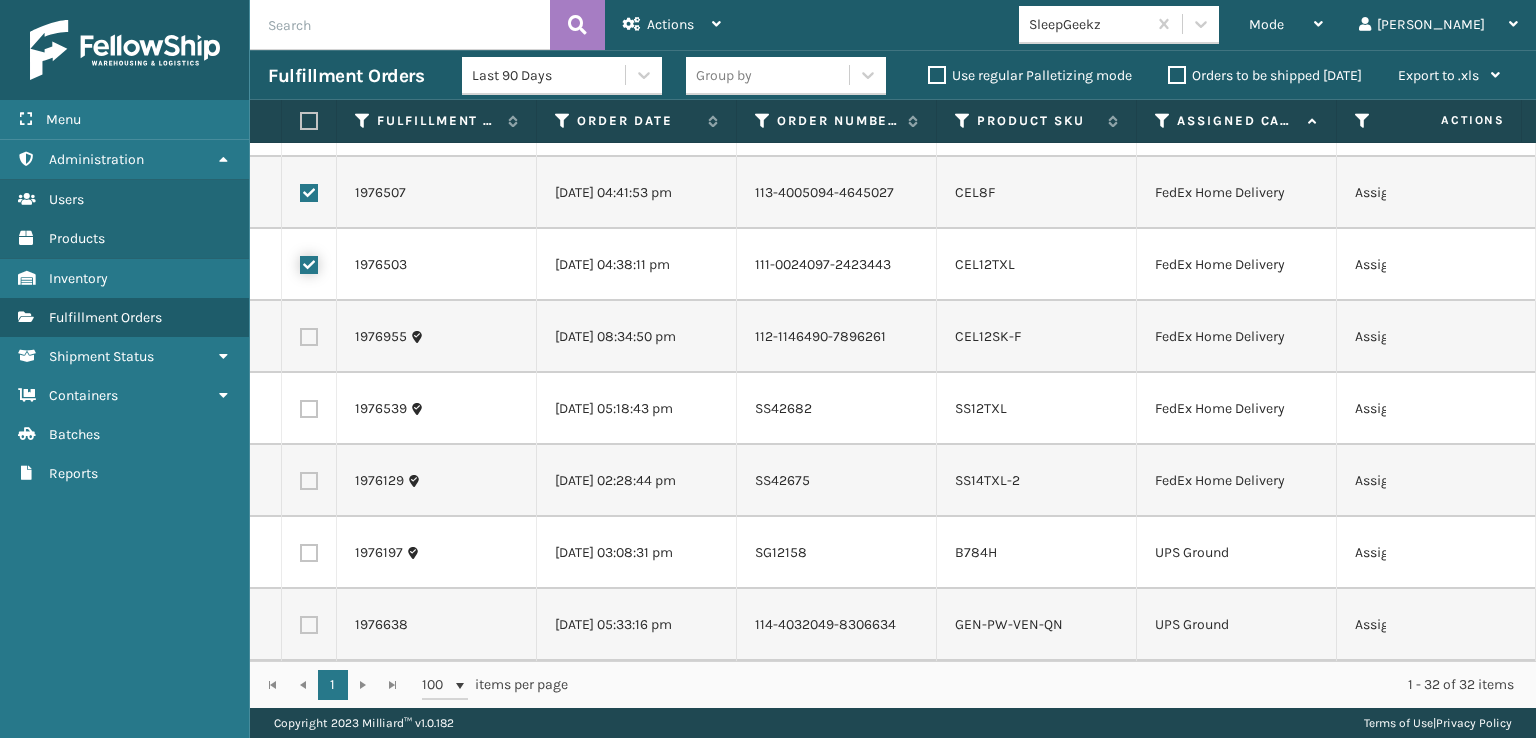 checkbox on "true" 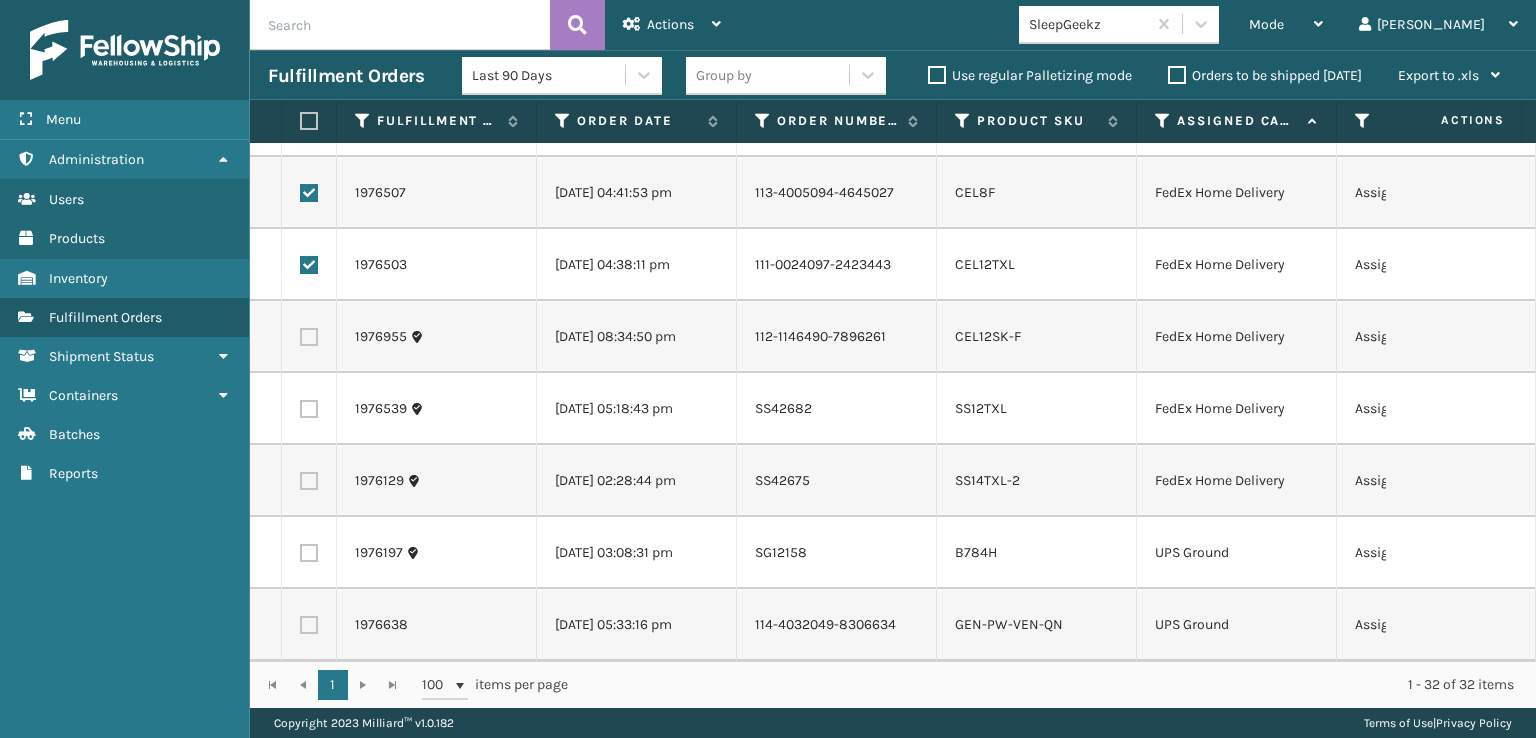 click at bounding box center (309, 337) 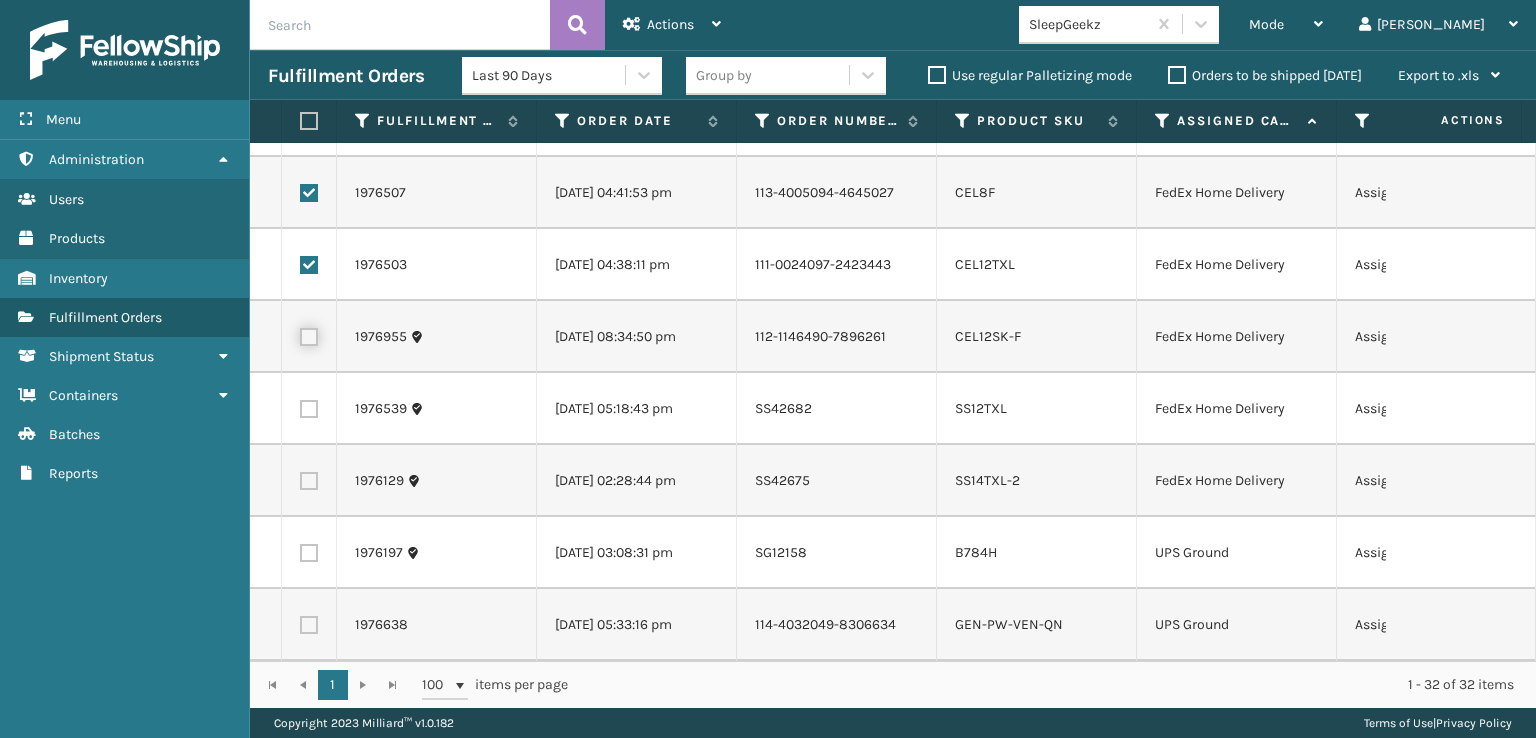 click at bounding box center [300, 334] 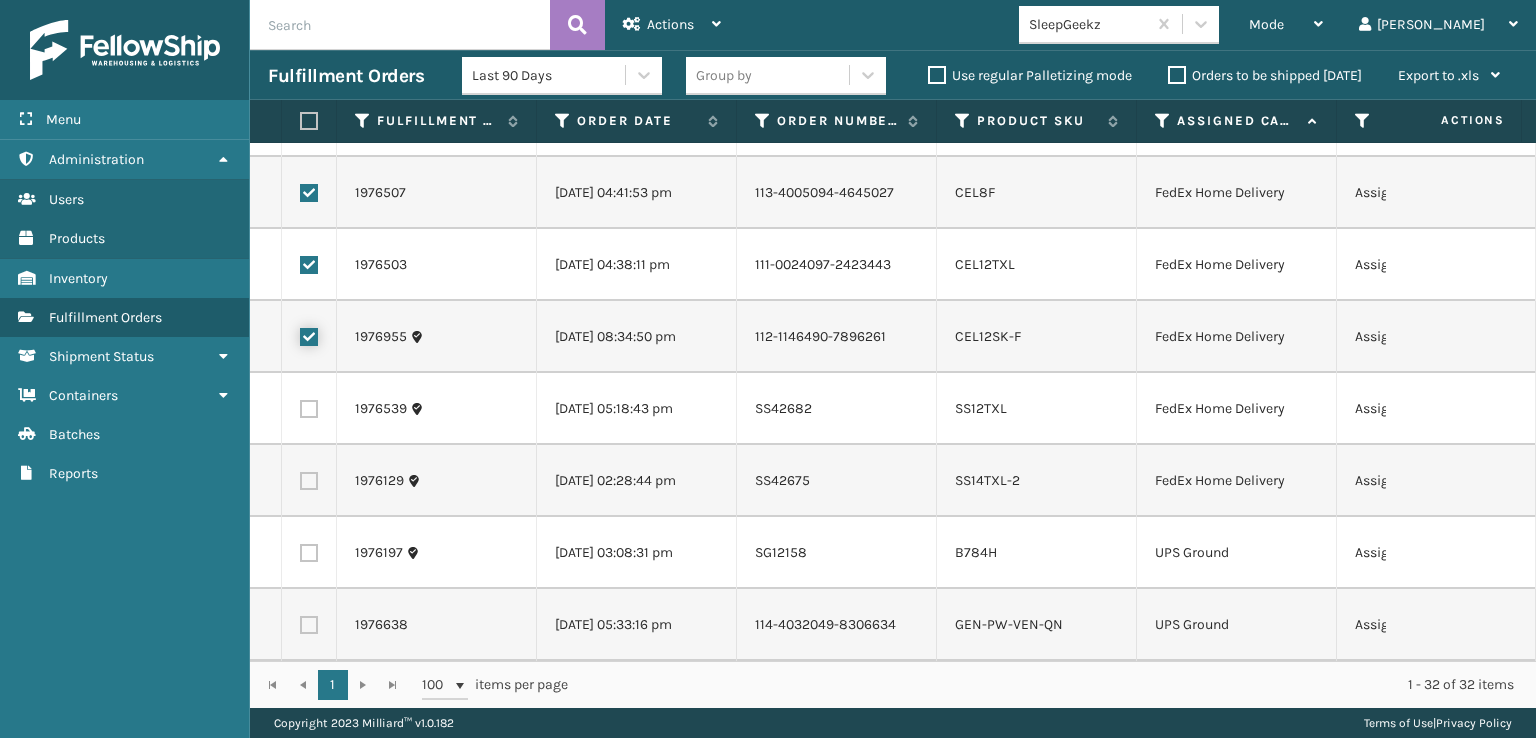 checkbox on "true" 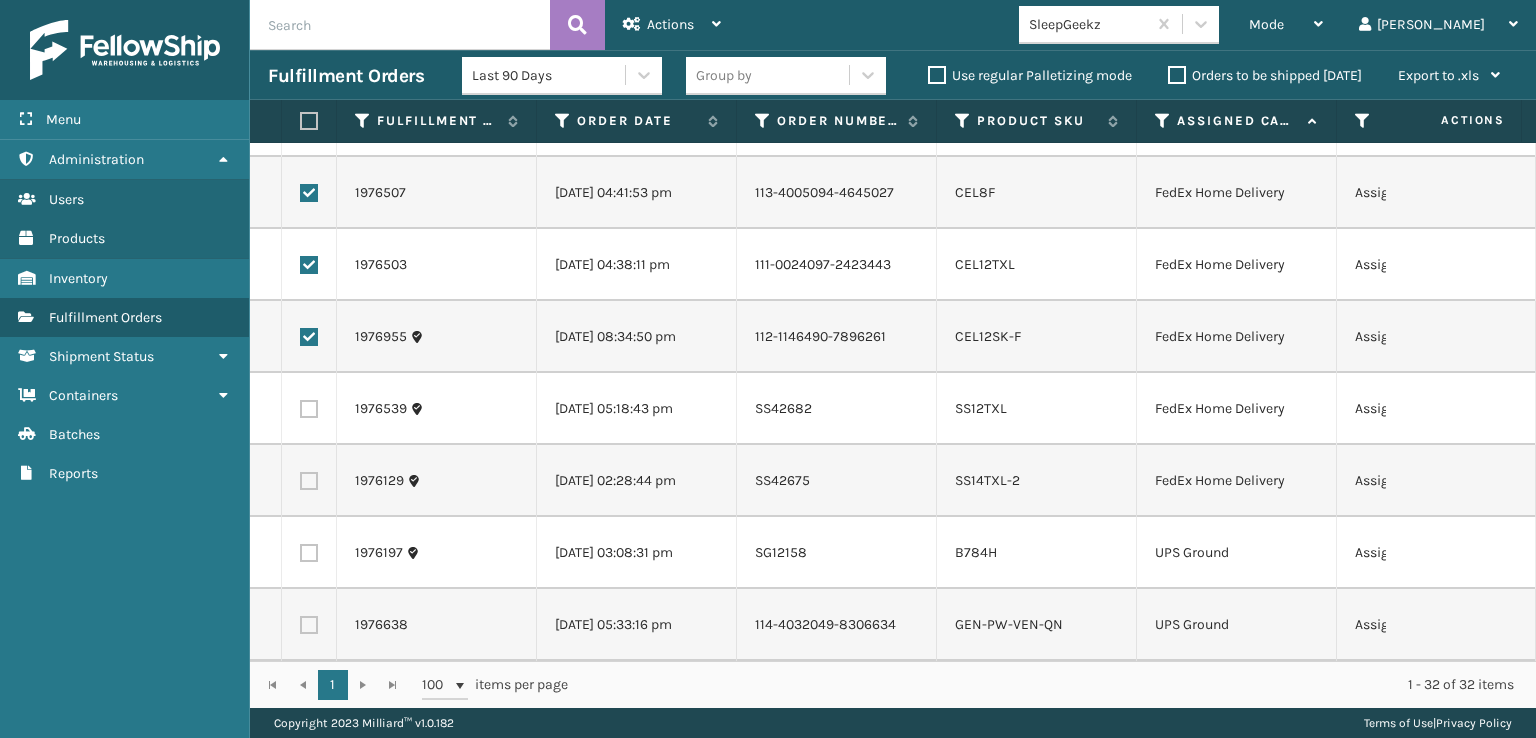click at bounding box center (309, 409) 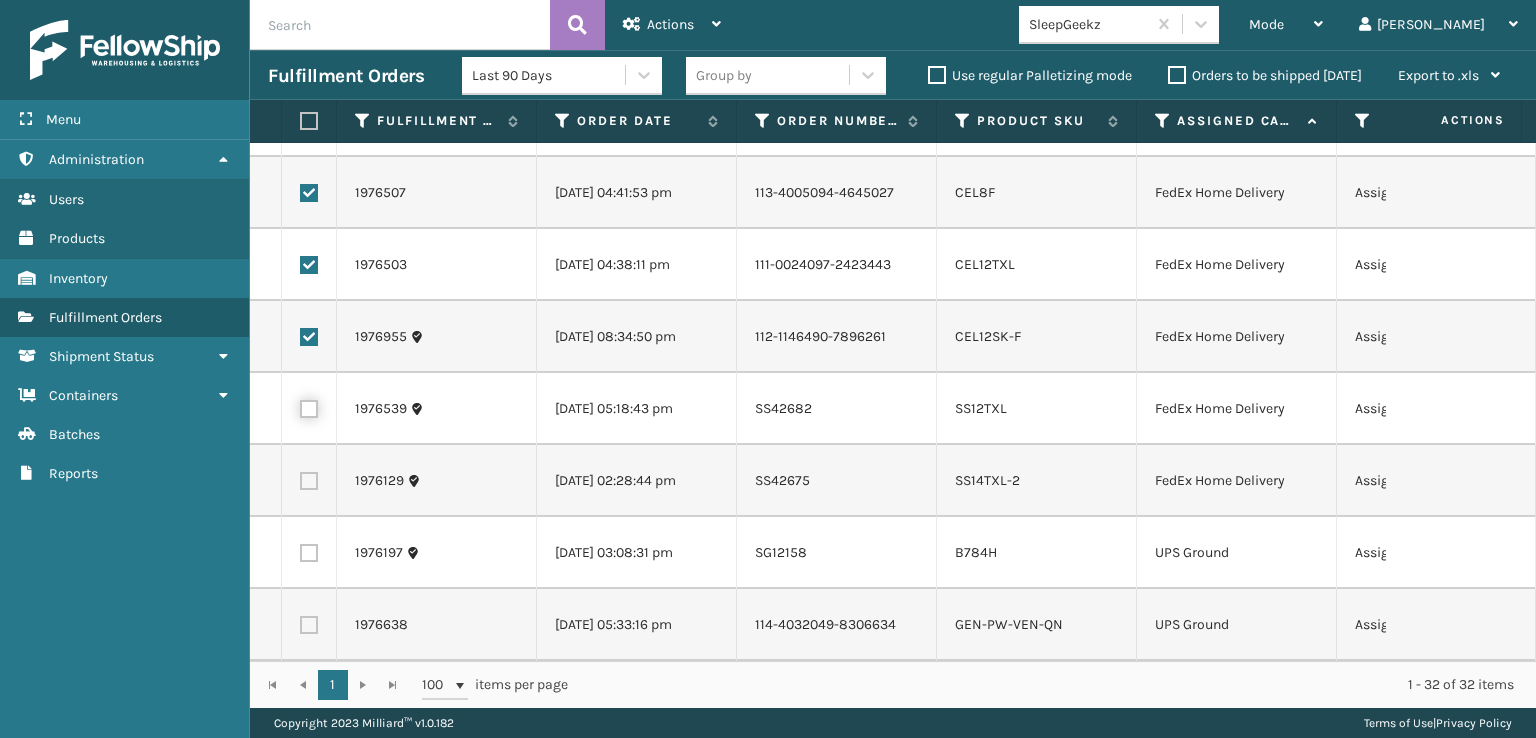 click at bounding box center (300, 406) 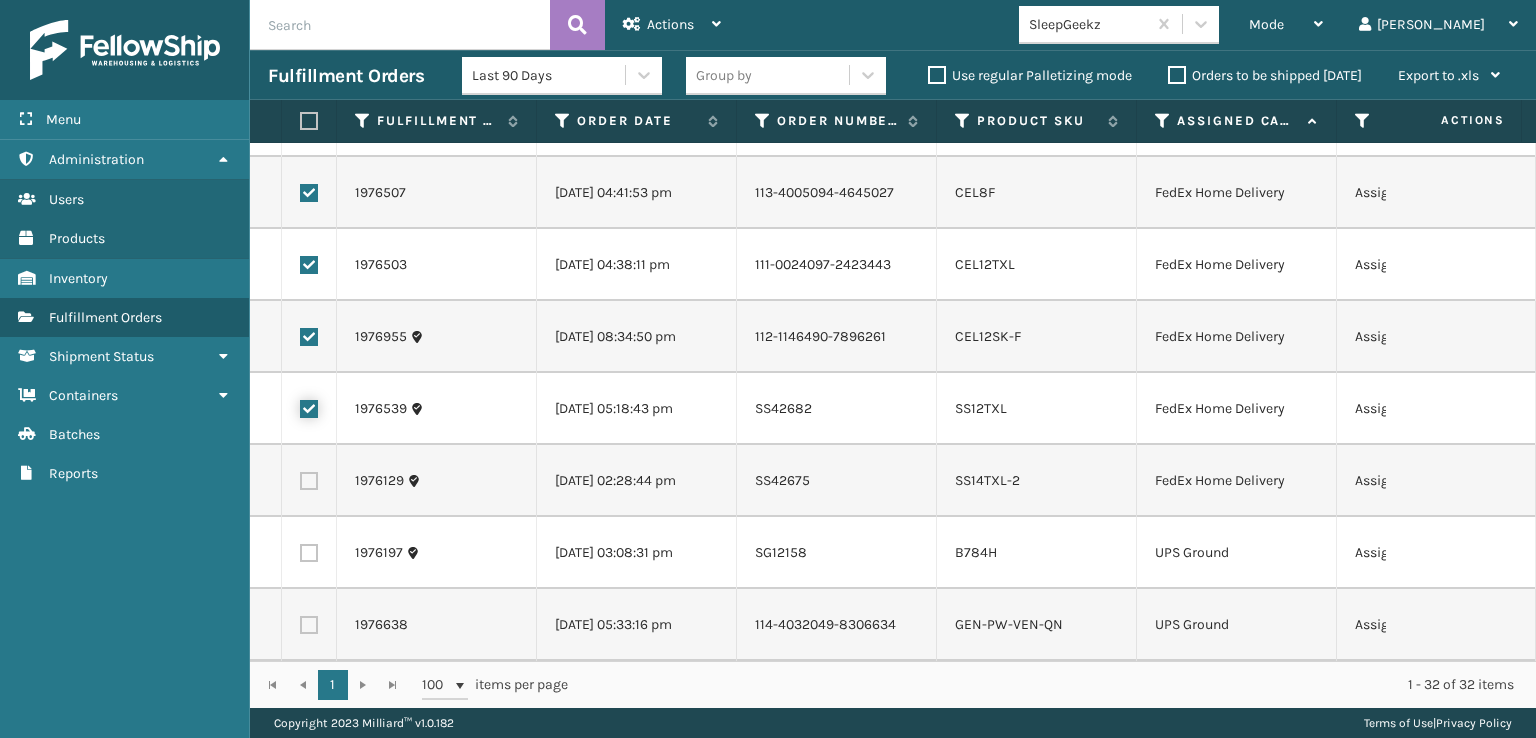 checkbox on "true" 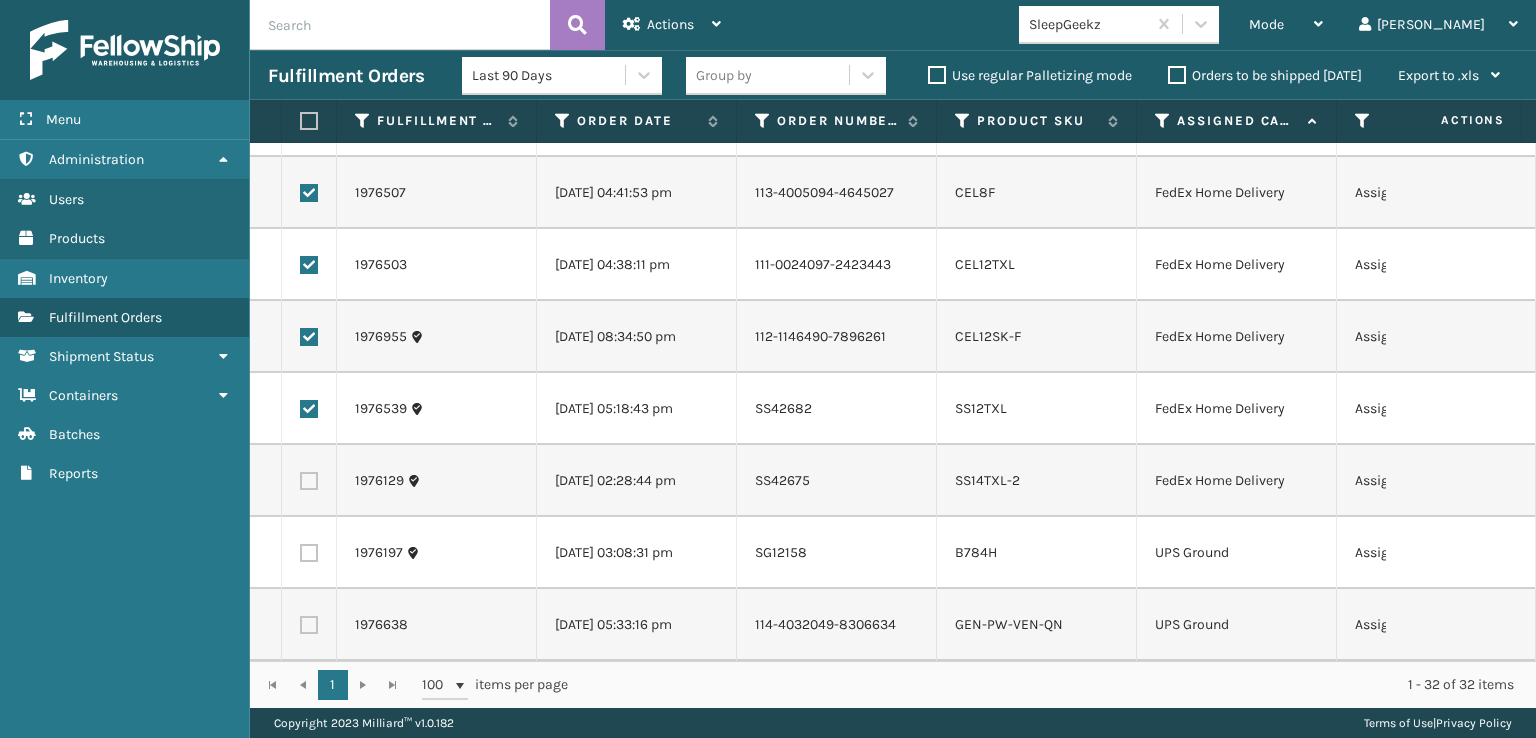 drag, startPoint x: 300, startPoint y: 621, endPoint x: 317, endPoint y: 559, distance: 64.288414 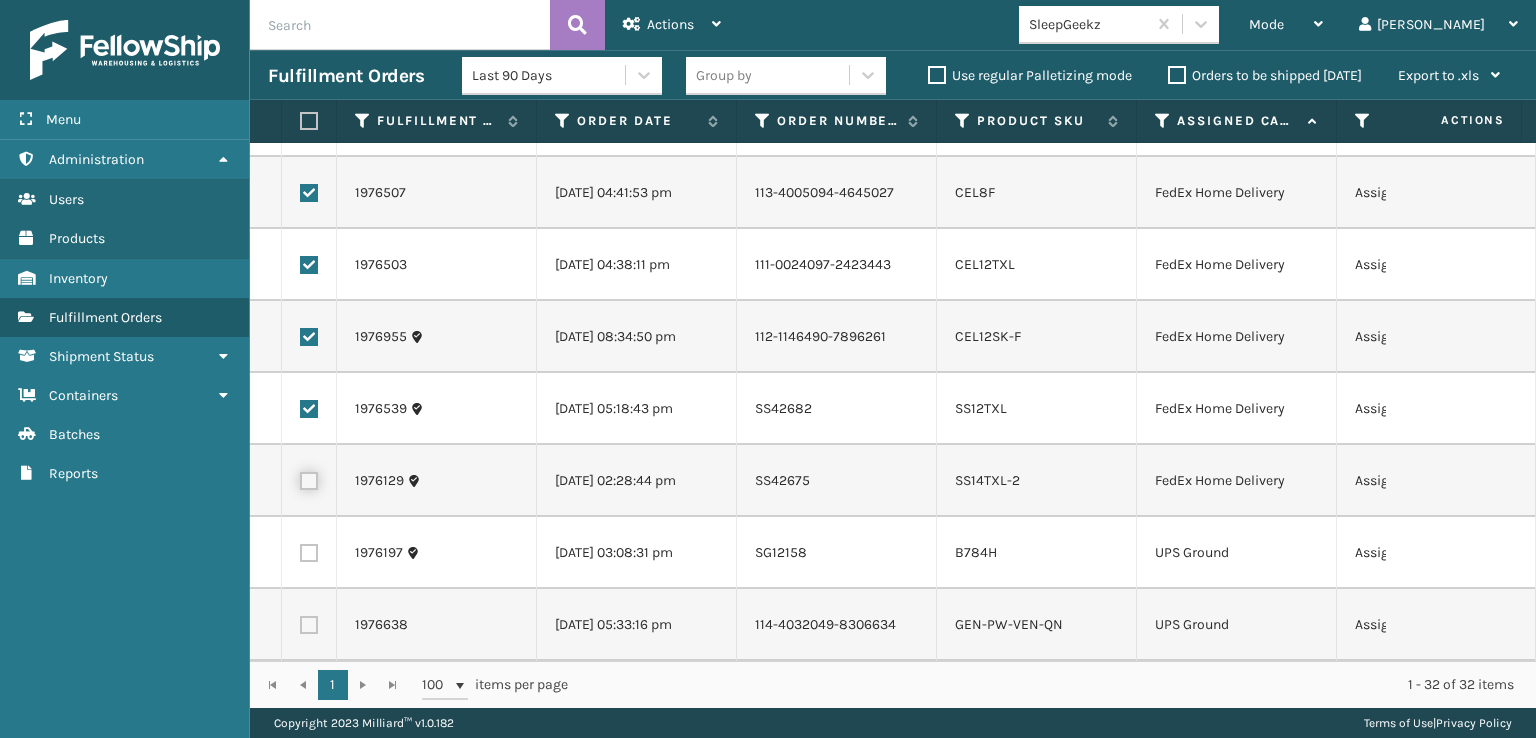 click at bounding box center (300, 478) 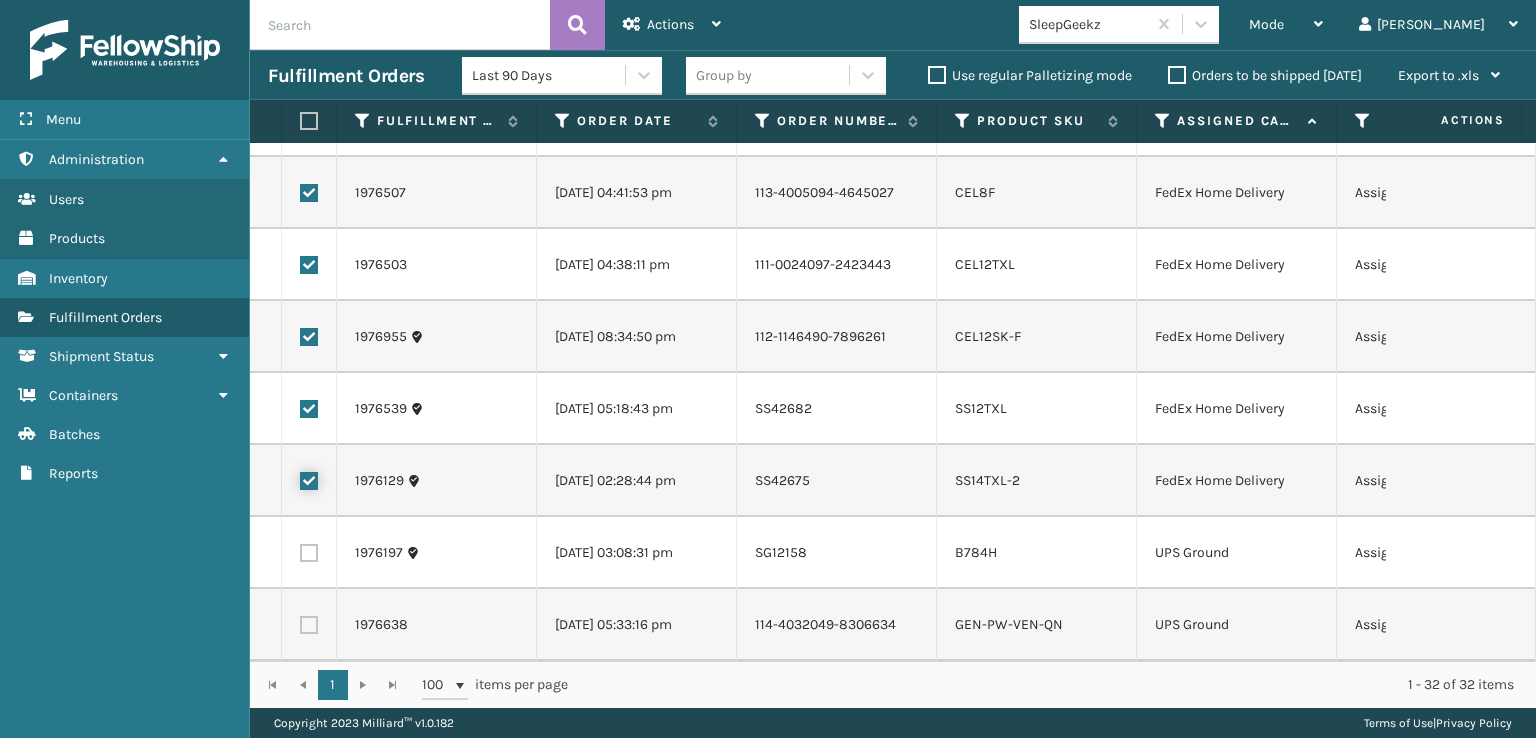 scroll, scrollTop: 2160, scrollLeft: 0, axis: vertical 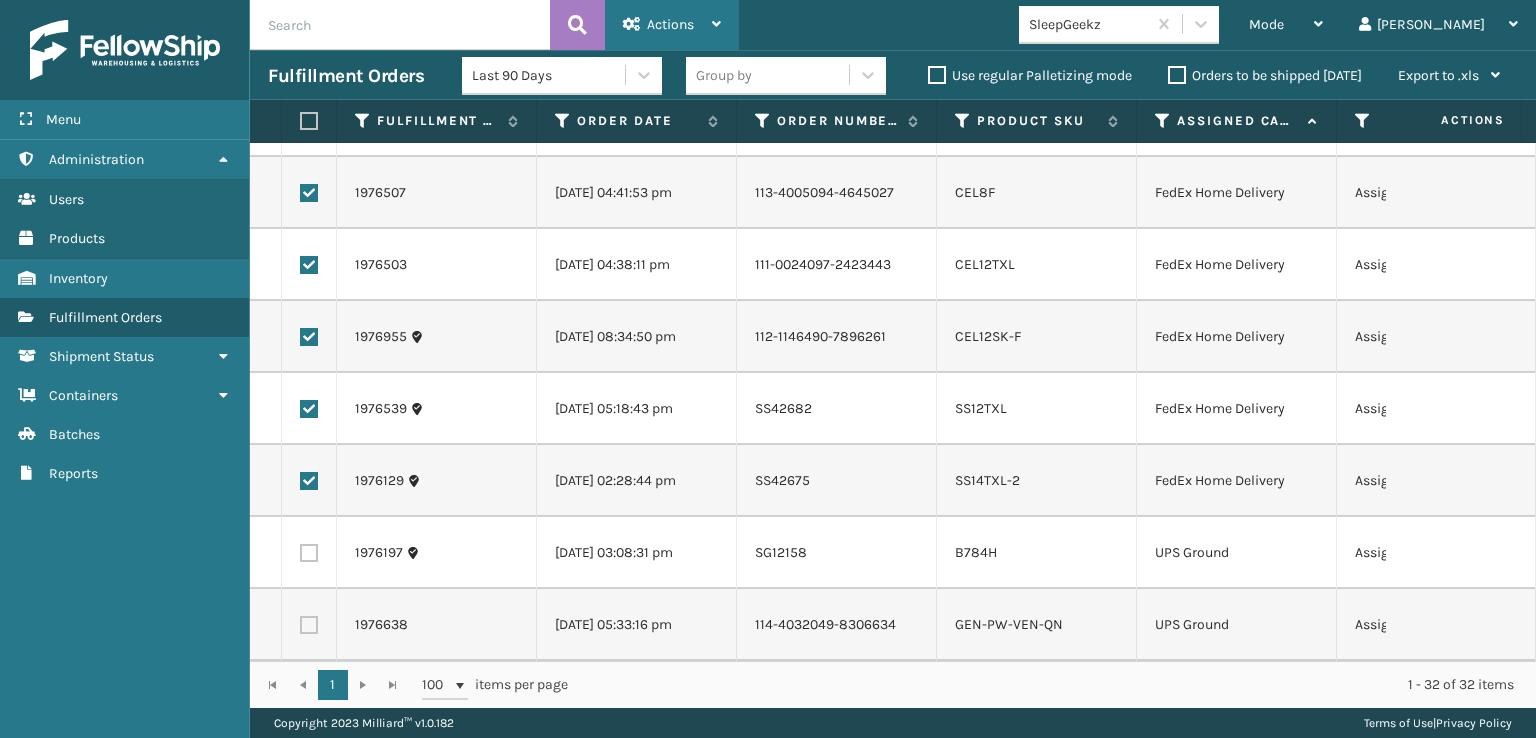 click on "Actions" at bounding box center (672, 25) 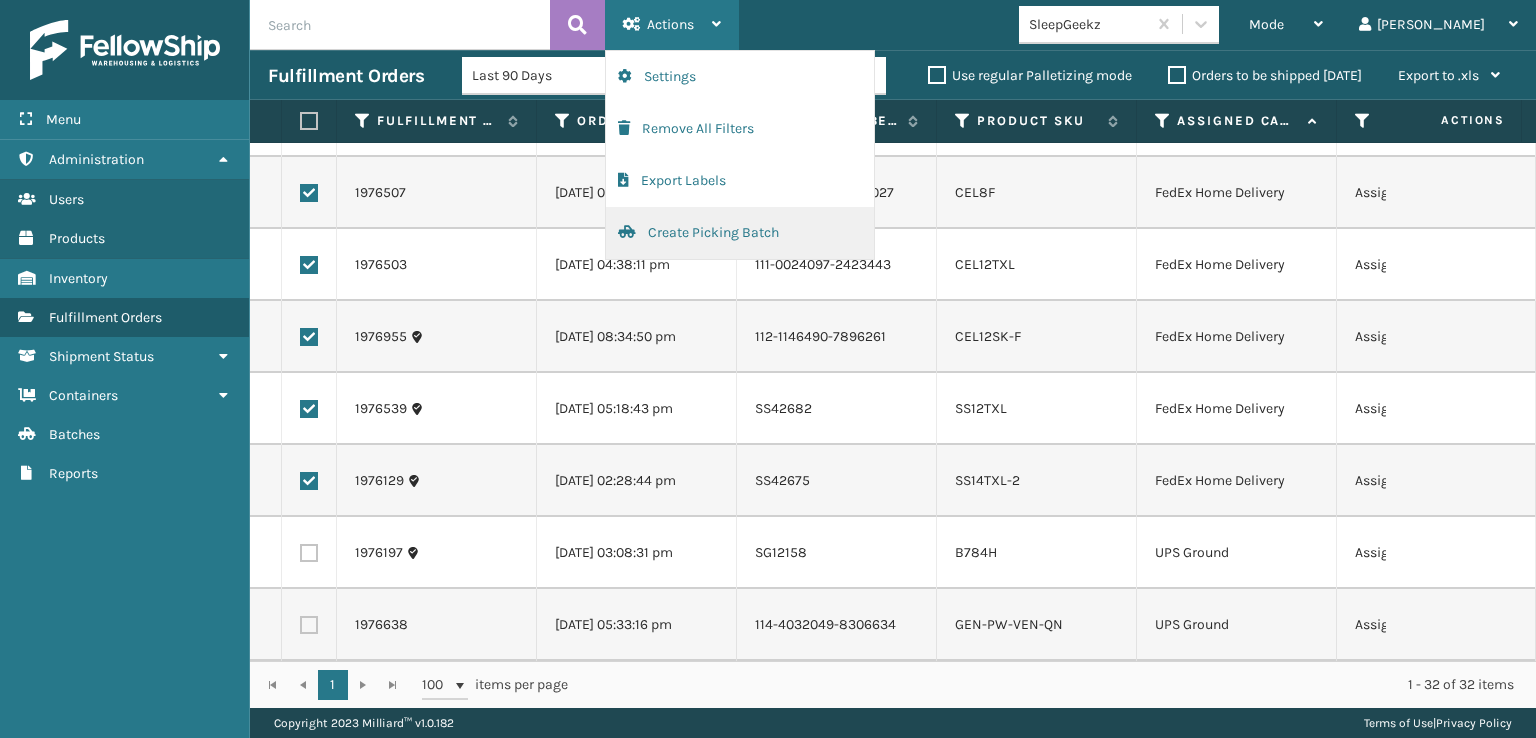 click on "Create Picking Batch" at bounding box center (740, 233) 